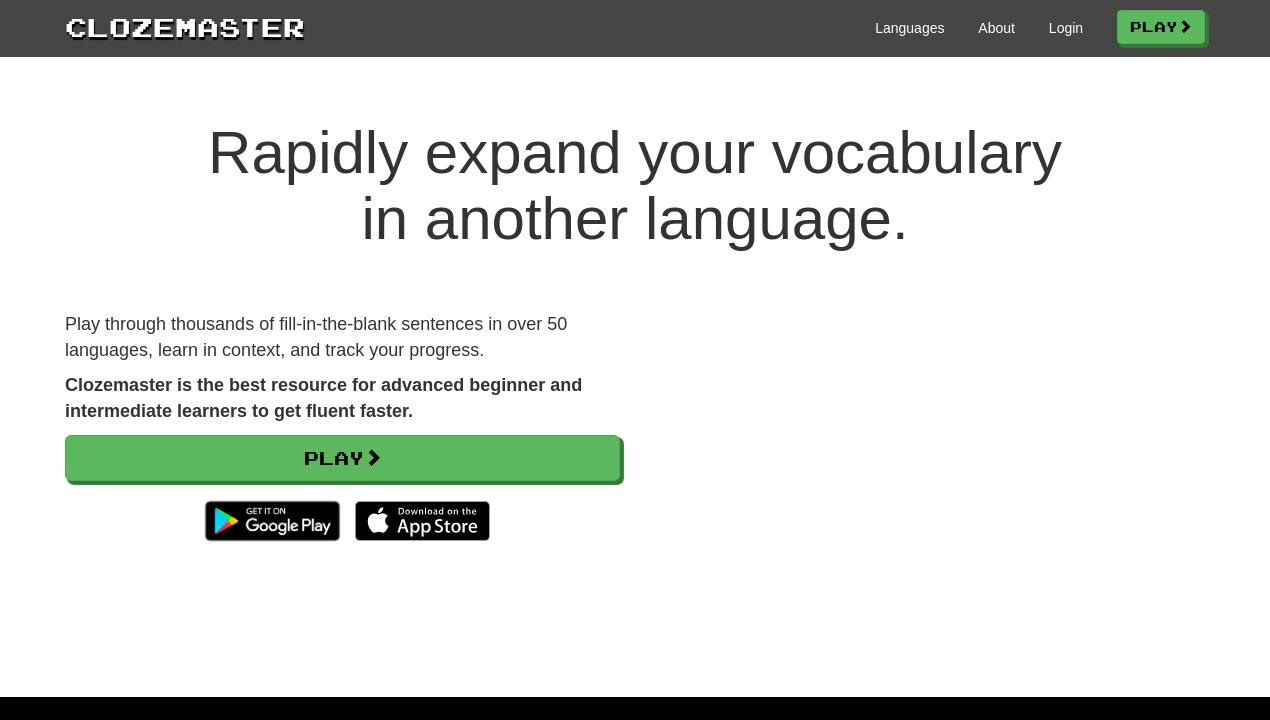 scroll, scrollTop: 0, scrollLeft: 0, axis: both 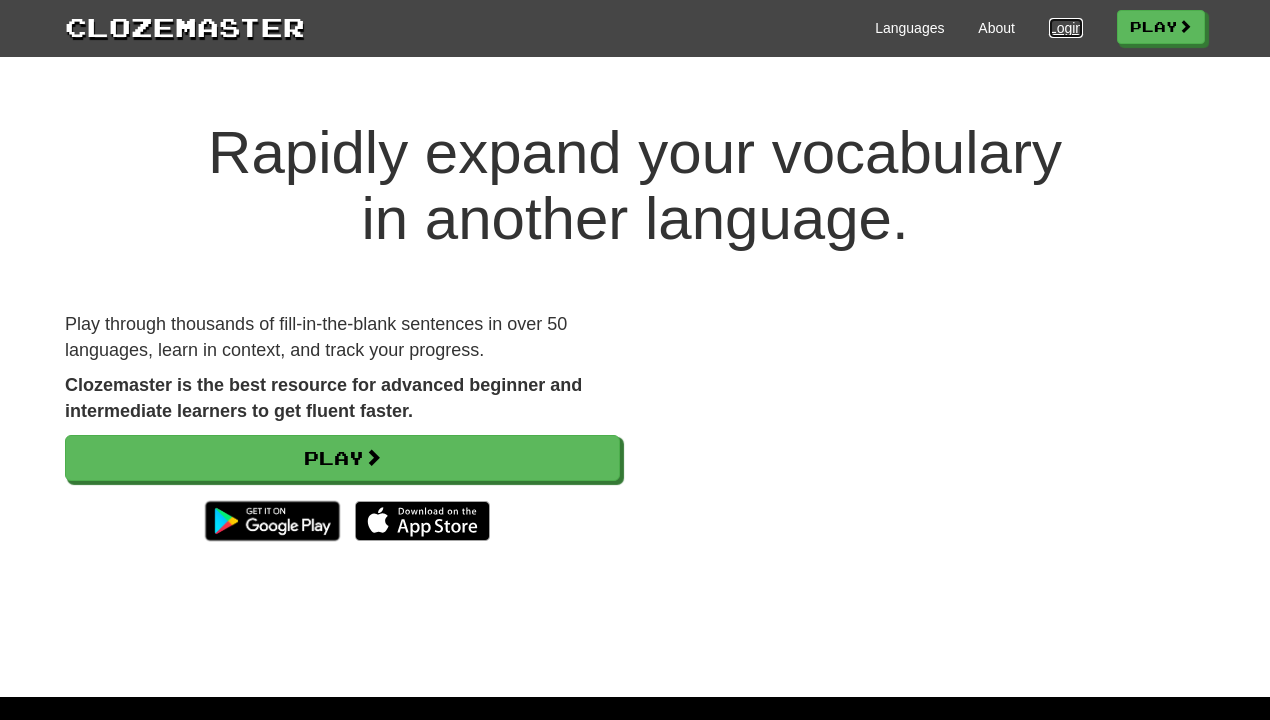 click on "Login" at bounding box center [1066, 28] 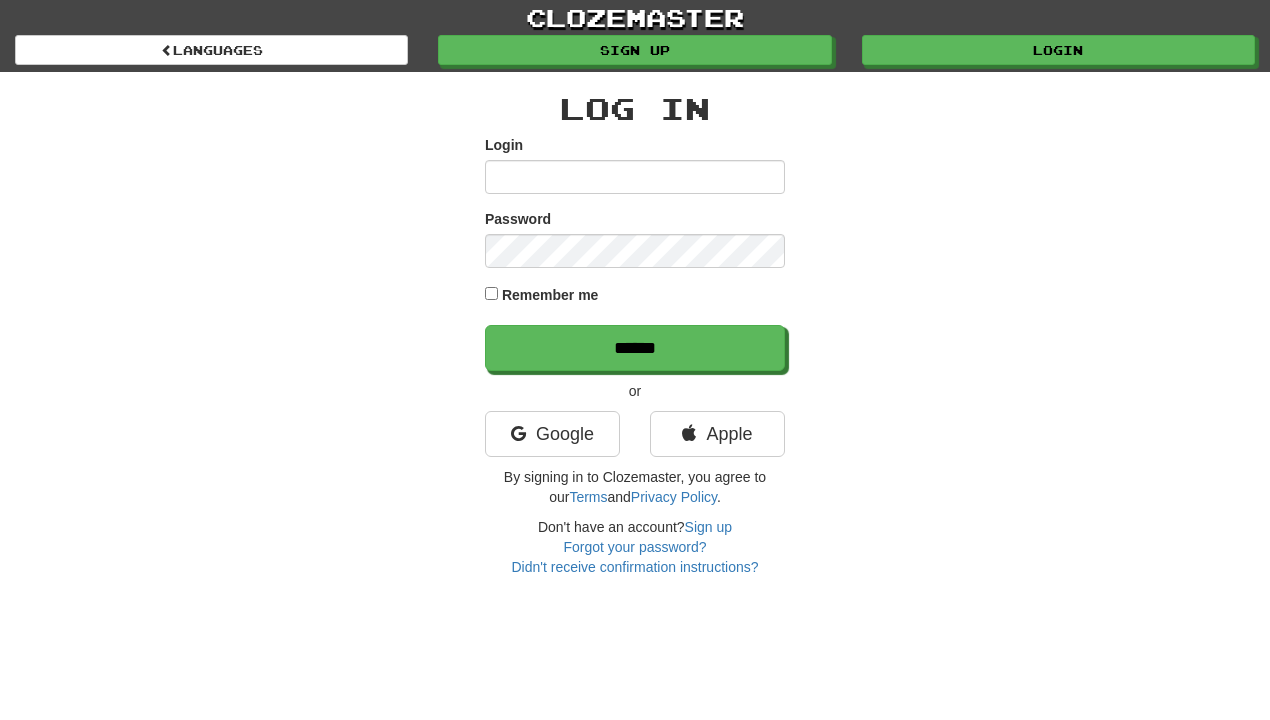 scroll, scrollTop: 0, scrollLeft: 0, axis: both 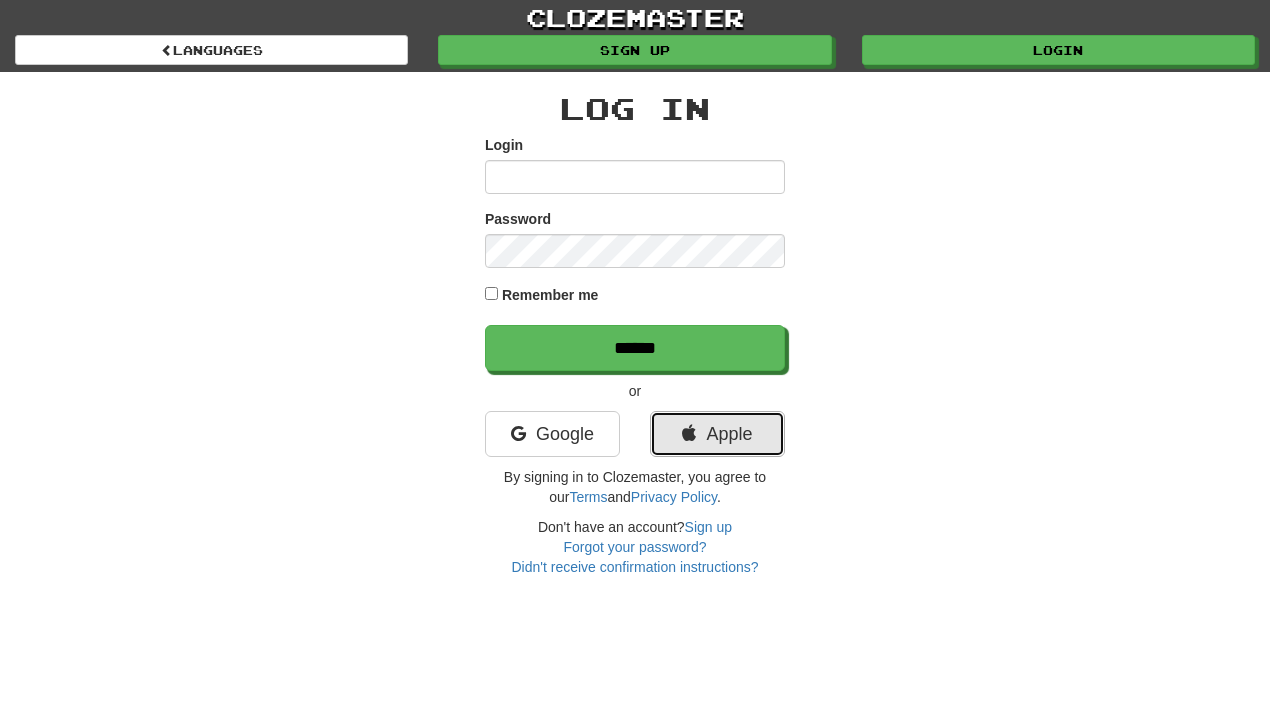 click on "Apple" at bounding box center [717, 434] 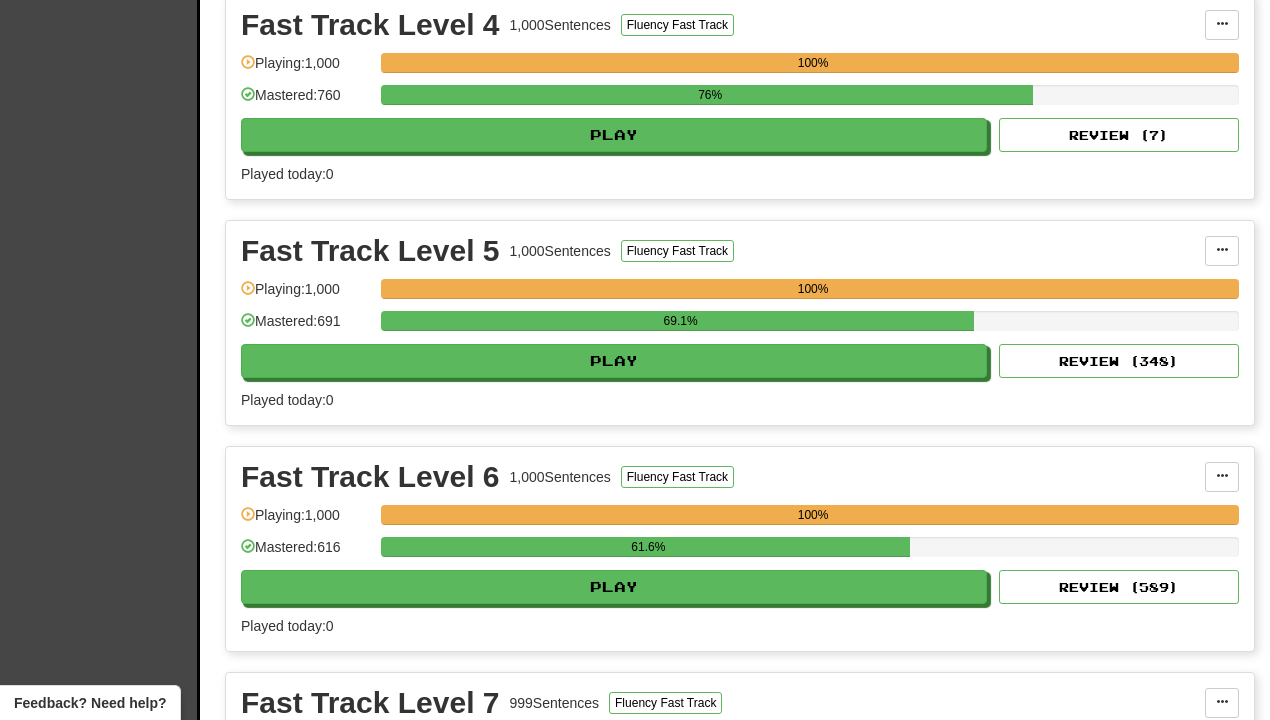 scroll, scrollTop: 1392, scrollLeft: 0, axis: vertical 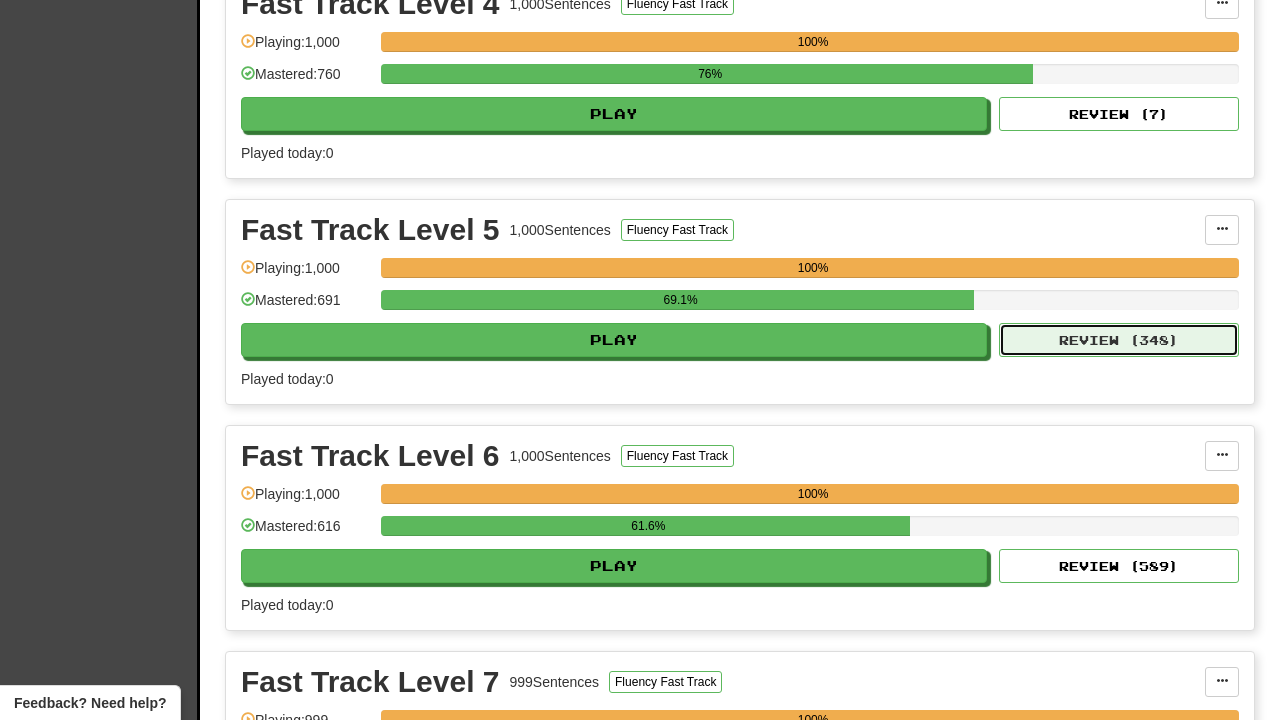 click on "Review ( 348 )" at bounding box center (1119, 340) 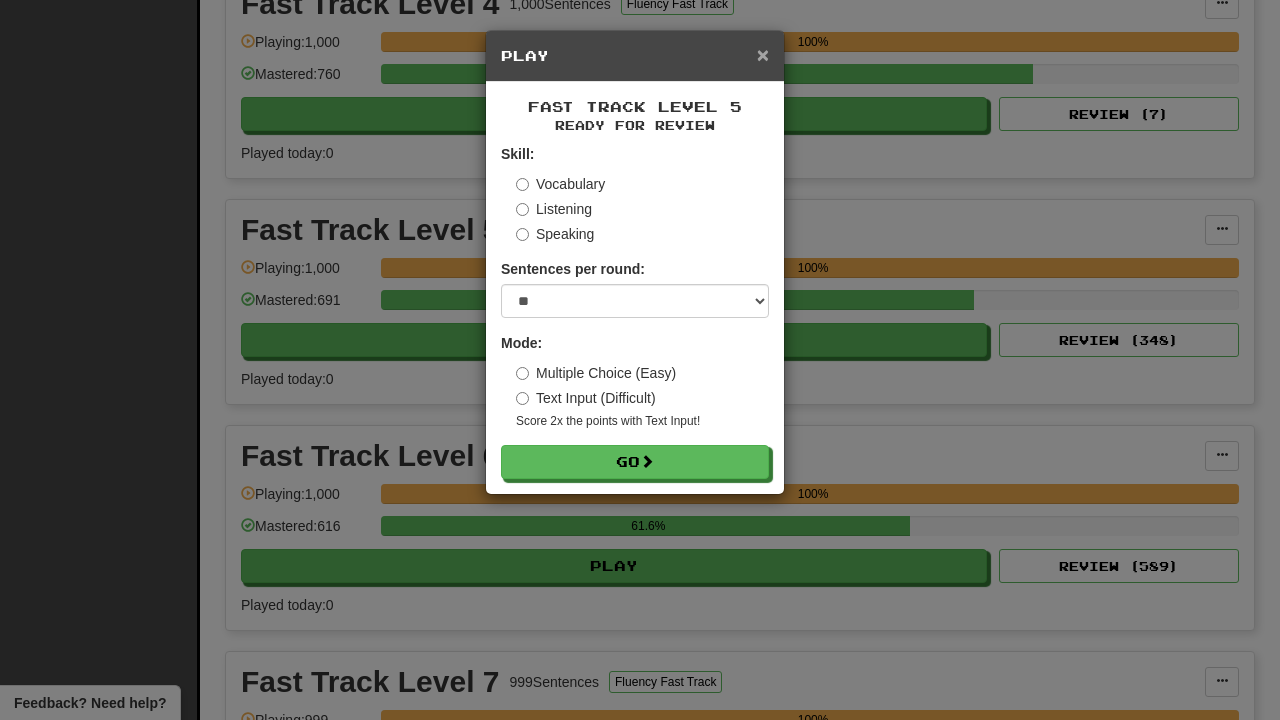 click on "×" at bounding box center (763, 54) 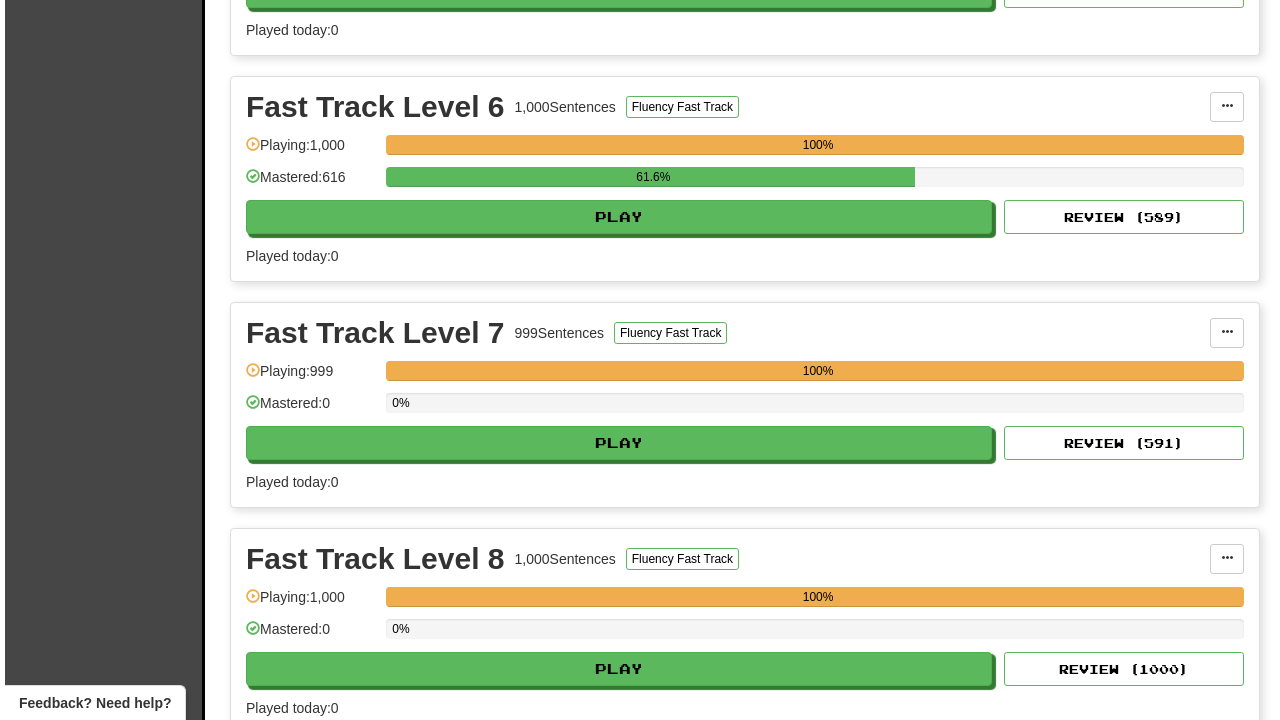 scroll, scrollTop: 1744, scrollLeft: 0, axis: vertical 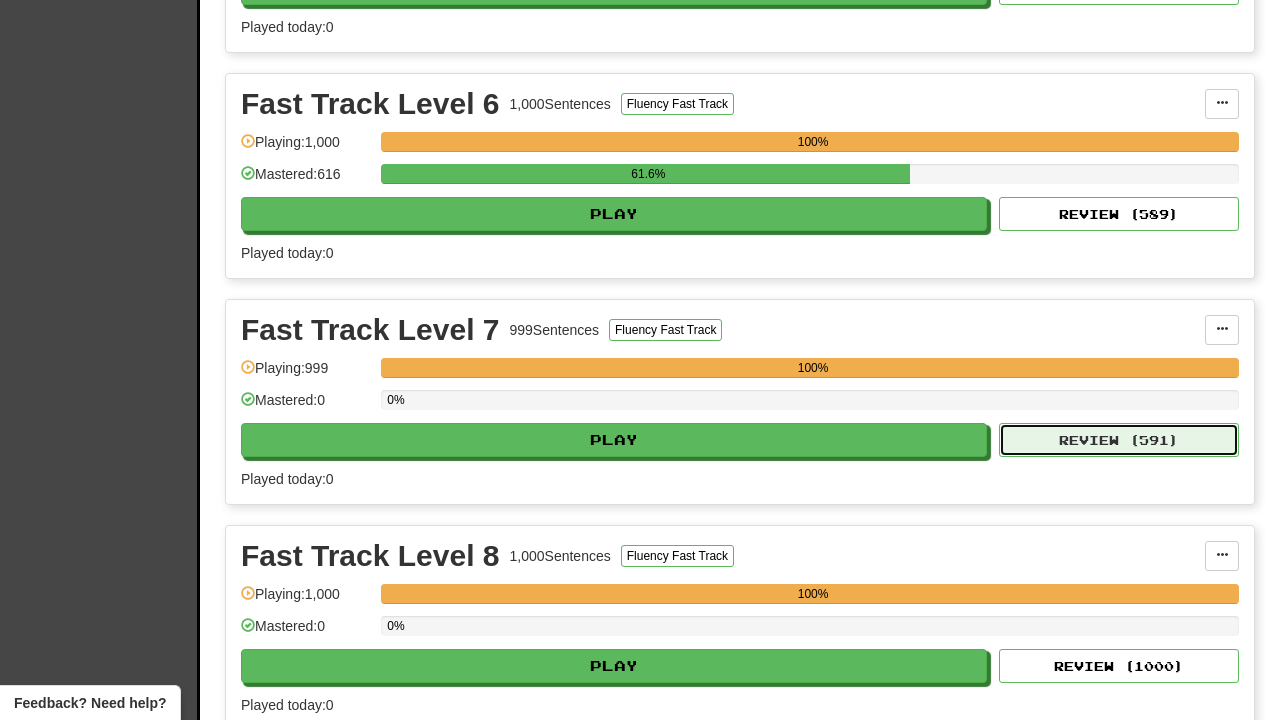 click on "Review ( 591 )" at bounding box center [1119, 440] 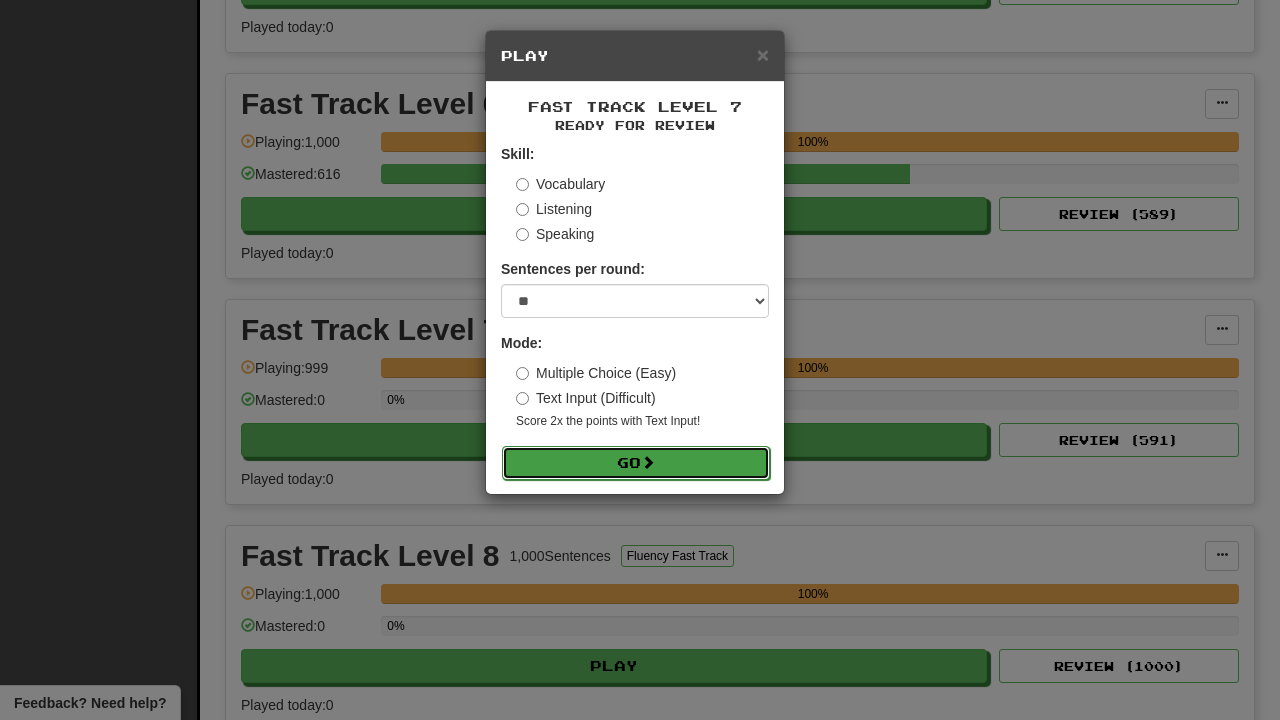 click on "Go" at bounding box center [636, 463] 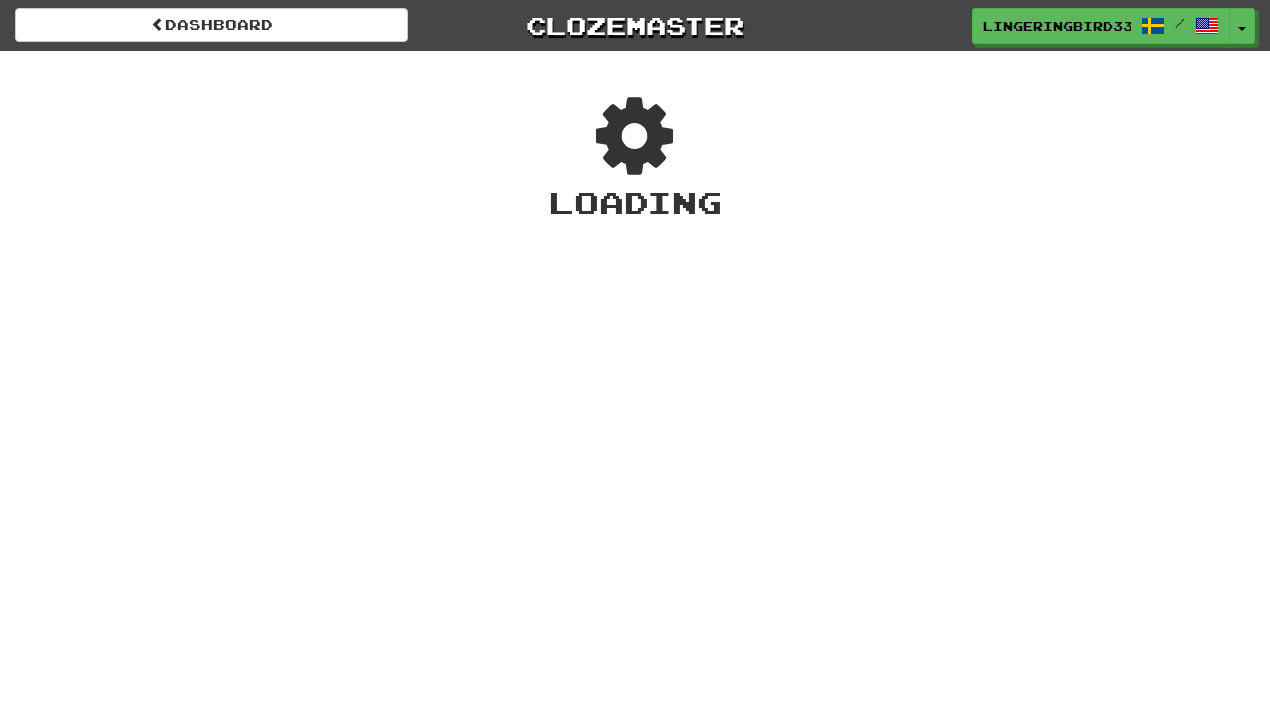 scroll, scrollTop: 0, scrollLeft: 0, axis: both 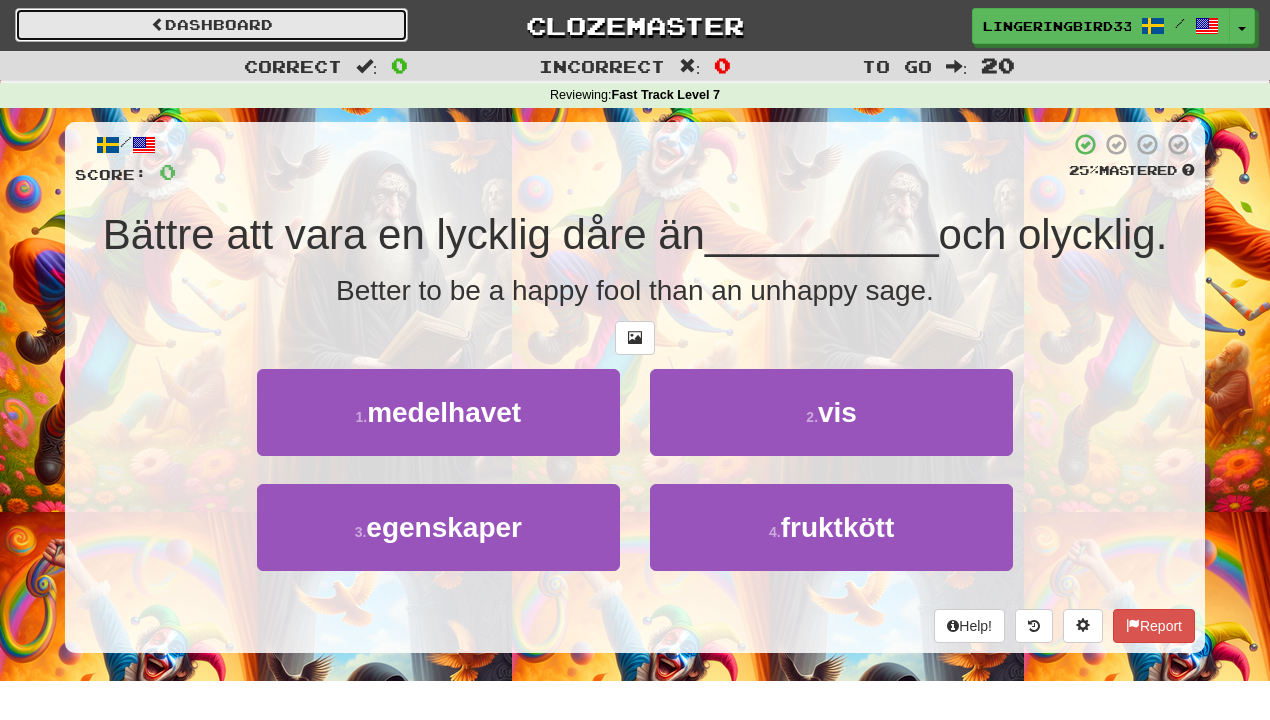 click on "Dashboard" at bounding box center (211, 25) 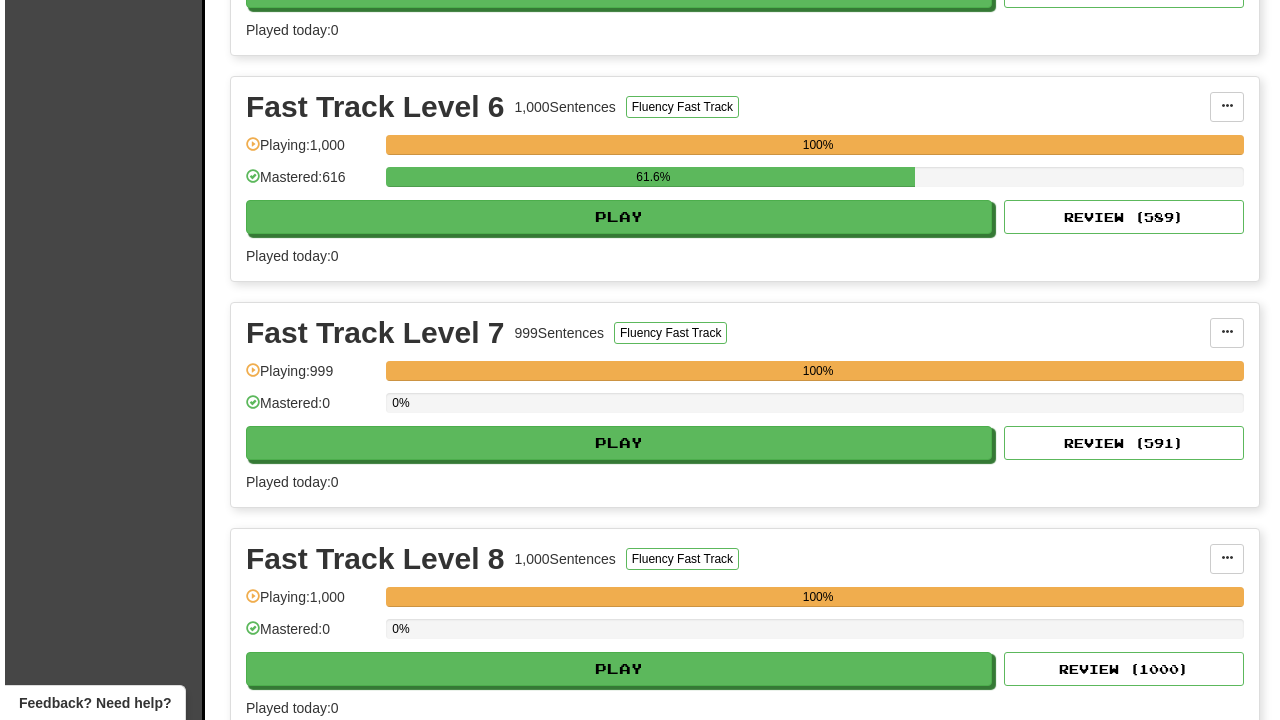 scroll, scrollTop: 1766, scrollLeft: 0, axis: vertical 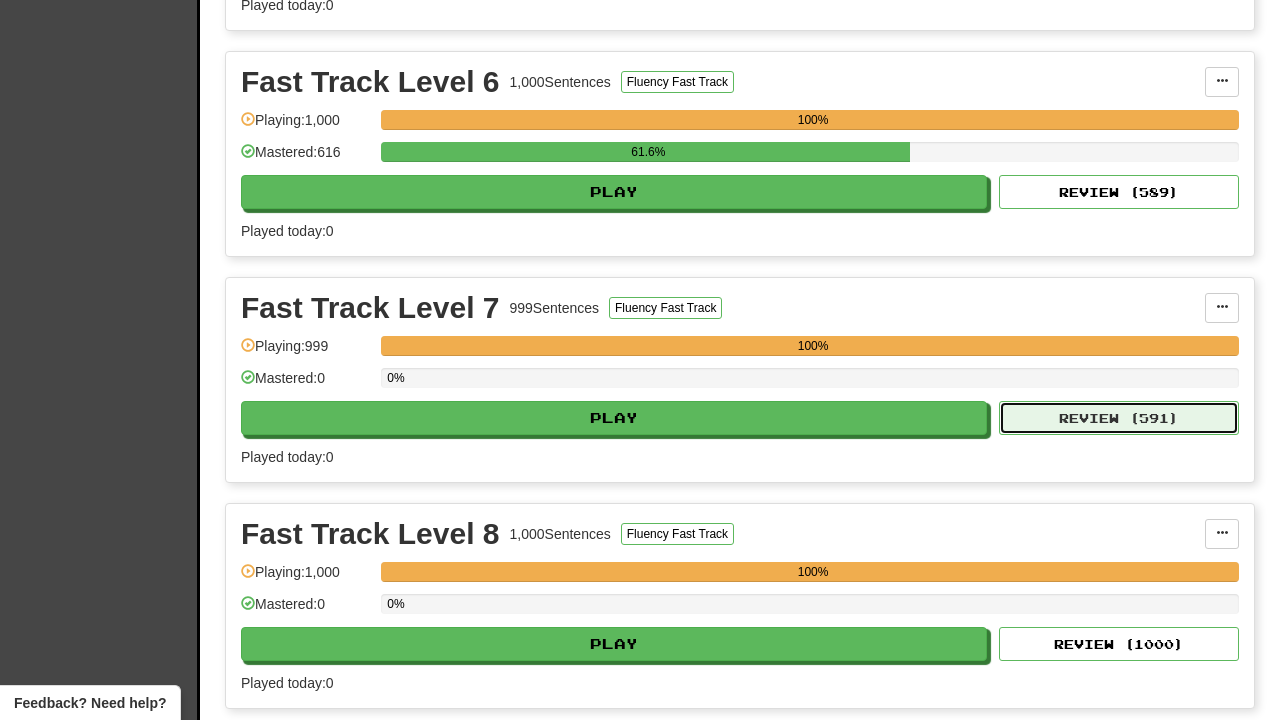 click on "Review ( 591 )" at bounding box center [1119, 418] 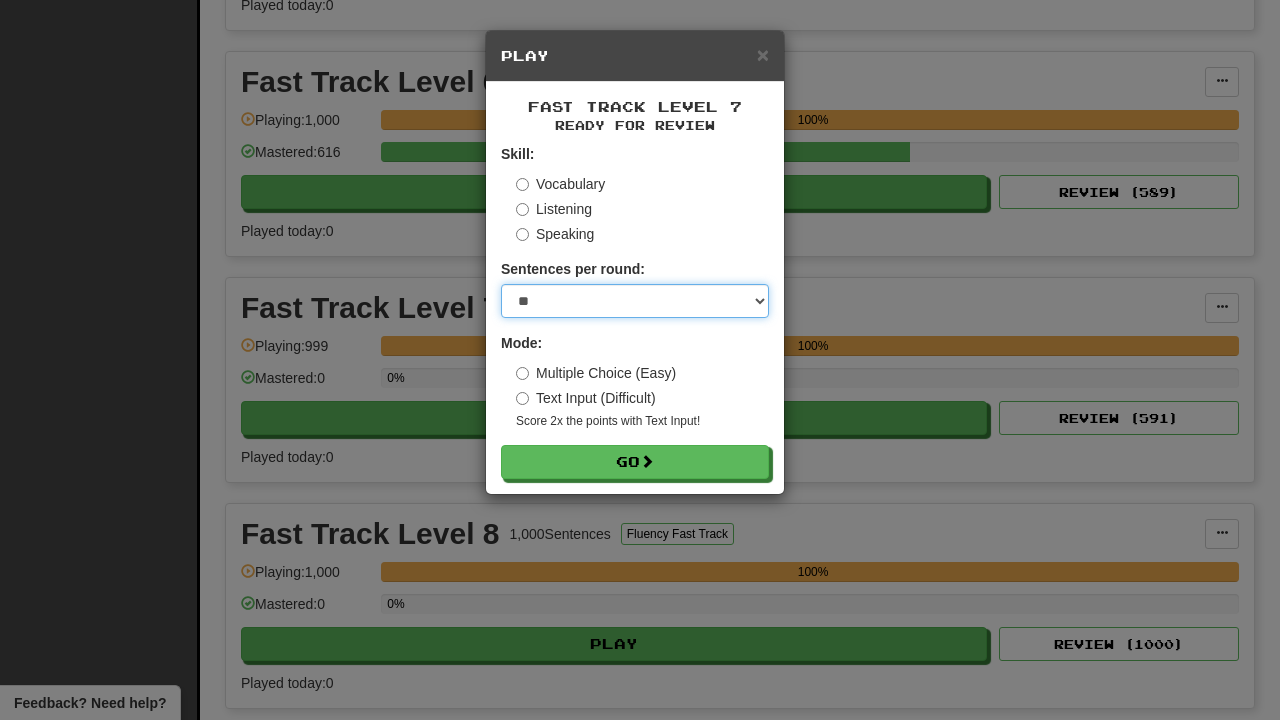 click on "* ** ** ** ** ** *** ********" at bounding box center [635, 301] 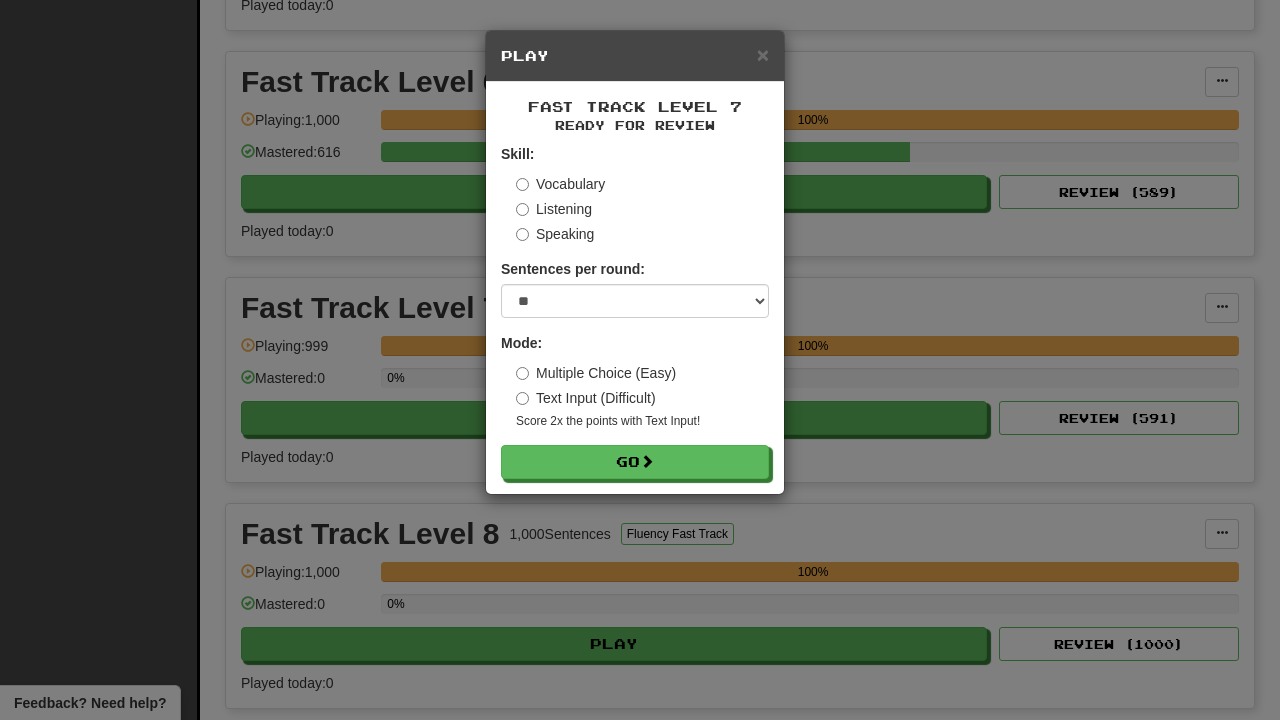 click on "Text Input (Difficult)" at bounding box center [586, 398] 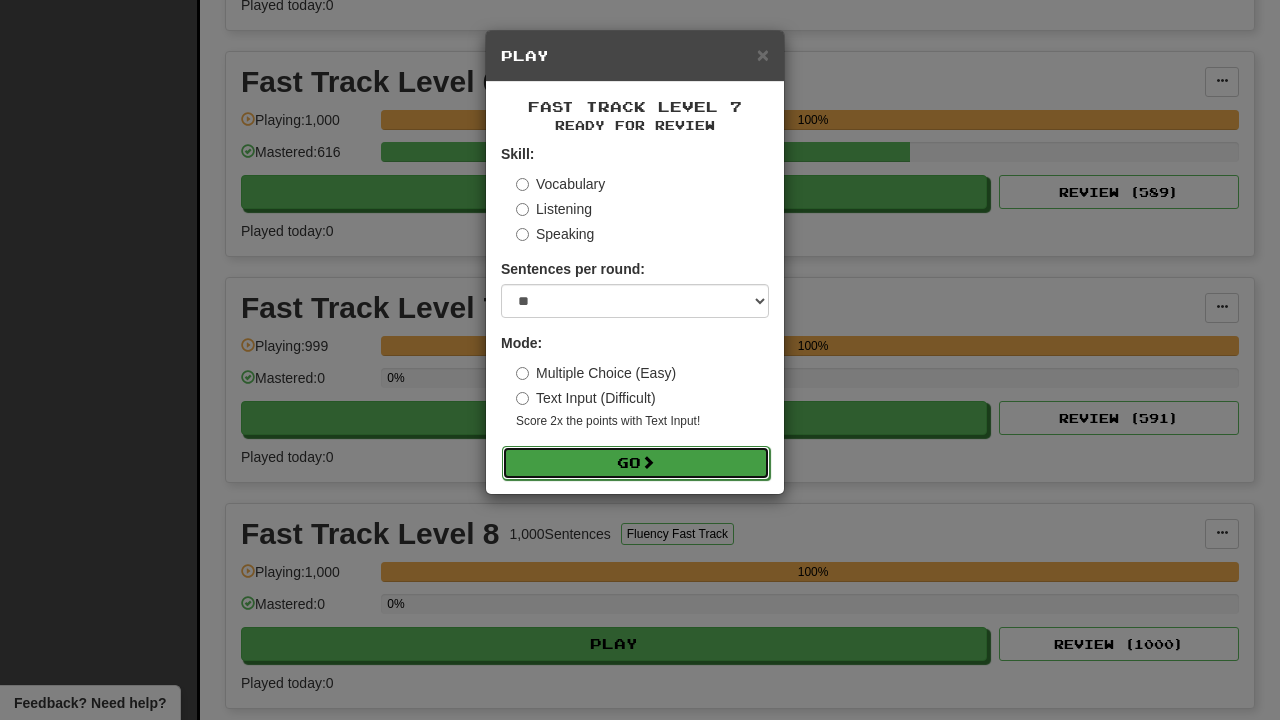 click on "Go" at bounding box center (636, 463) 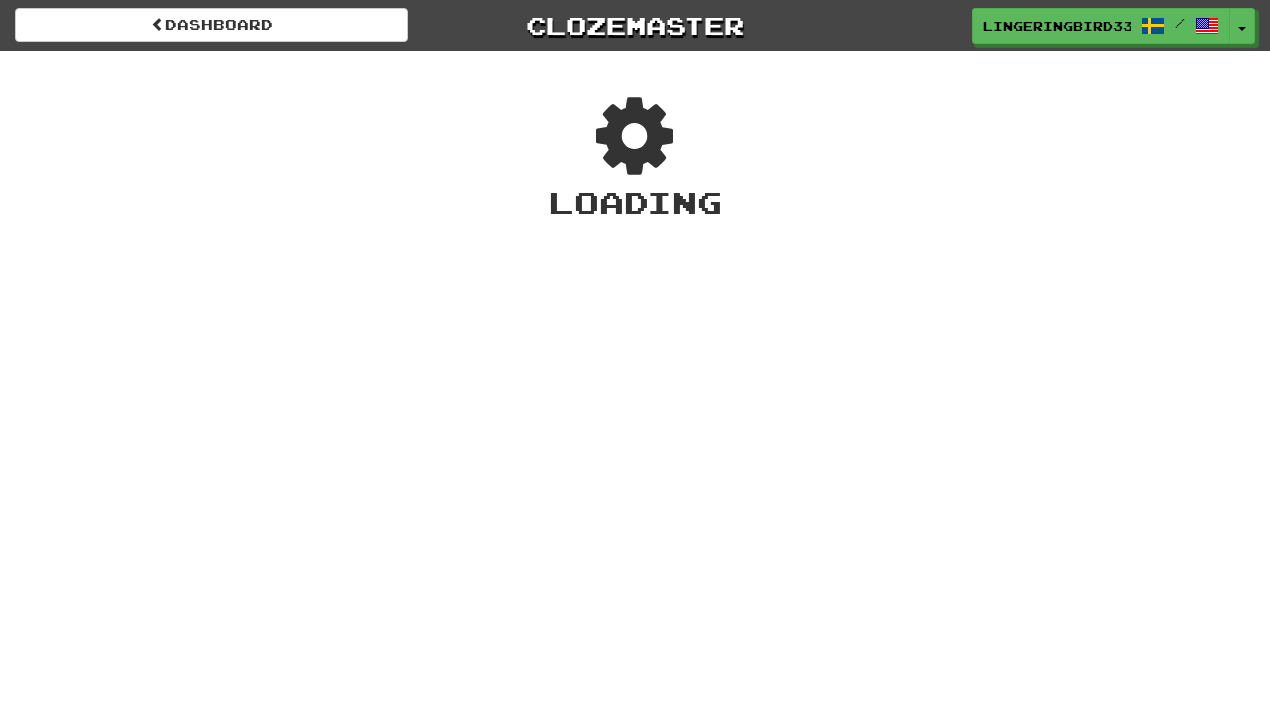 scroll, scrollTop: 0, scrollLeft: 0, axis: both 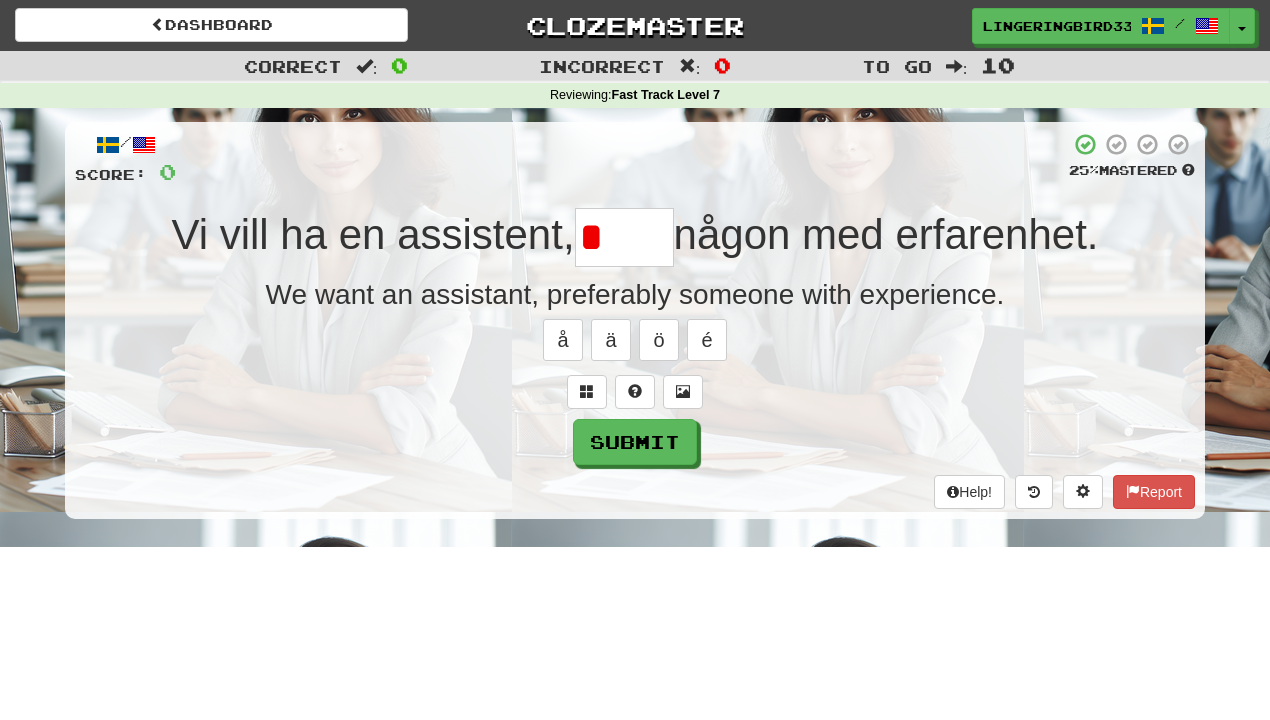 type on "*****" 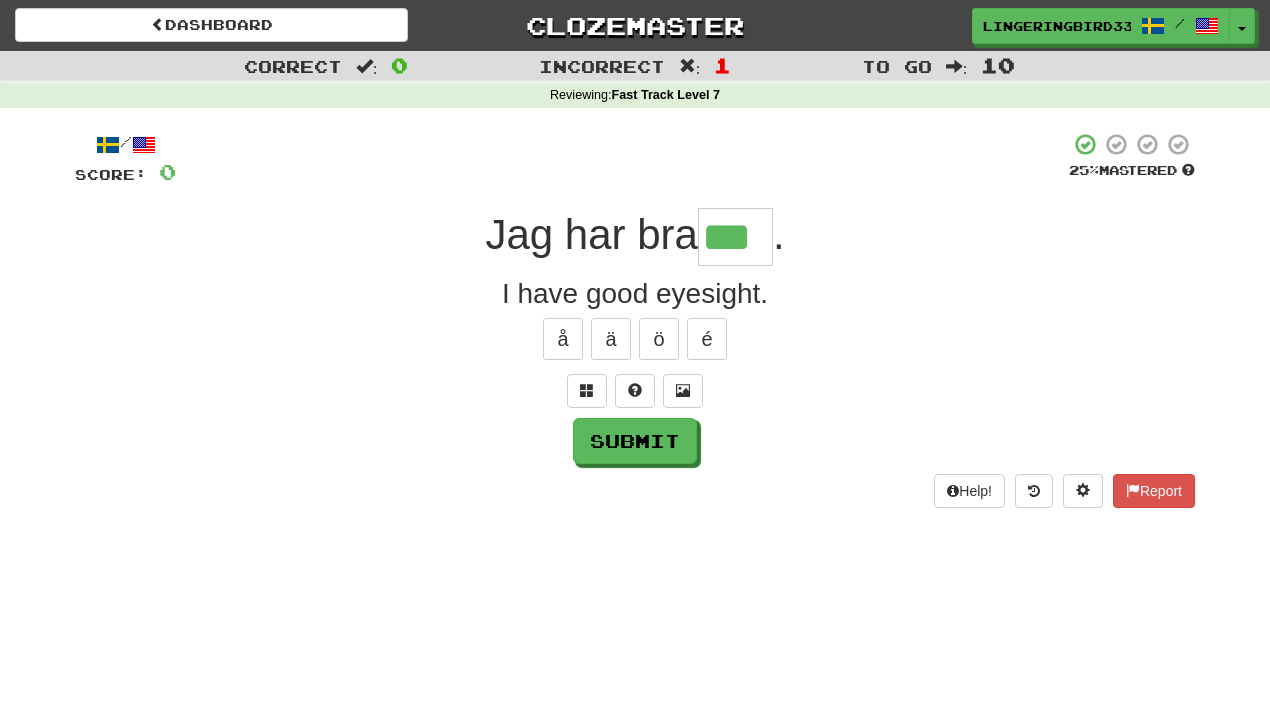 scroll, scrollTop: 0, scrollLeft: 0, axis: both 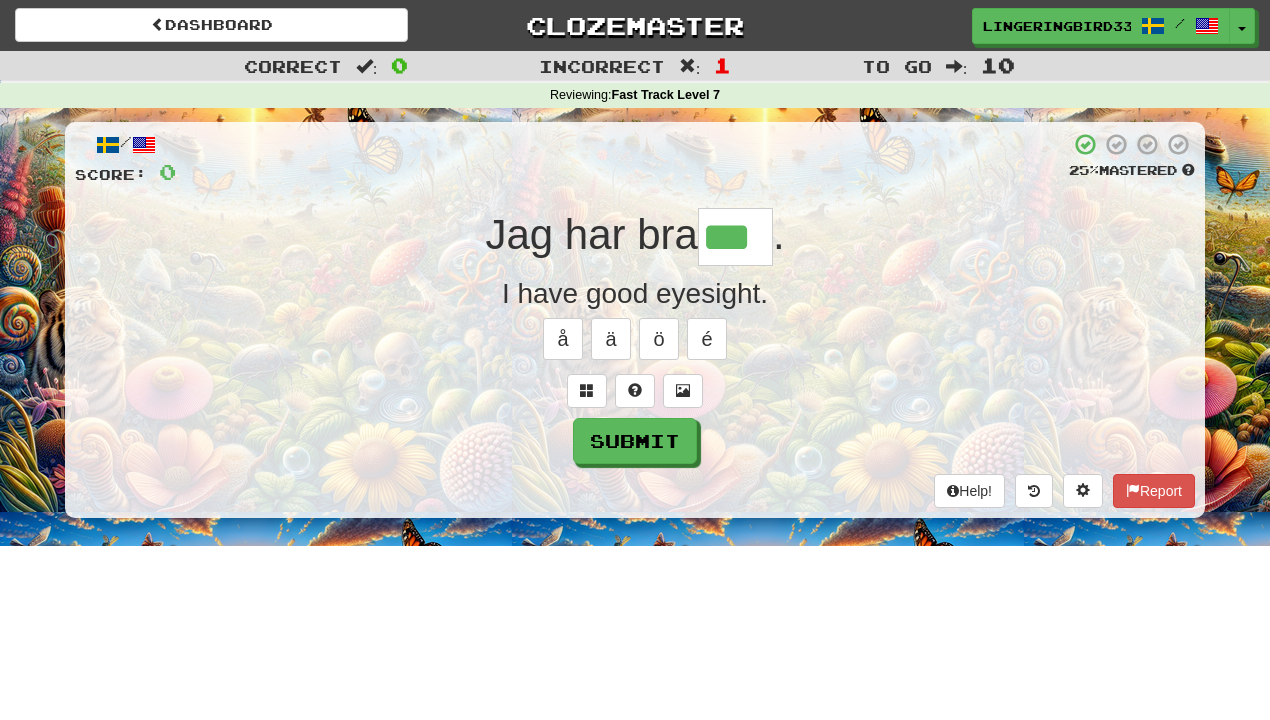 type on "***" 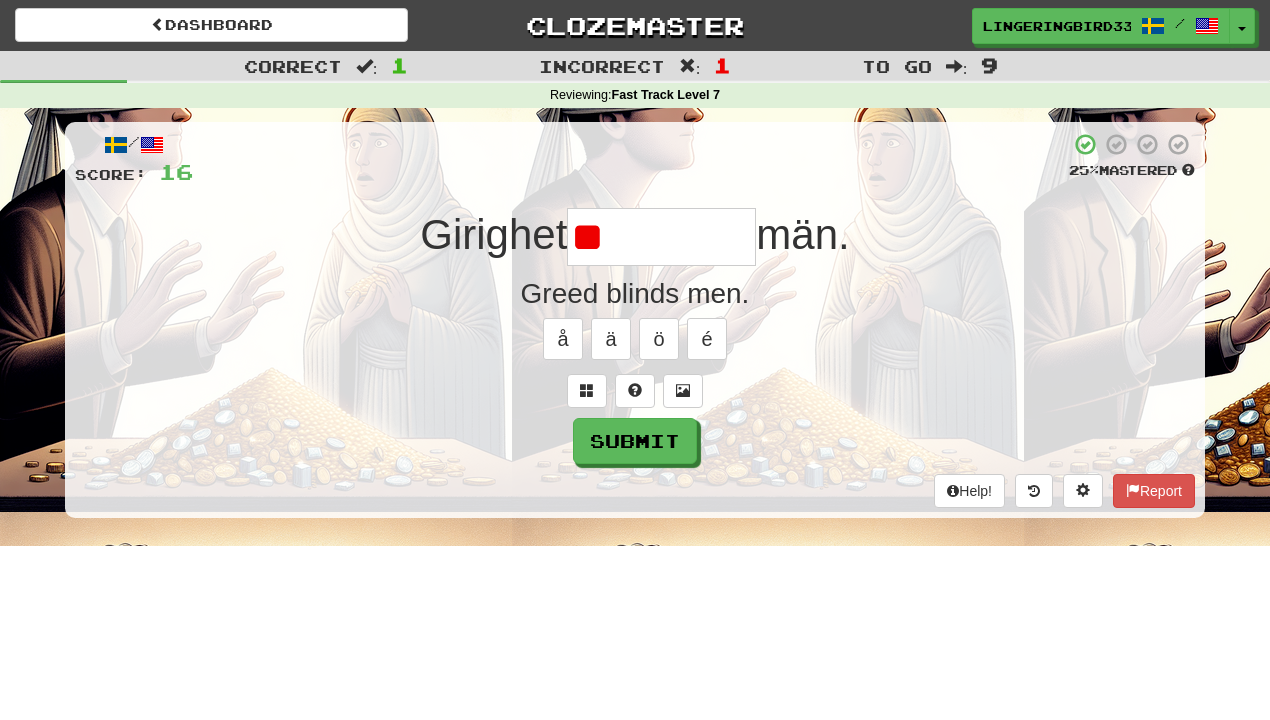 type on "*" 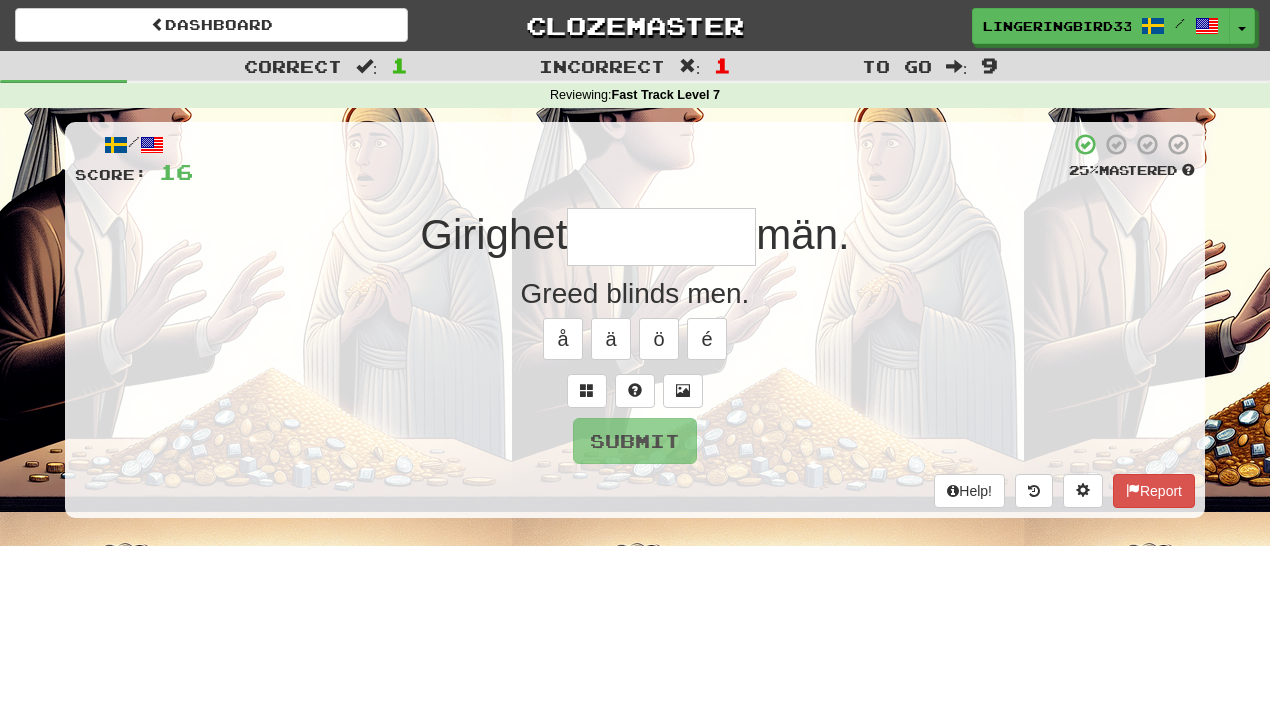 type on "**********" 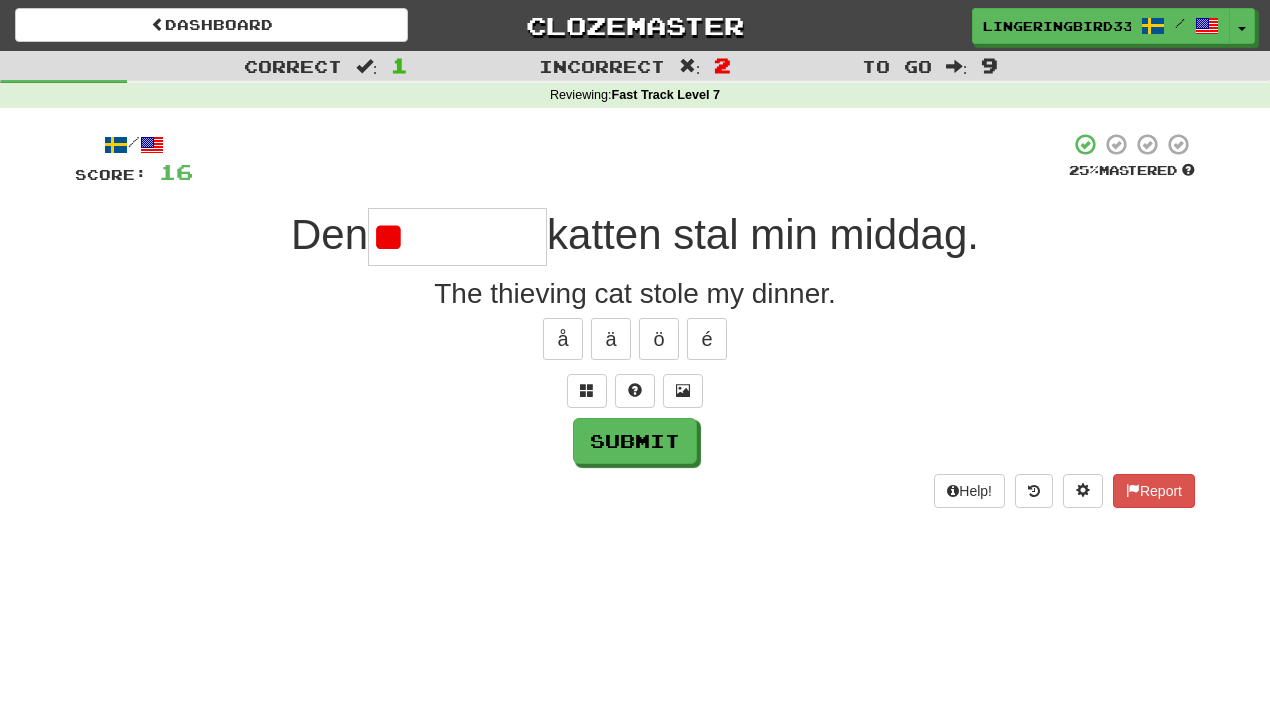 type on "*********" 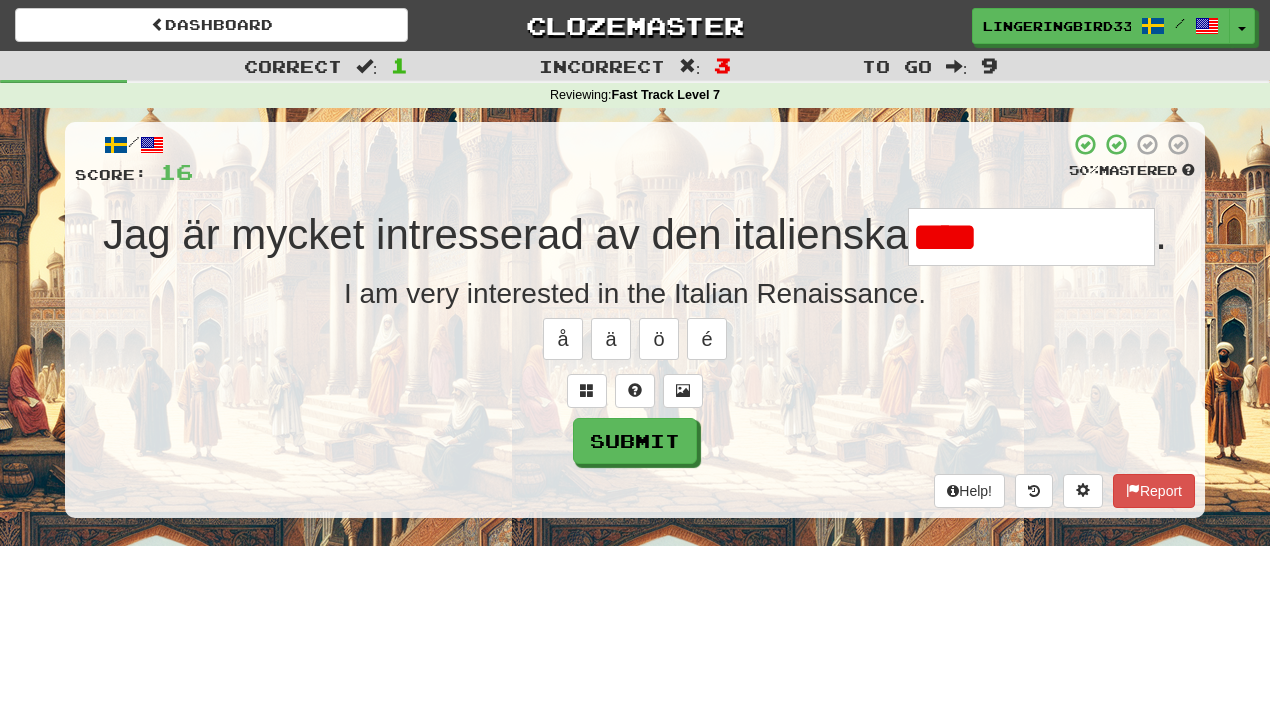type on "**********" 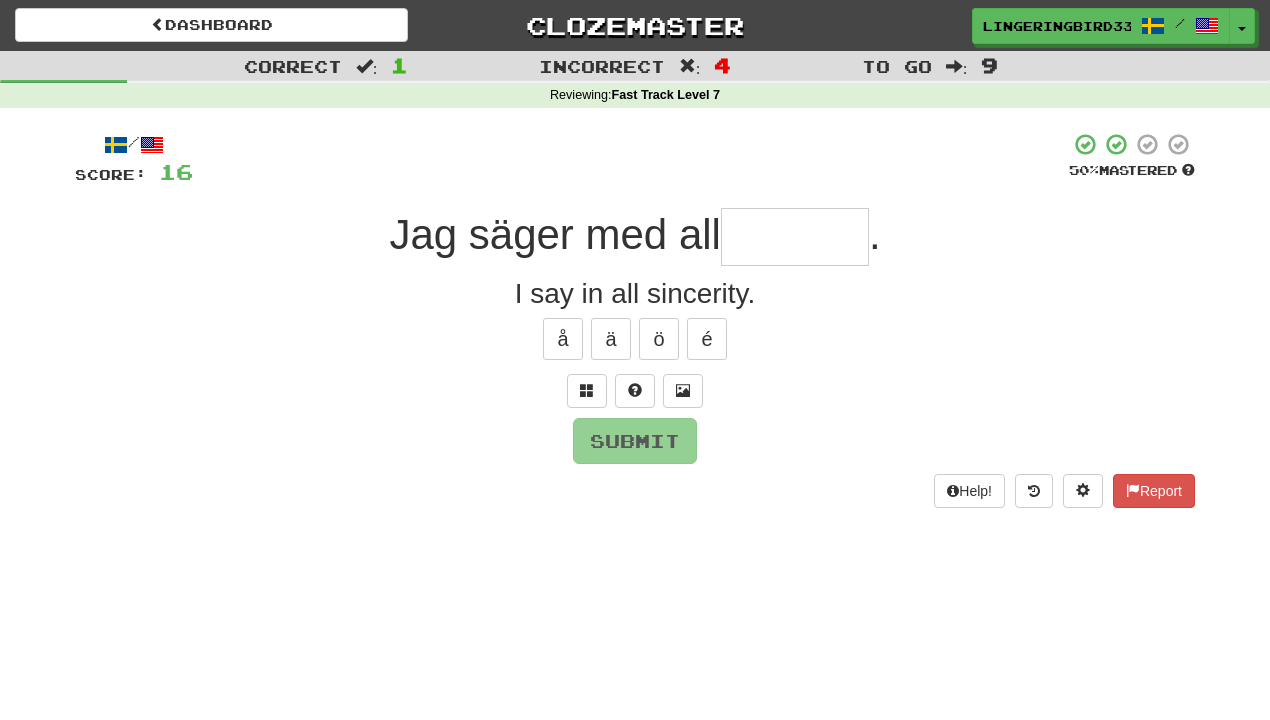 type on "*" 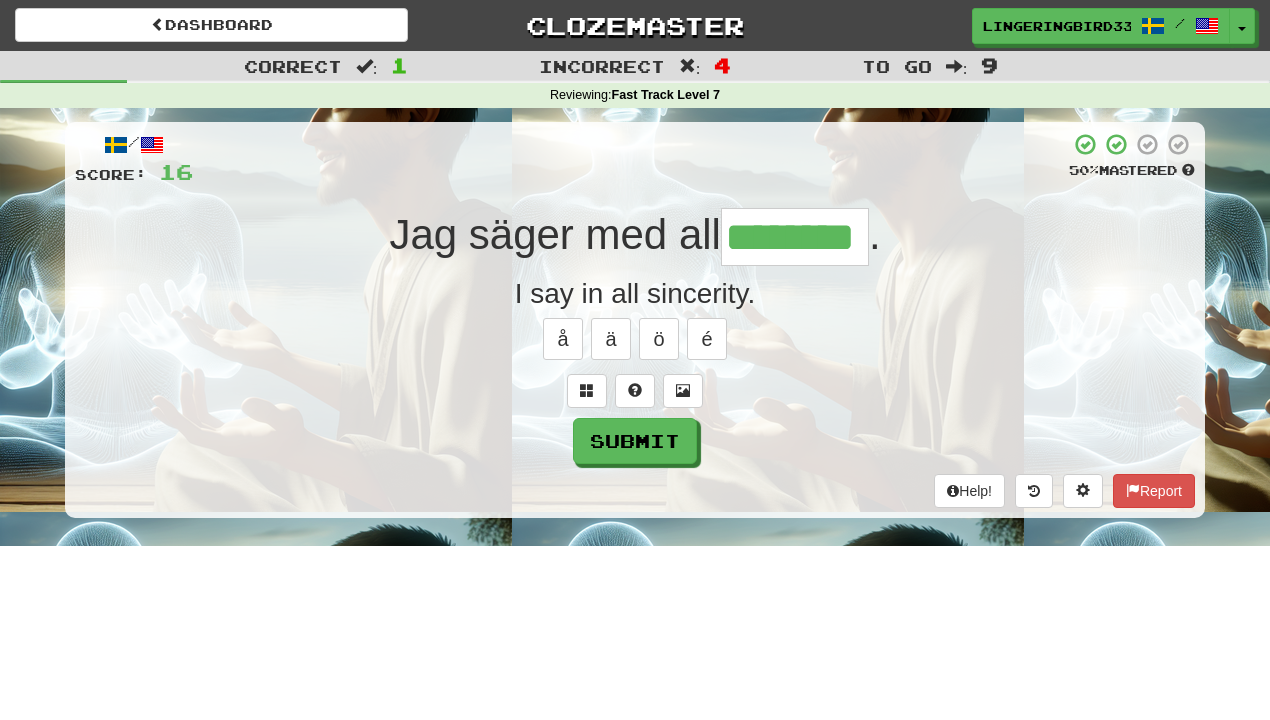 type on "********" 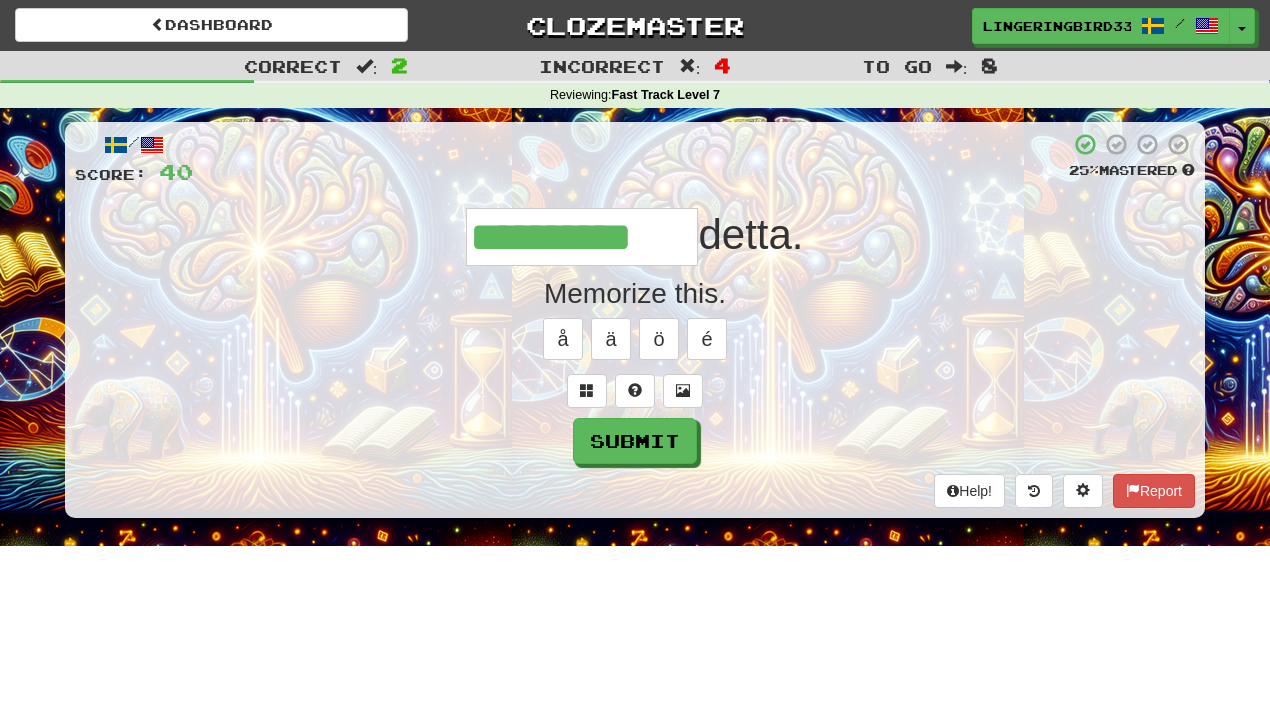 type on "**********" 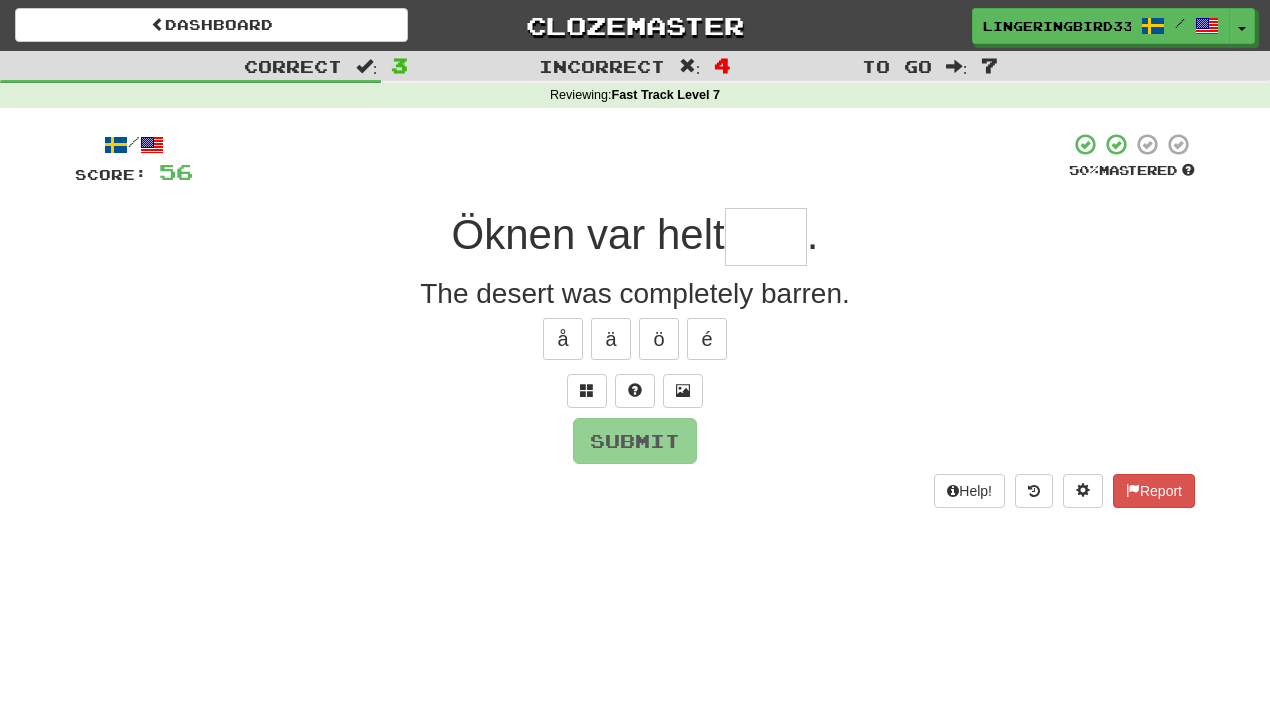 type on "***" 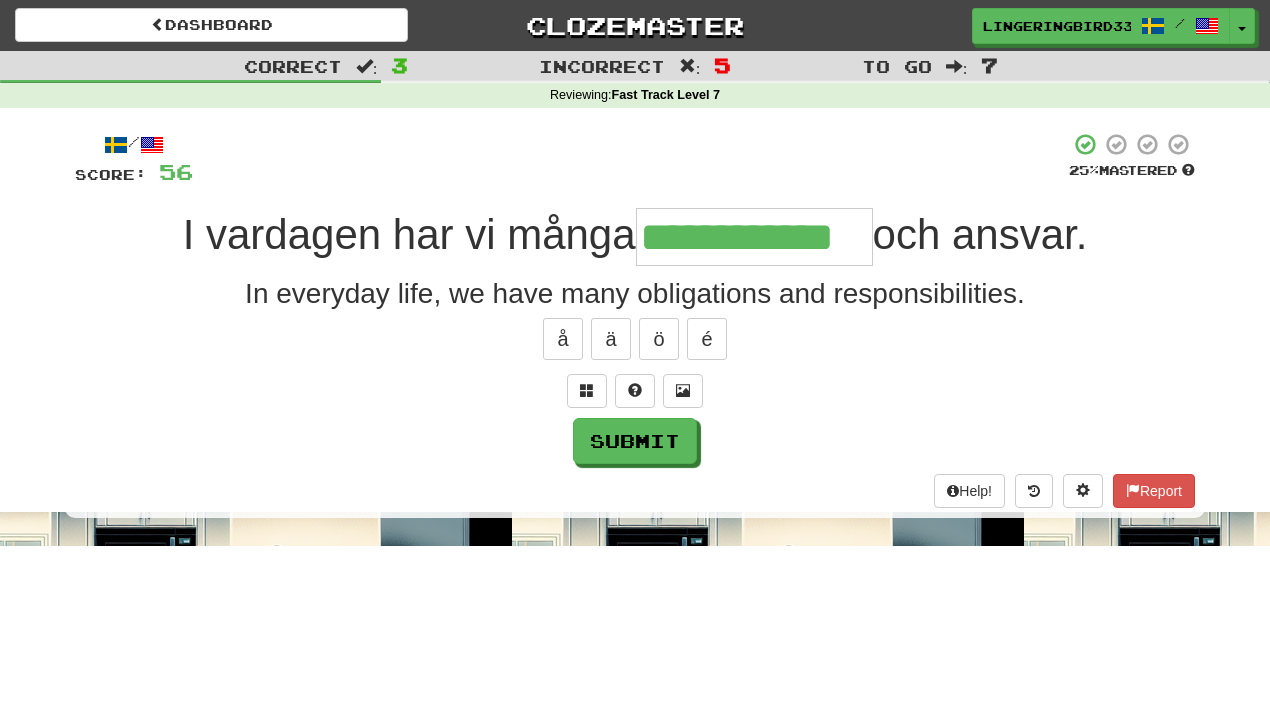 type on "**********" 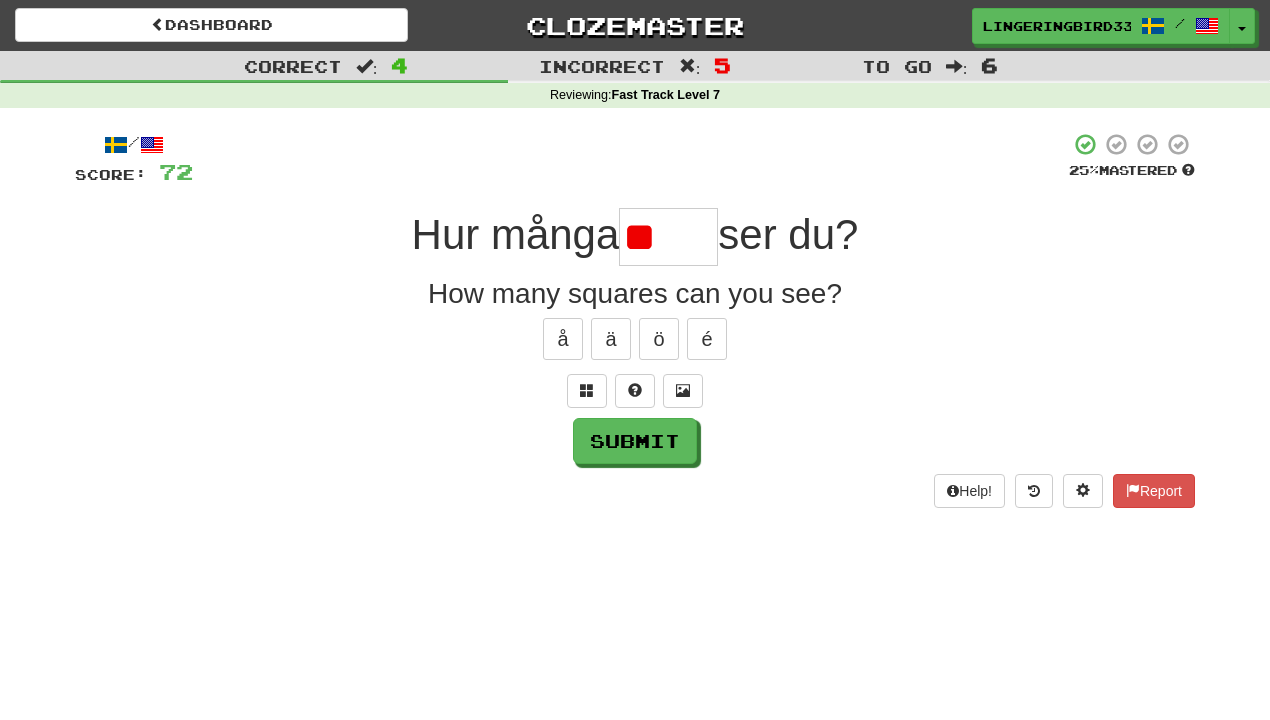 type on "*" 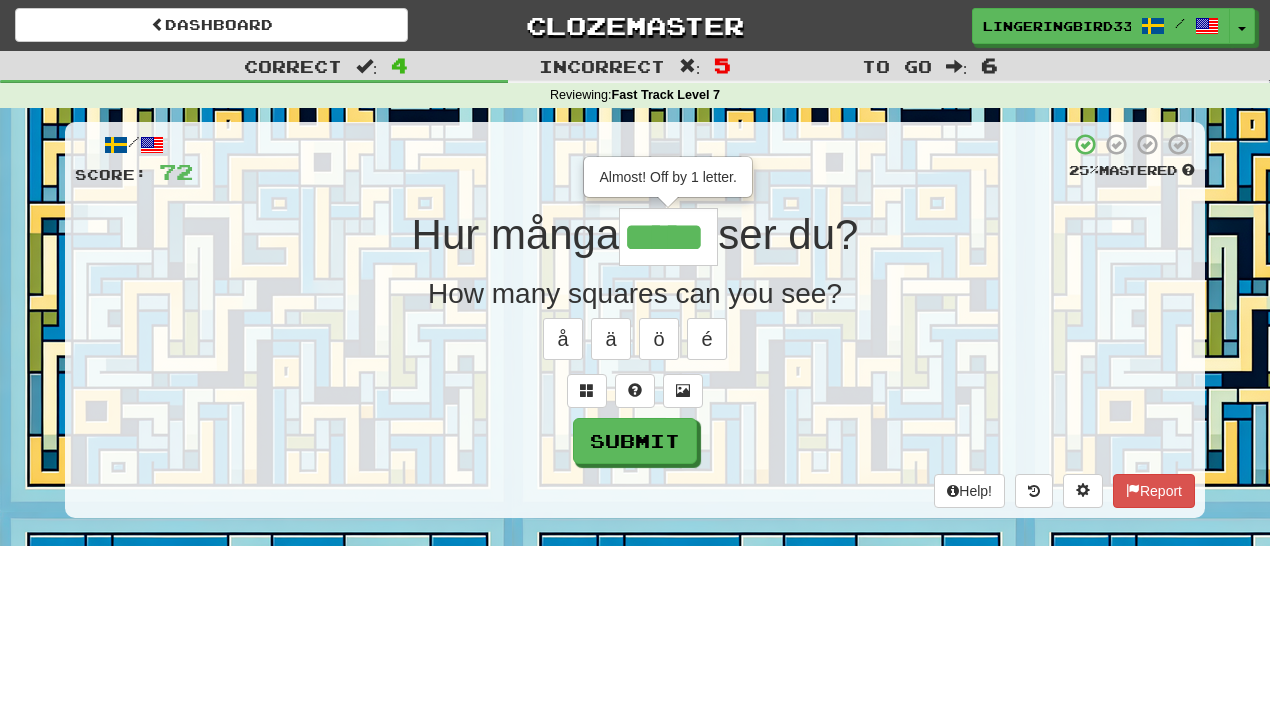 type on "*****" 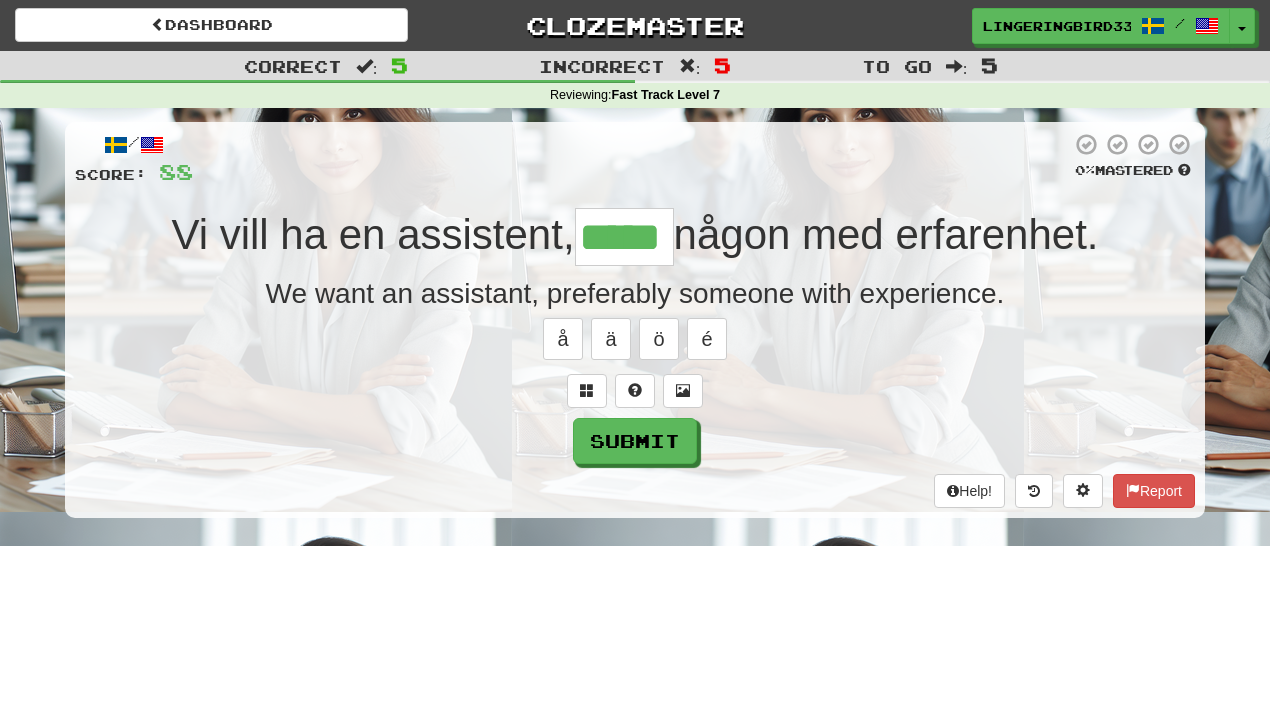 type on "*****" 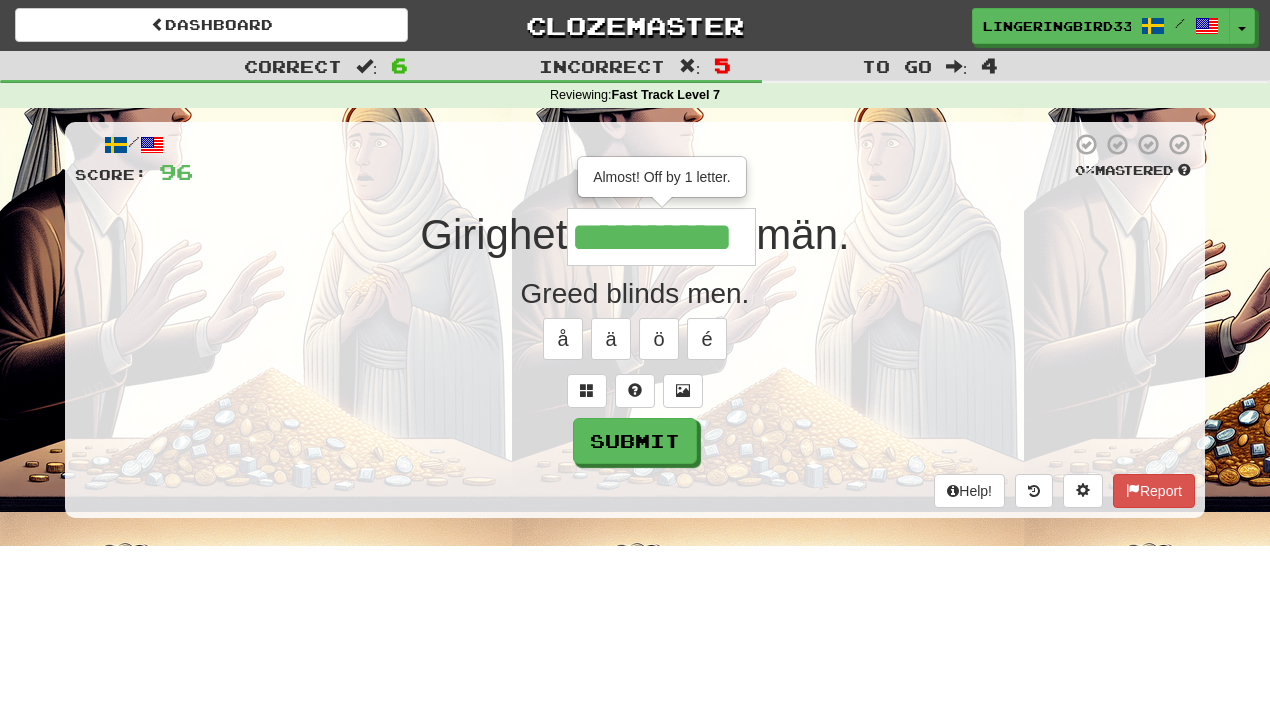 type on "**********" 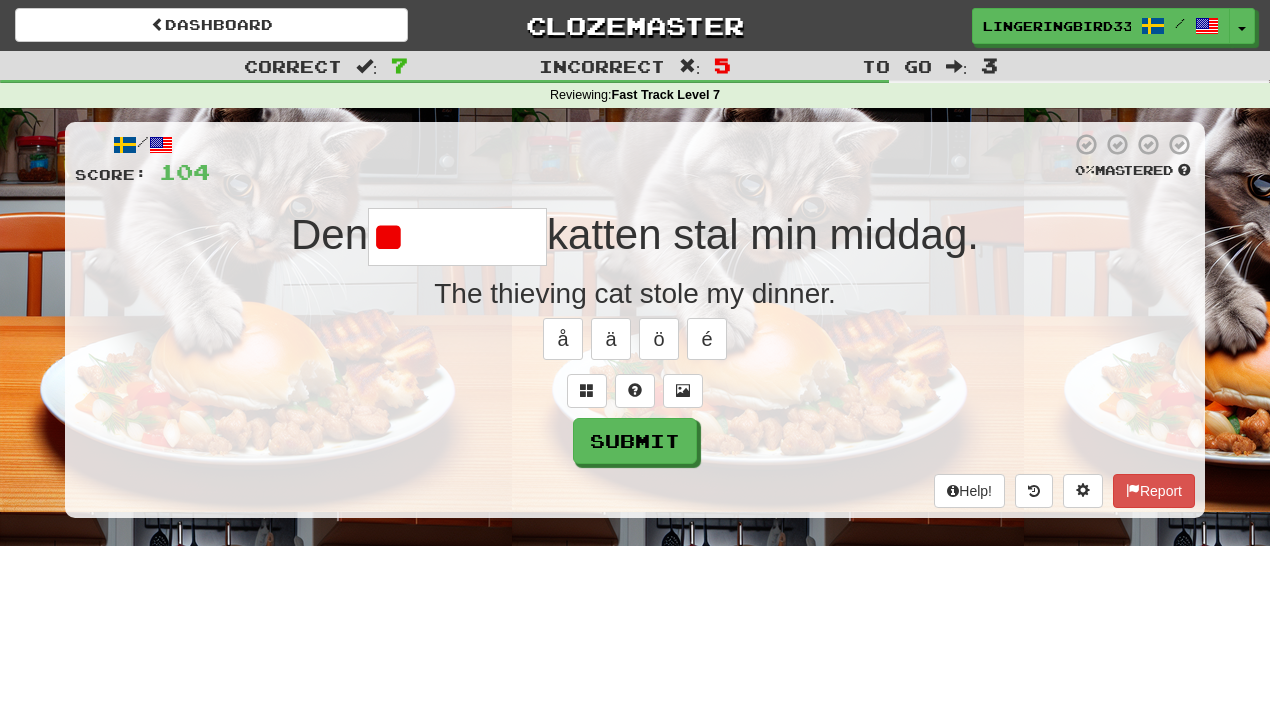 type on "*" 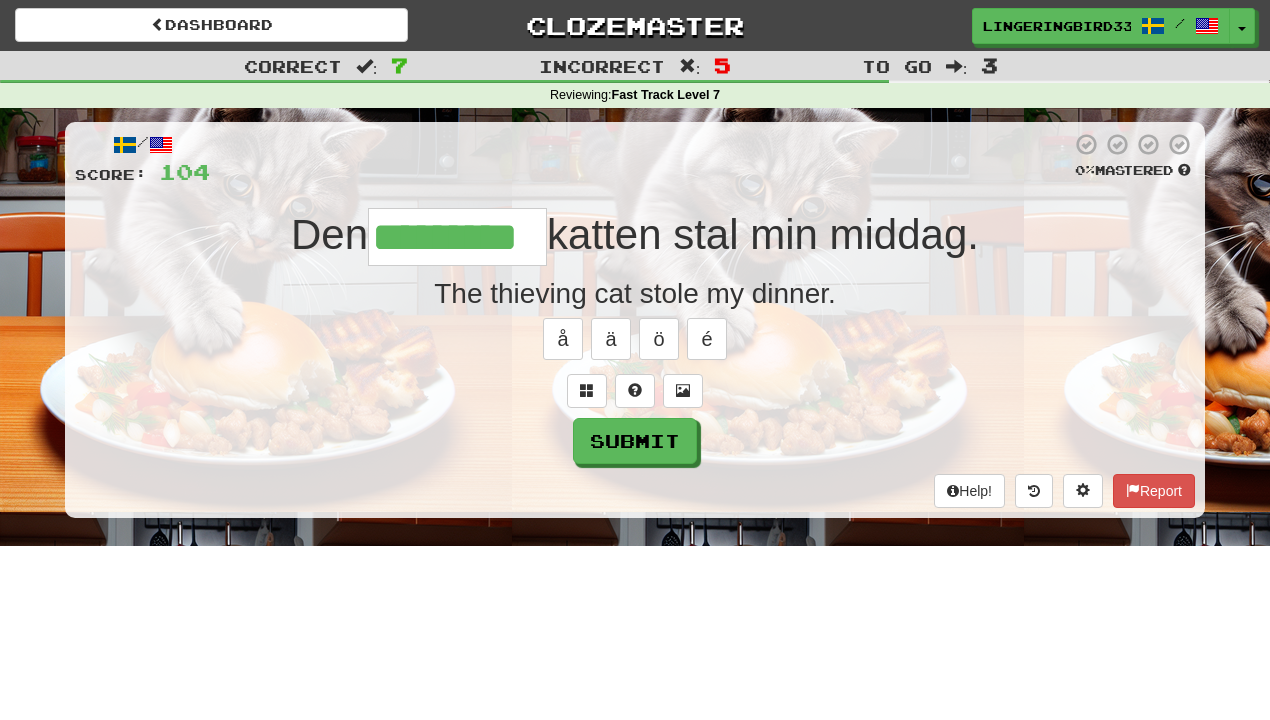 type on "*********" 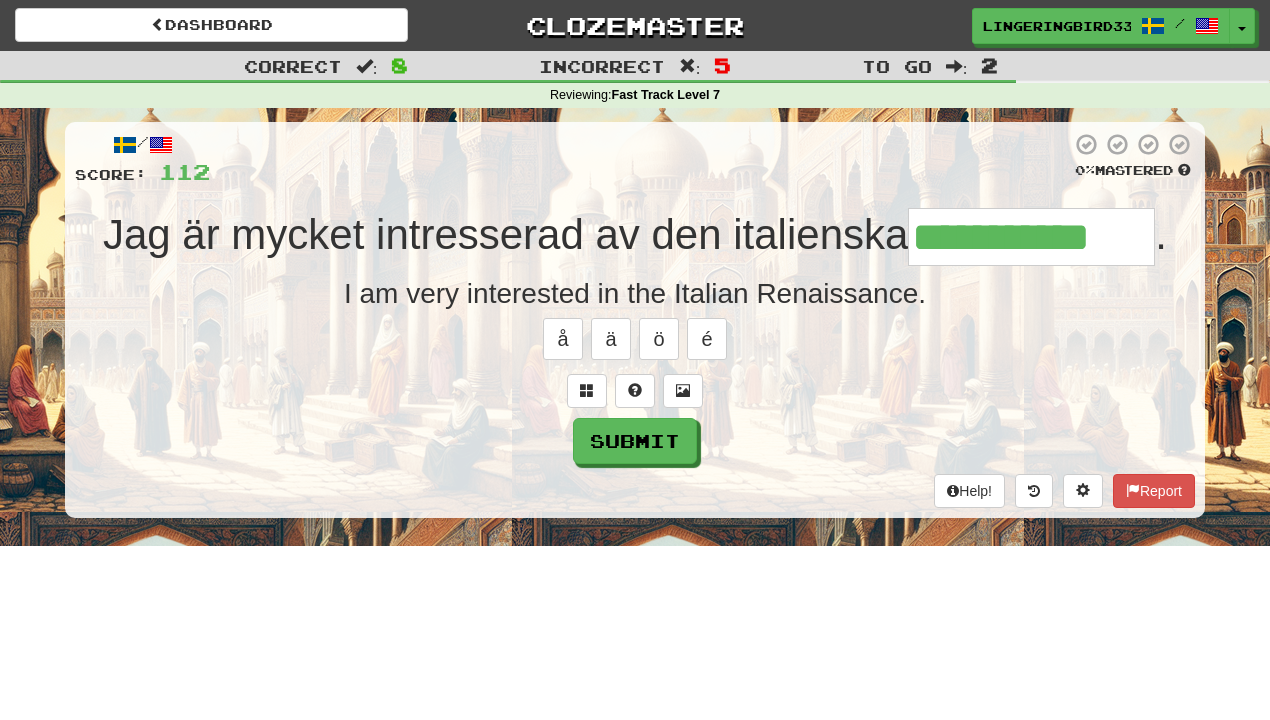 type on "**********" 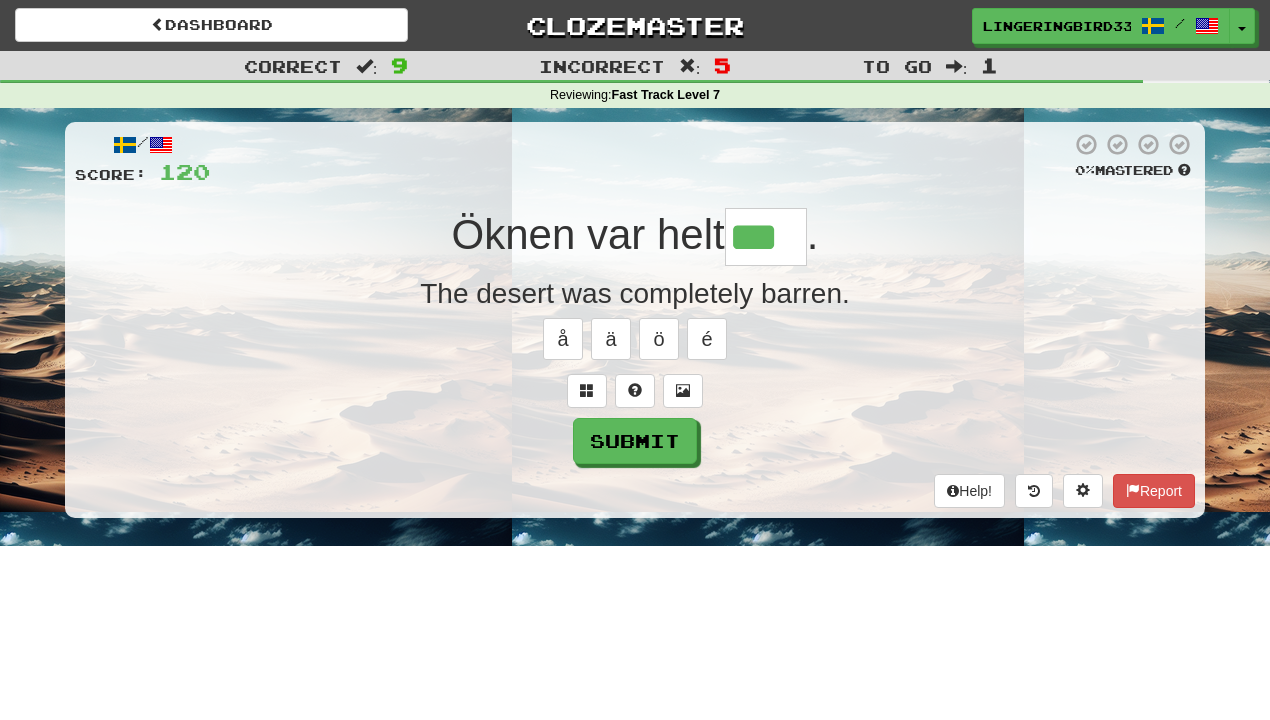 type on "***" 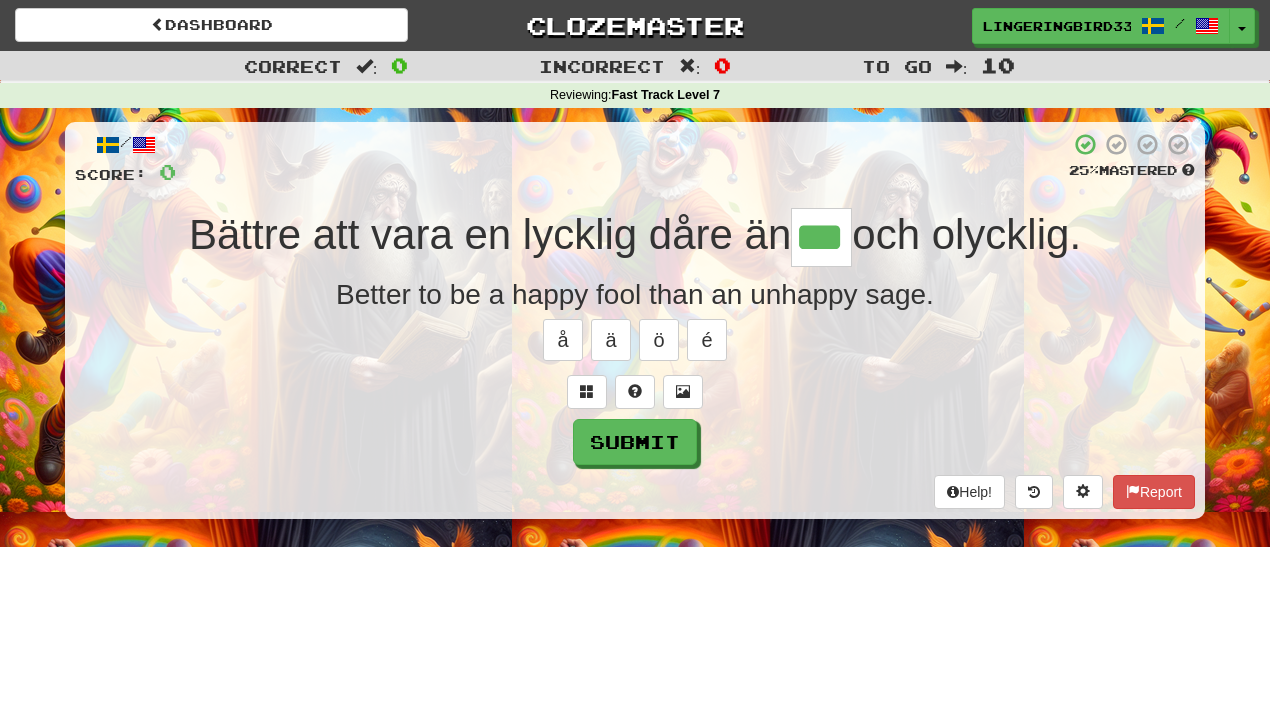 type on "***" 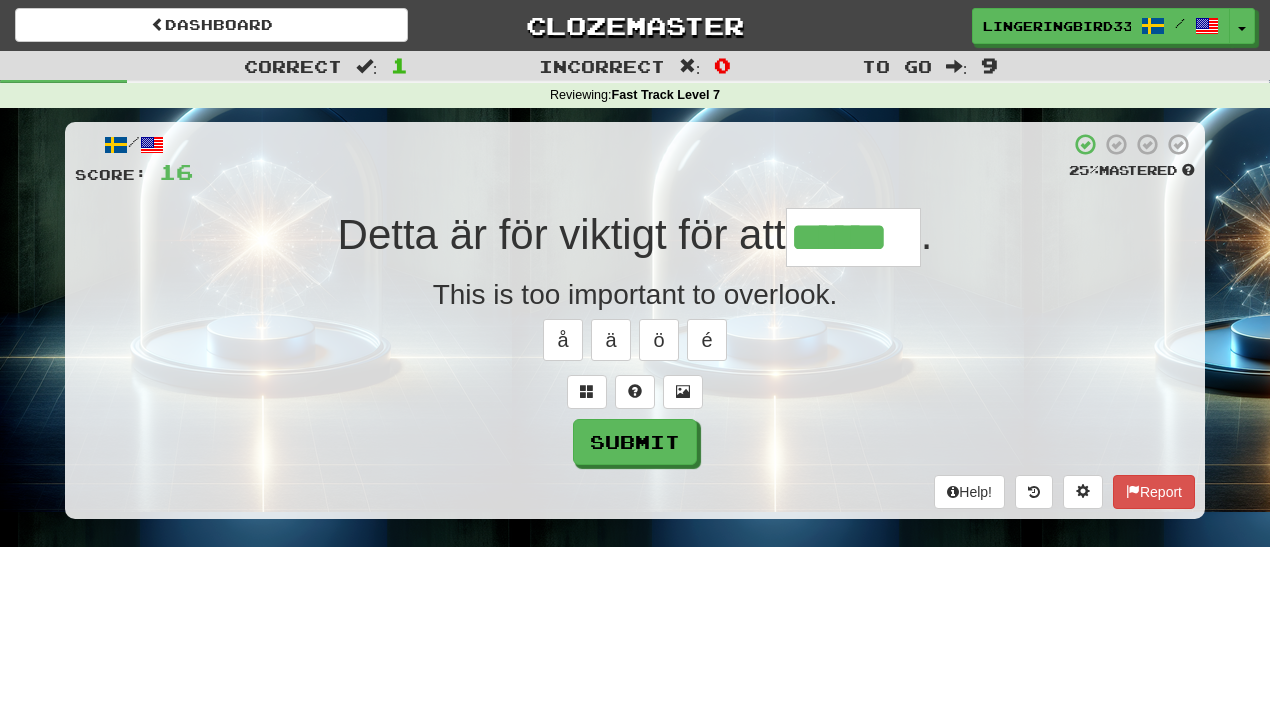 type on "******" 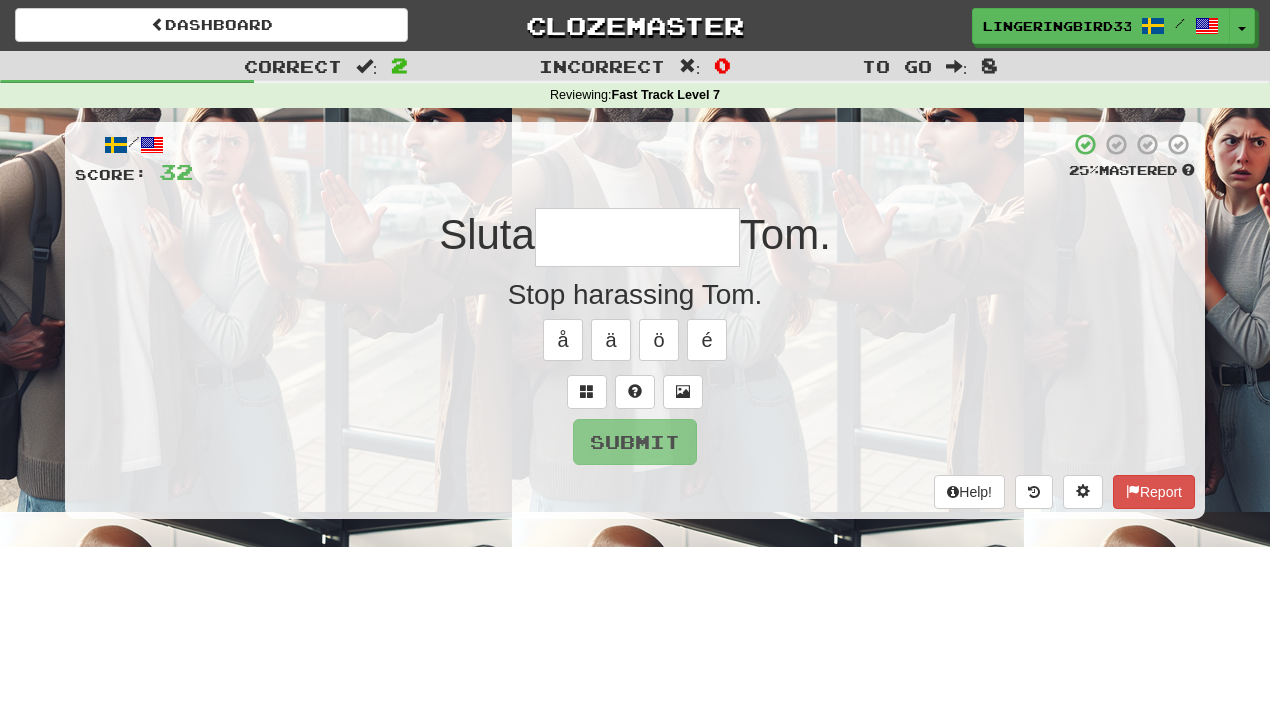 type on "**********" 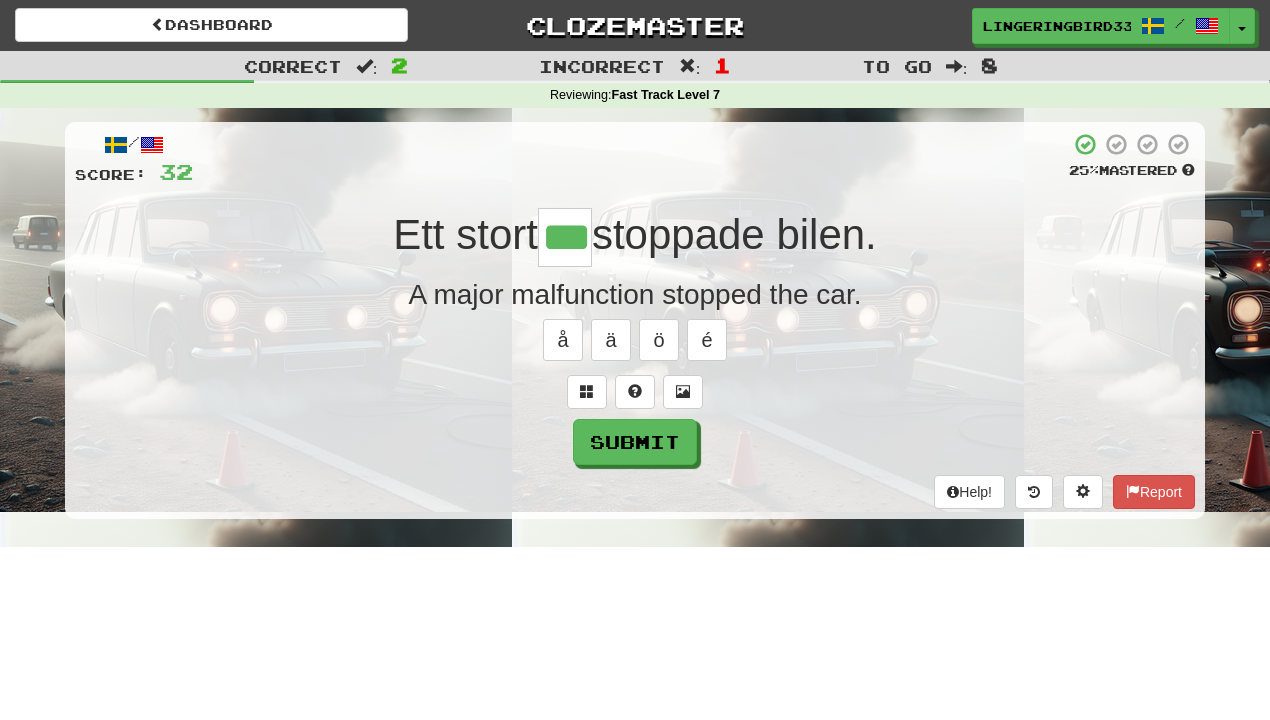 type on "***" 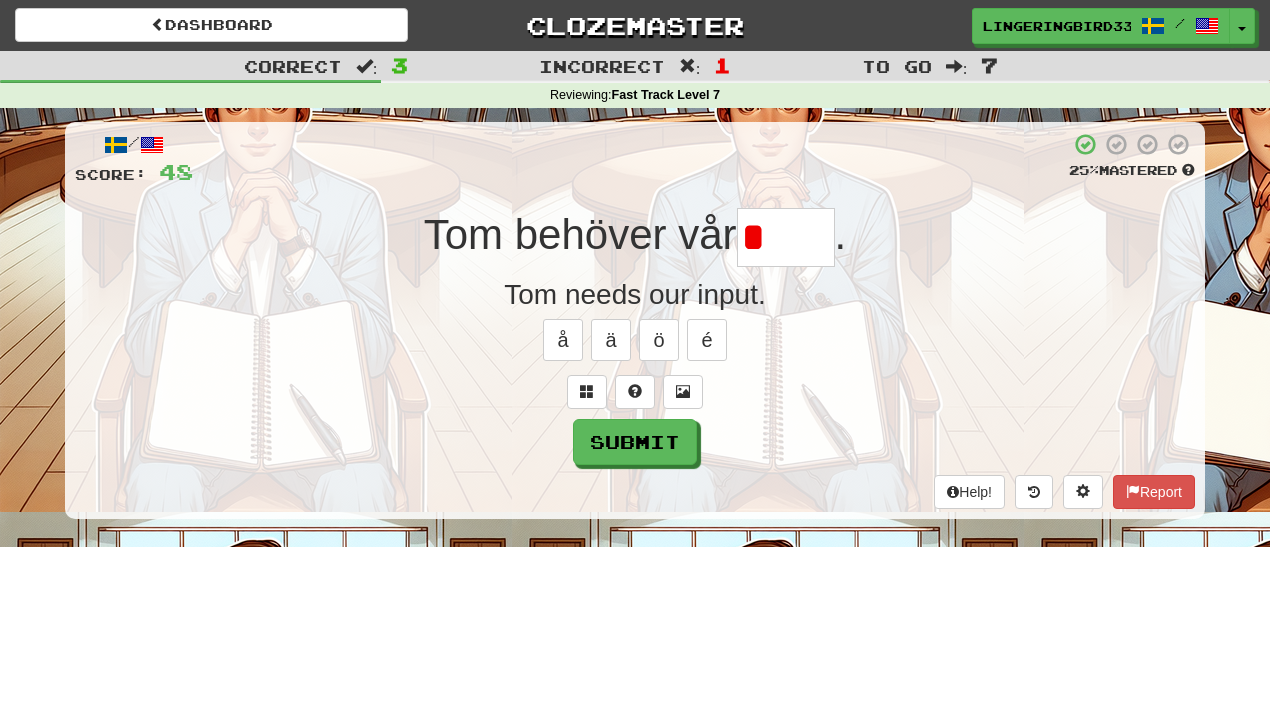 type on "*****" 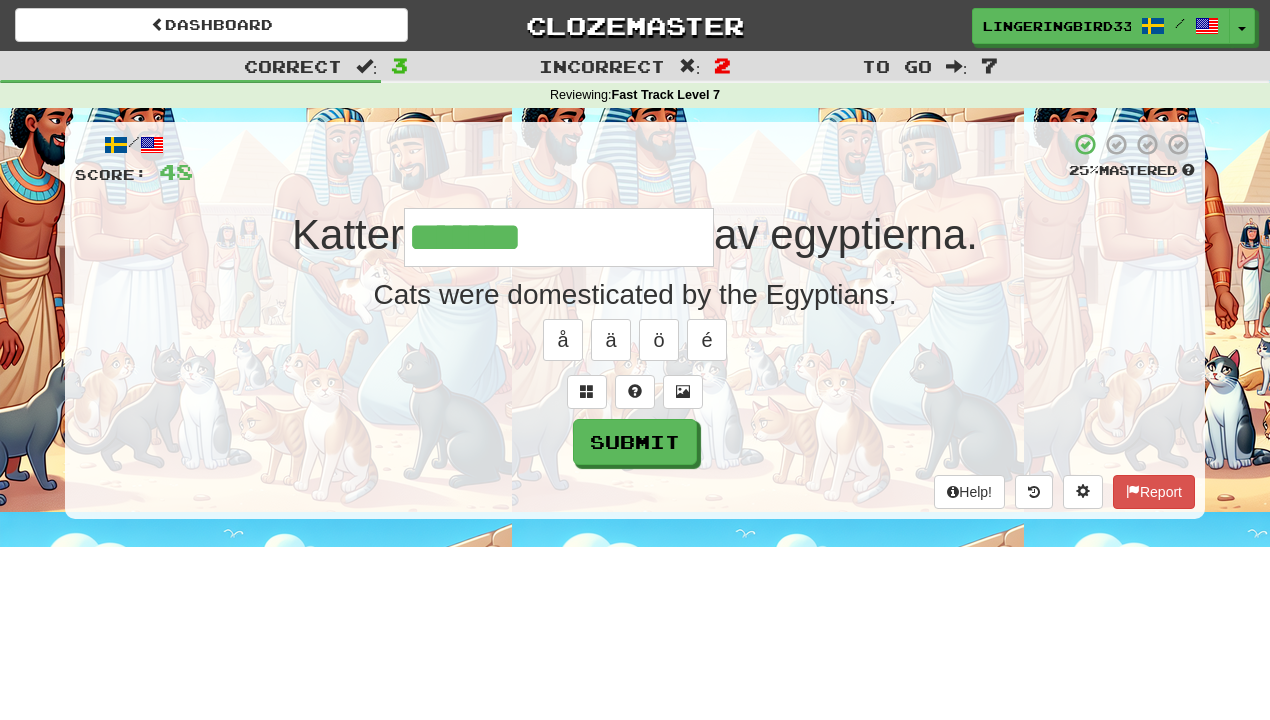 type on "**********" 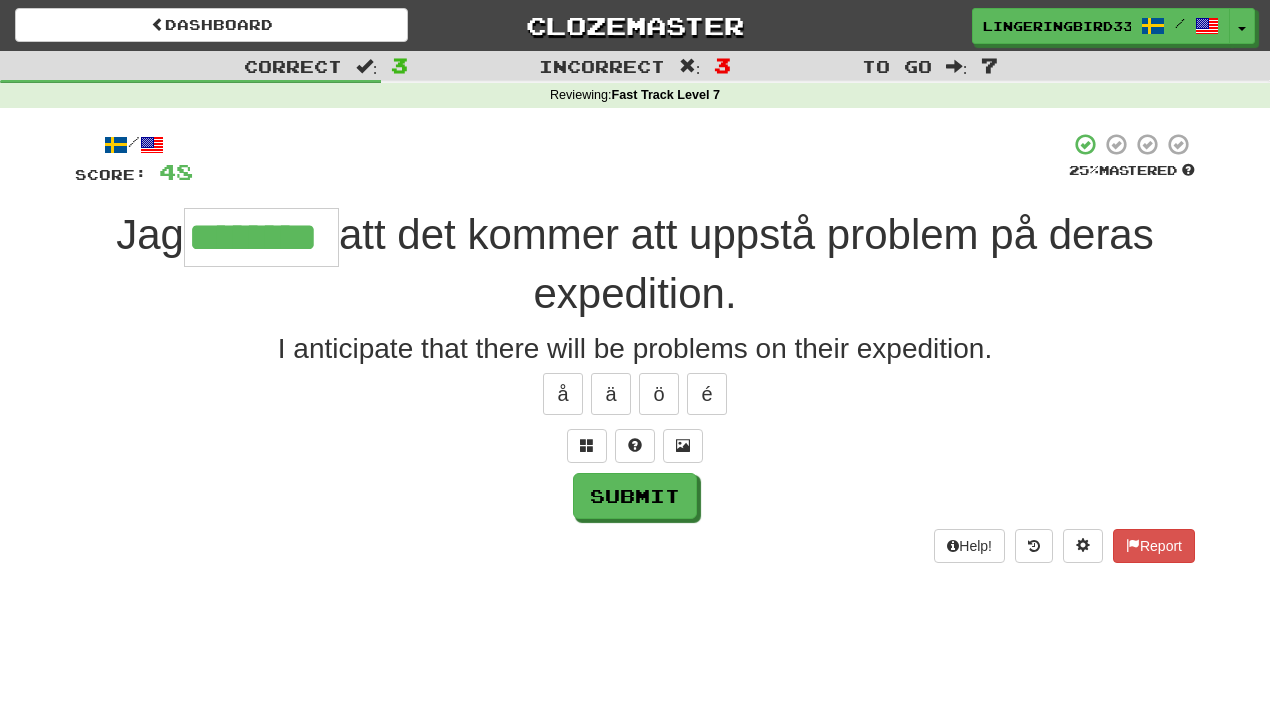type on "********" 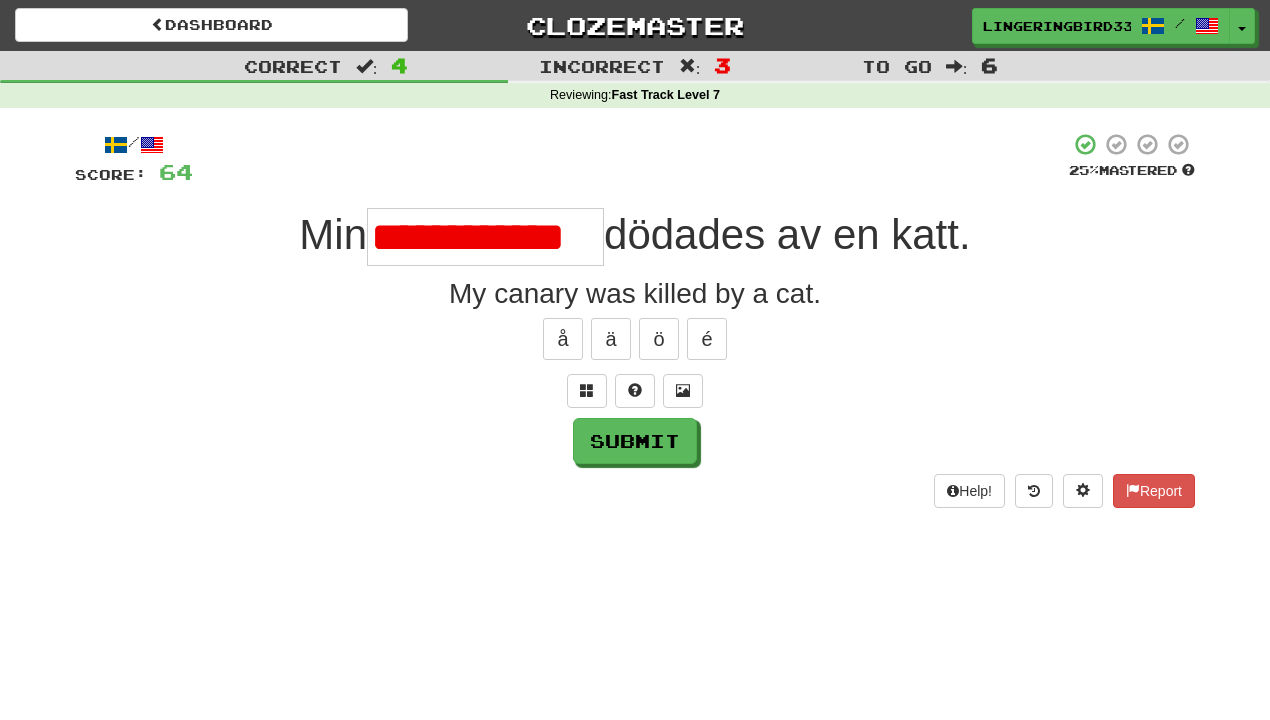 scroll, scrollTop: 0, scrollLeft: 0, axis: both 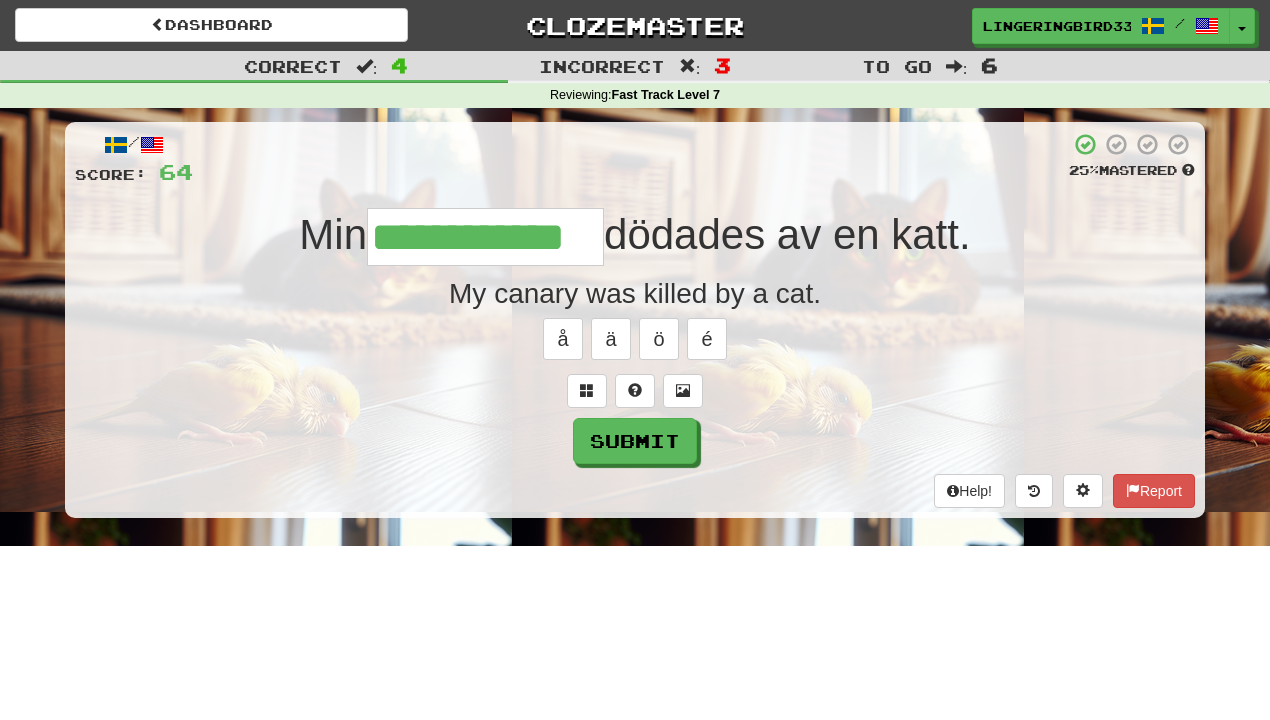 type on "**********" 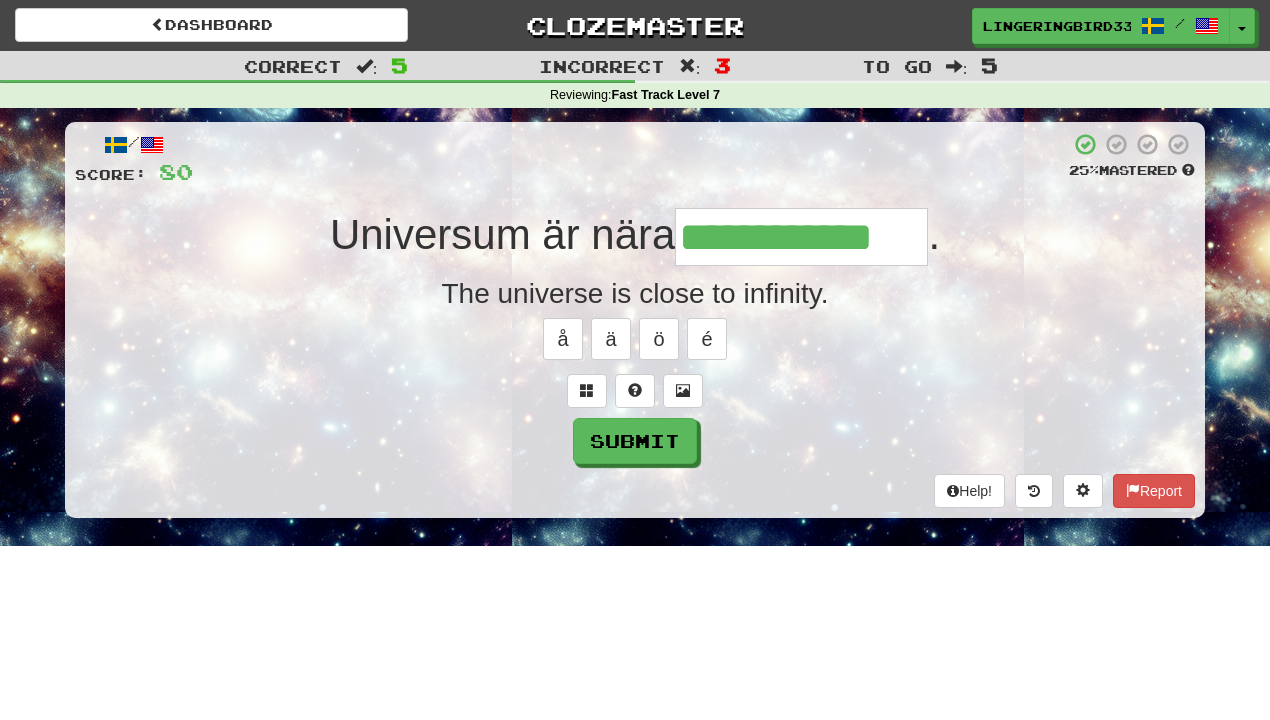 type on "**********" 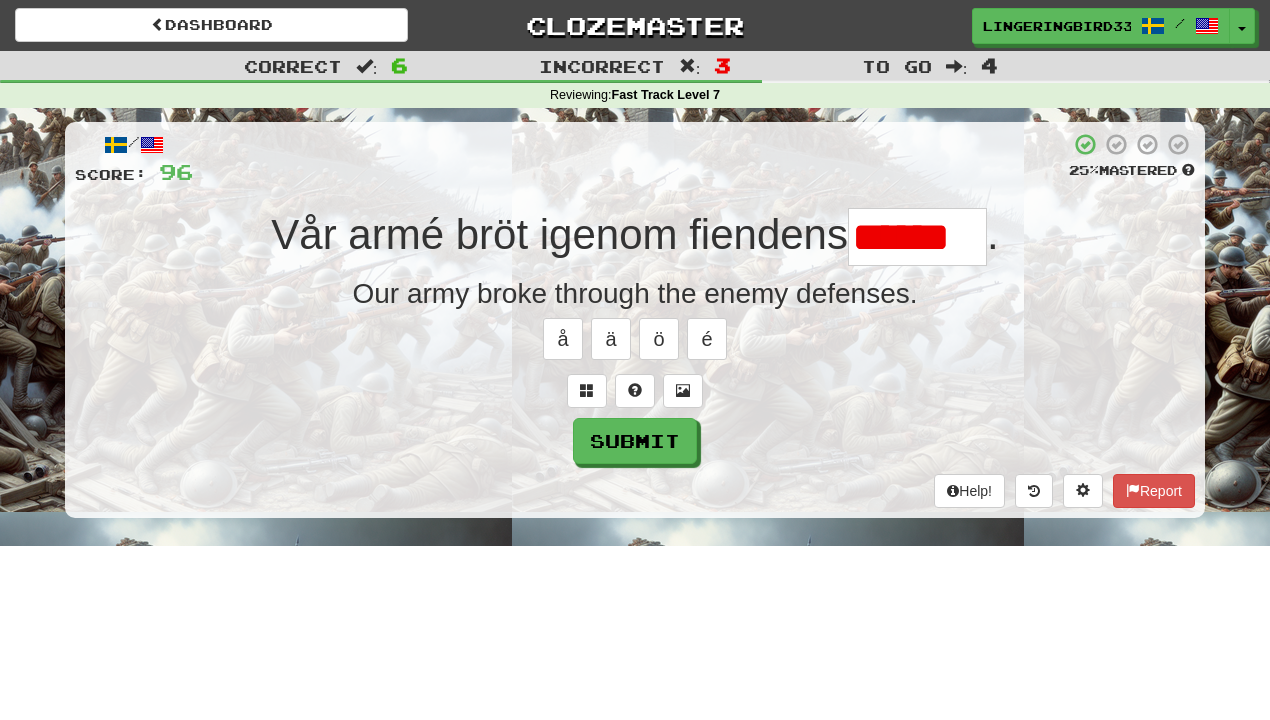 scroll, scrollTop: 0, scrollLeft: 0, axis: both 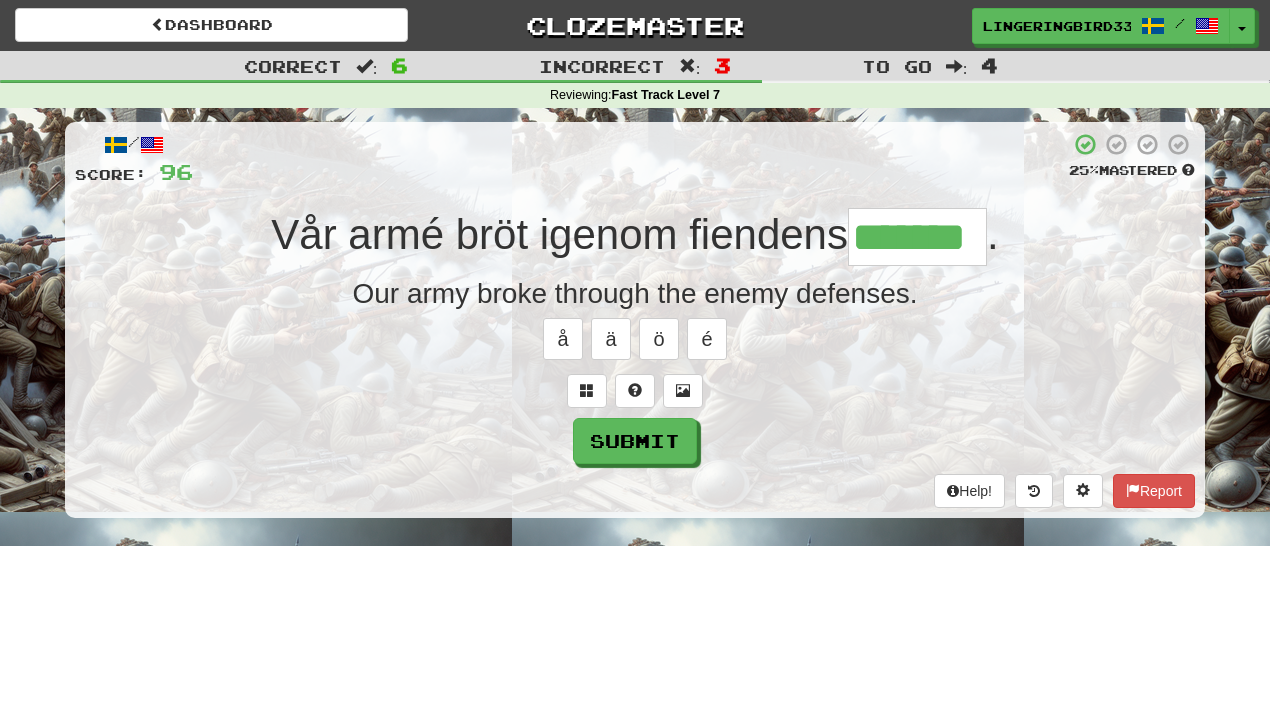 type on "*******" 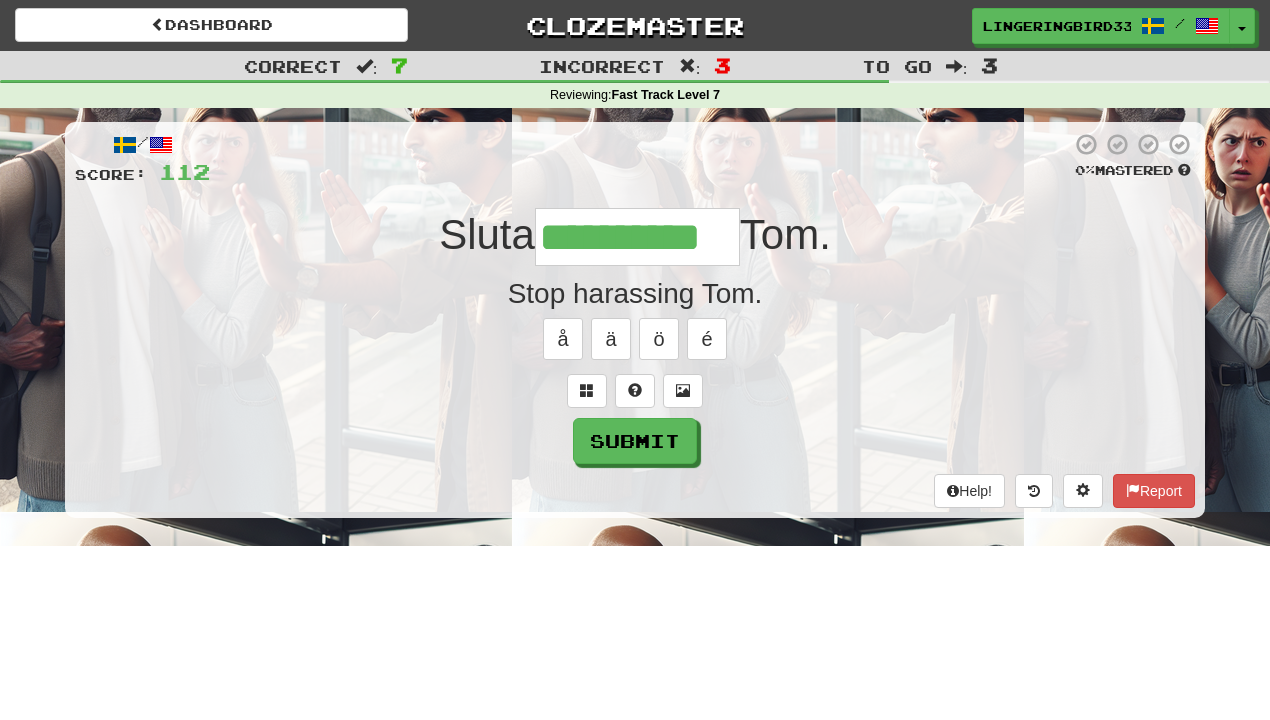 type on "**********" 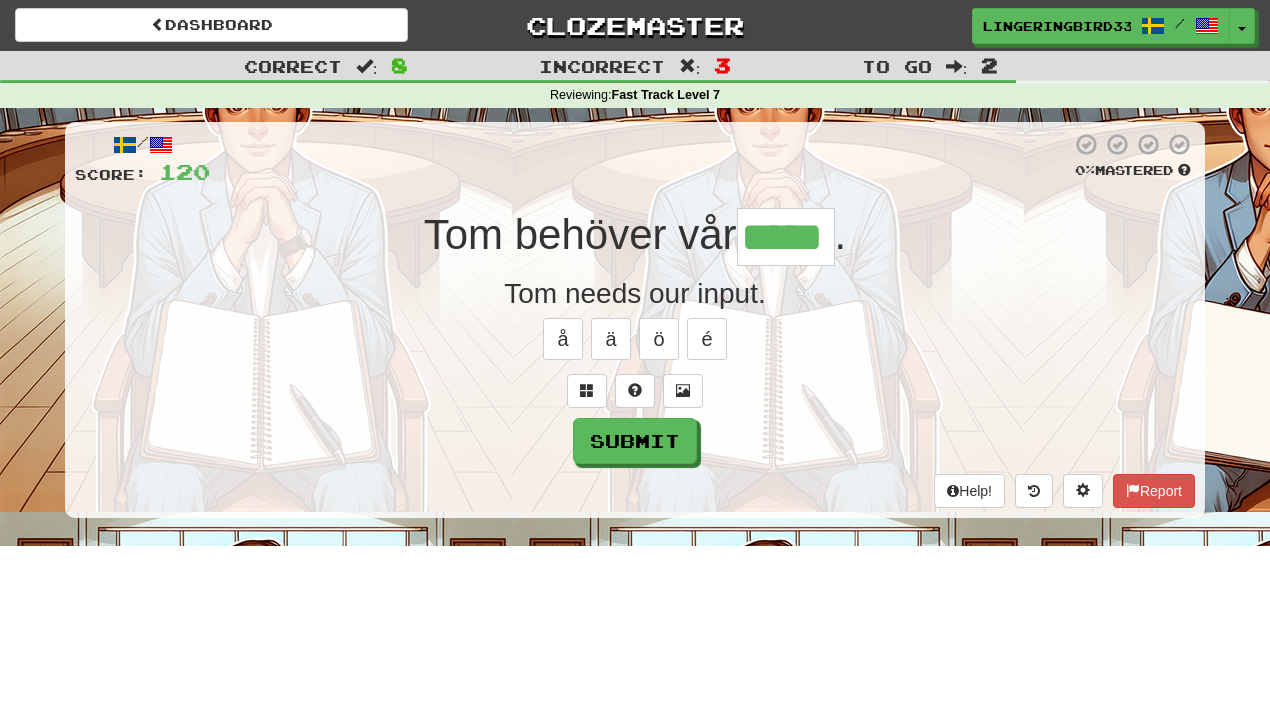 type on "*****" 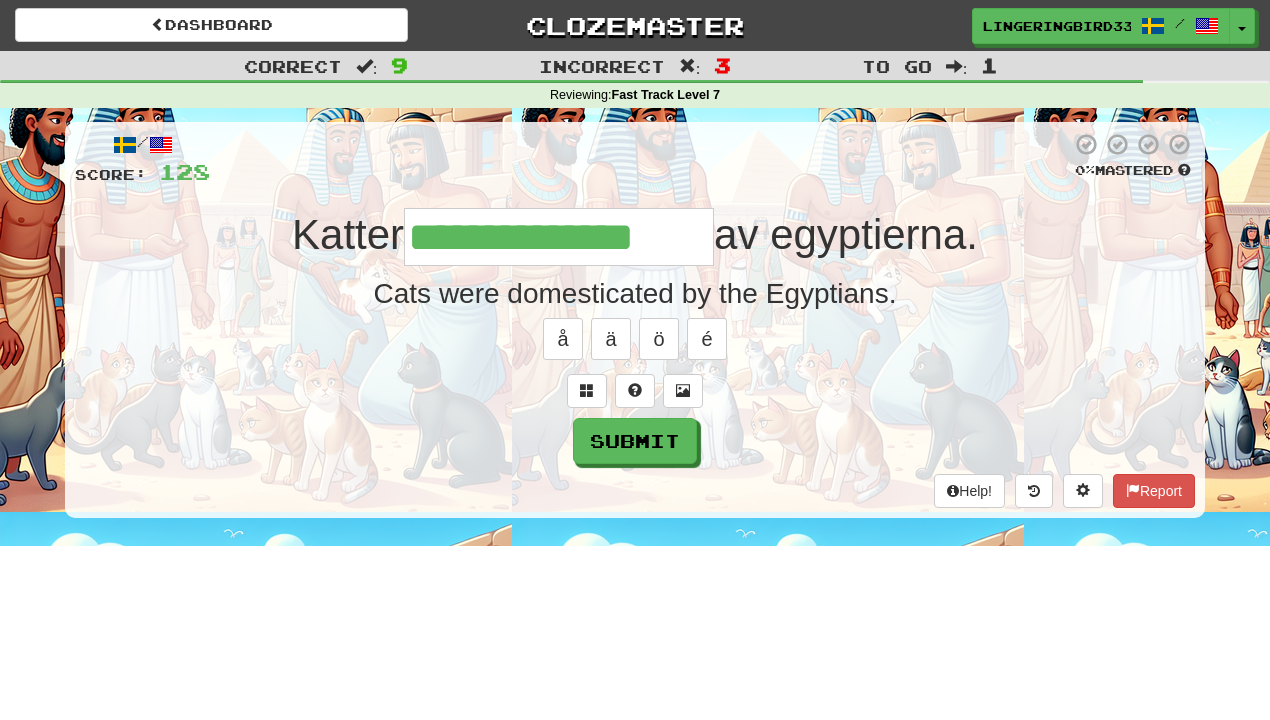 type on "**********" 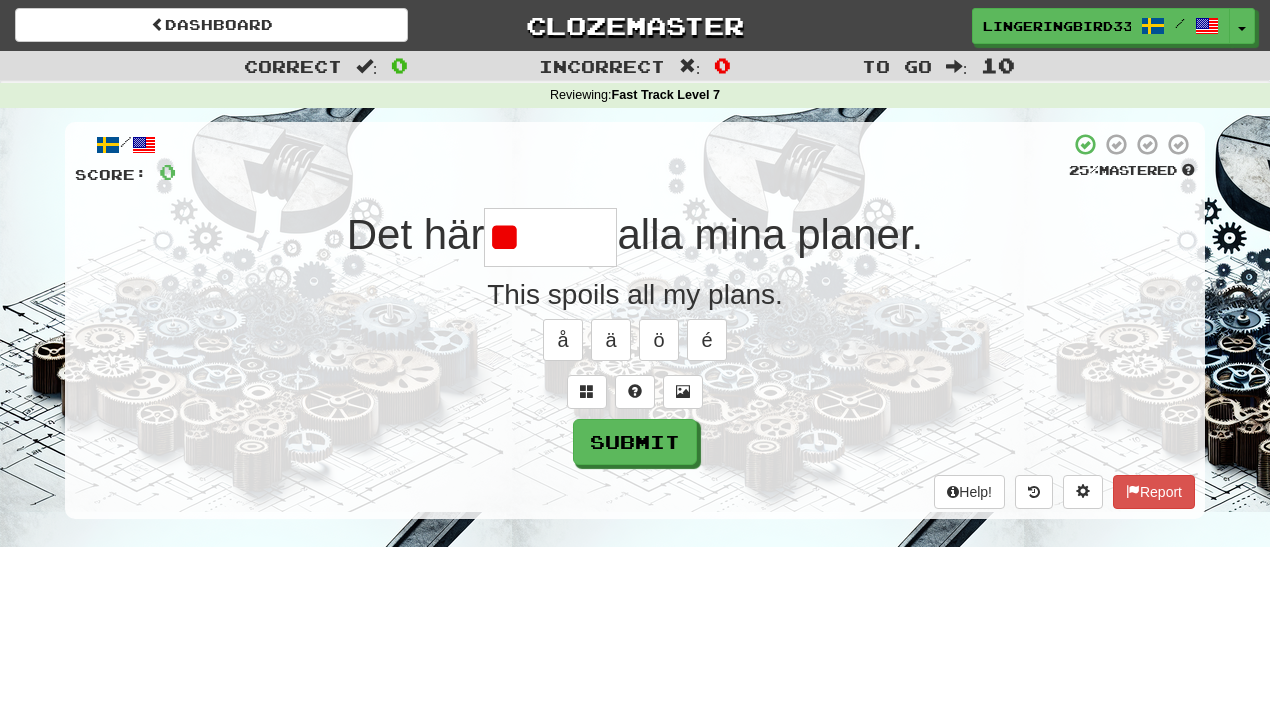 type on "*" 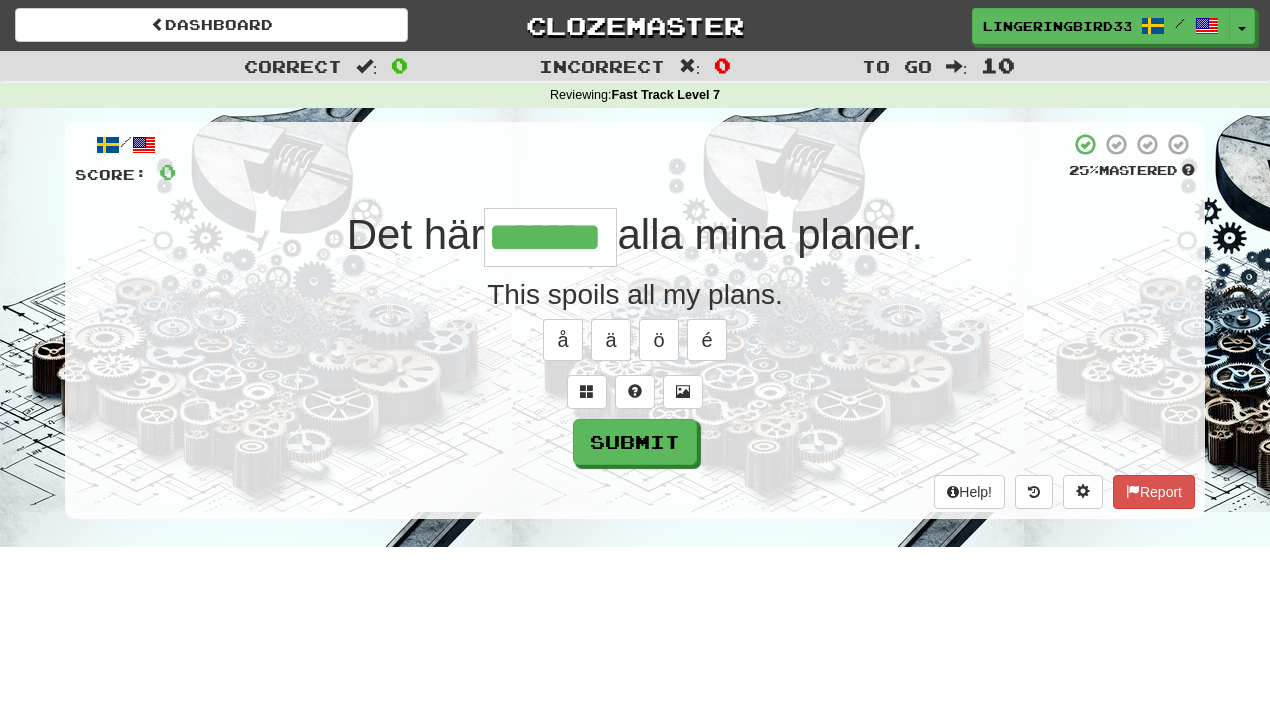 type on "*******" 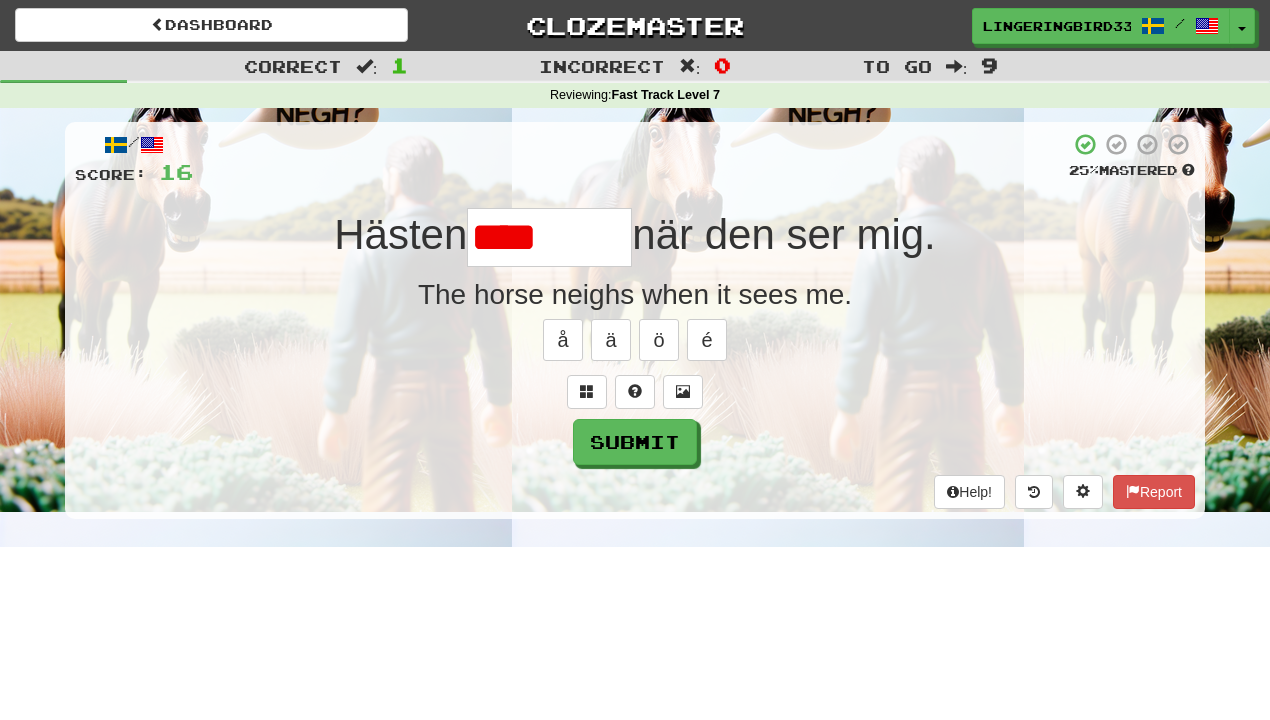 type on "*******" 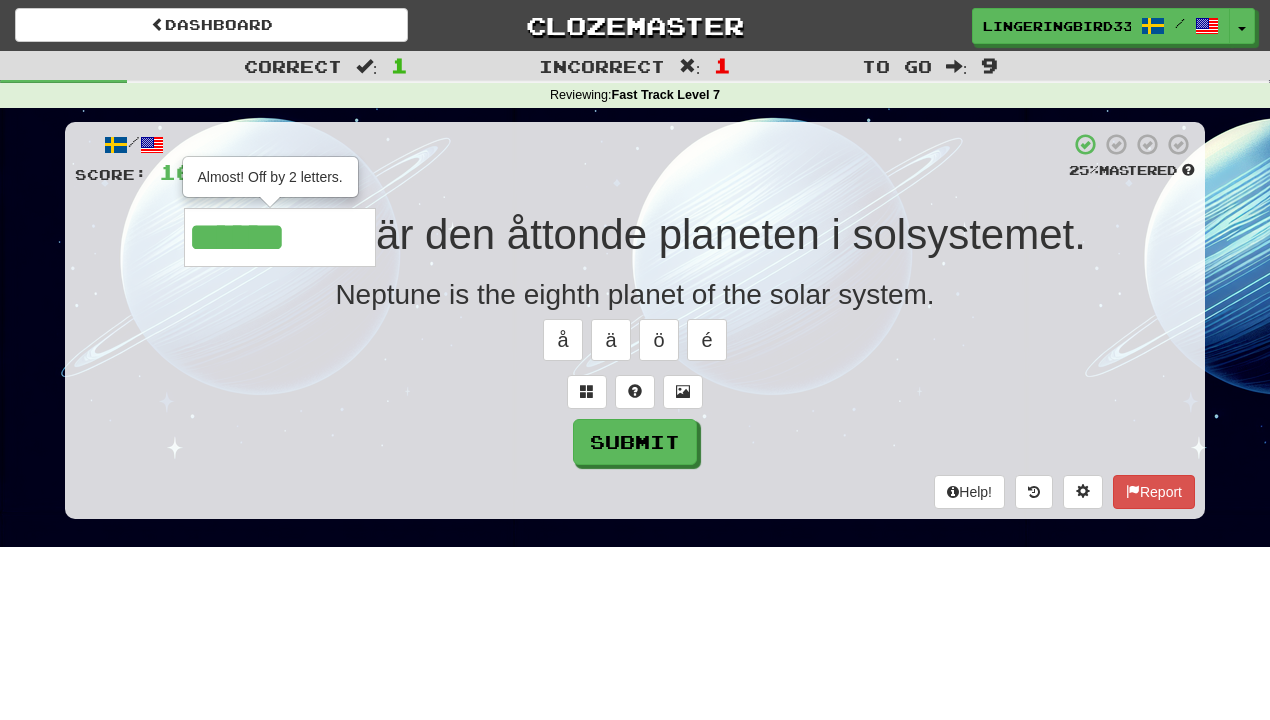 type on "********" 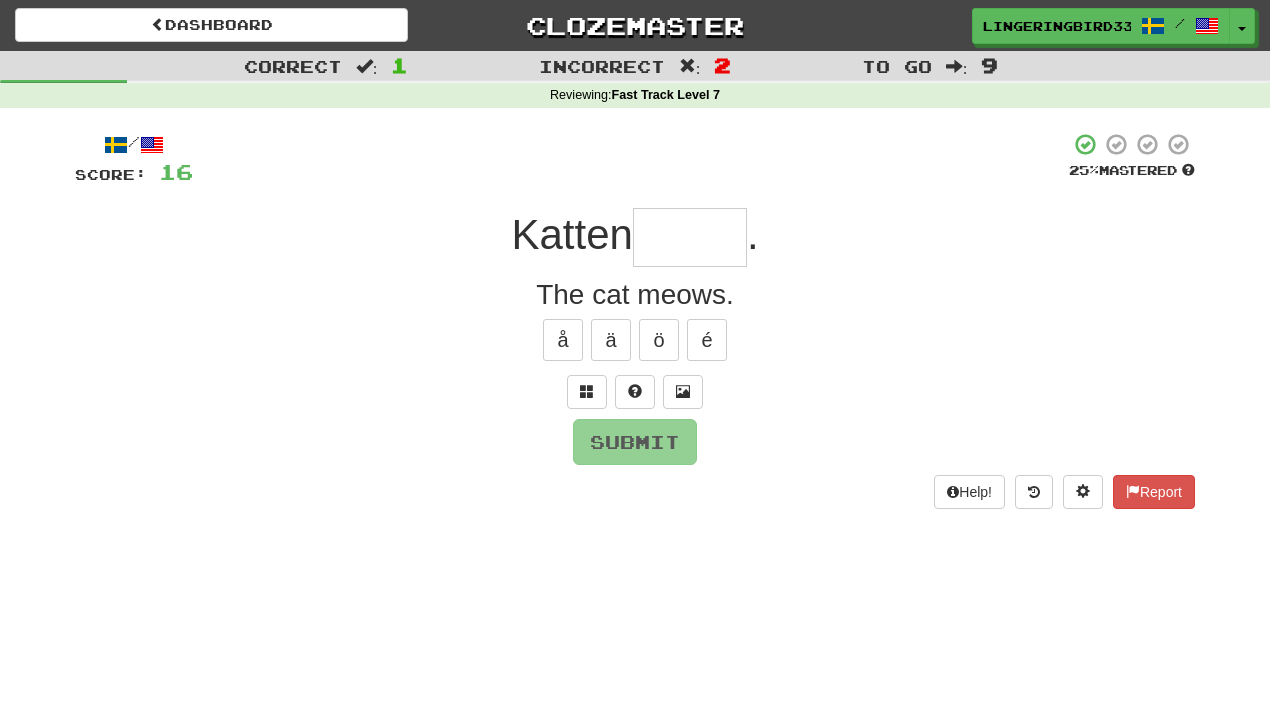 type on "*****" 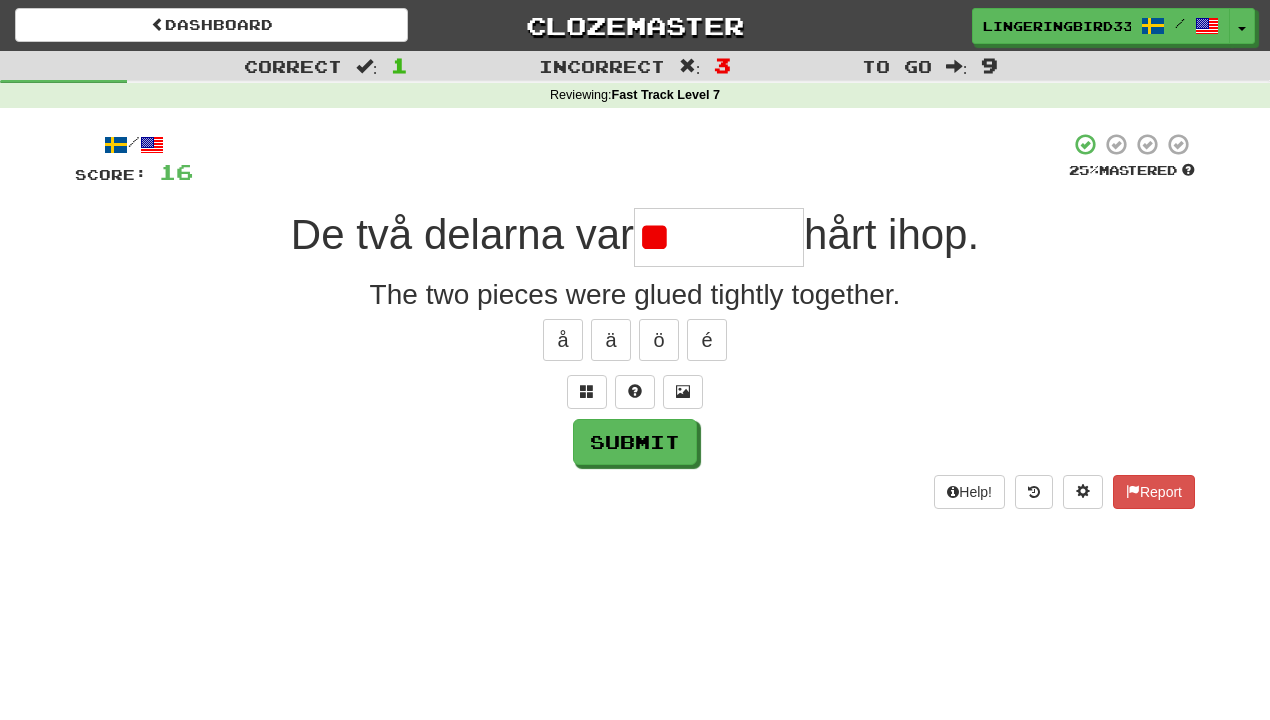 type on "*******" 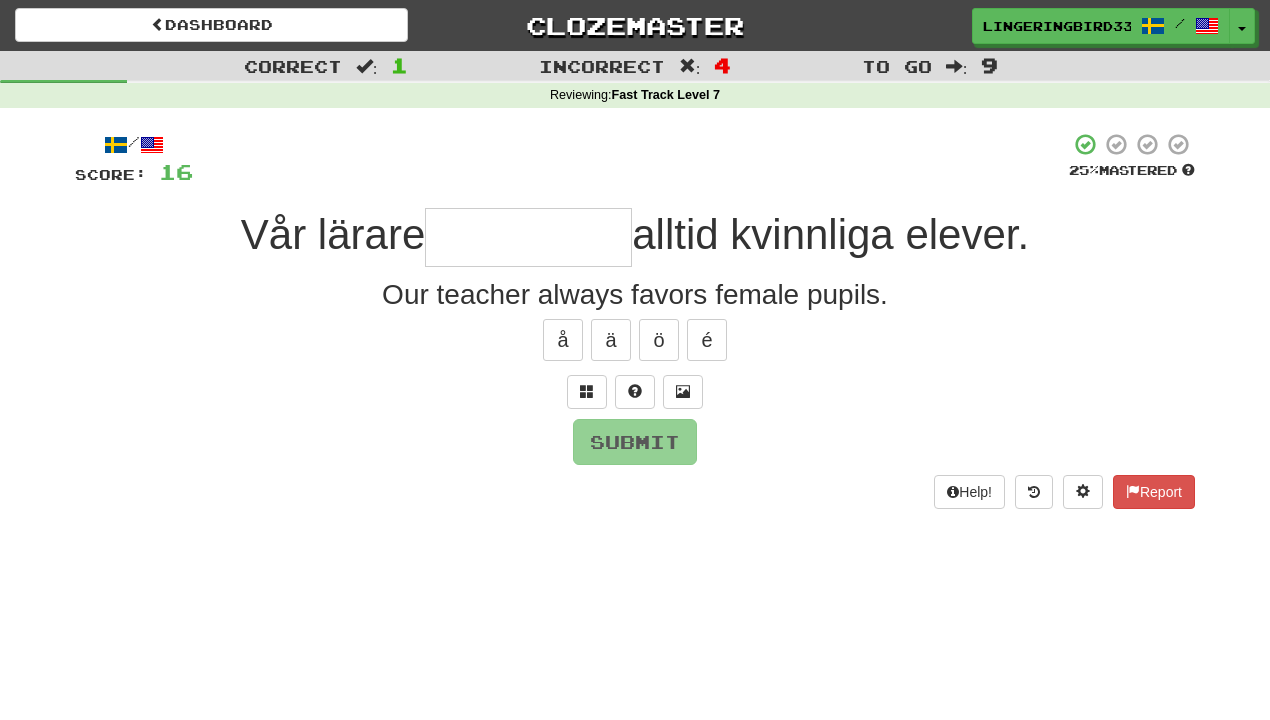 type on "**********" 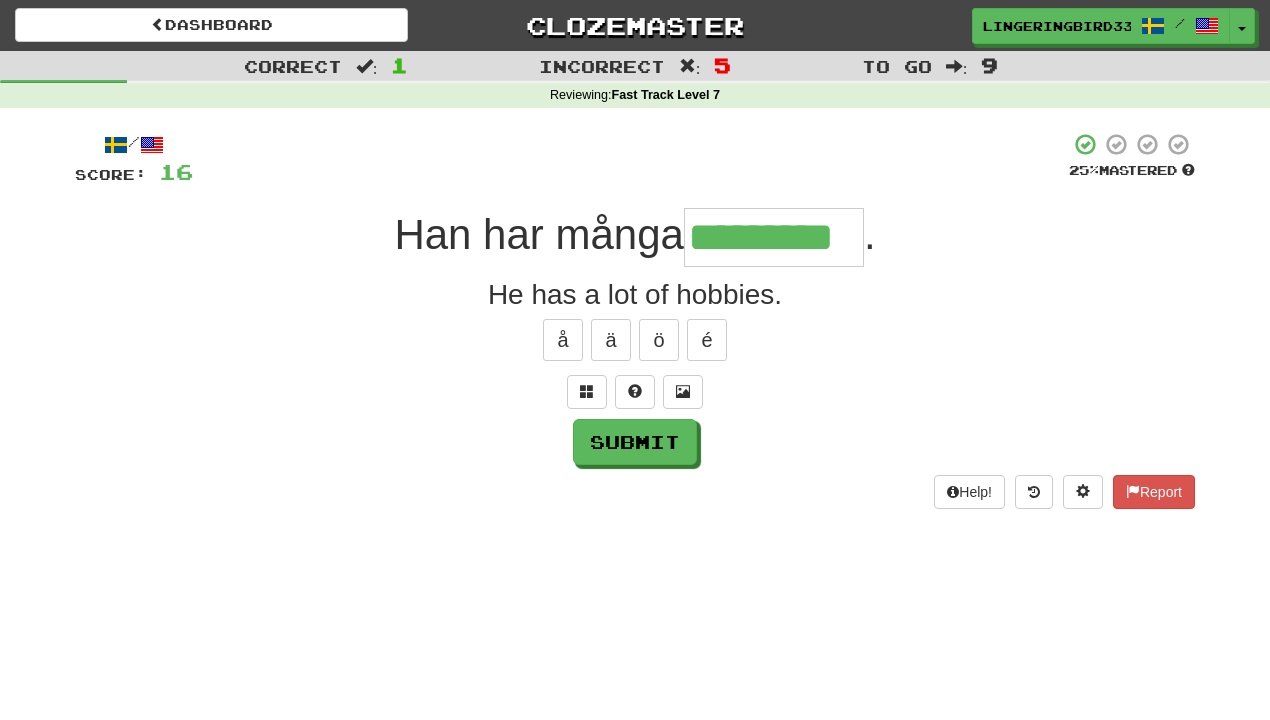 type on "*********" 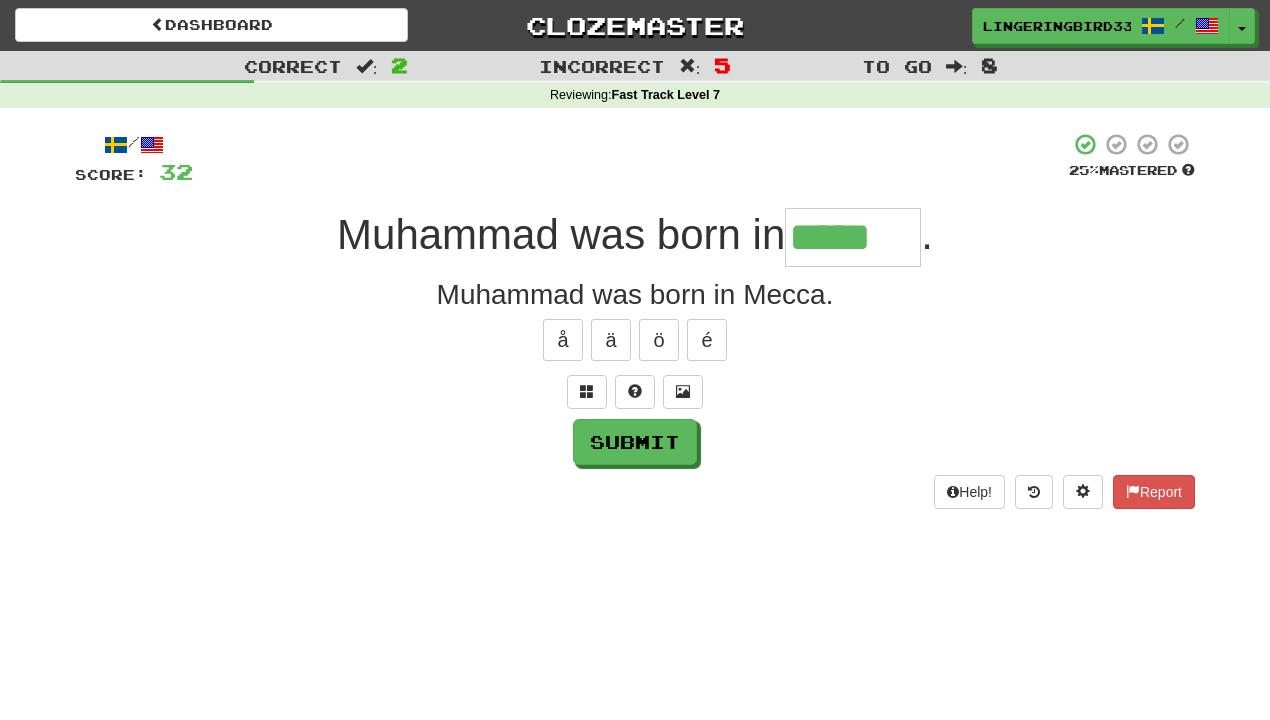 type on "*****" 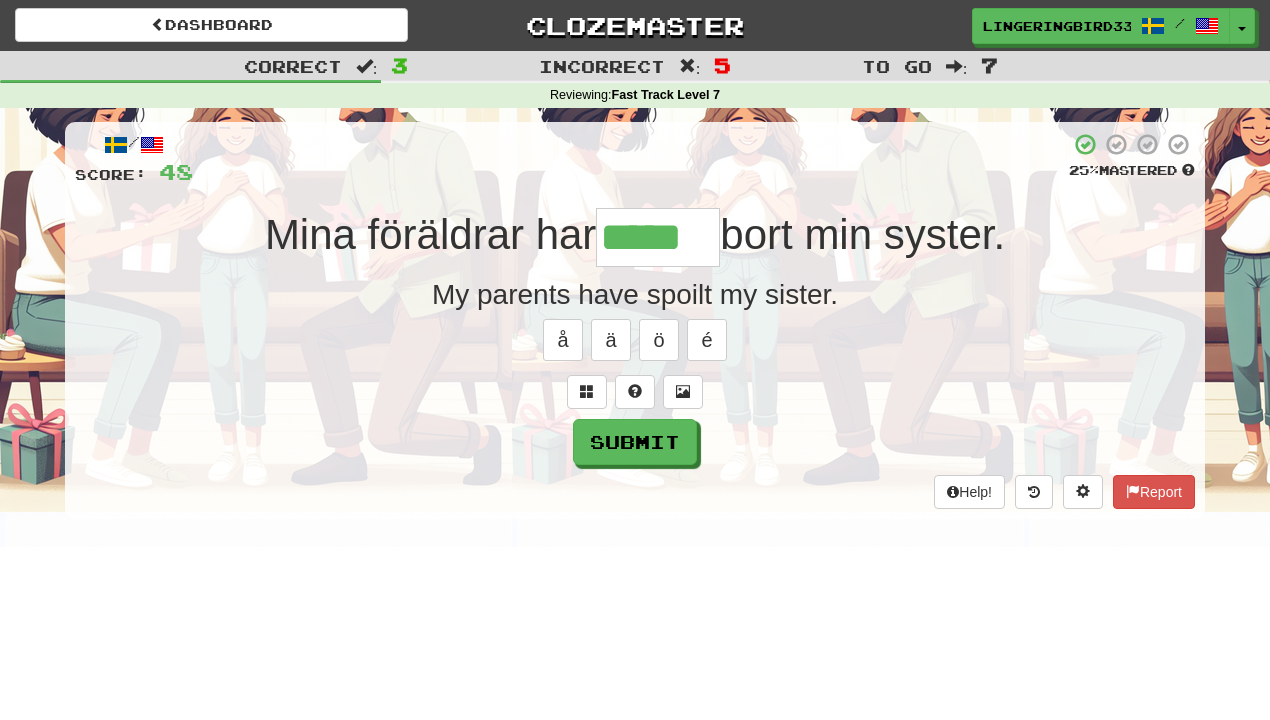 type on "*****" 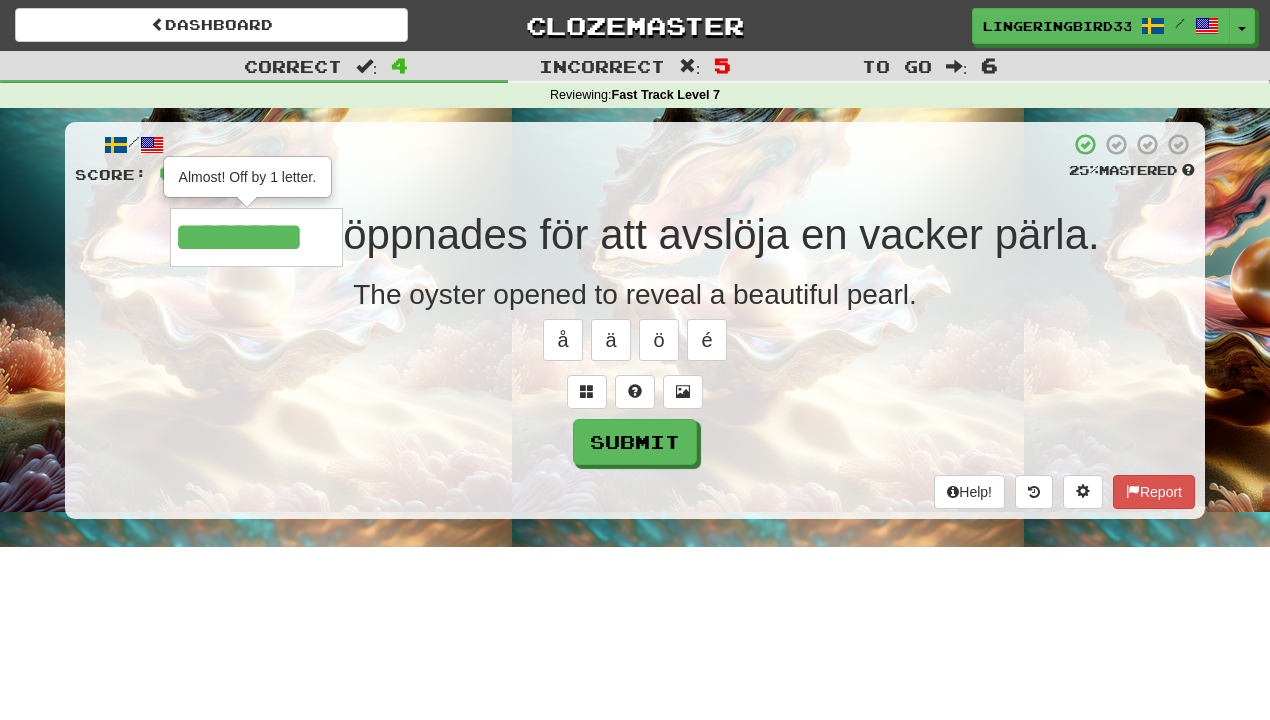 type on "********" 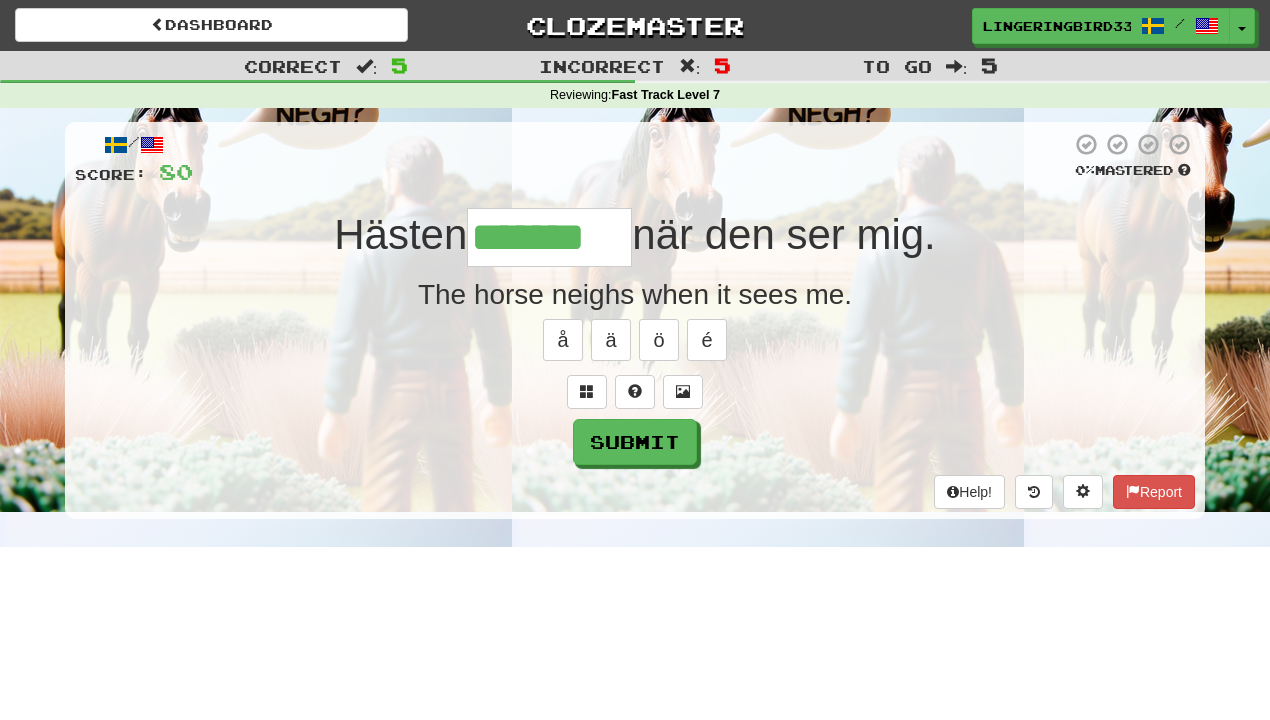 type on "*******" 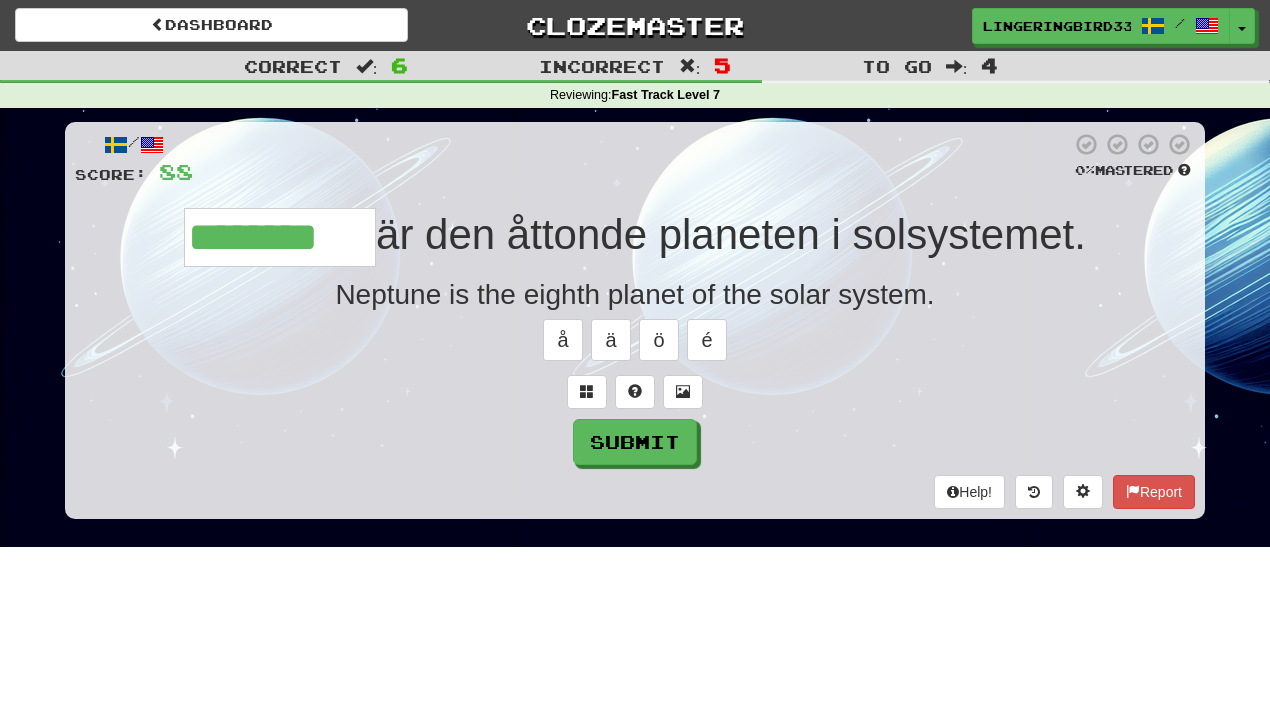 type on "********" 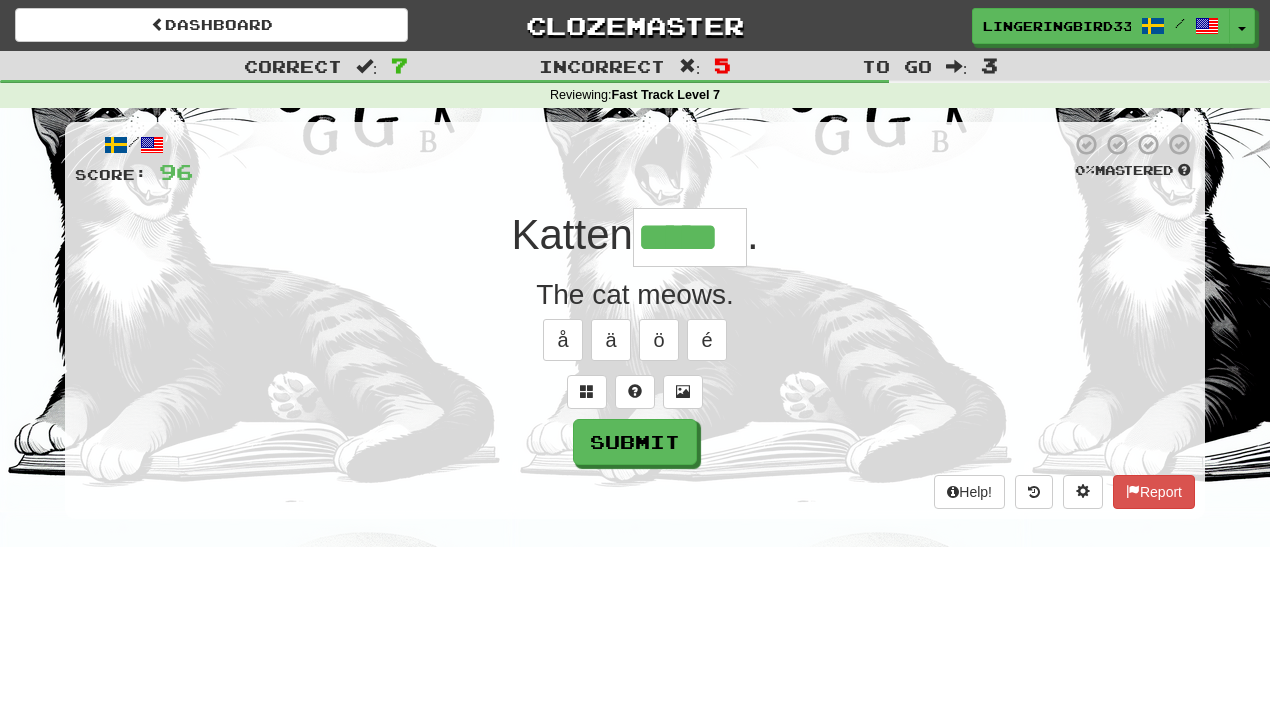 type on "*****" 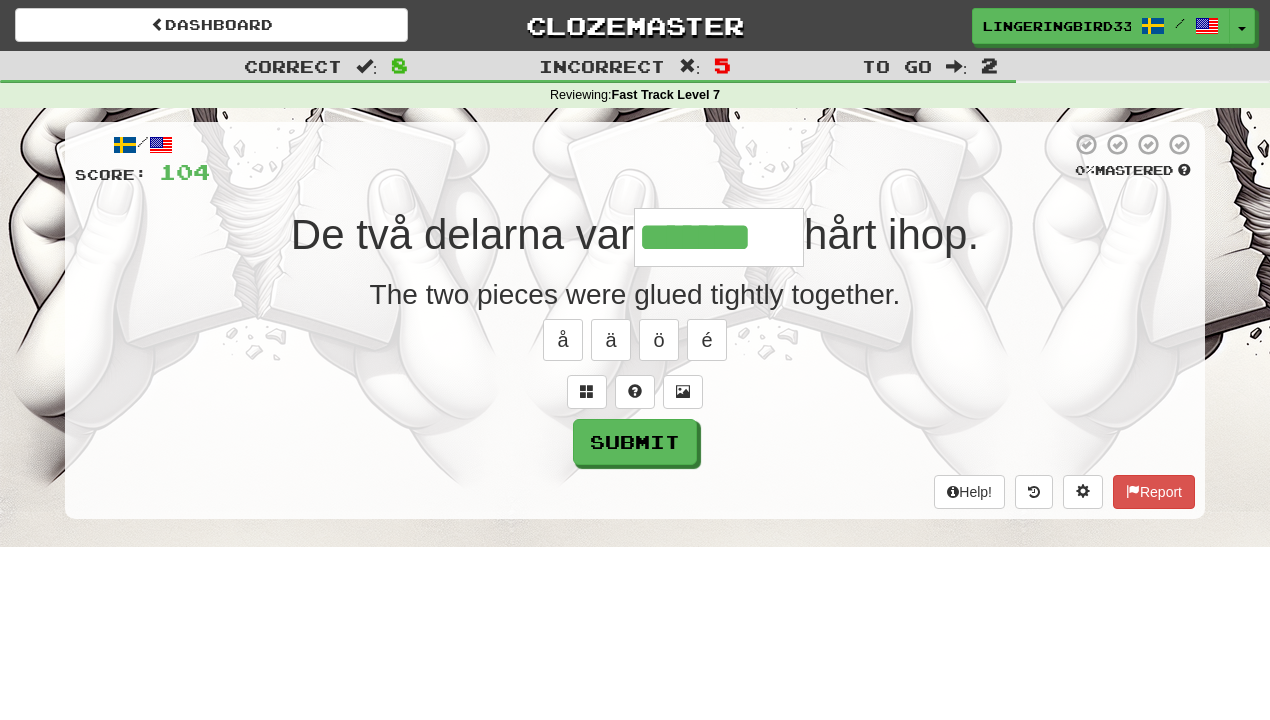 type on "*******" 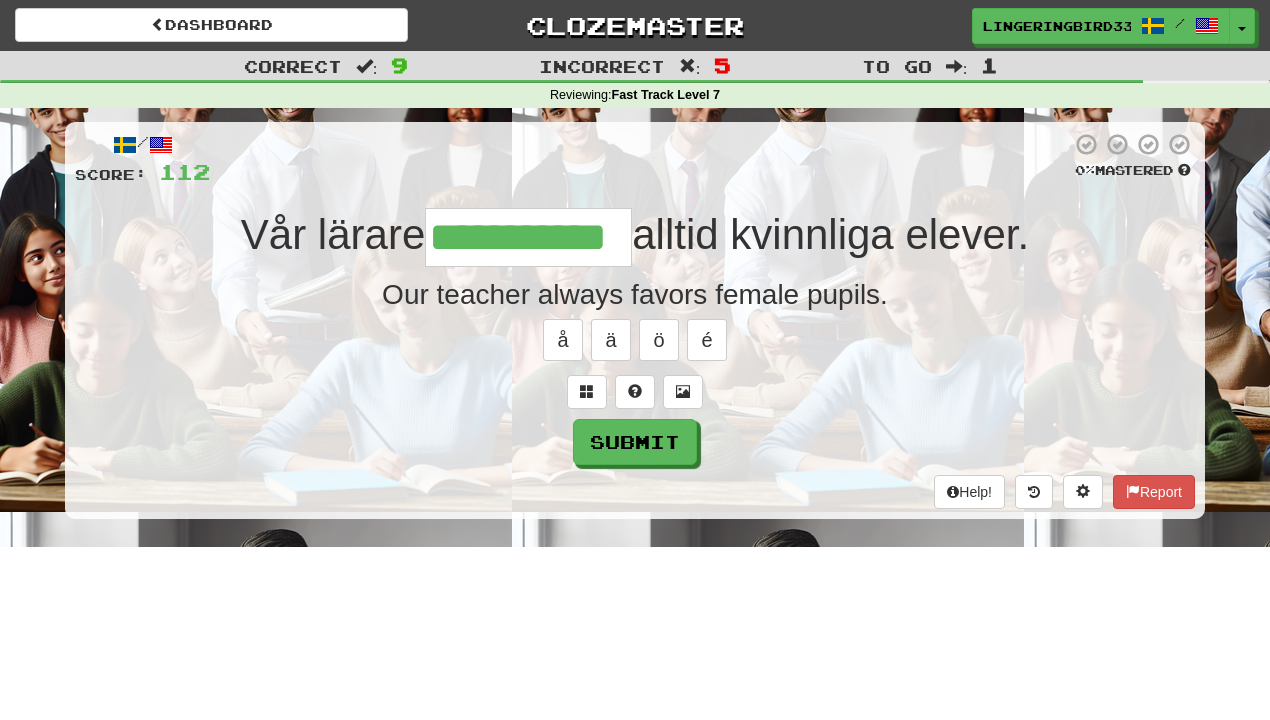 type on "**********" 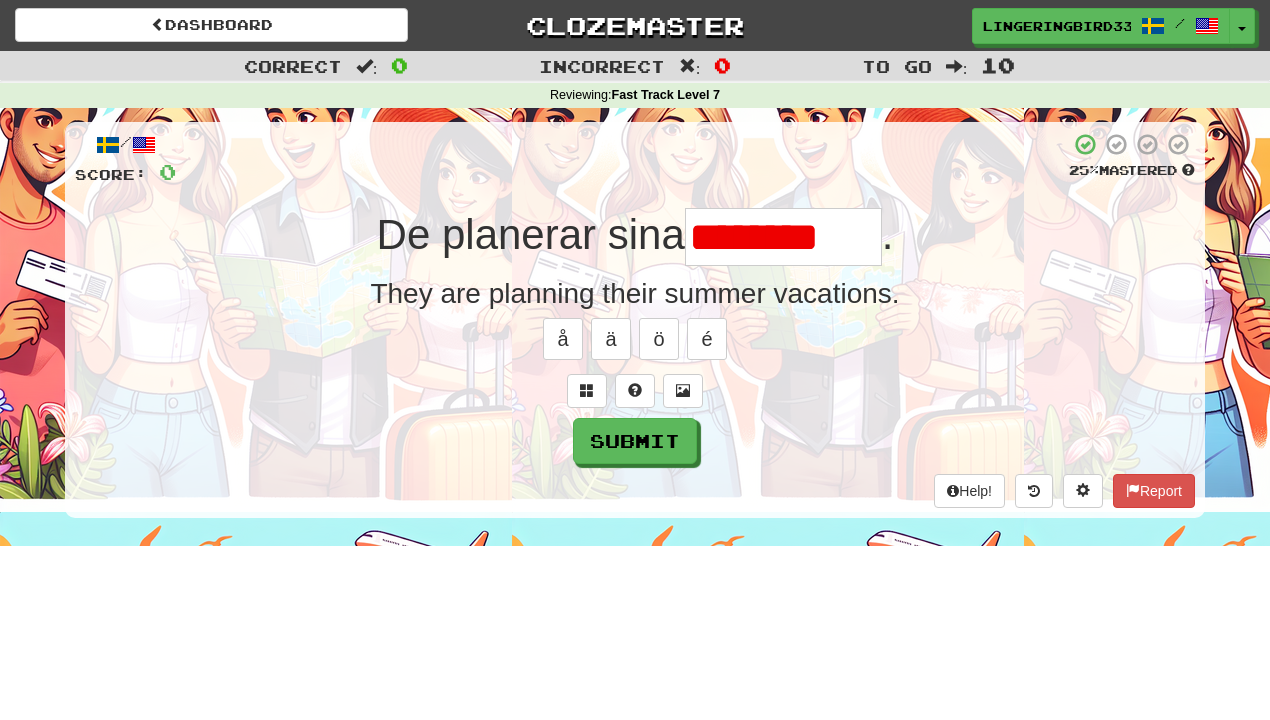 scroll, scrollTop: 0, scrollLeft: 0, axis: both 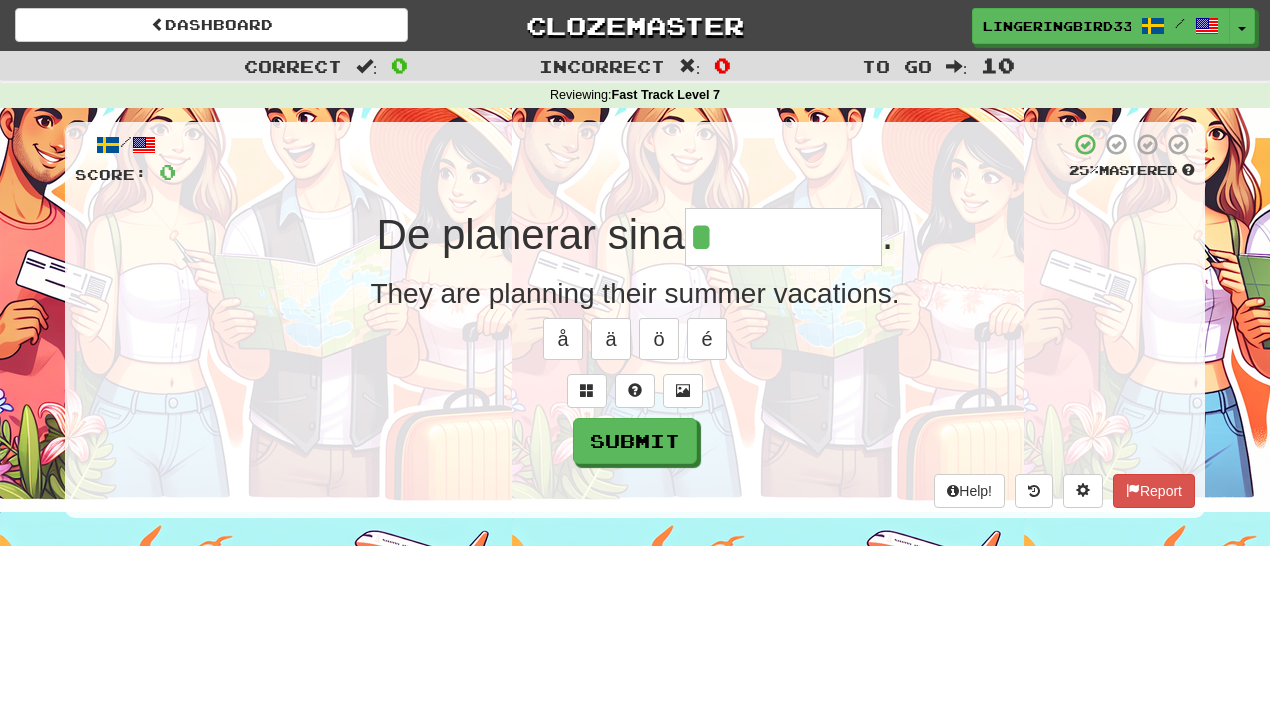 type on "*********" 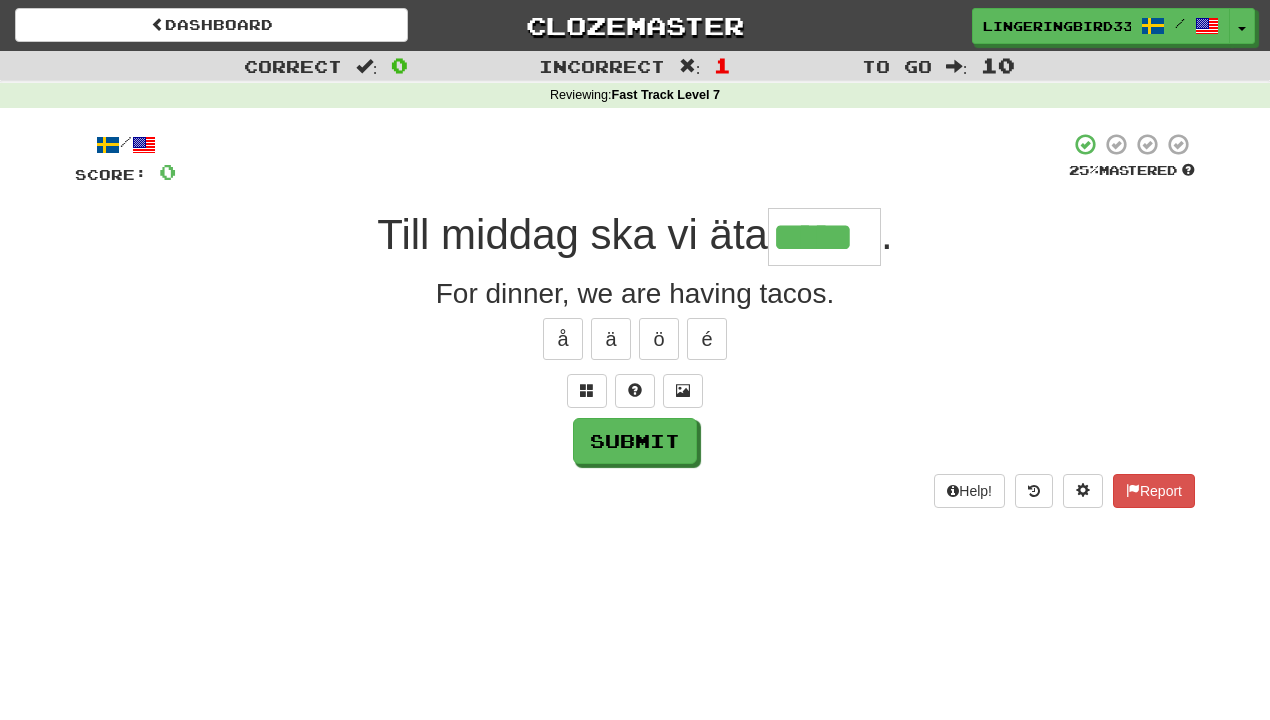 type on "*****" 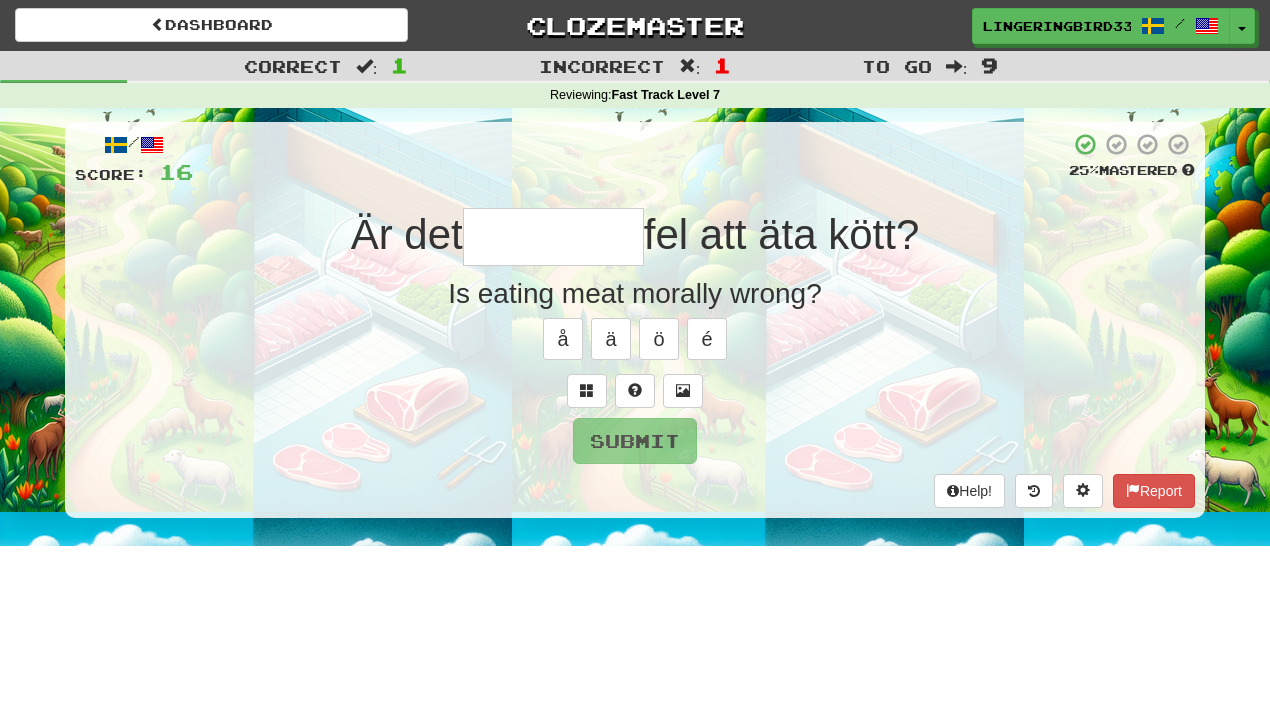 type on "*" 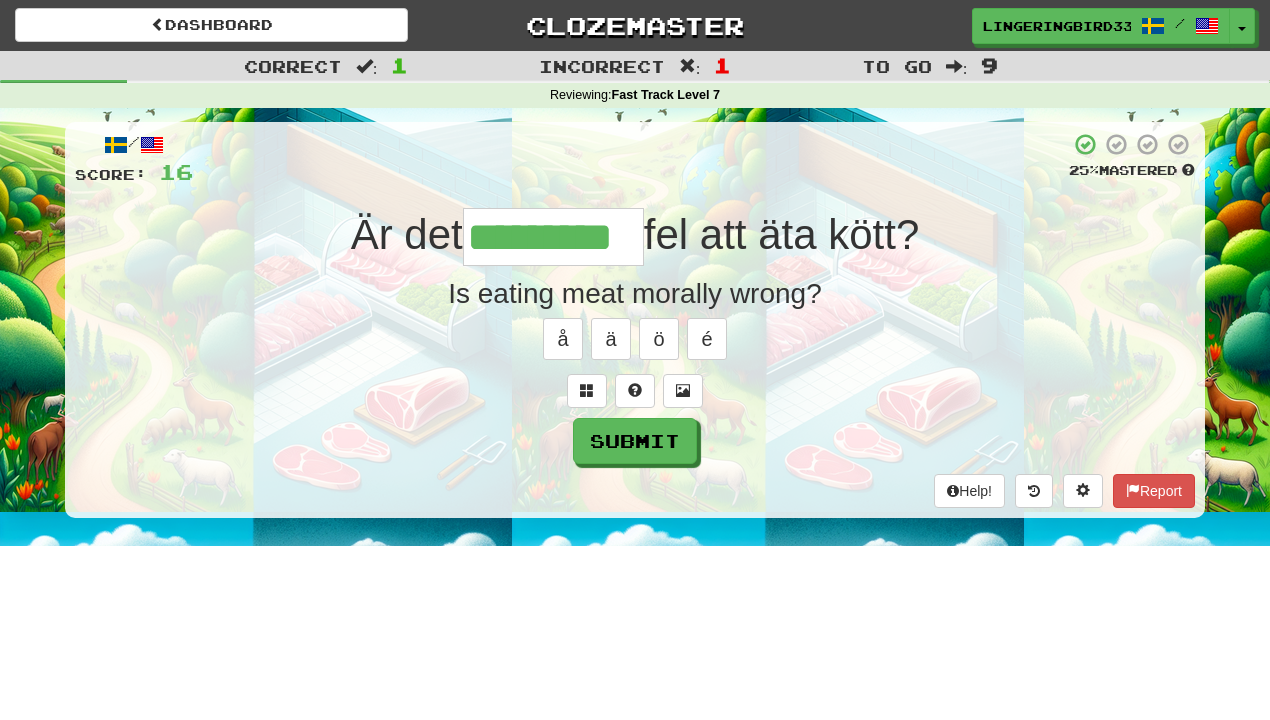 type on "*********" 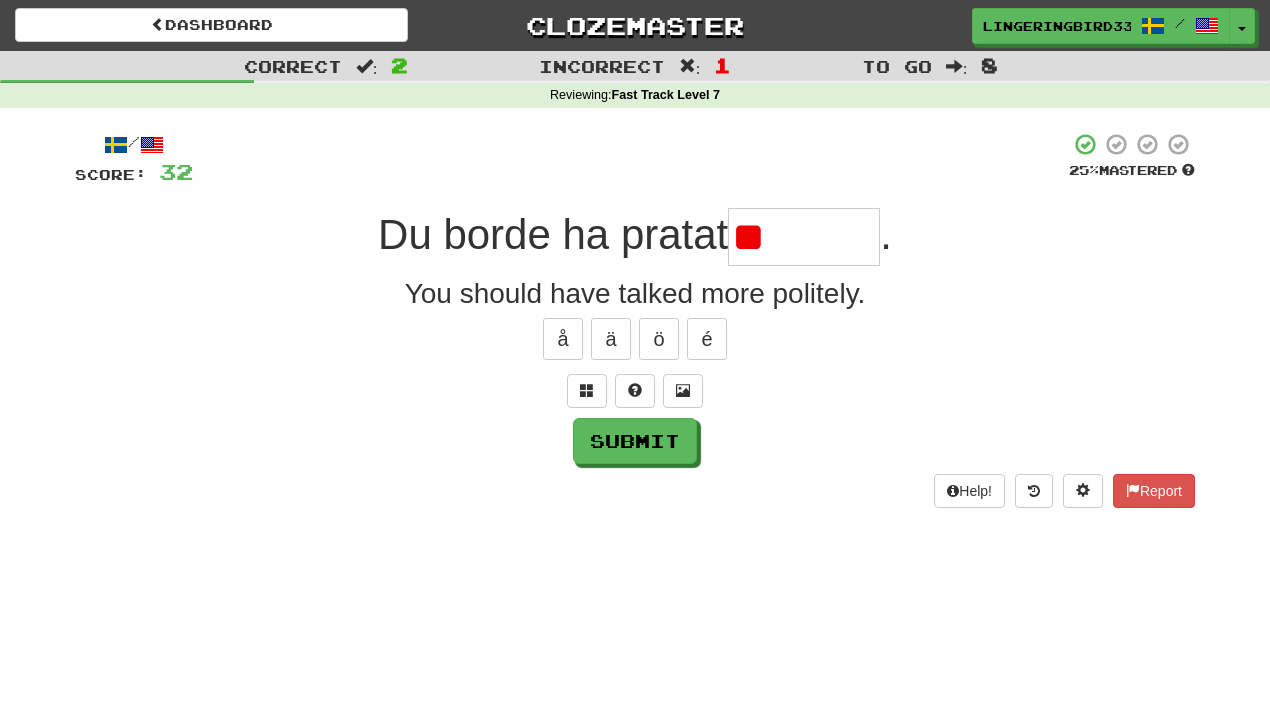 type on "*" 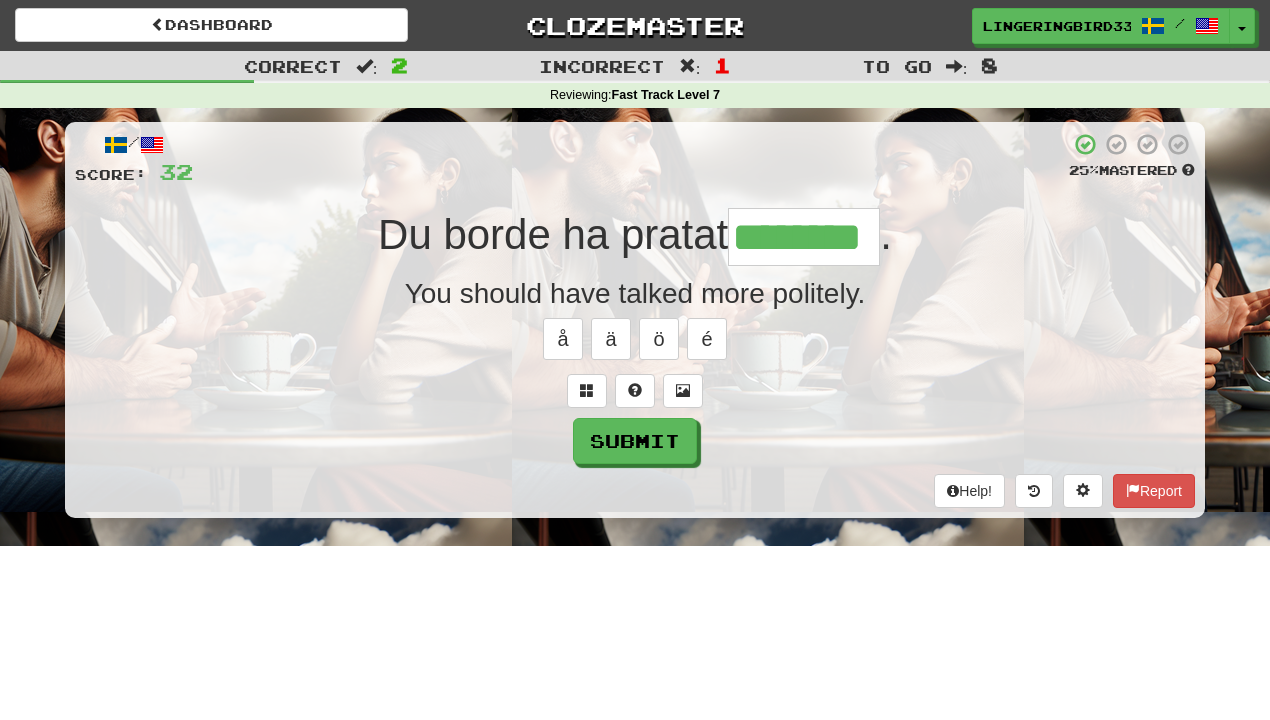 type on "********" 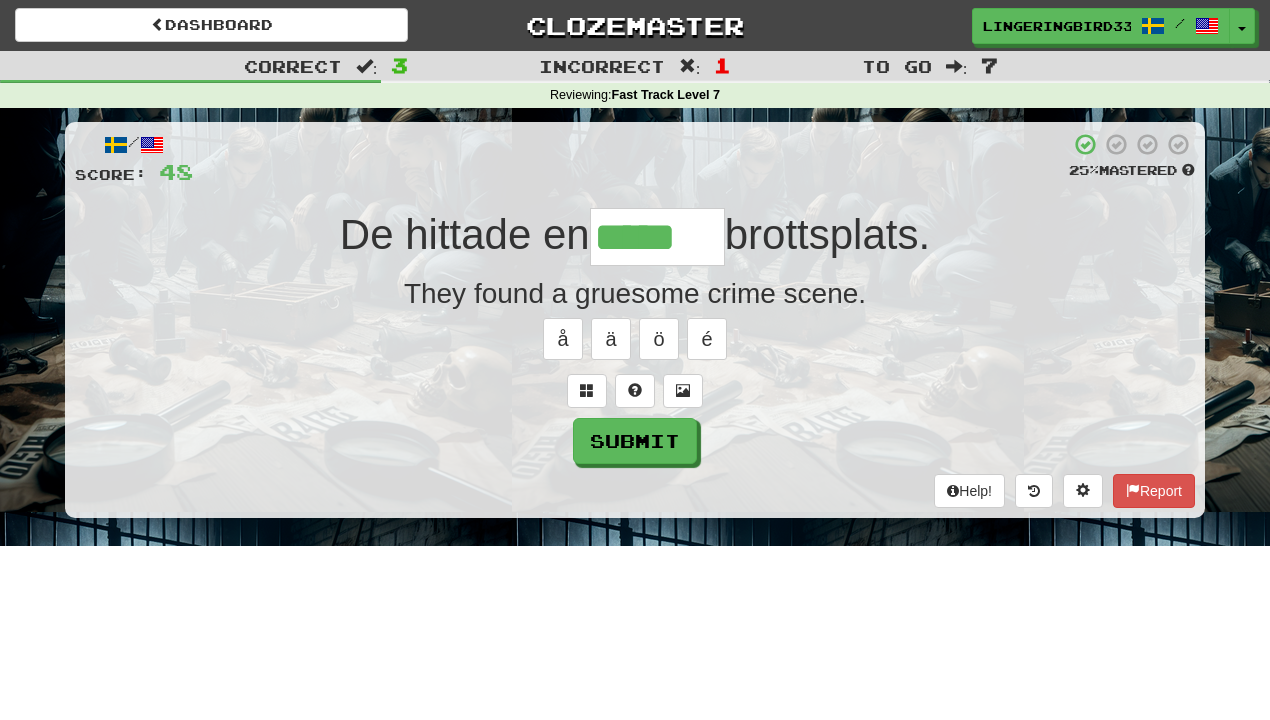 scroll, scrollTop: 0, scrollLeft: 0, axis: both 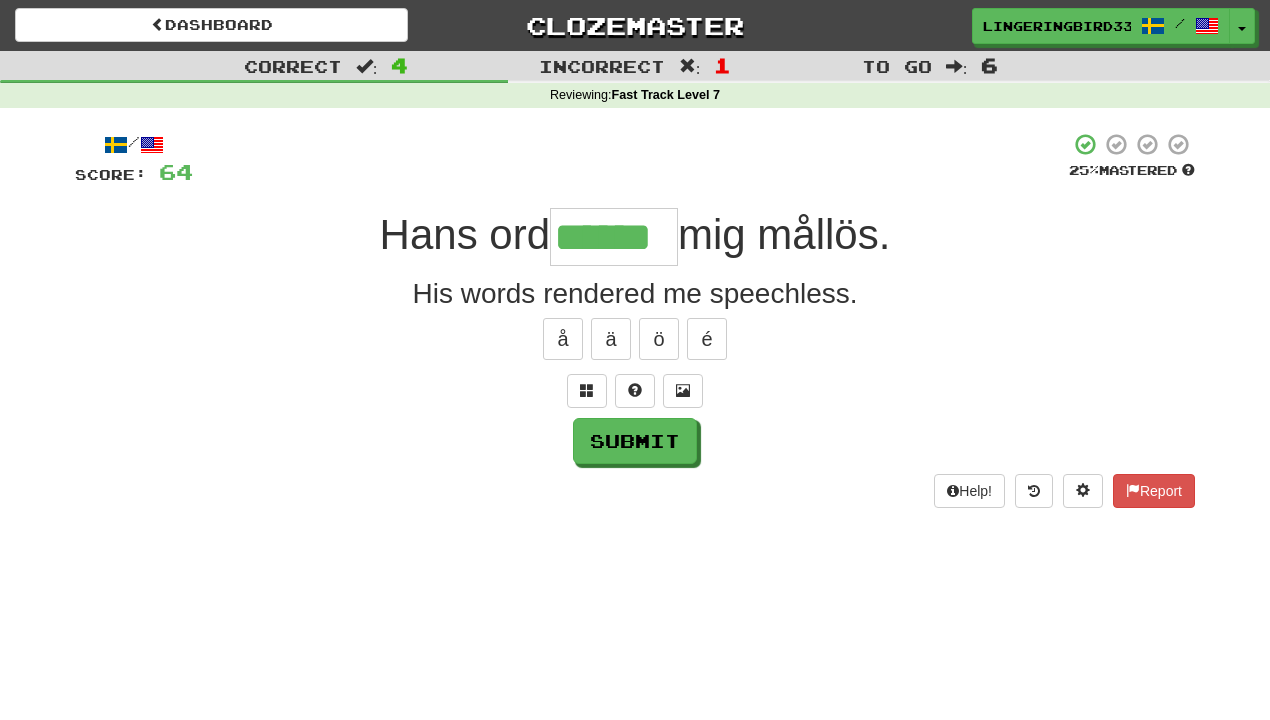 type on "******" 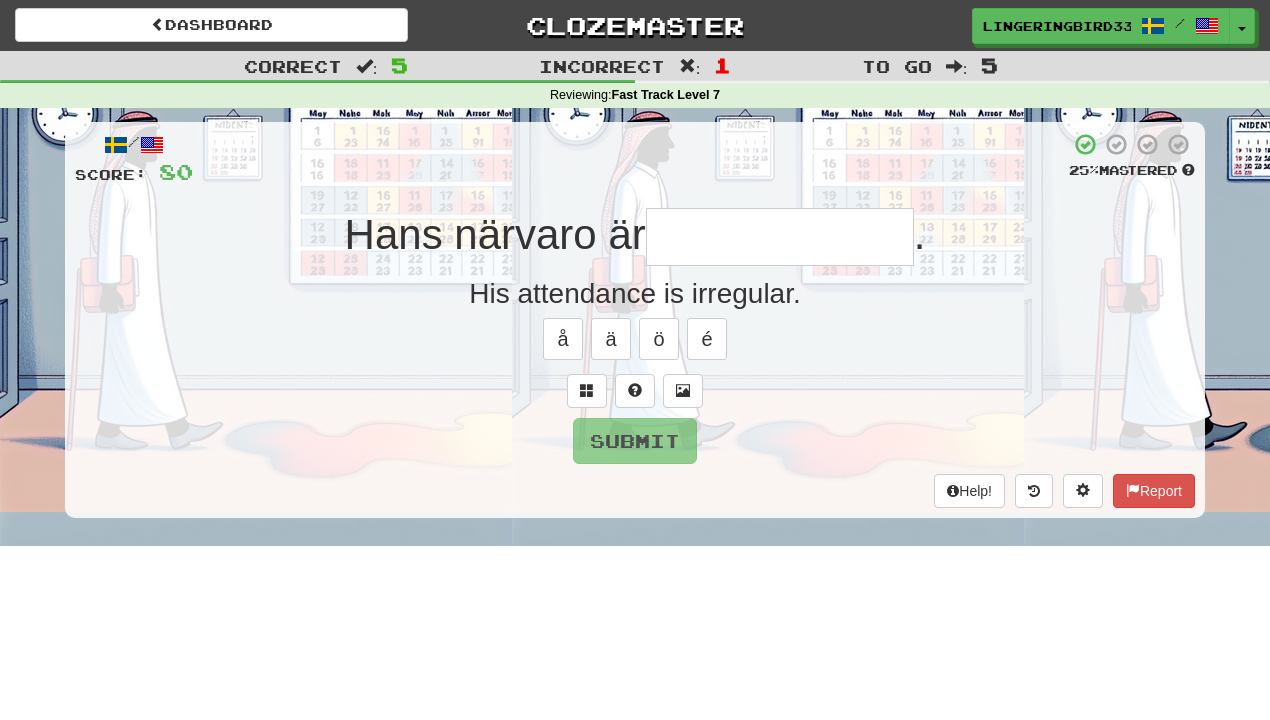 type on "*" 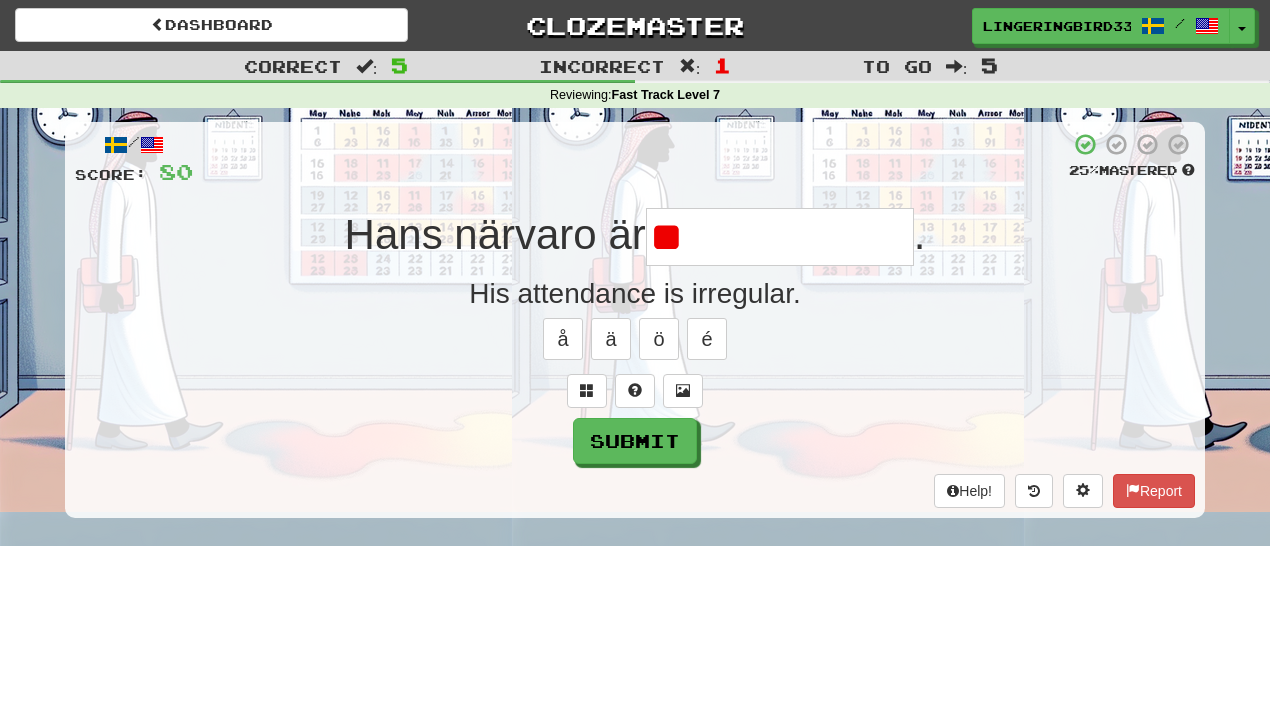 type on "*" 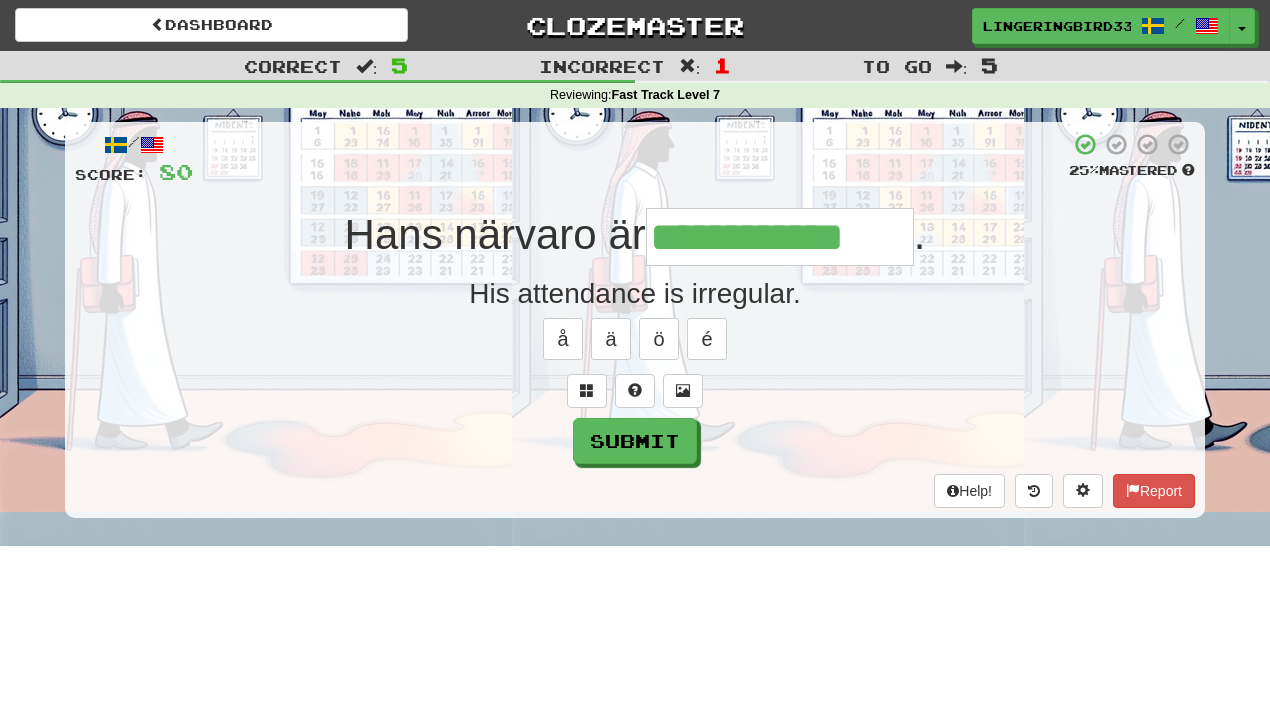 type on "**********" 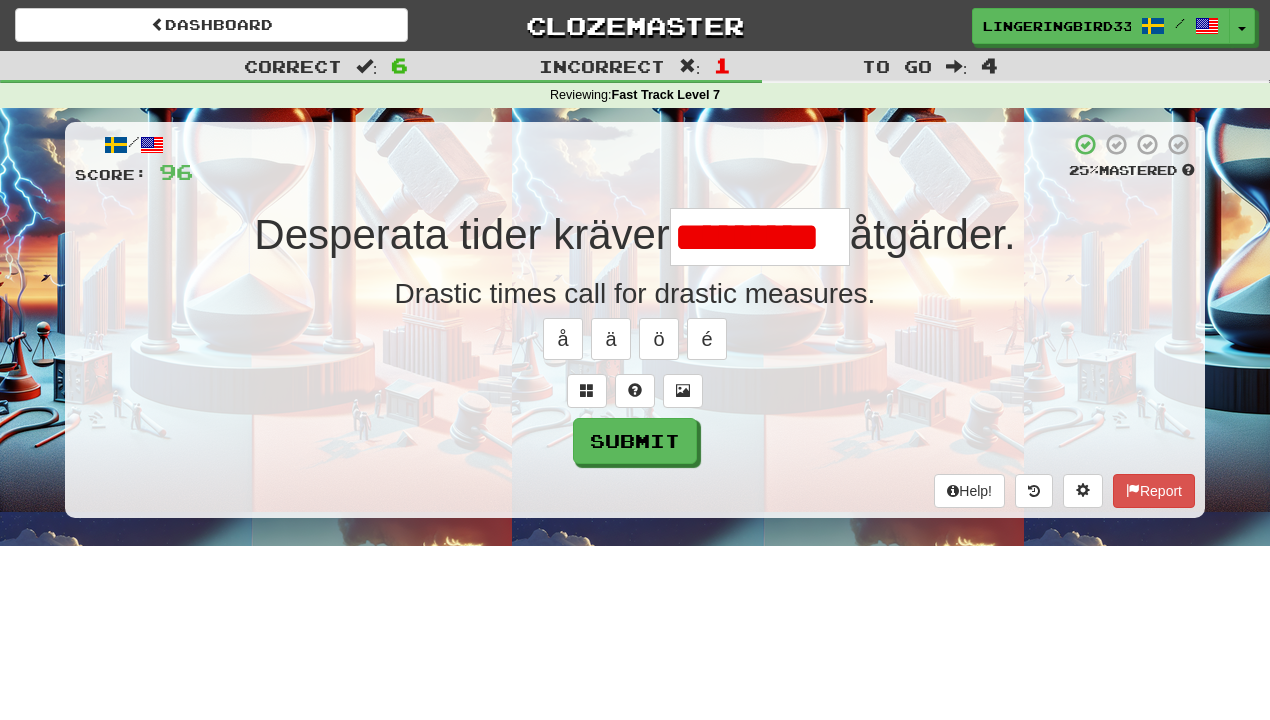 scroll, scrollTop: 0, scrollLeft: 15, axis: horizontal 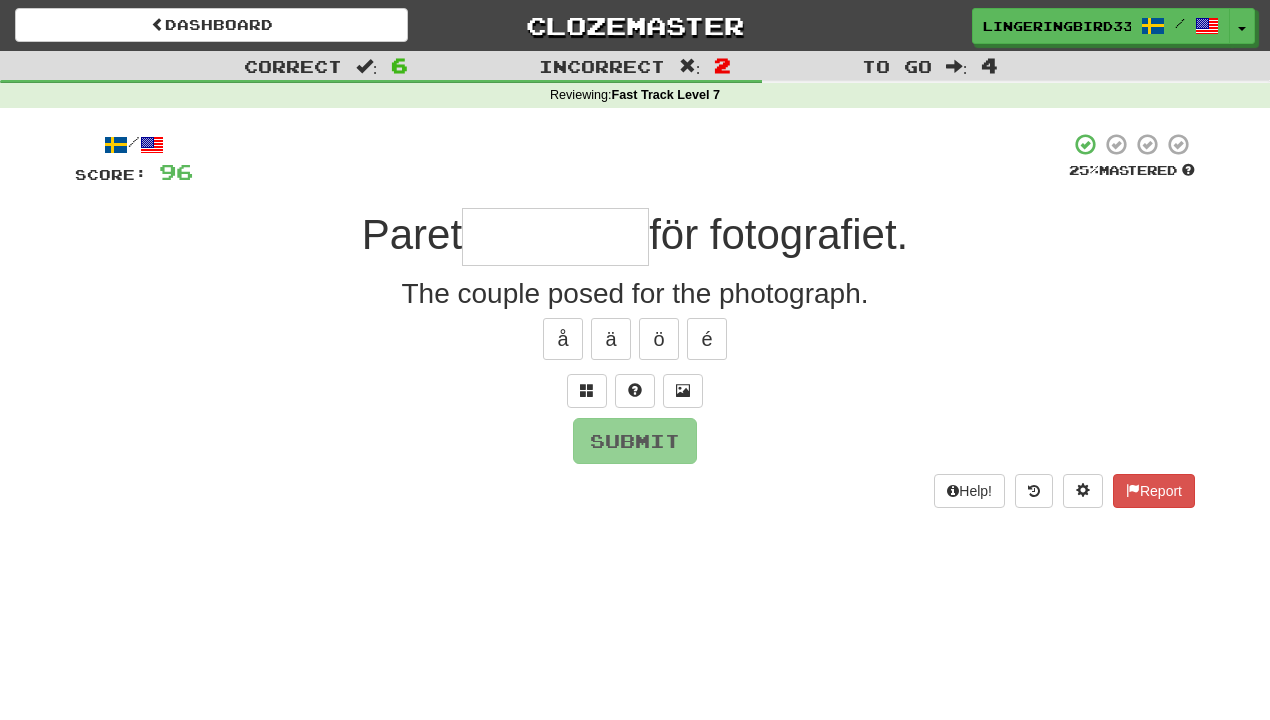 type on "*" 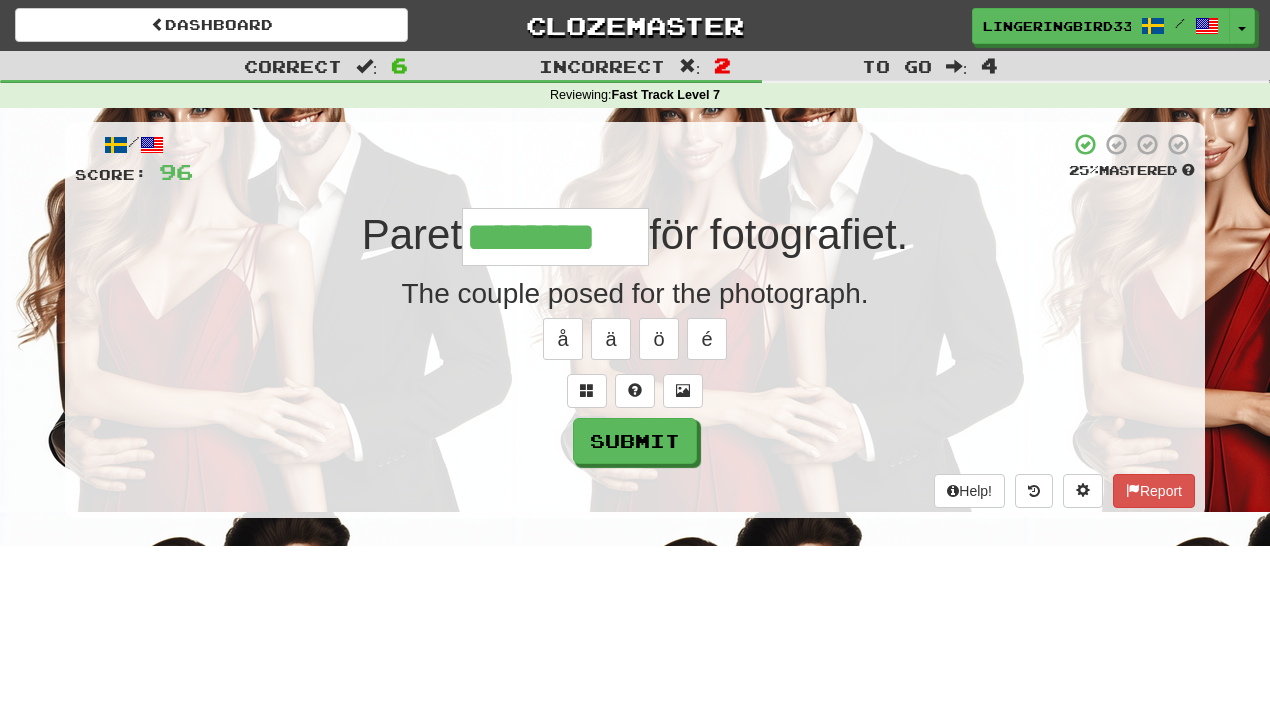 type on "********" 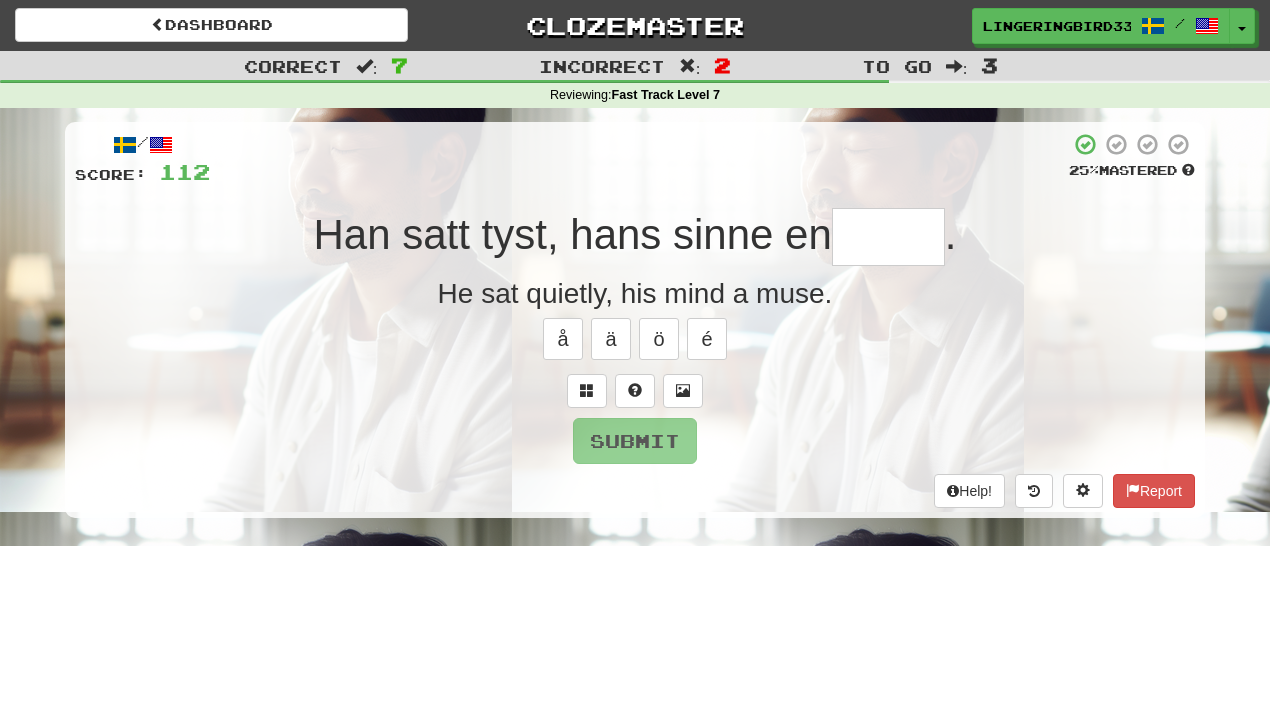 type on "****" 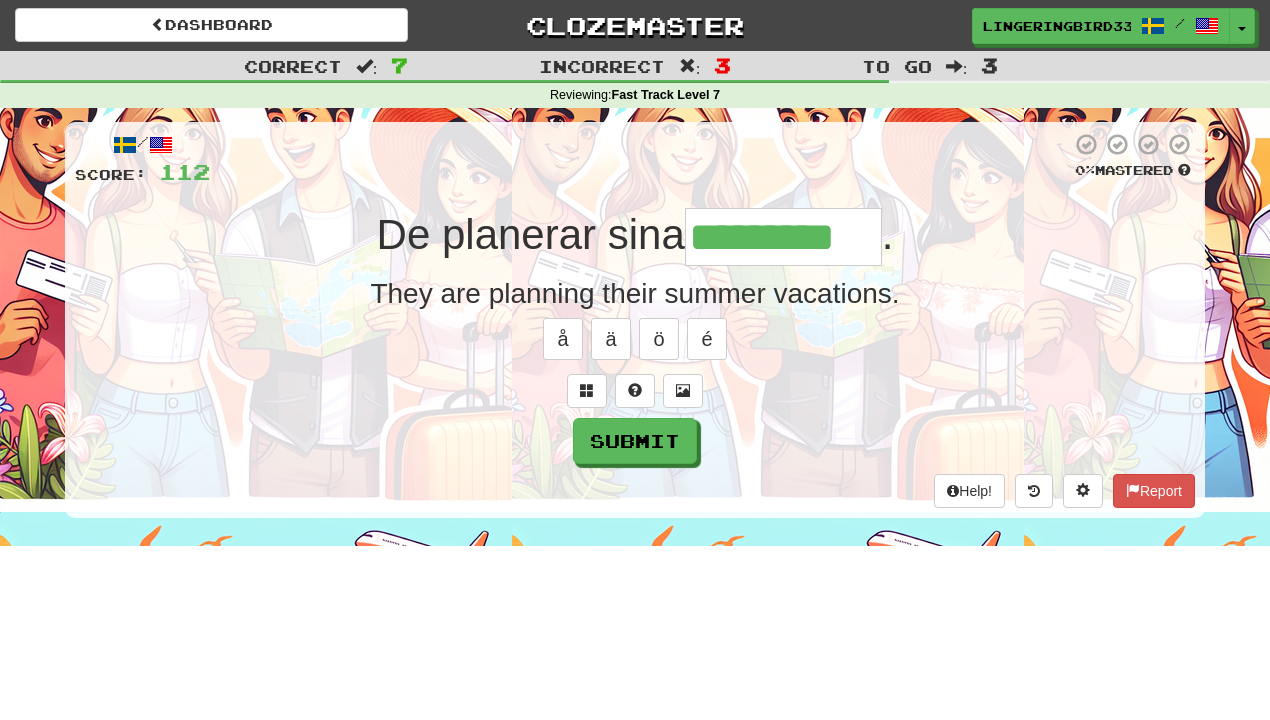 type on "*********" 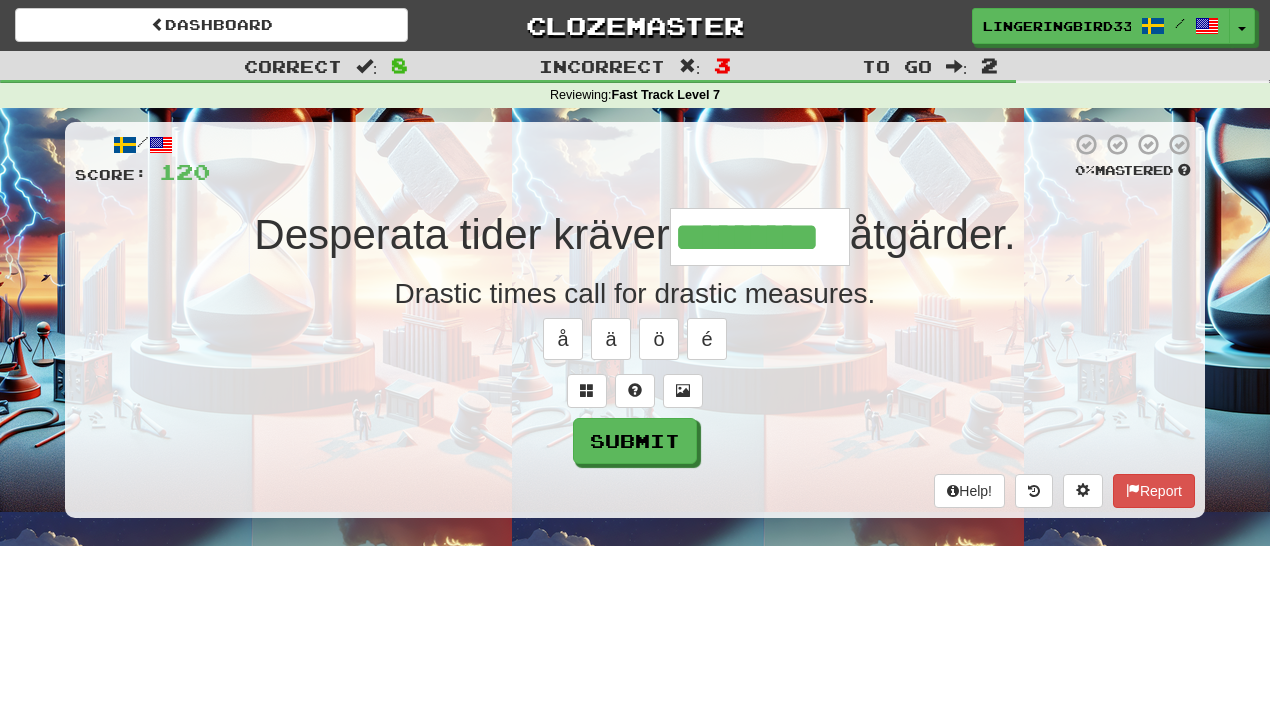 type on "*********" 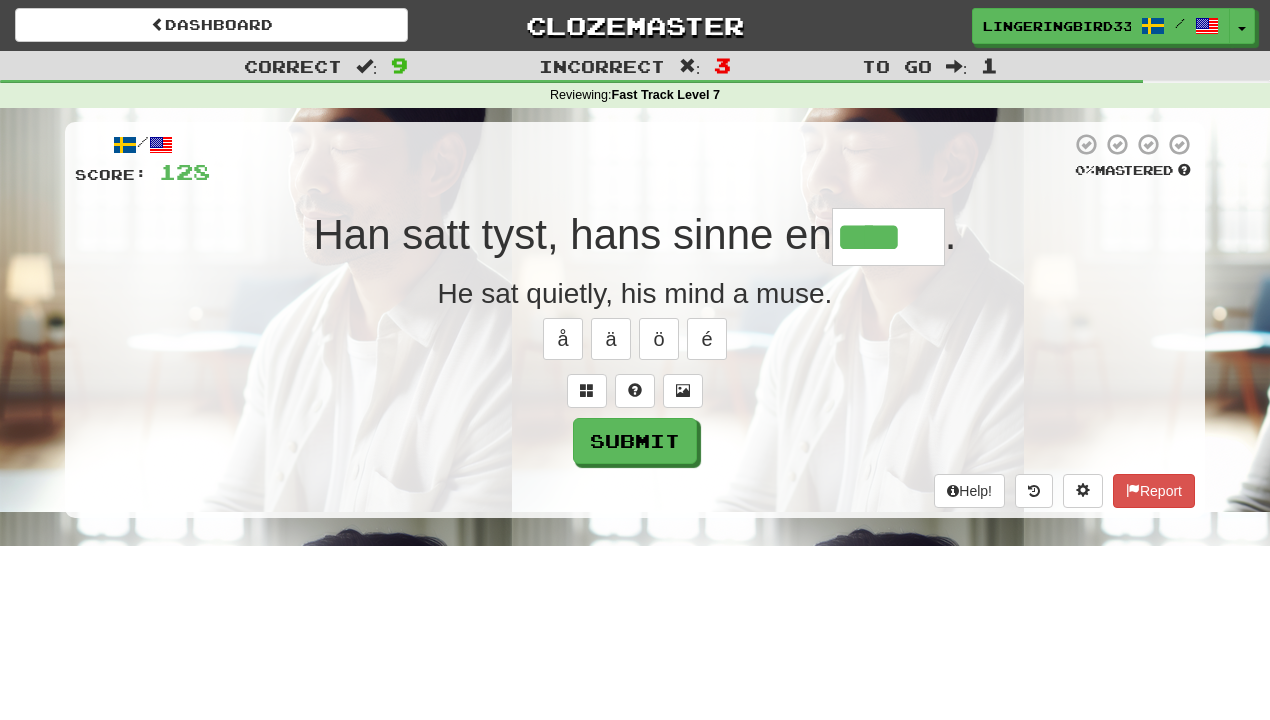 type on "****" 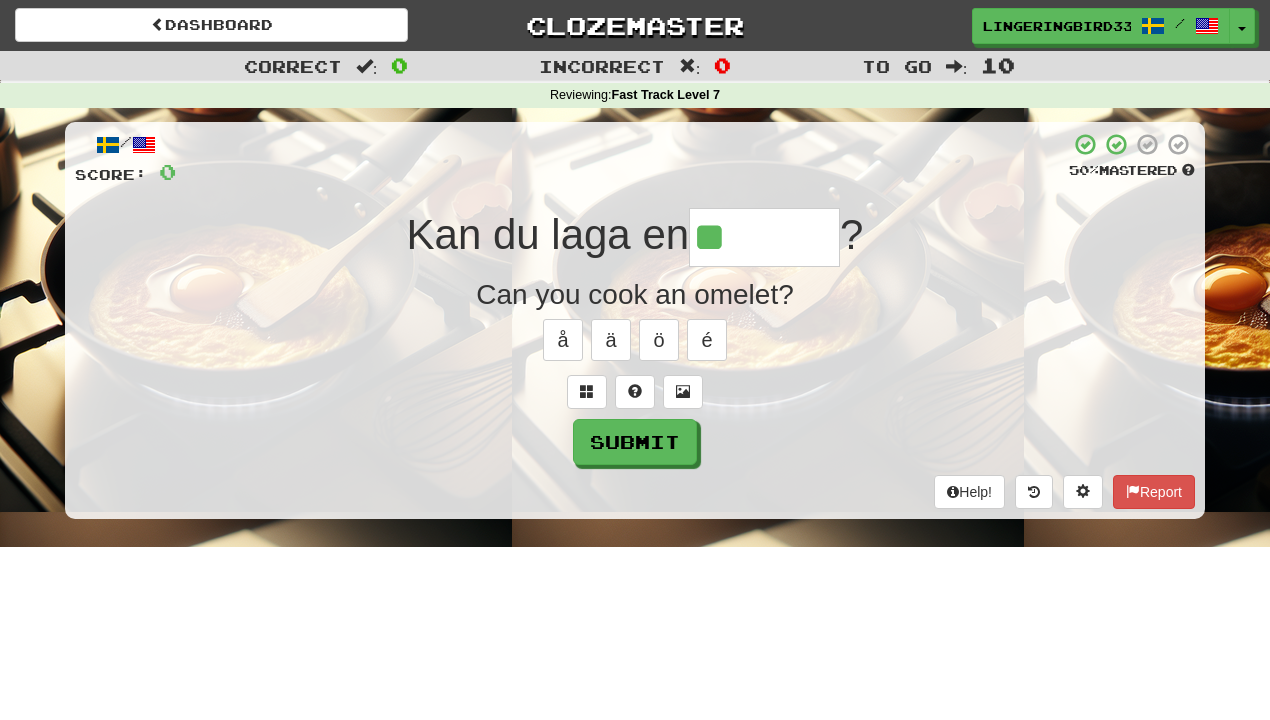 type on "*******" 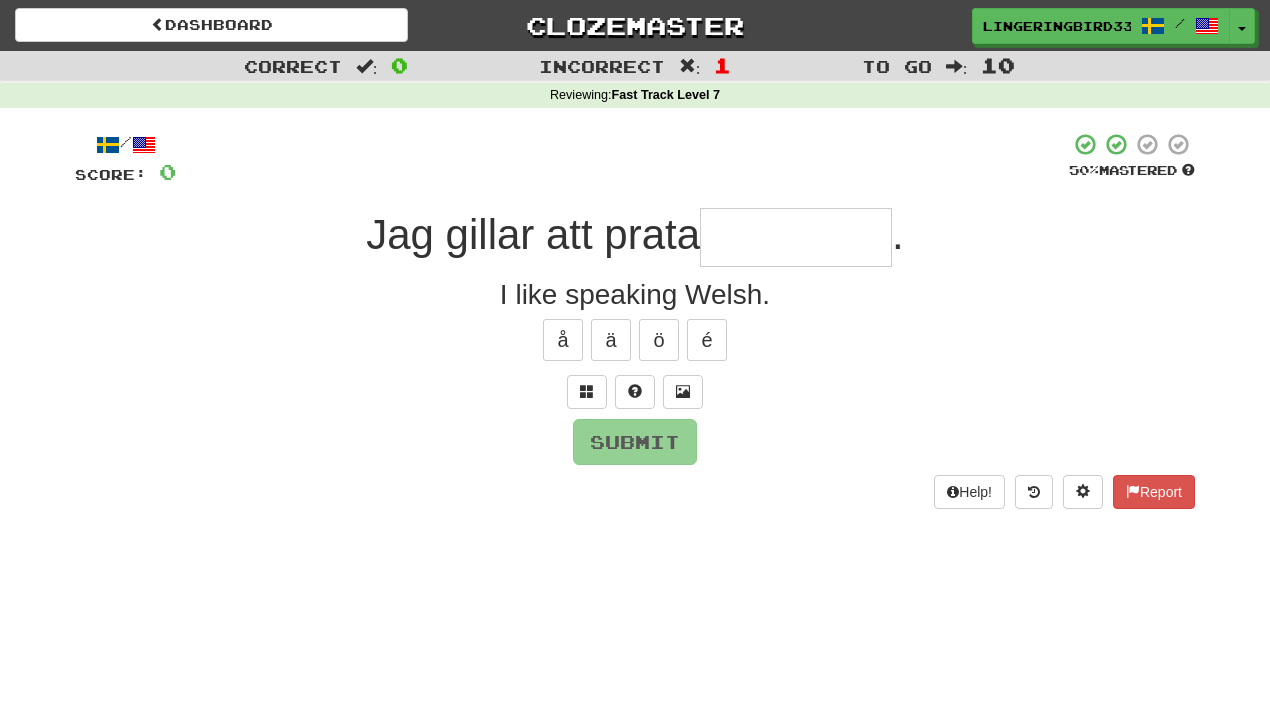 type on "*" 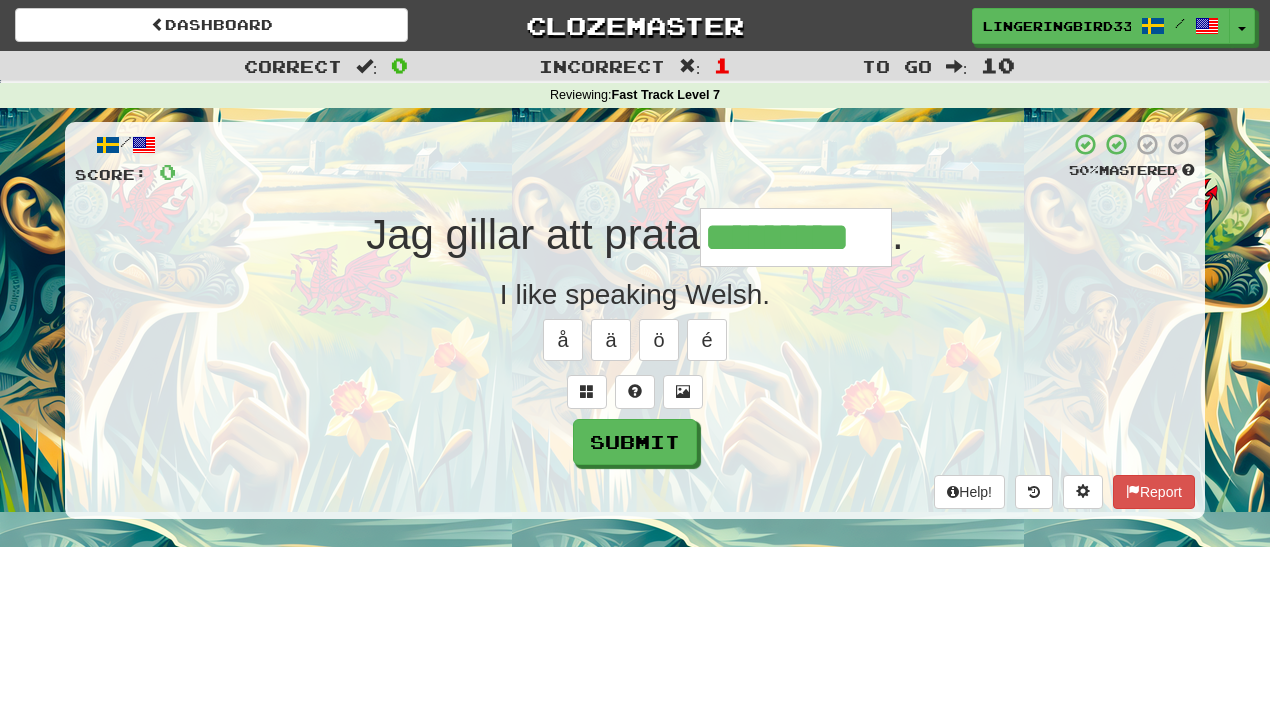 type on "*********" 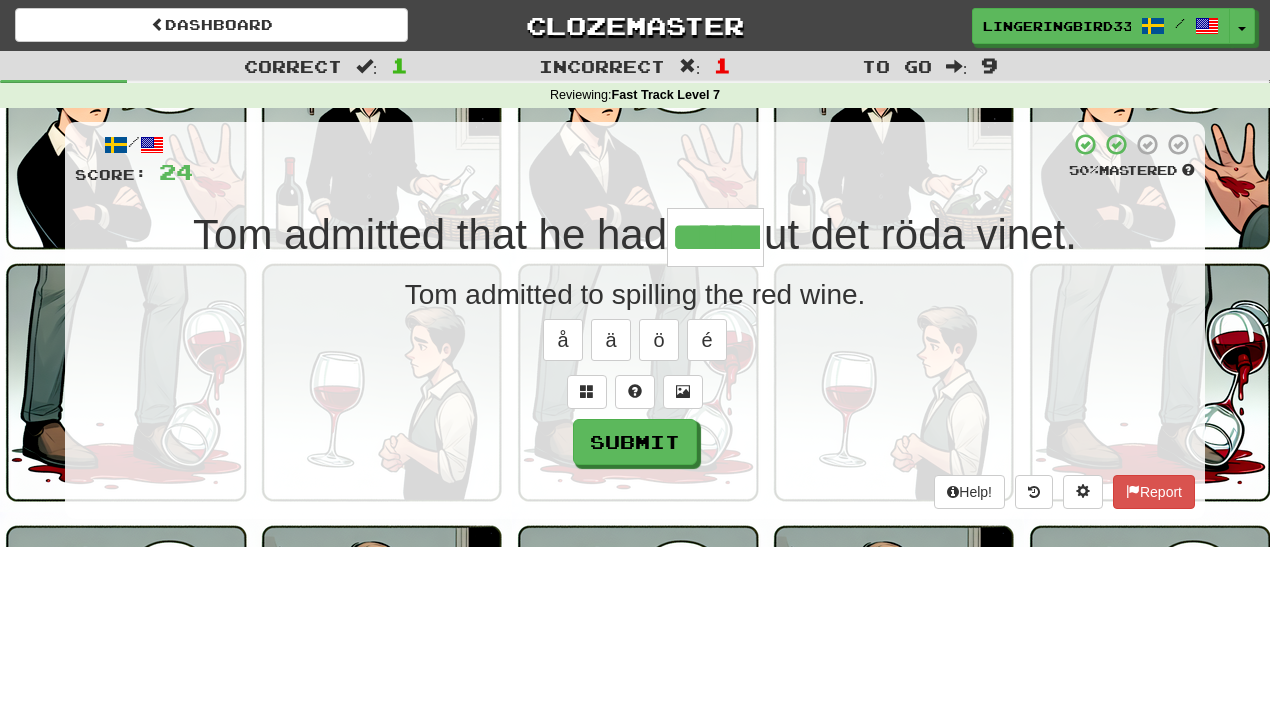 type on "******" 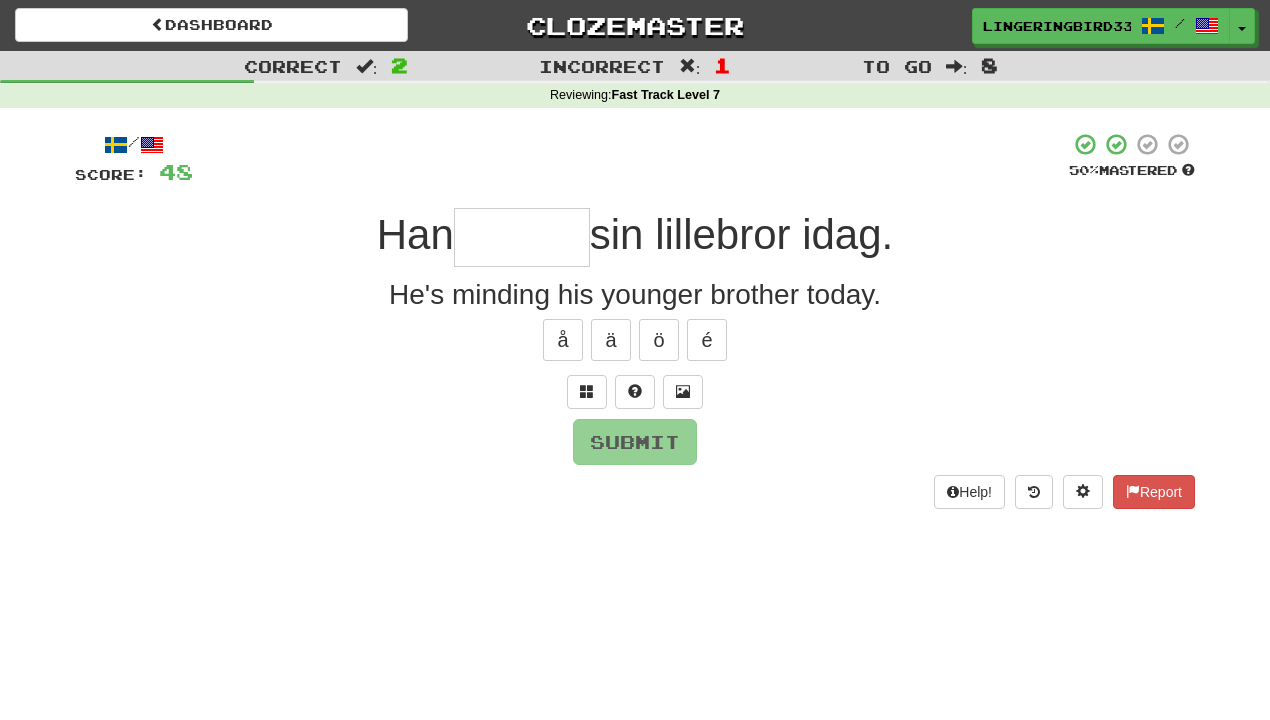 type on "*" 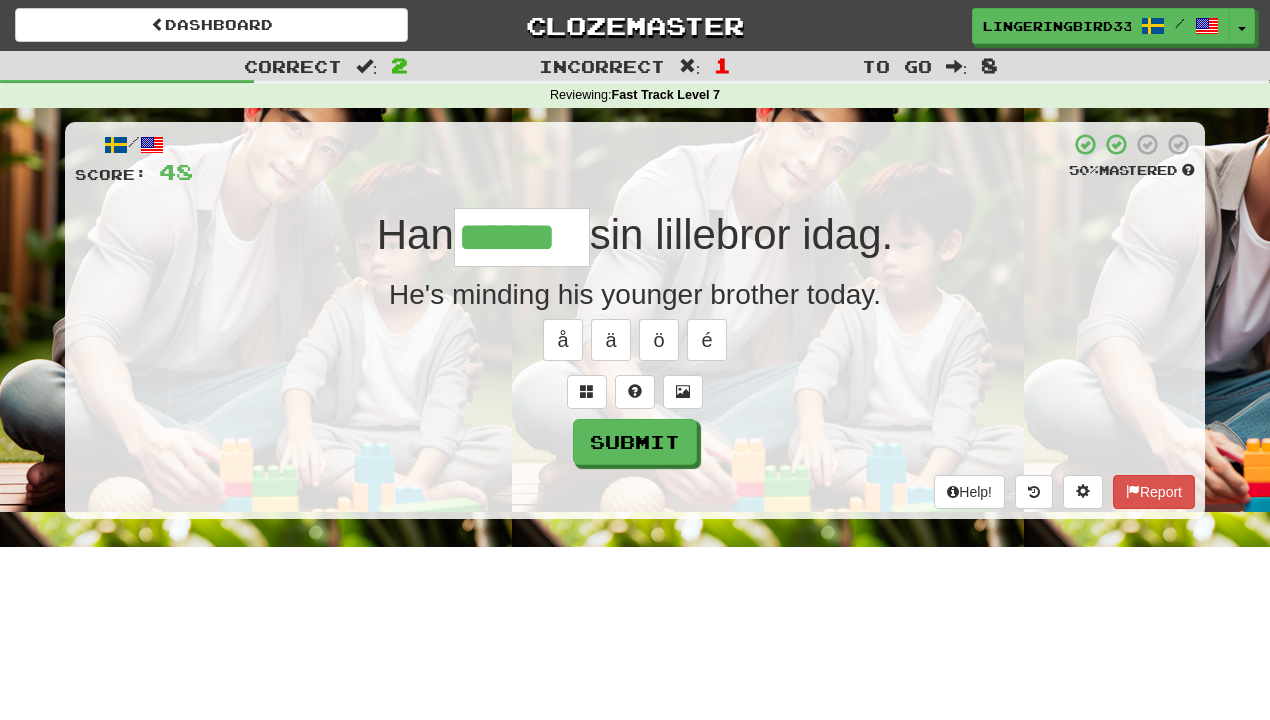 type on "******" 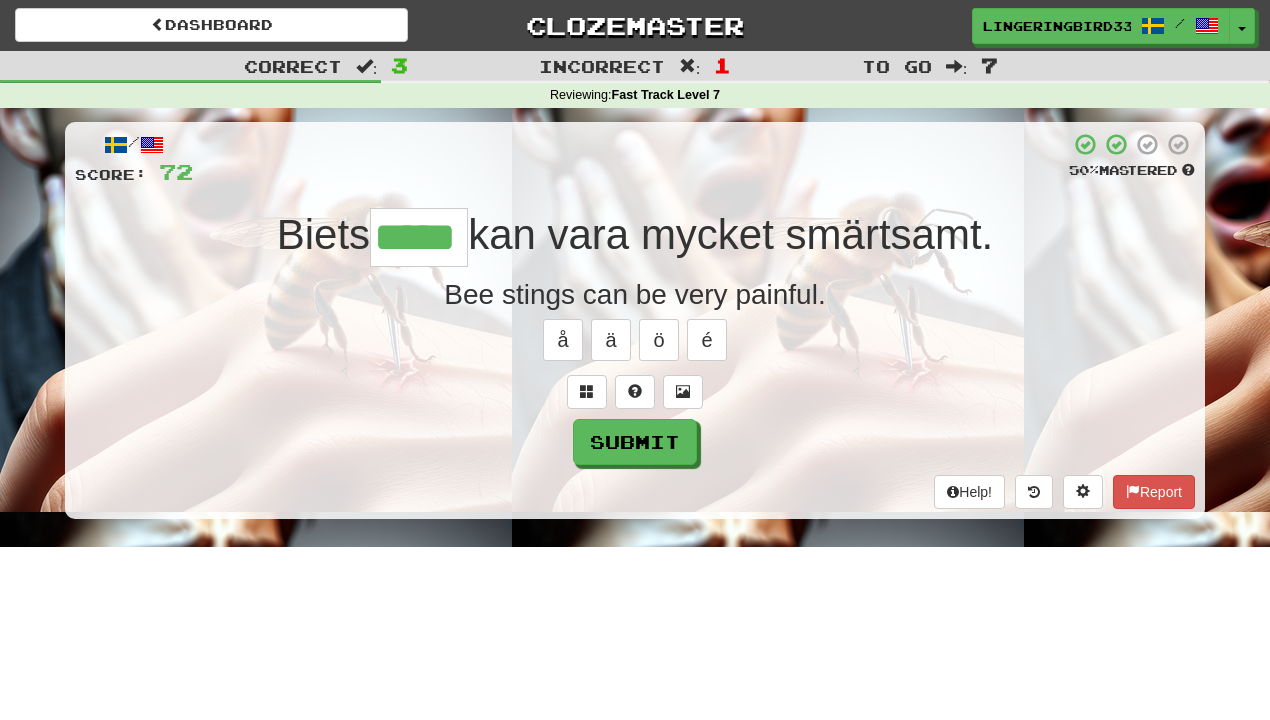 type on "*****" 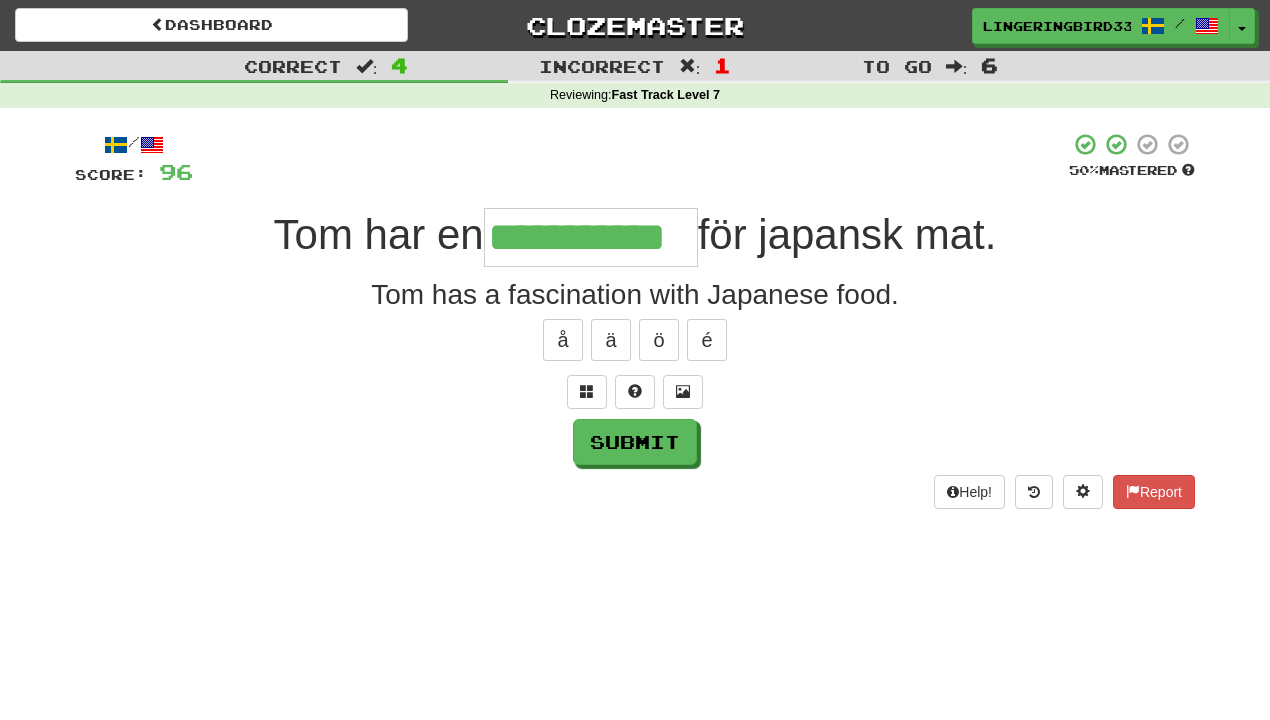type on "**********" 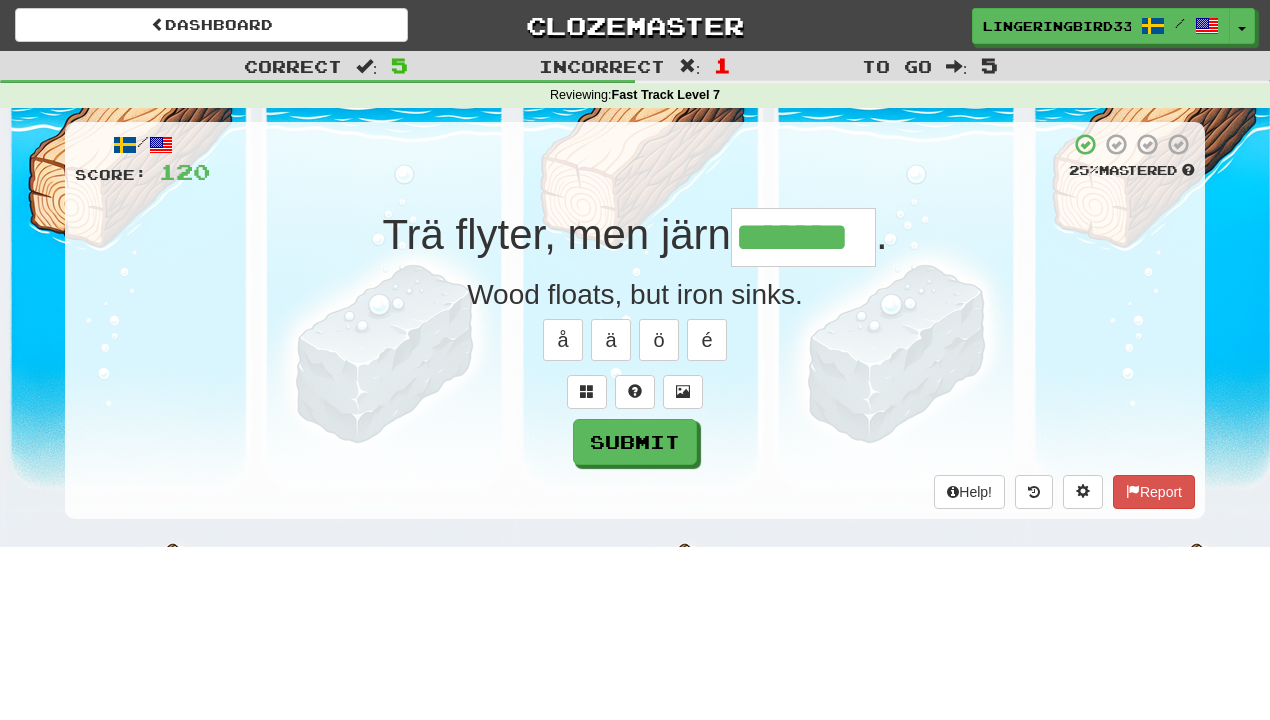 type on "*******" 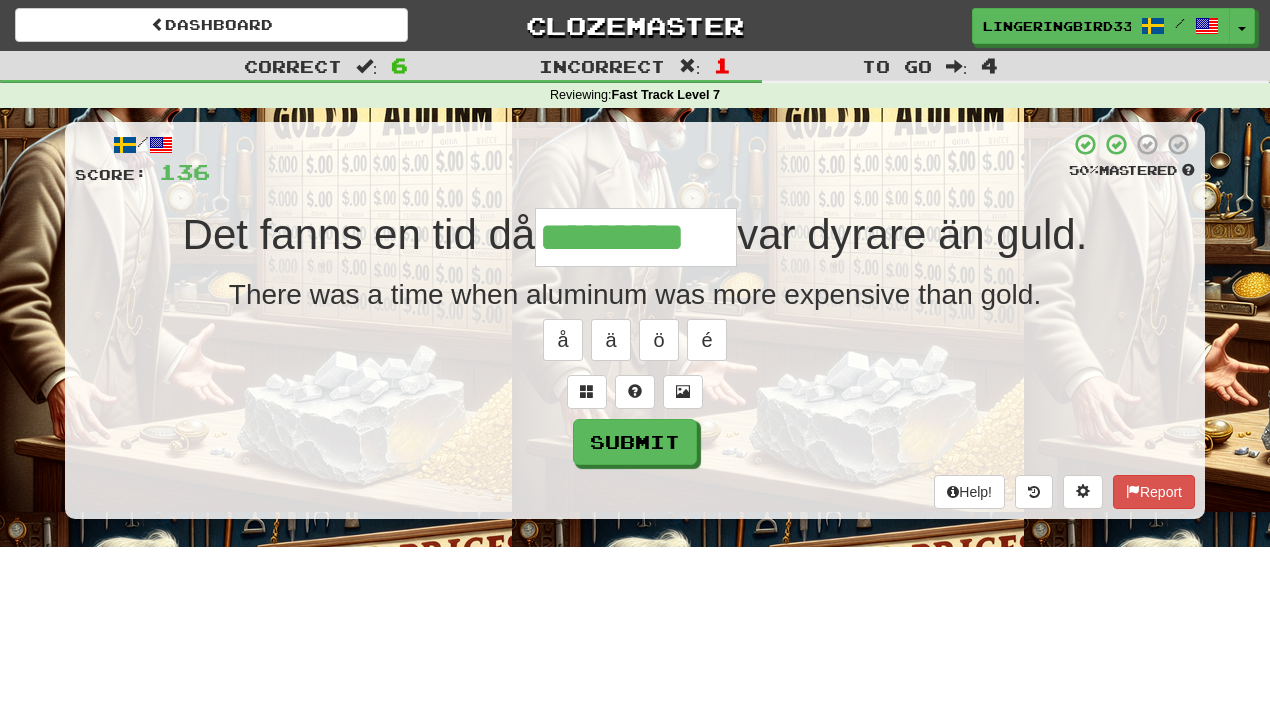 type on "*********" 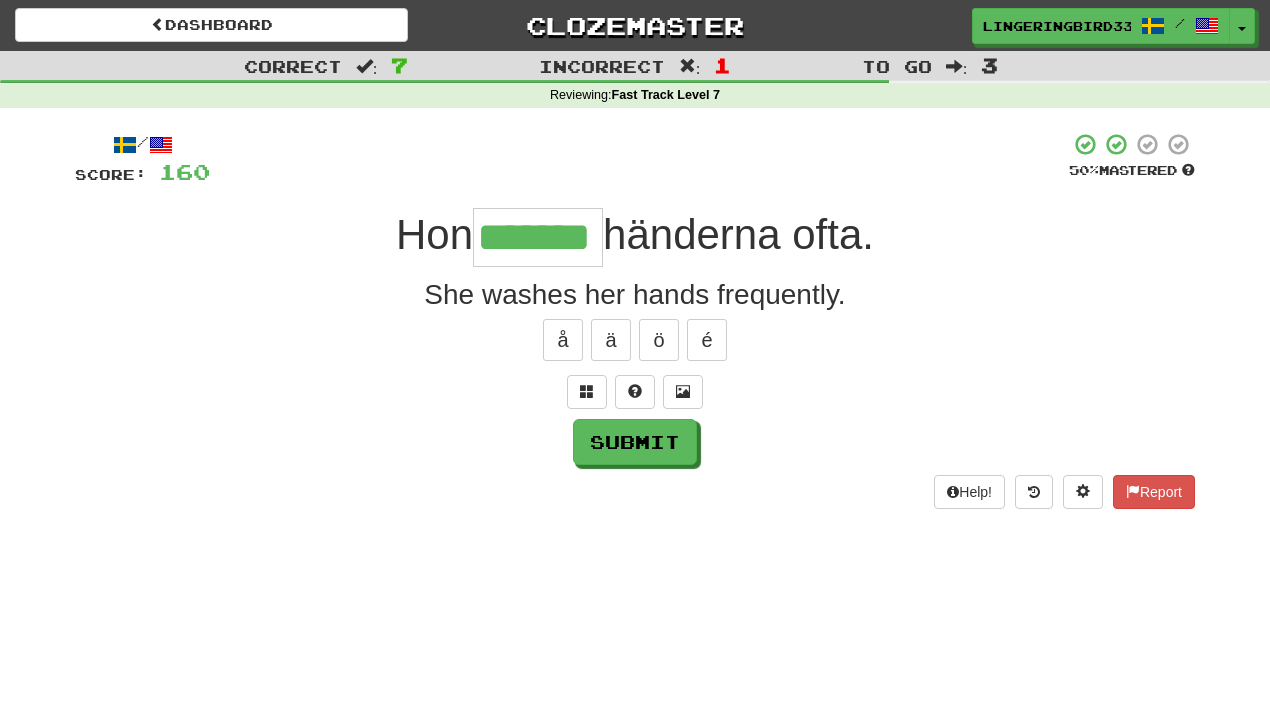 type on "*******" 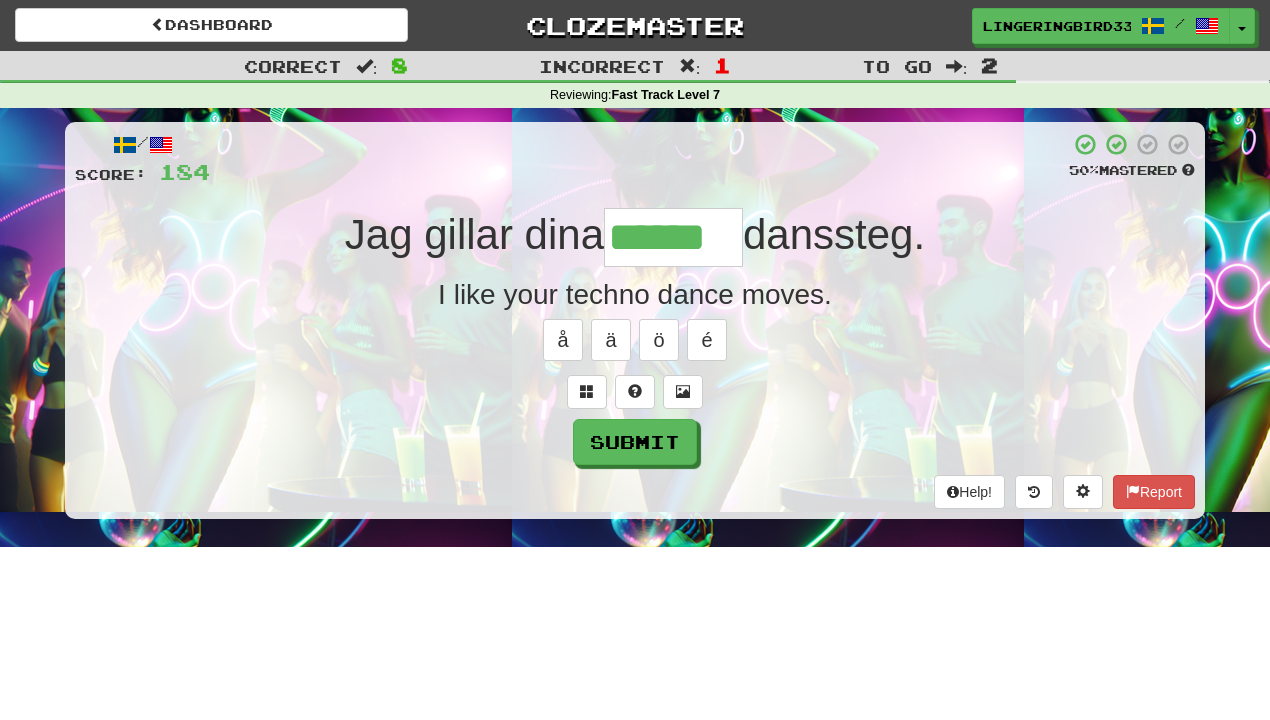 type on "******" 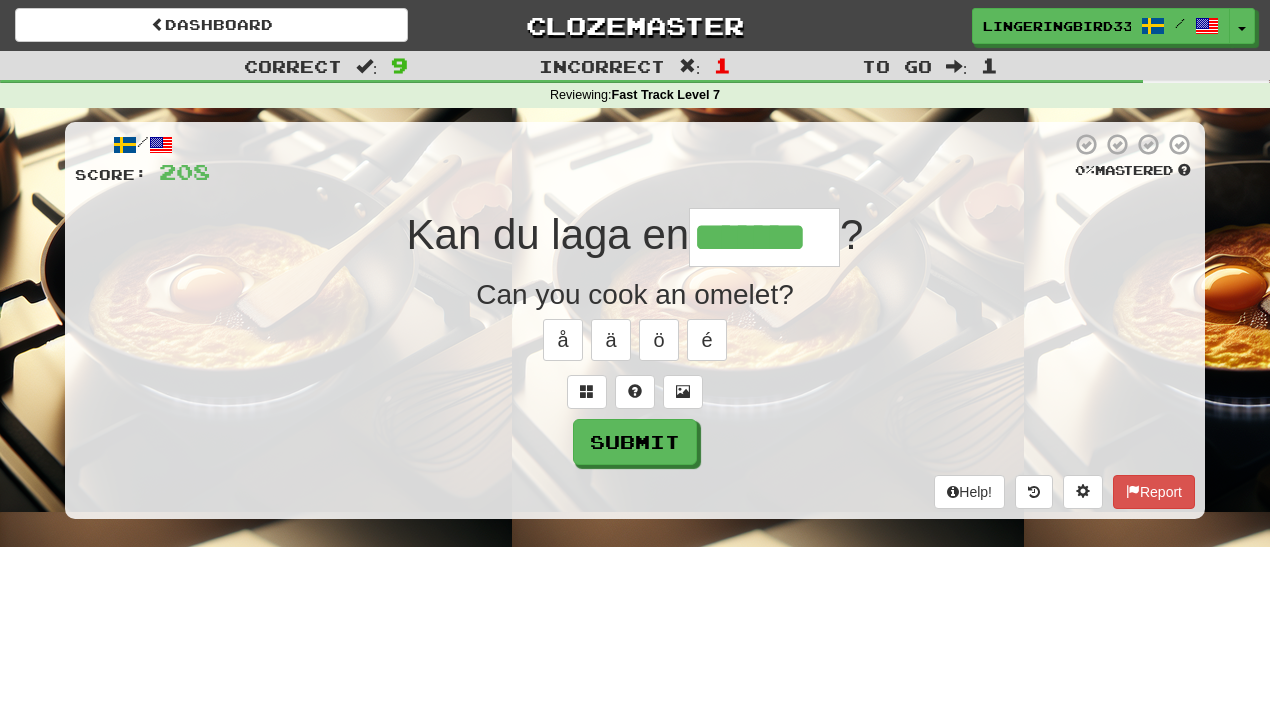 type on "*******" 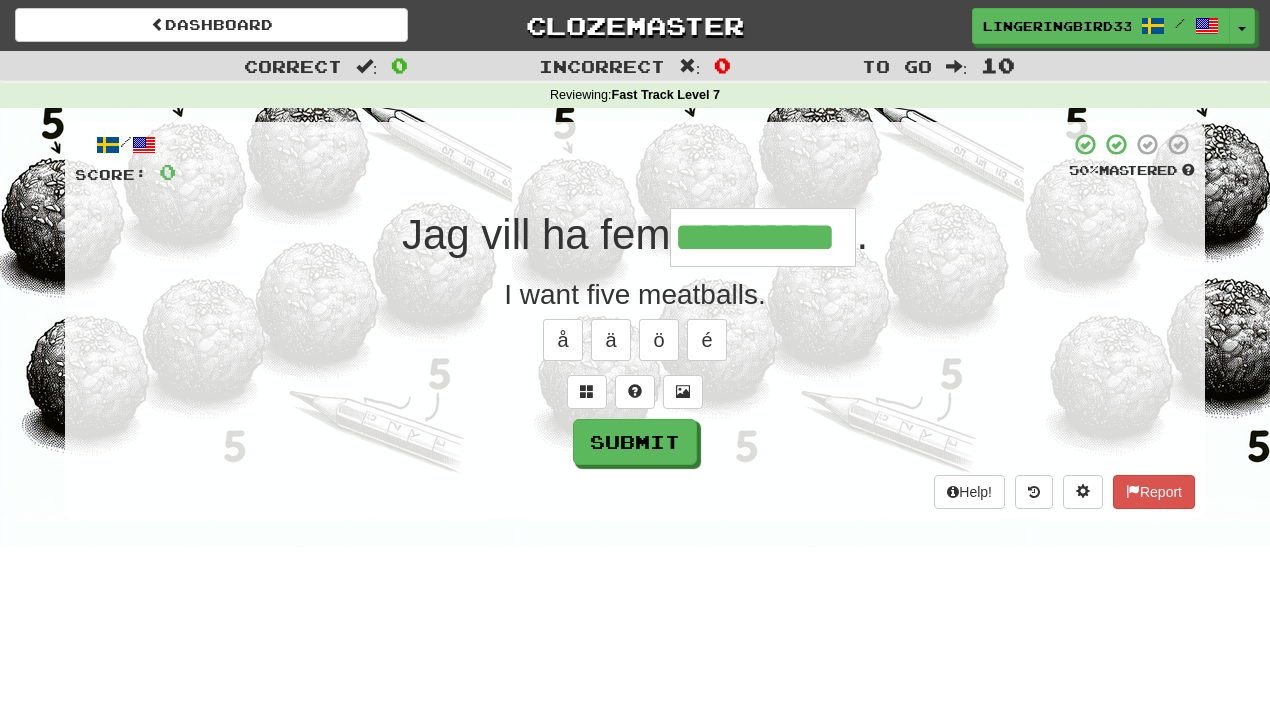type on "**********" 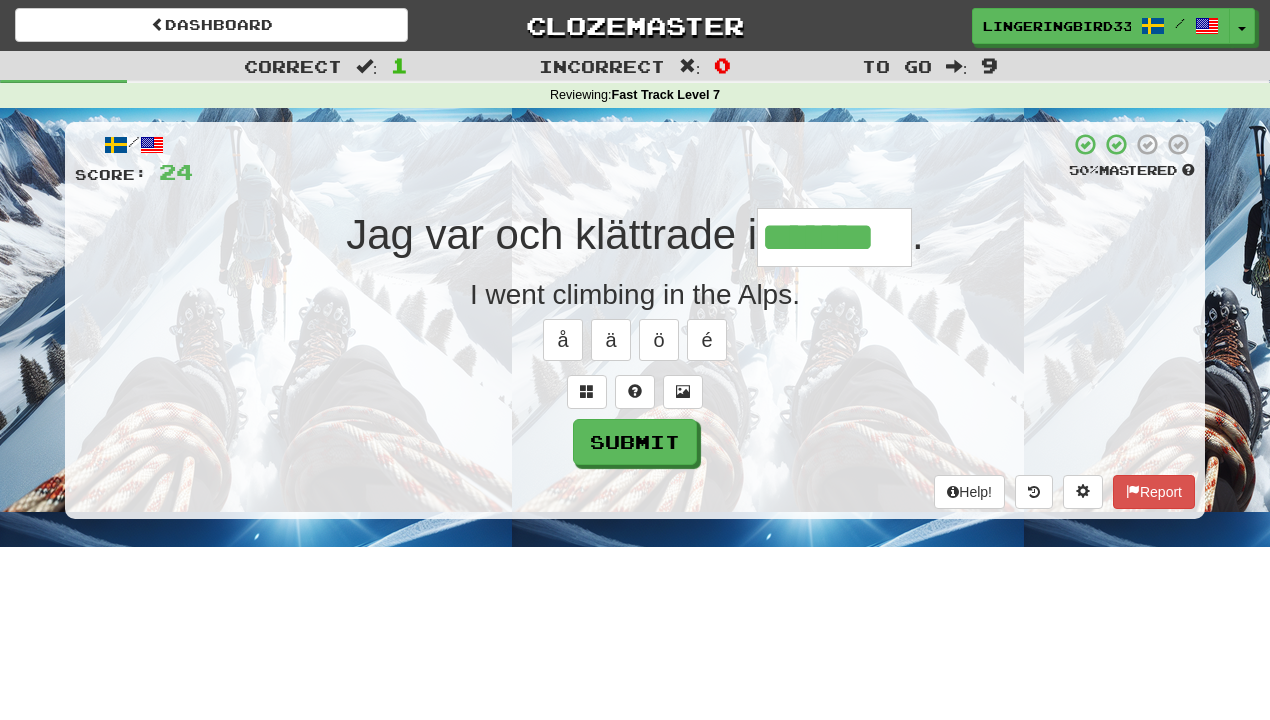 type on "*******" 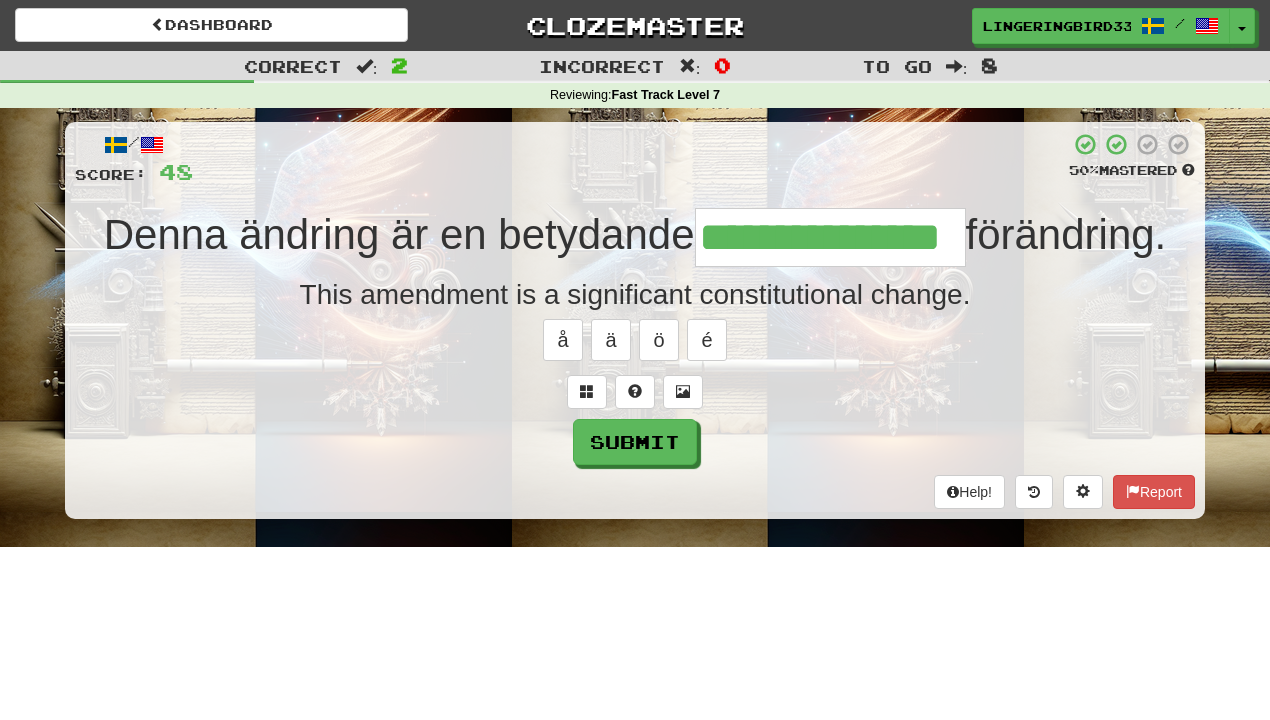 type on "**********" 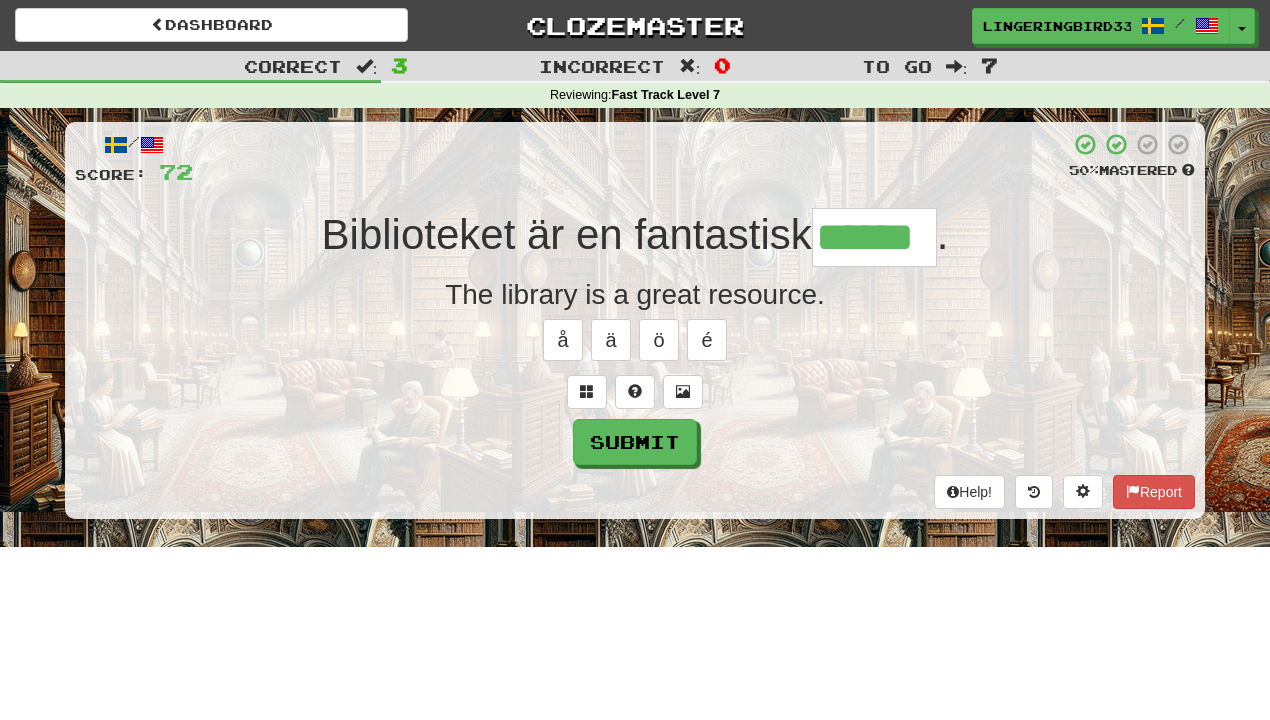 type on "******" 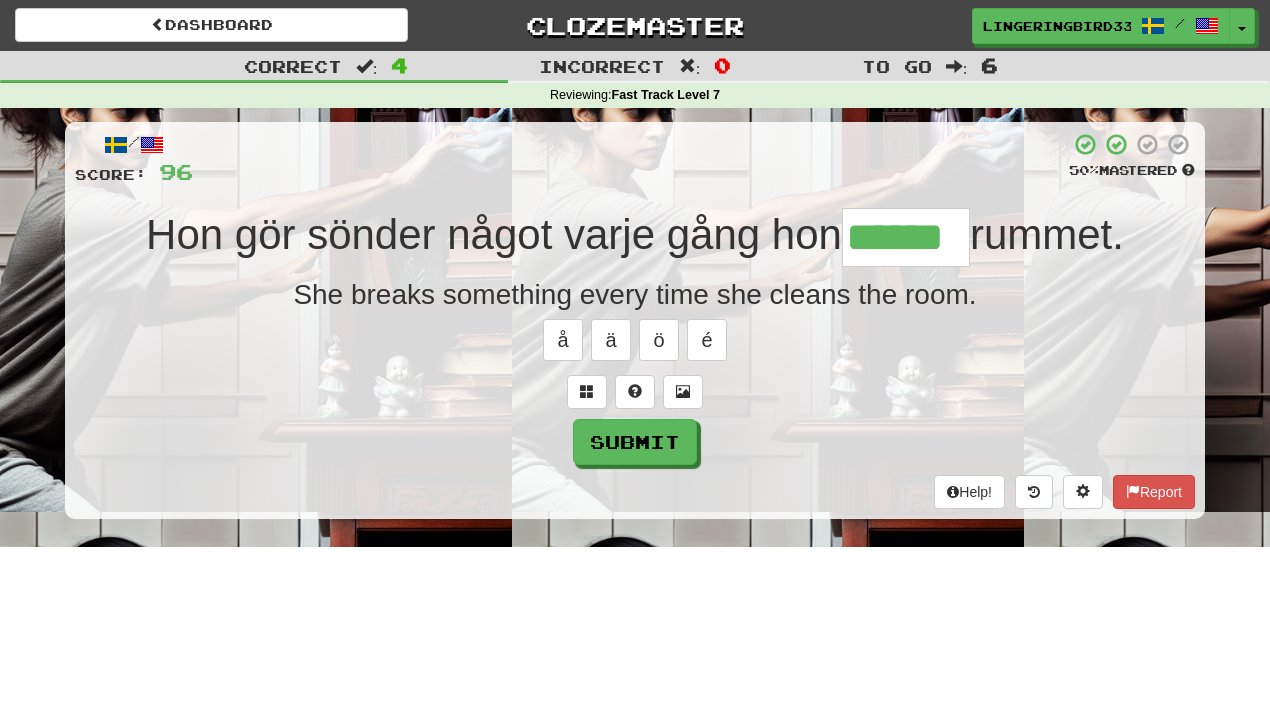 type on "******" 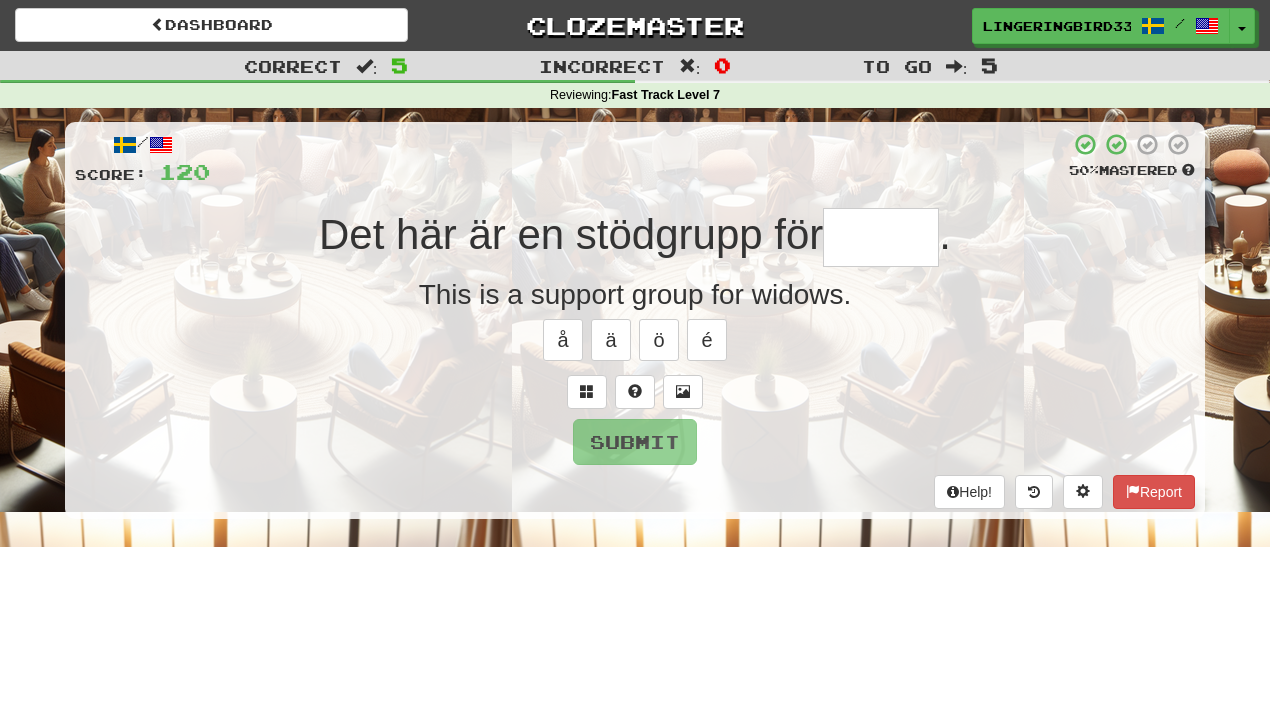 type on "*" 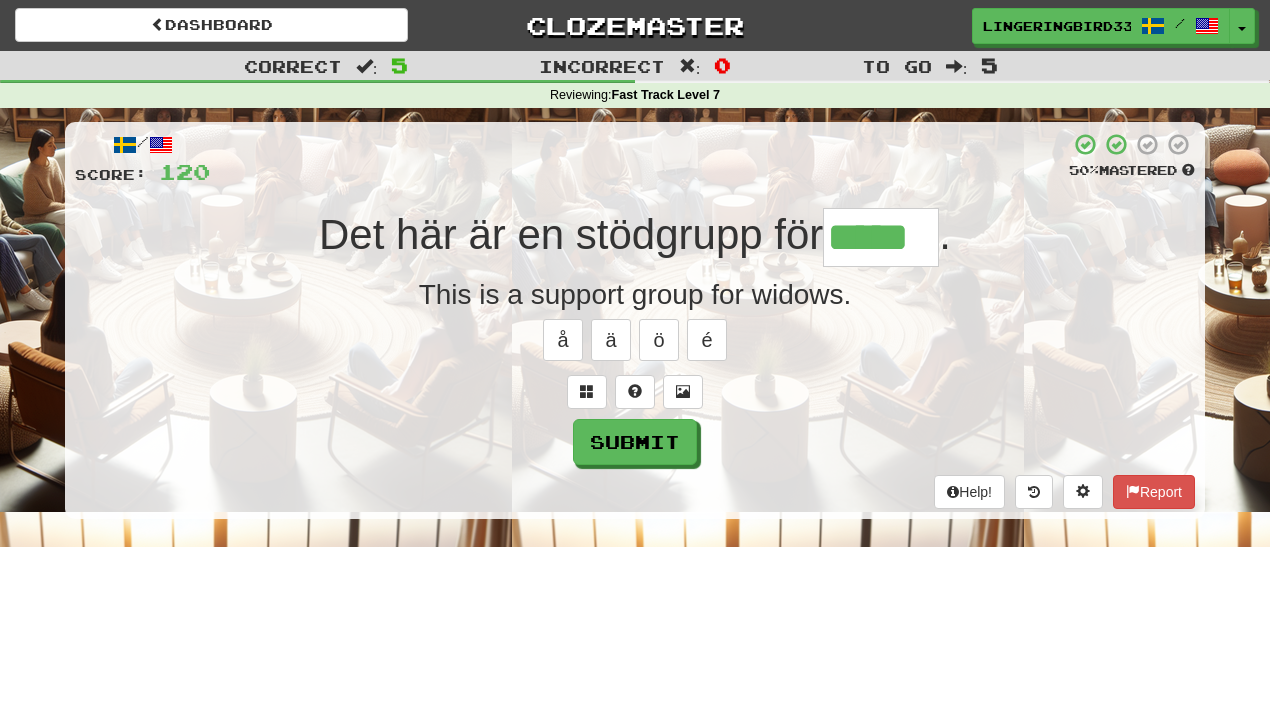 type on "*****" 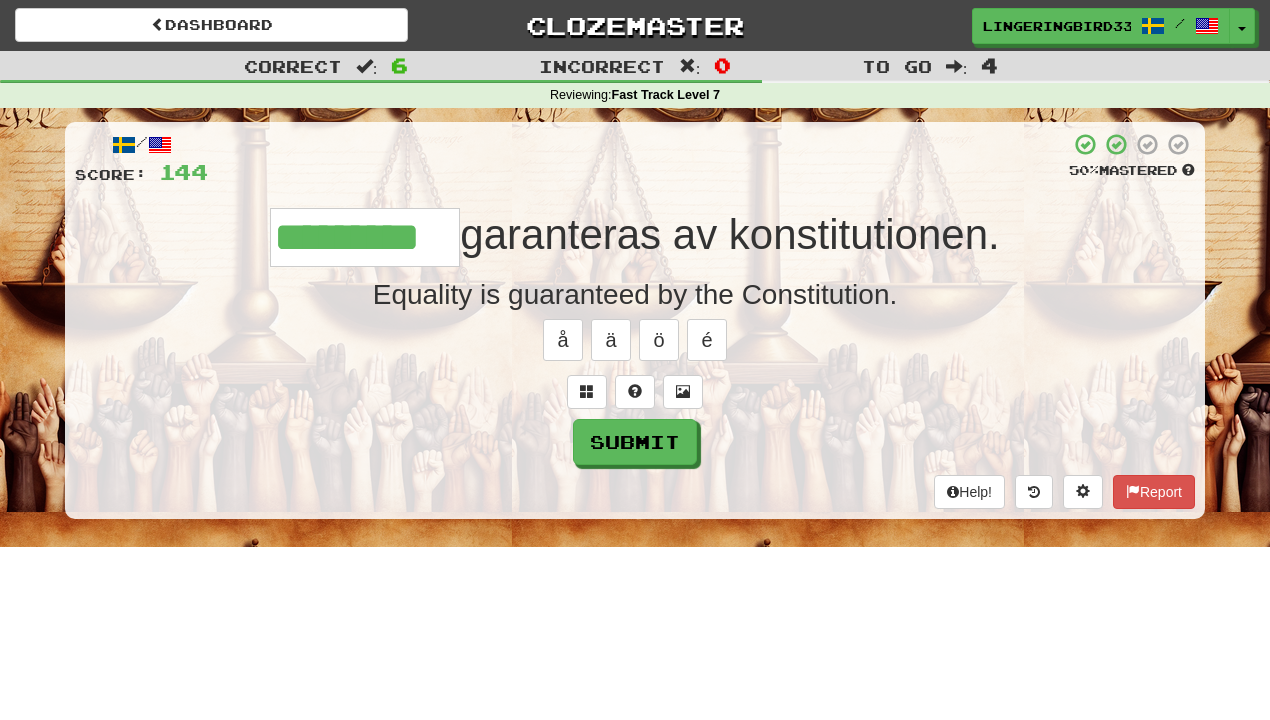 type on "*********" 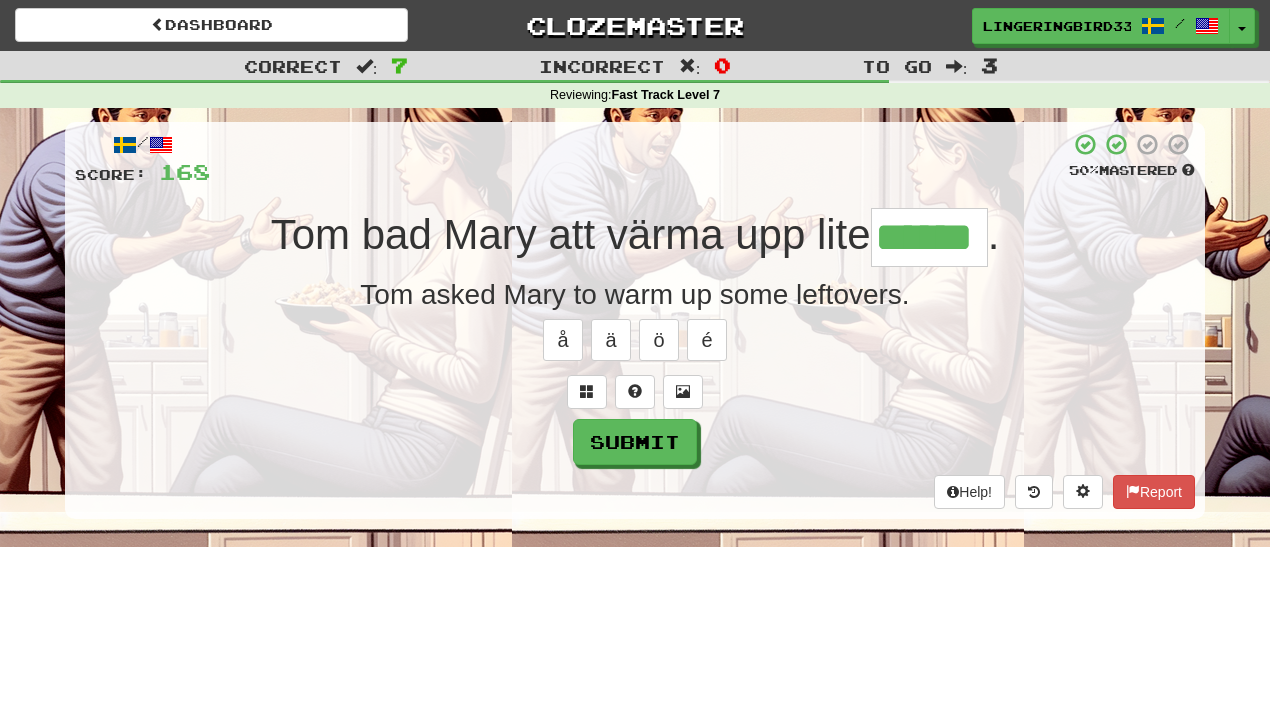type on "******" 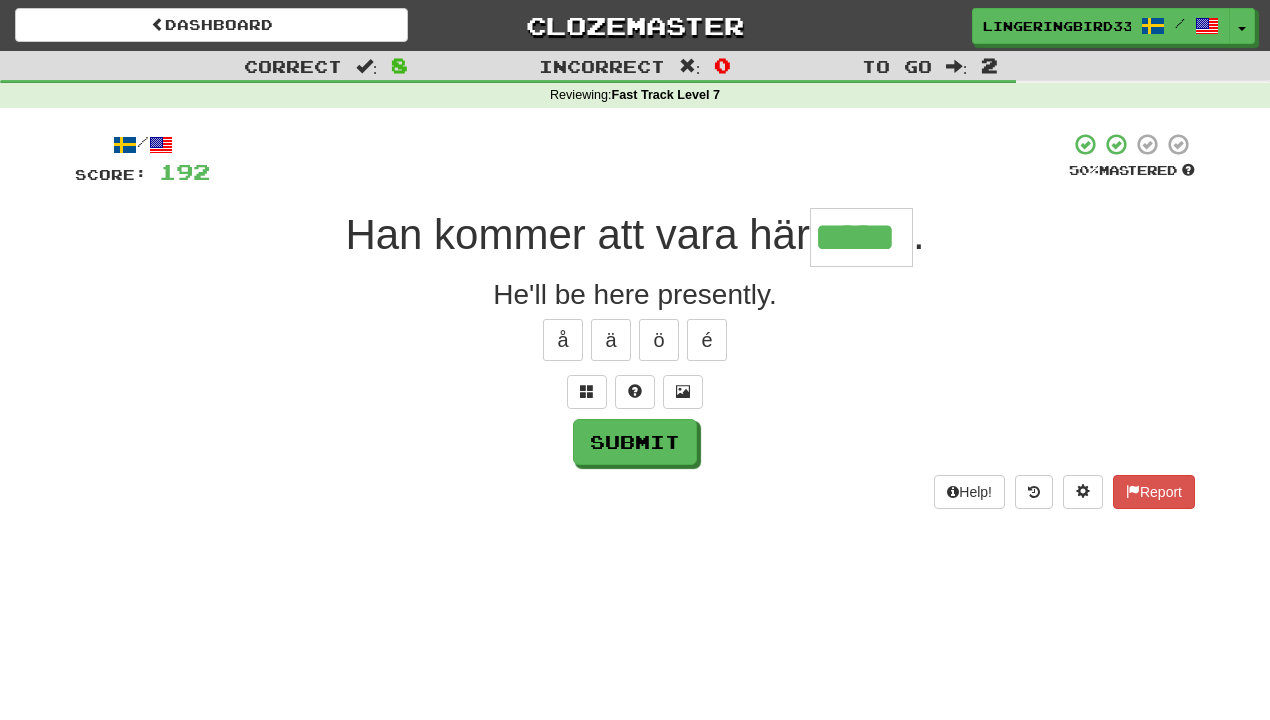 type on "*****" 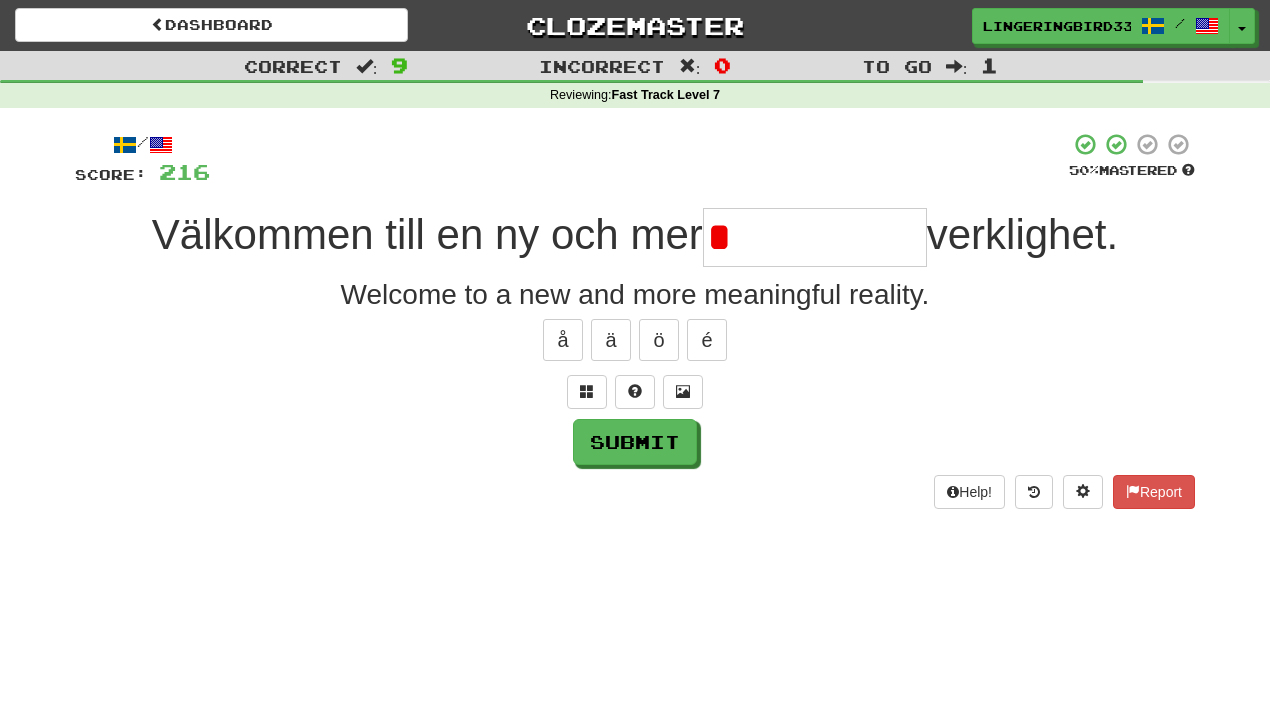 type on "**********" 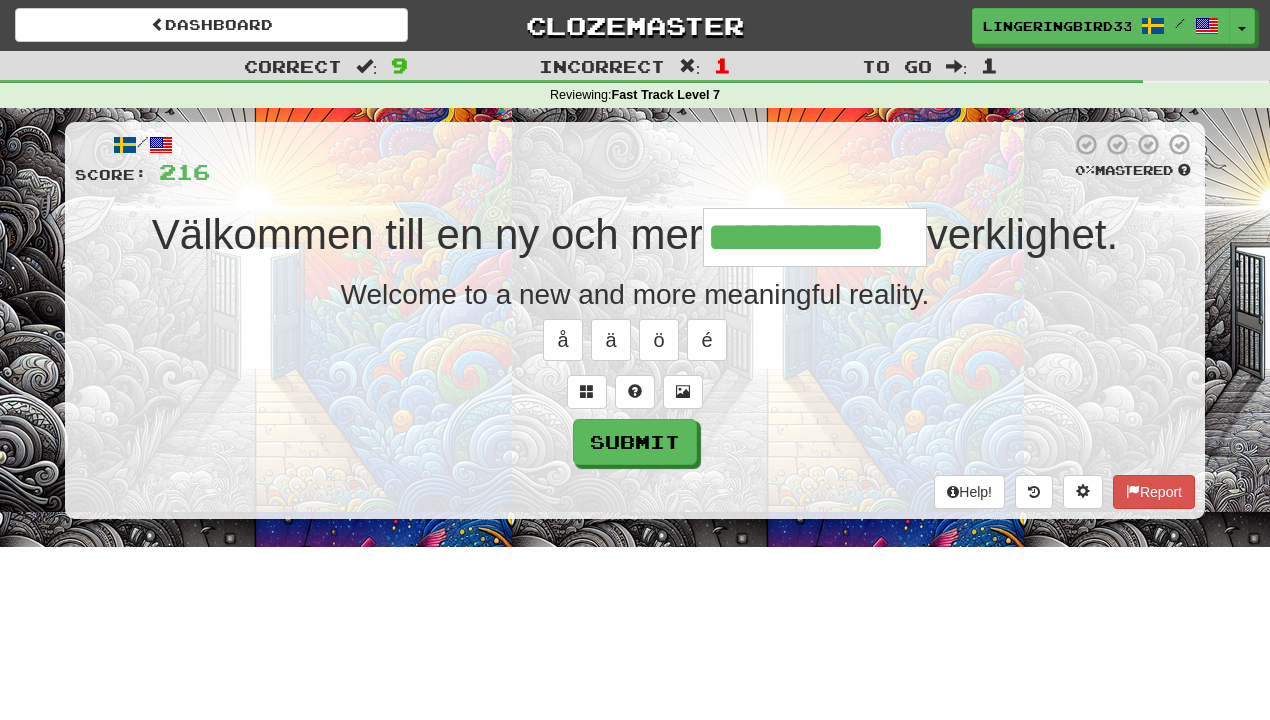 type on "**********" 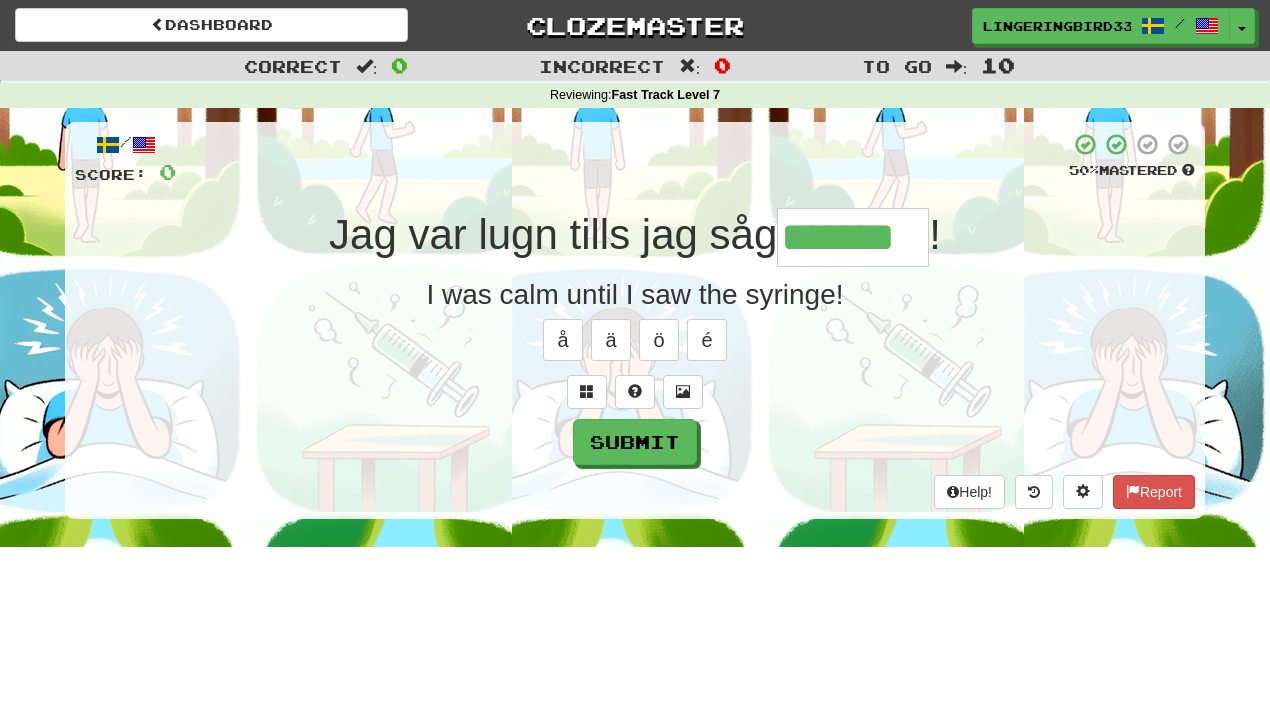 type on "*******" 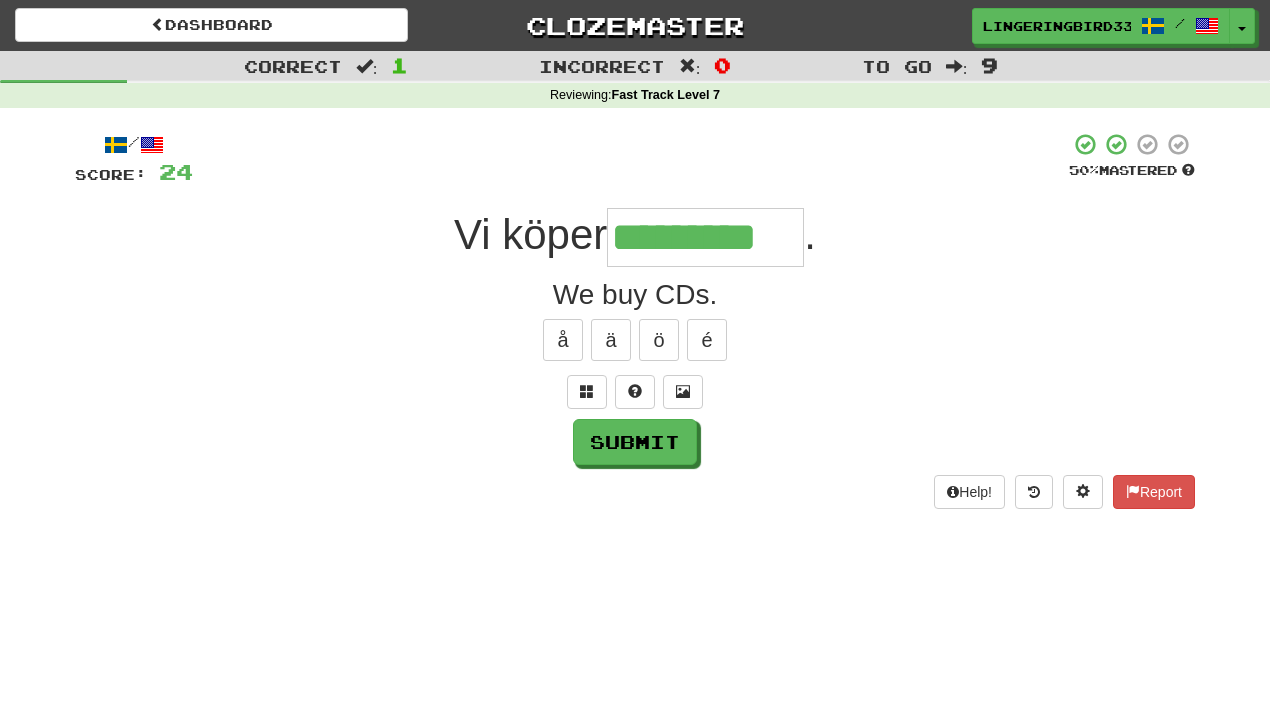 type on "*********" 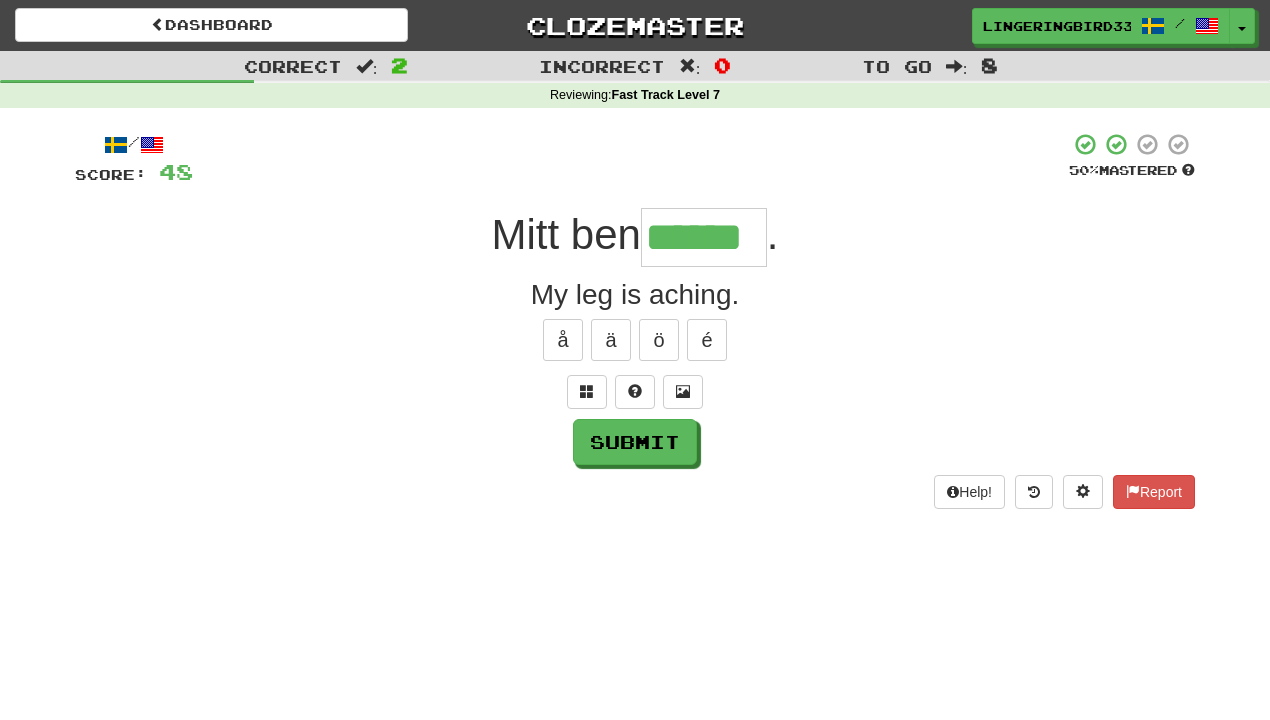 type on "******" 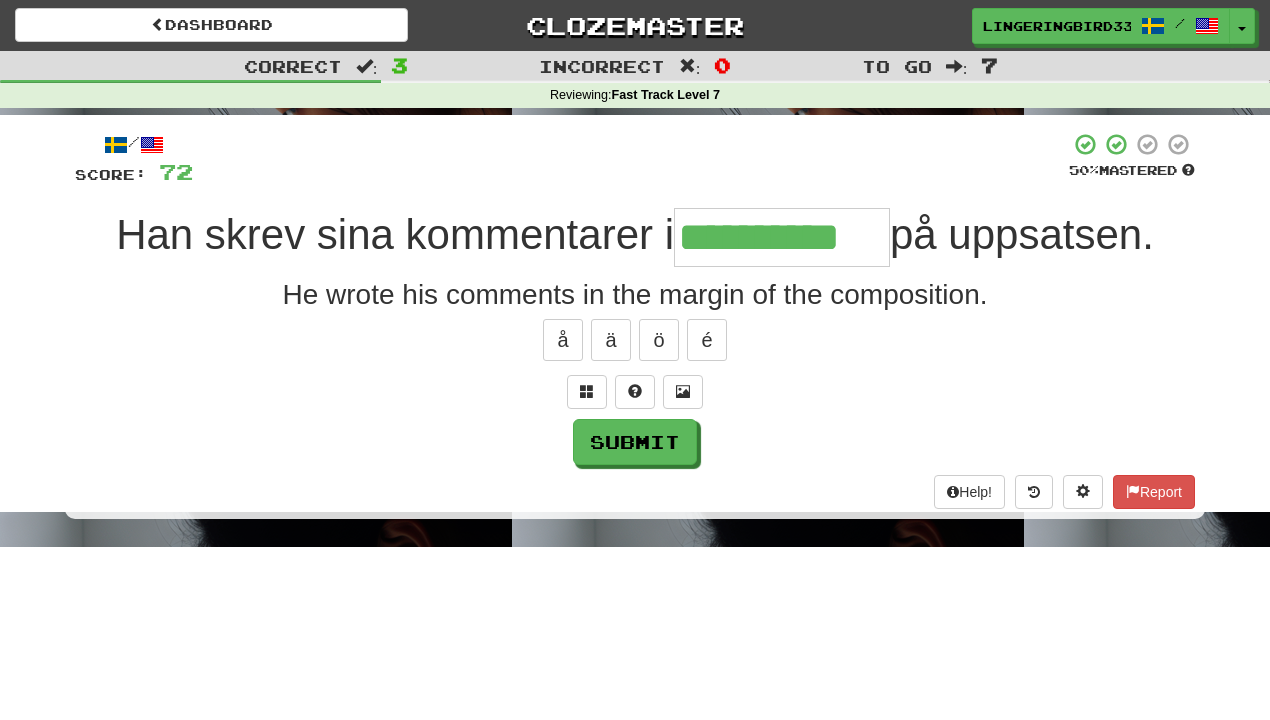 type on "**********" 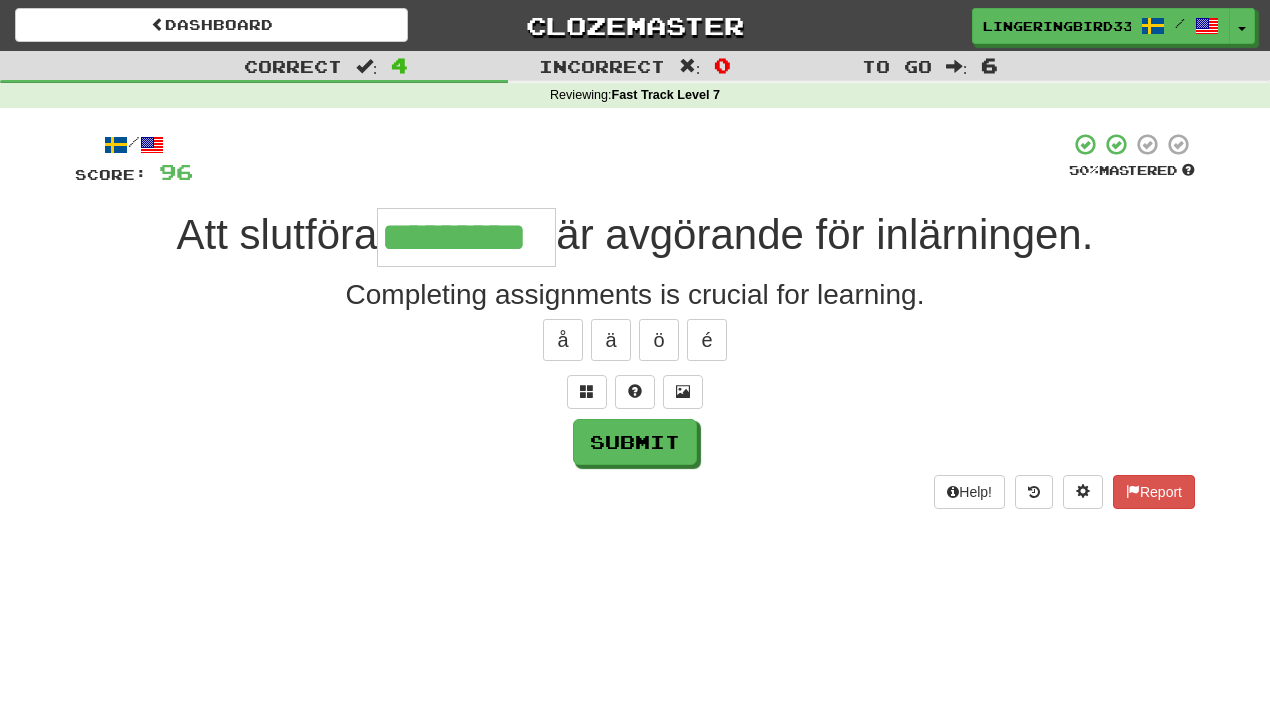 type on "*********" 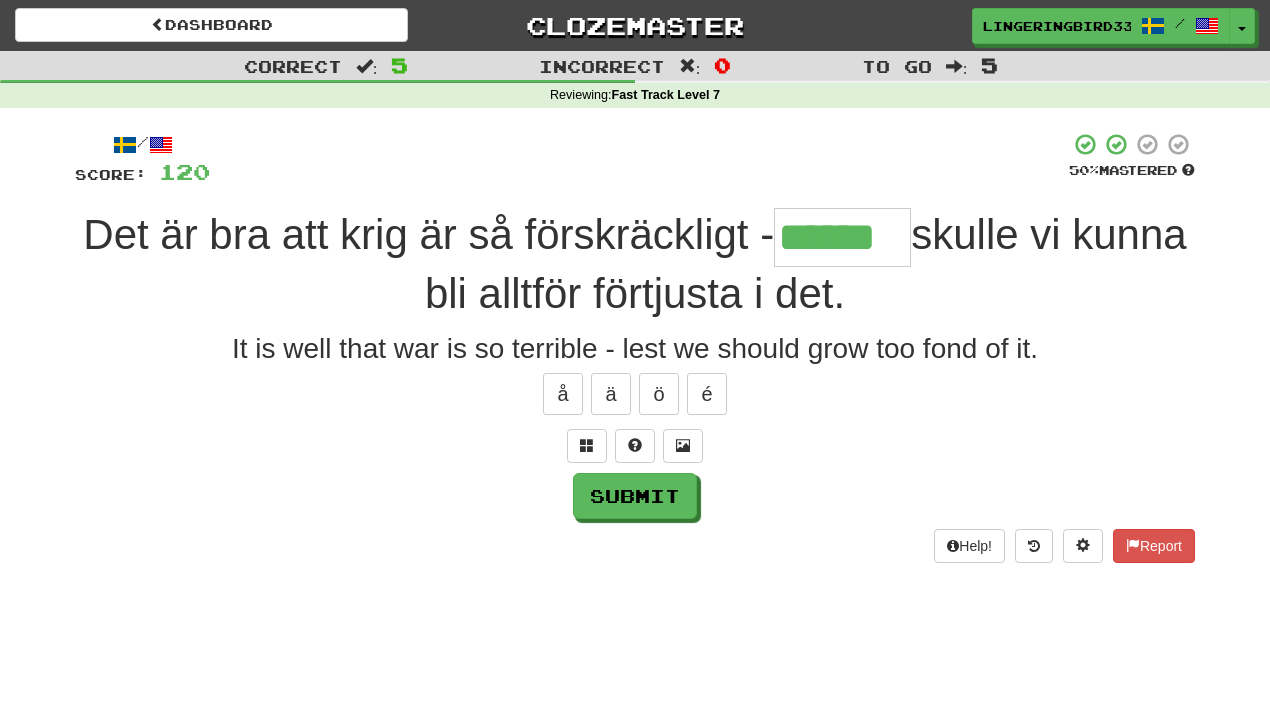 type on "******" 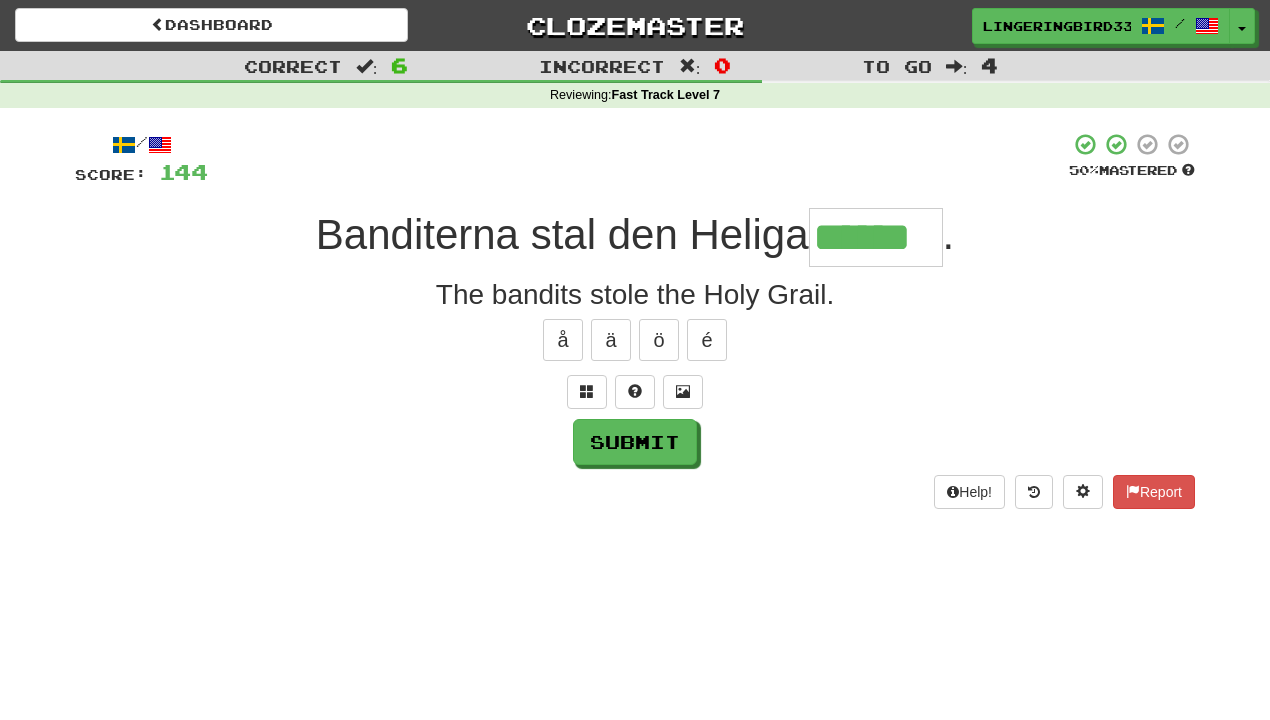 type on "******" 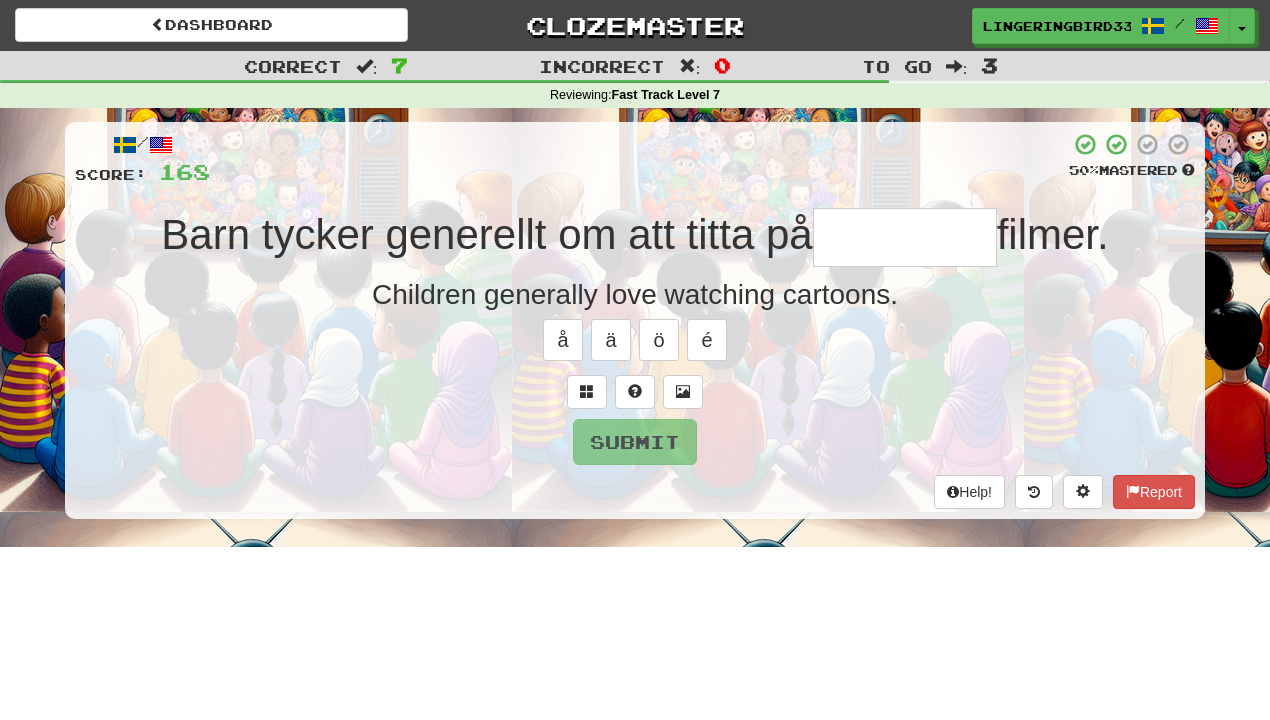 type on "*" 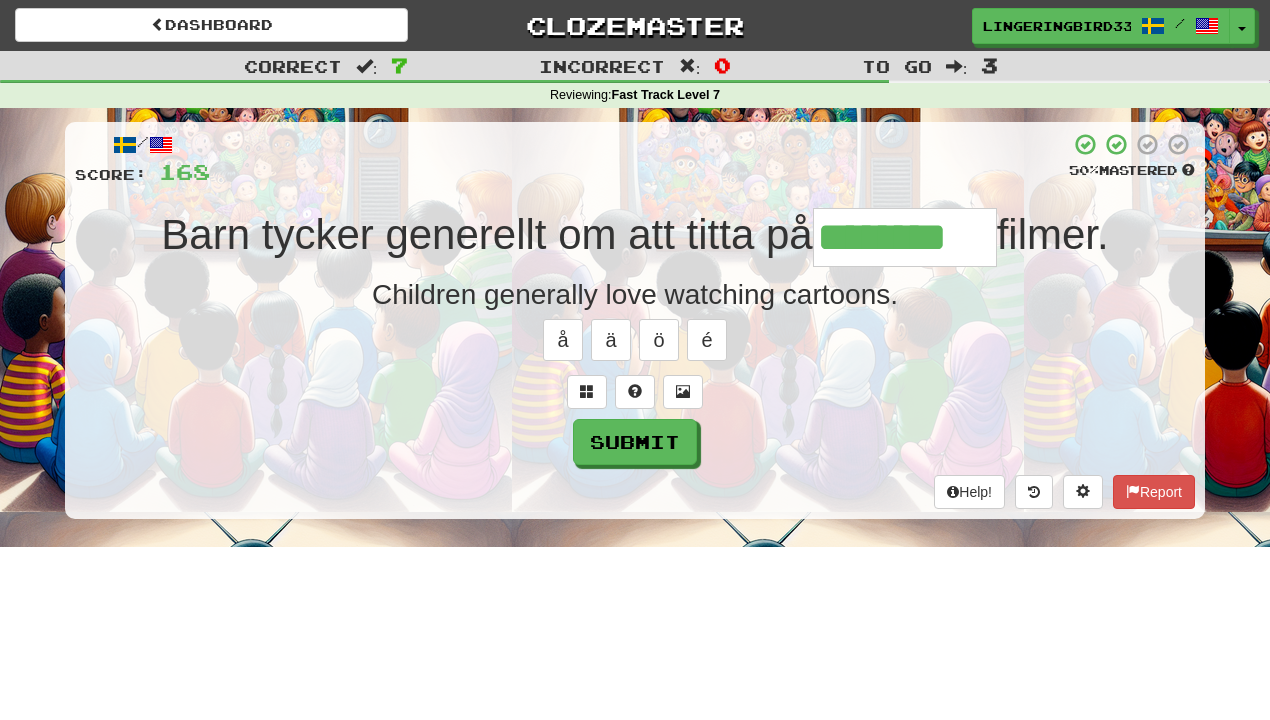 type on "********" 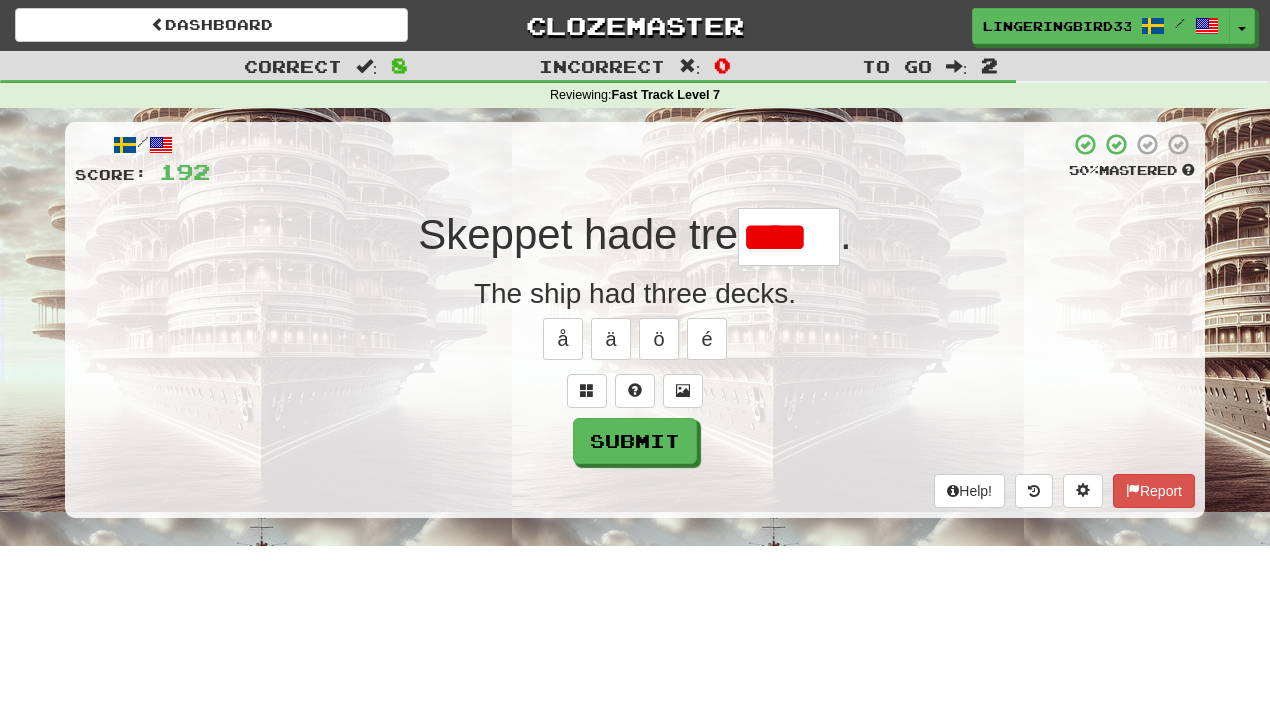scroll, scrollTop: 0, scrollLeft: 0, axis: both 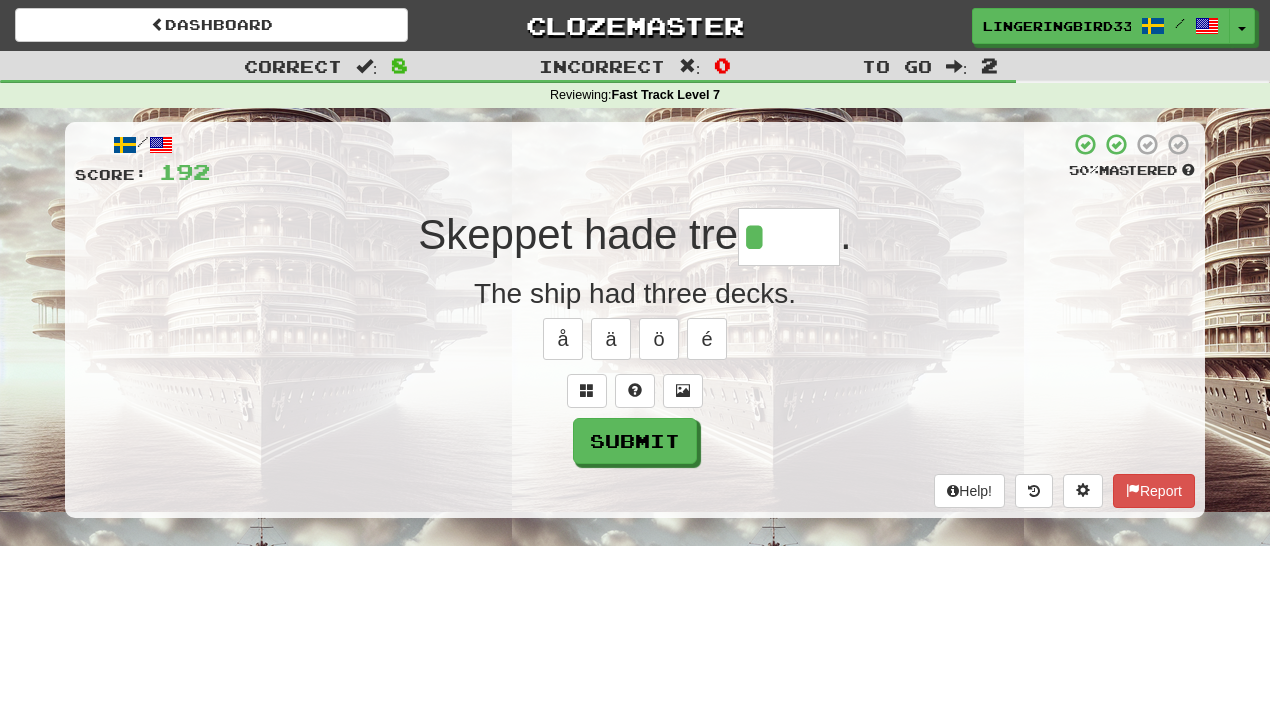 type on "****" 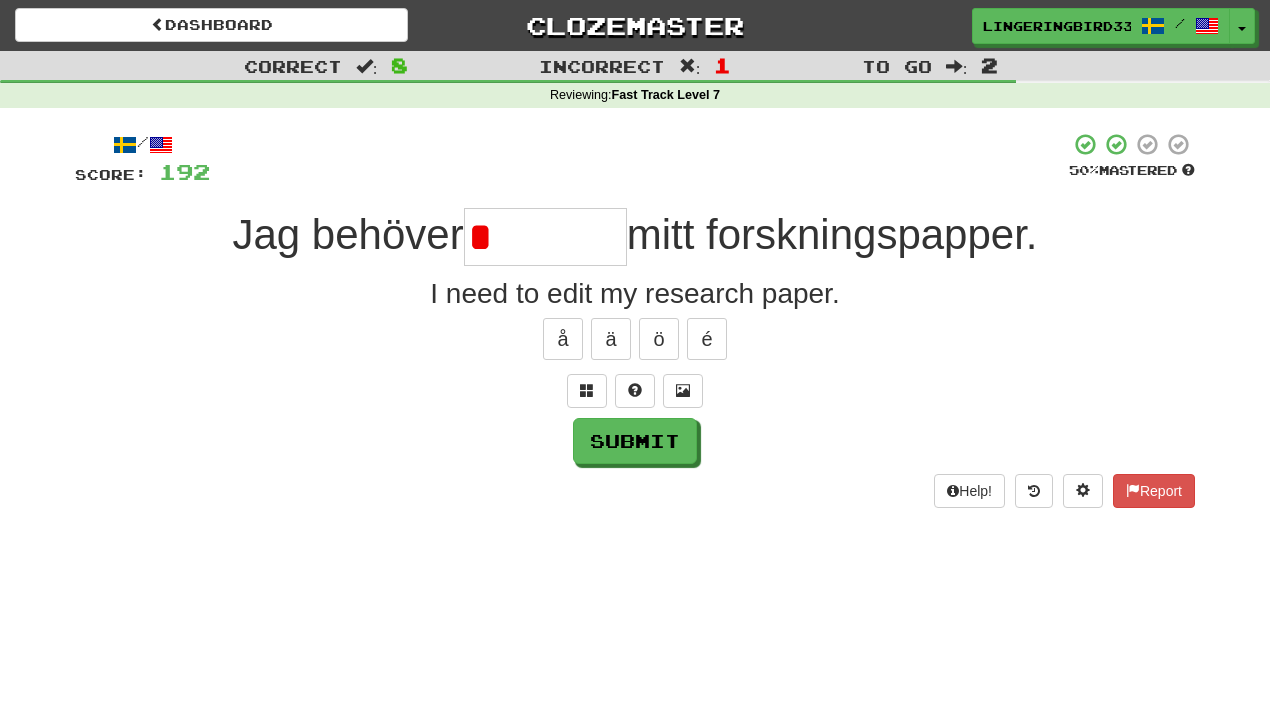 type on "********" 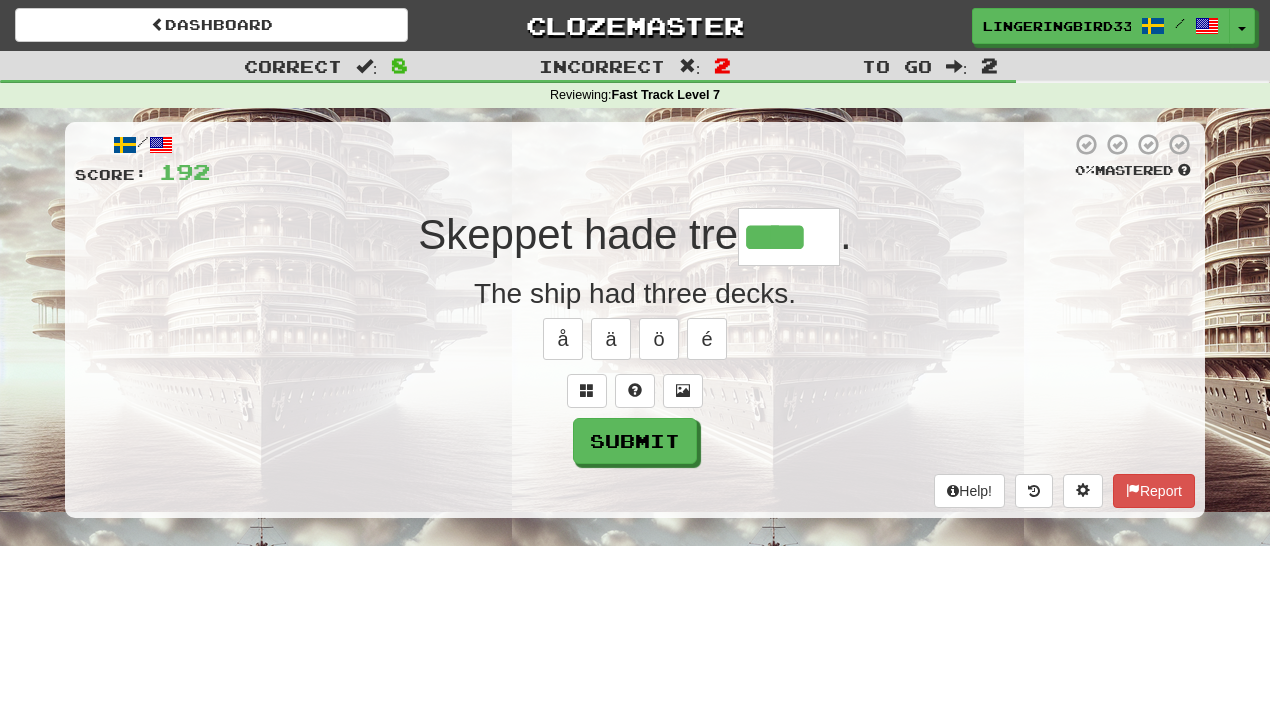type on "****" 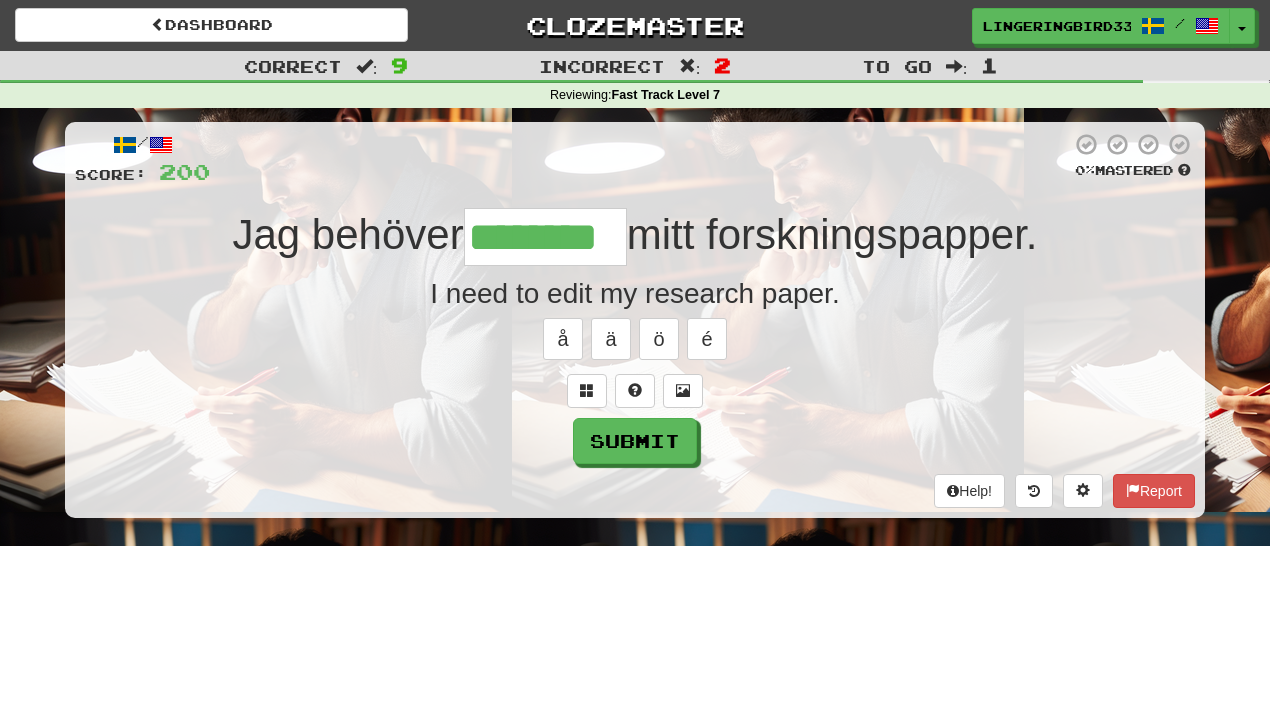 type on "********" 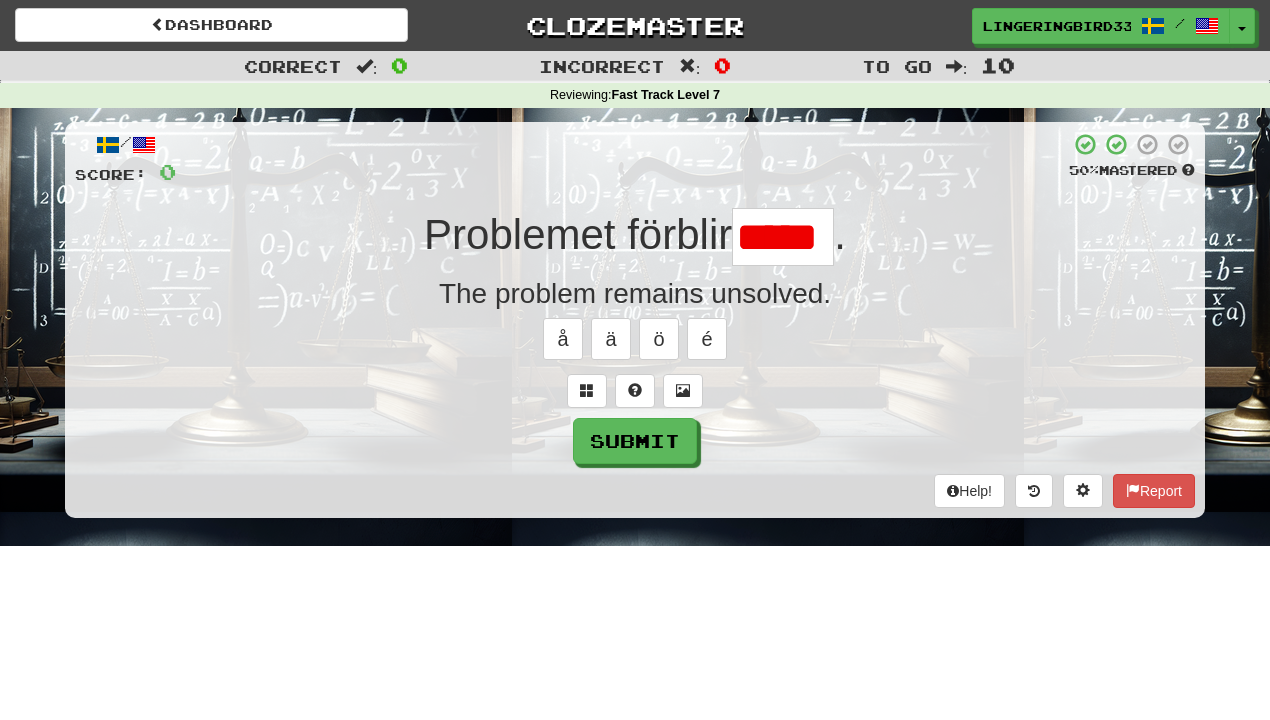 scroll, scrollTop: 0, scrollLeft: 0, axis: both 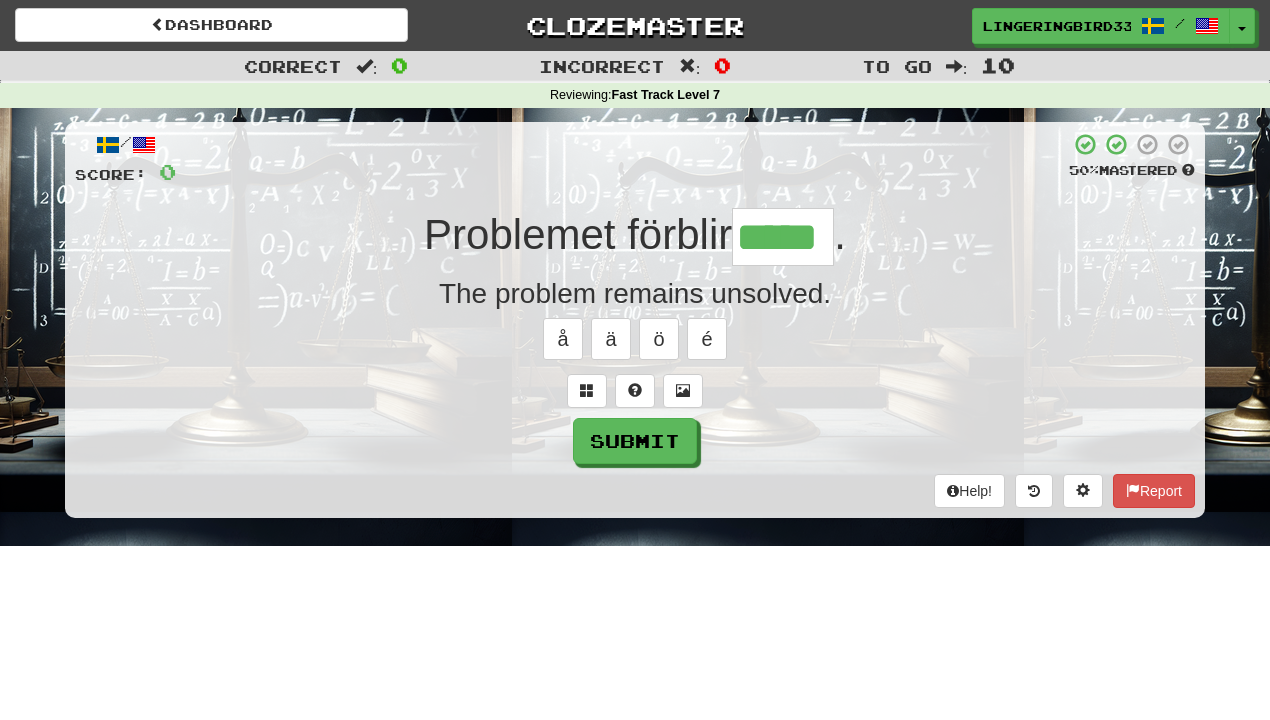 type on "*****" 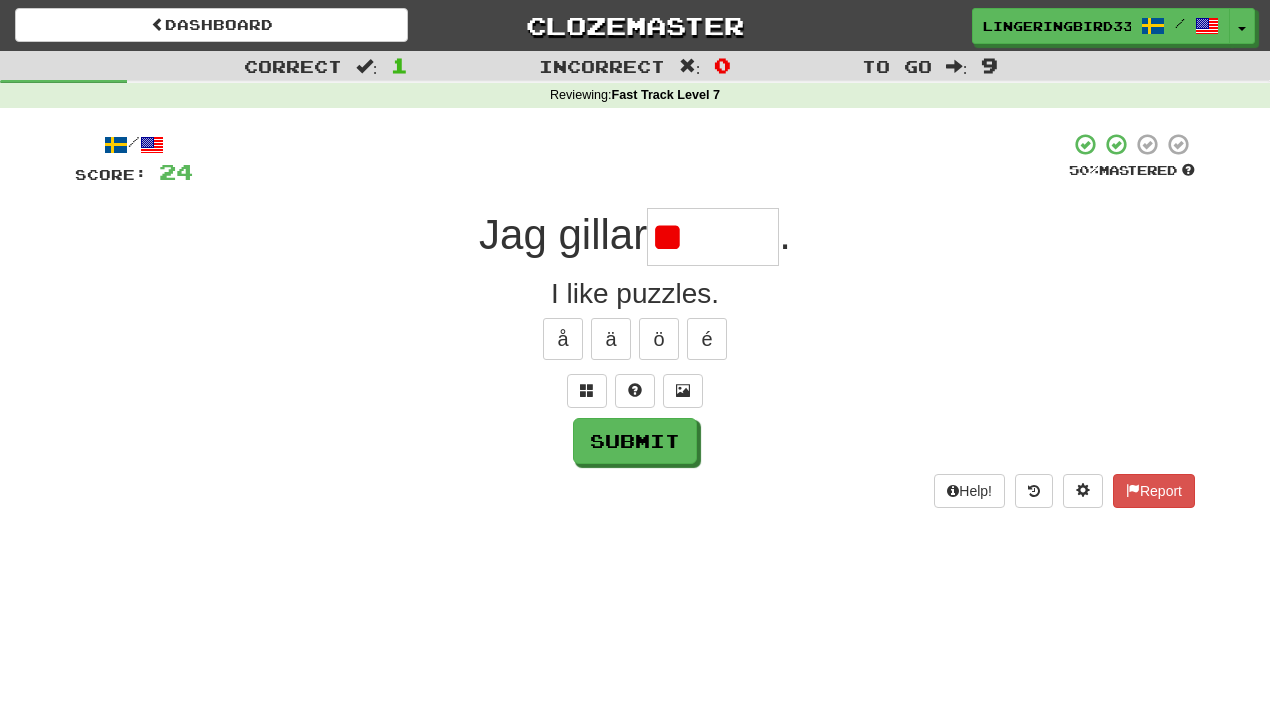 type on "*" 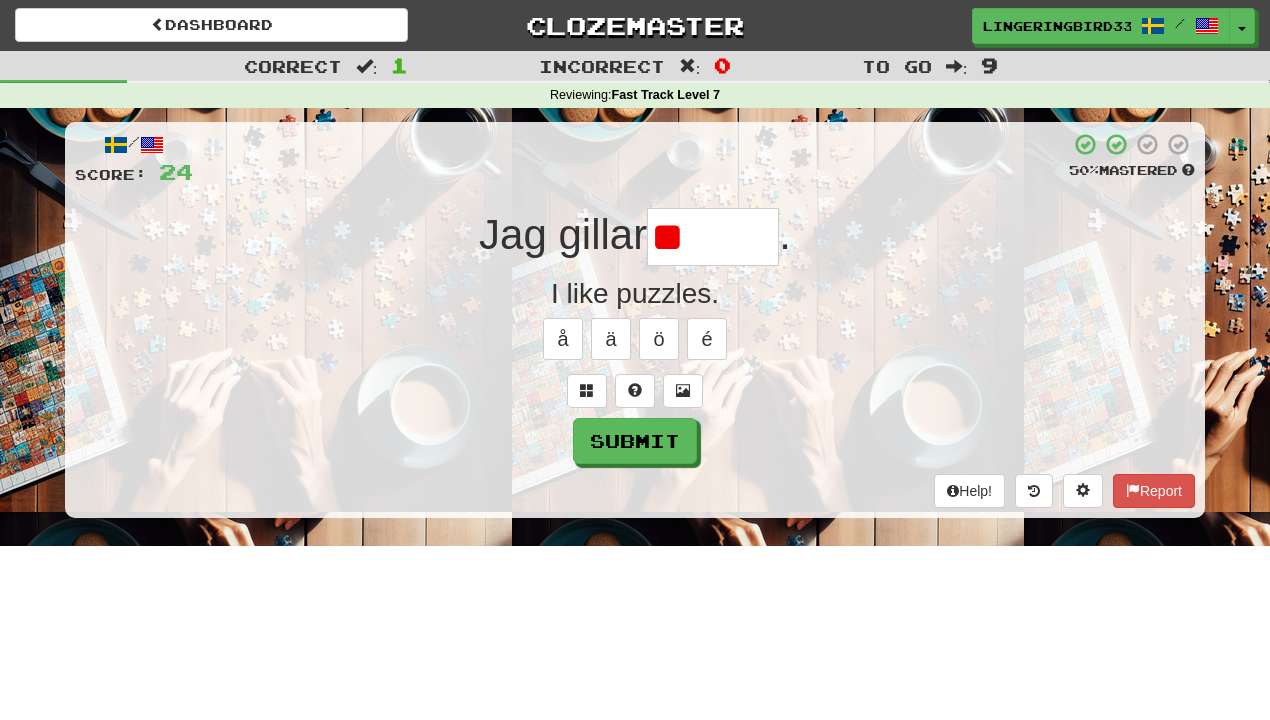 type on "*" 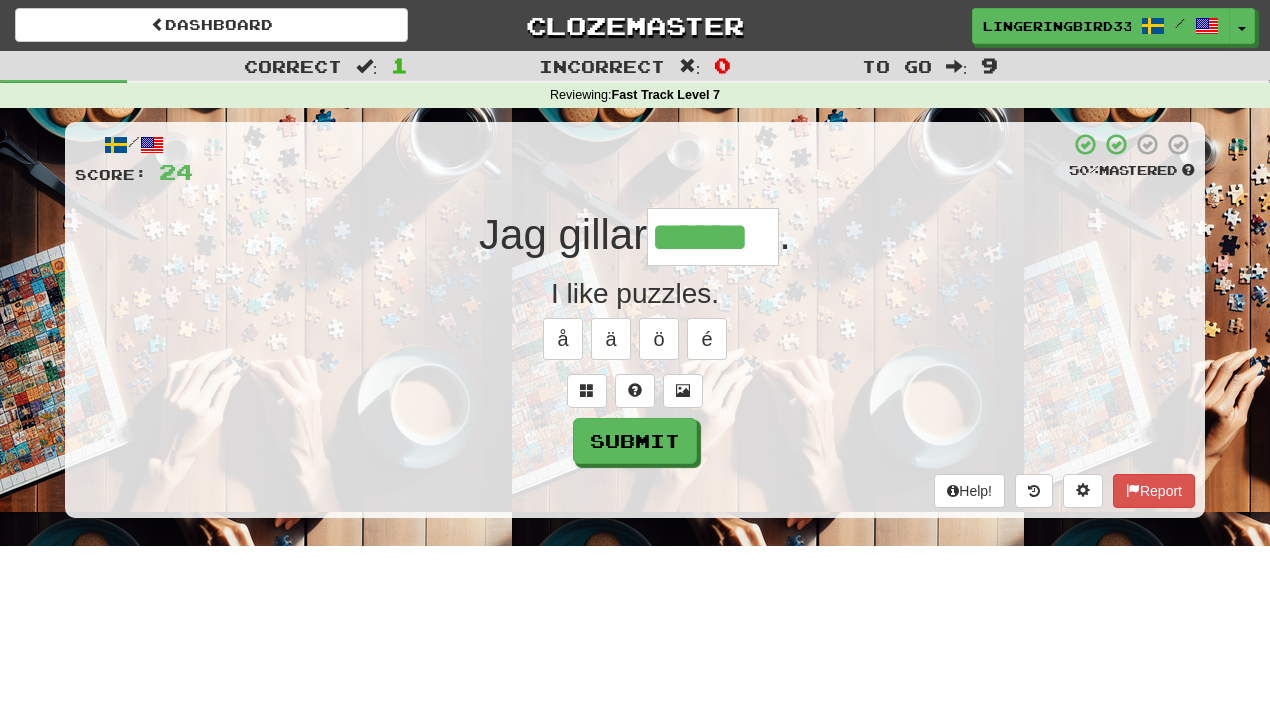 type on "******" 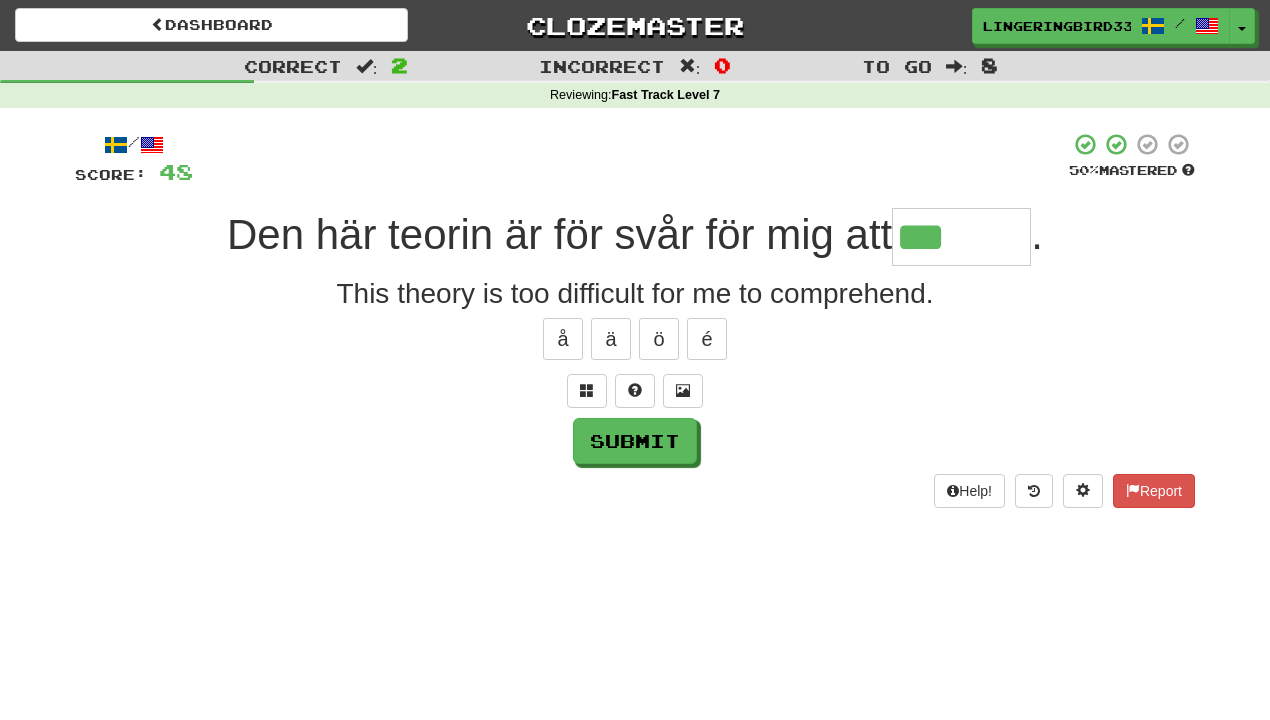 type on "*******" 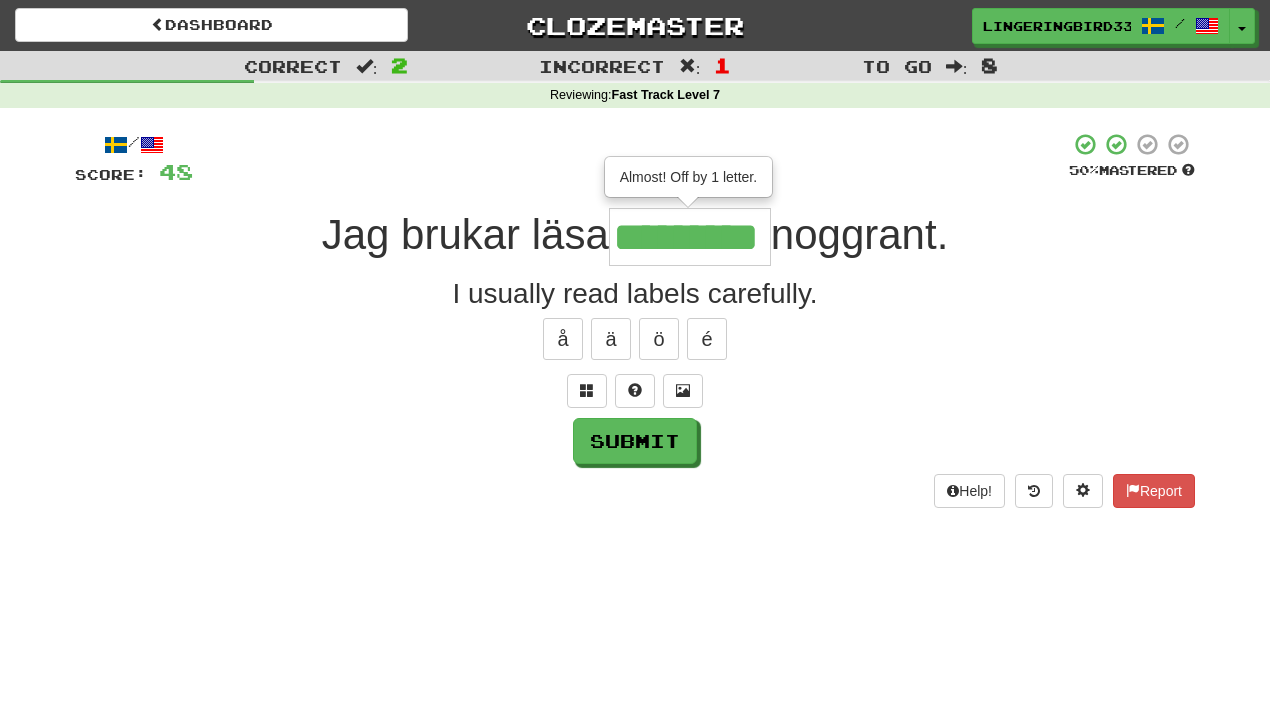 type on "*********" 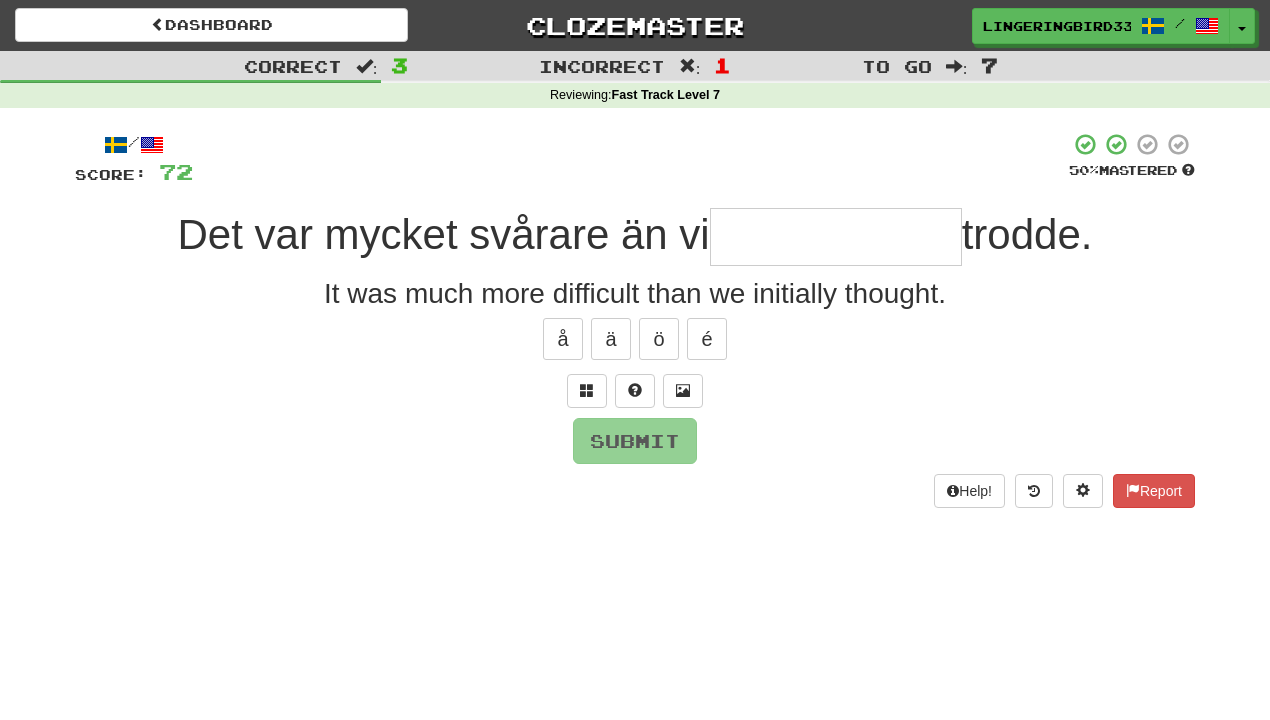 type on "*" 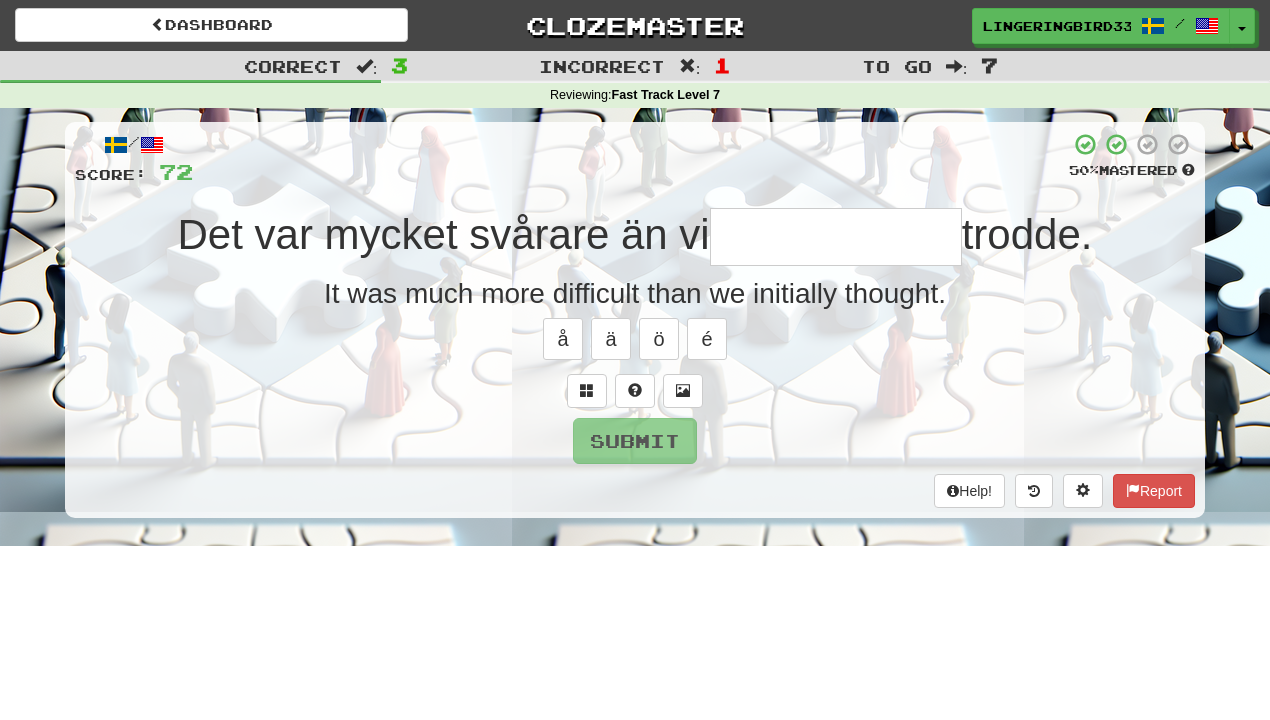 type on "**********" 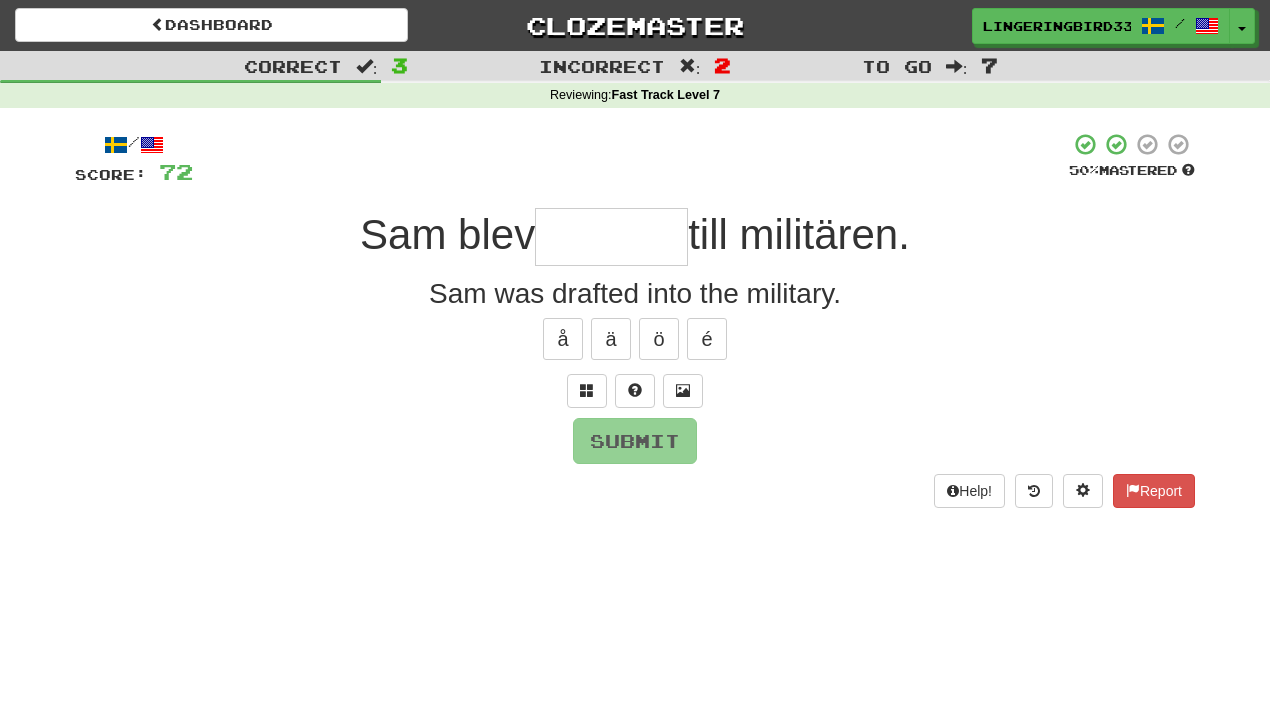 type on "********" 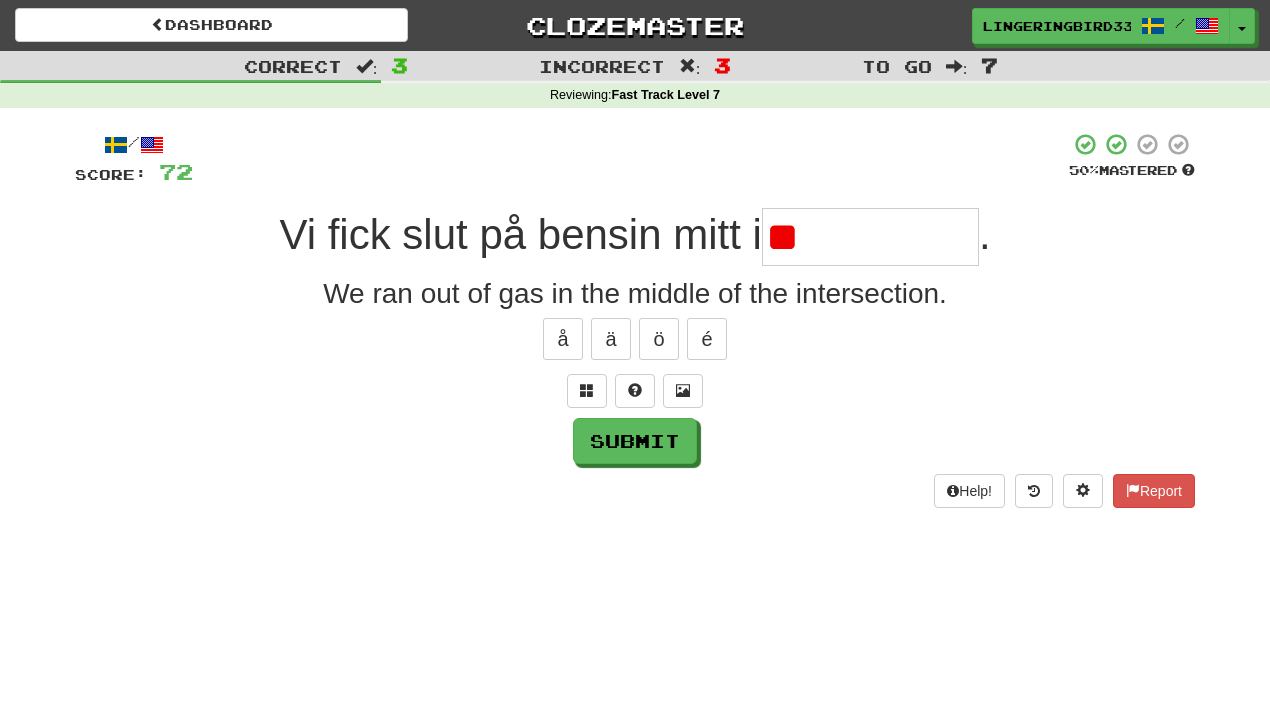 type on "*" 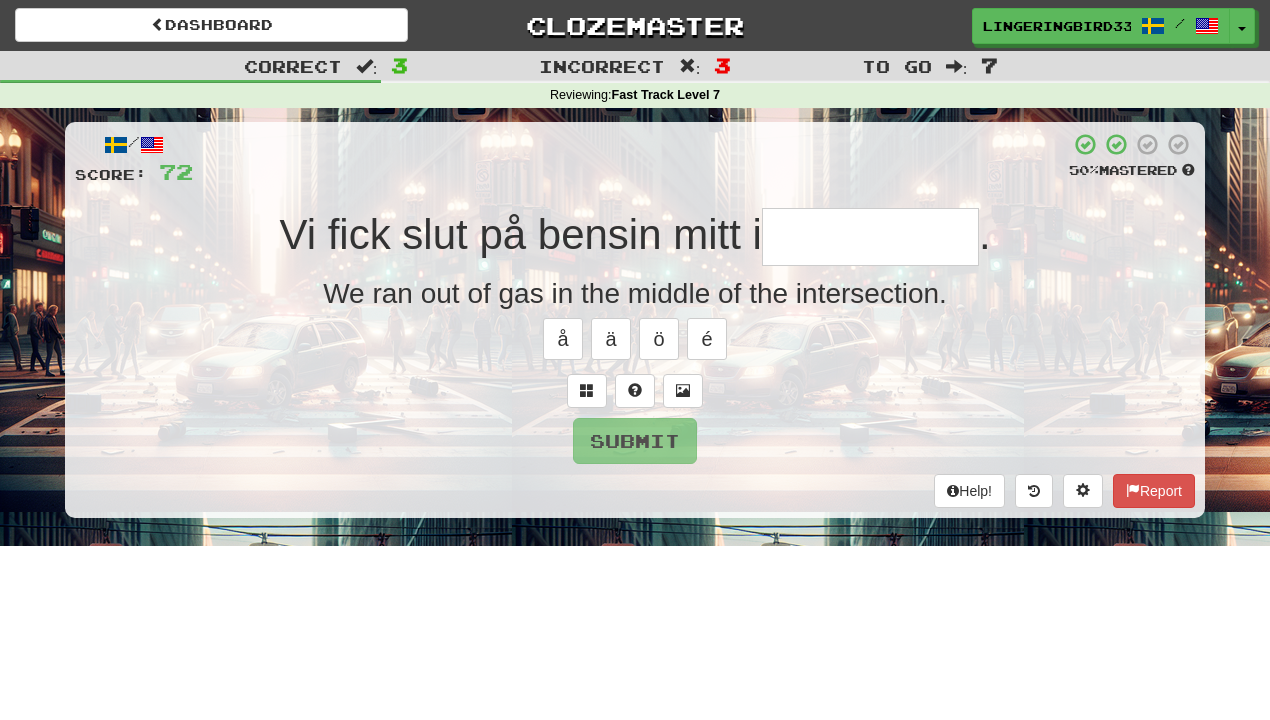 type on "**********" 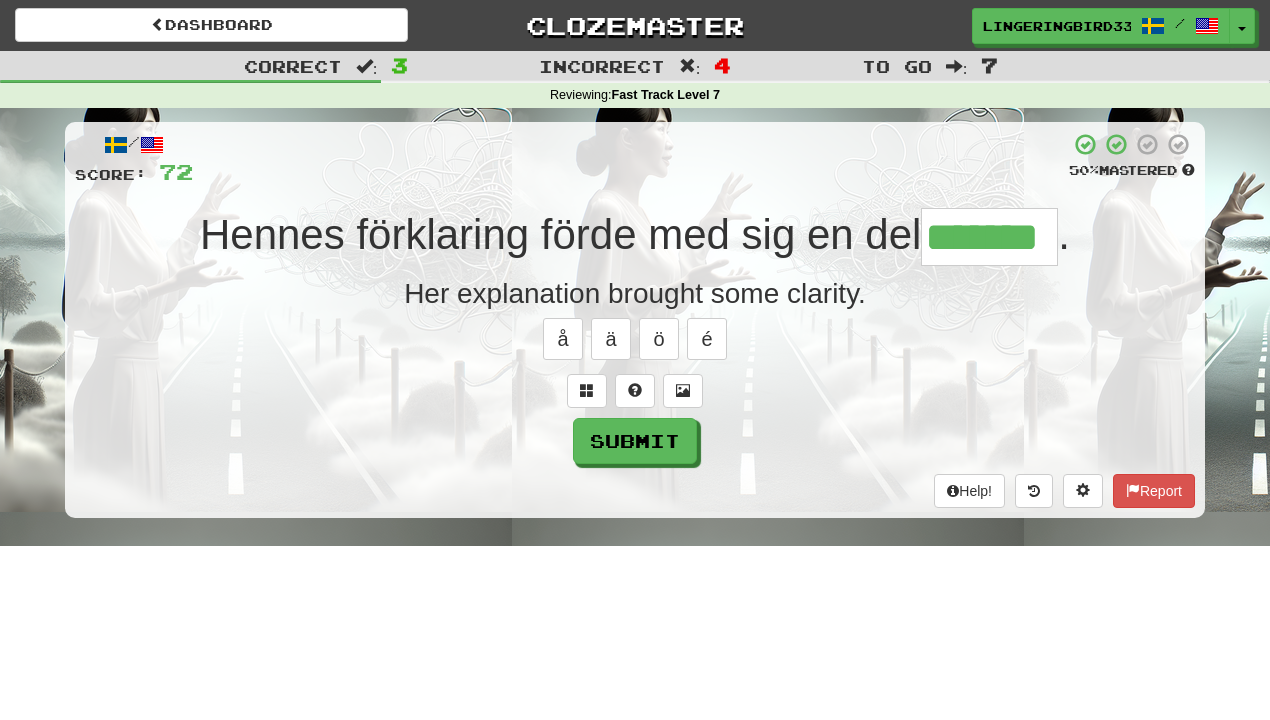 type on "*******" 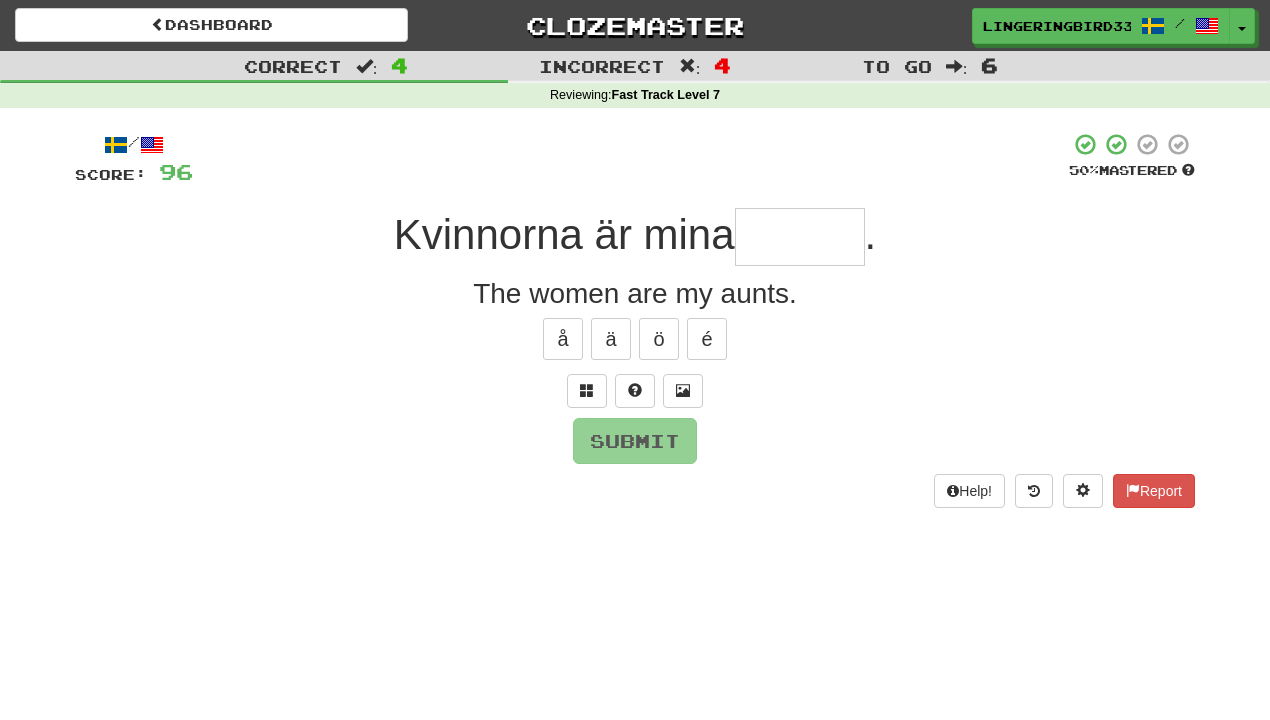 type on "*" 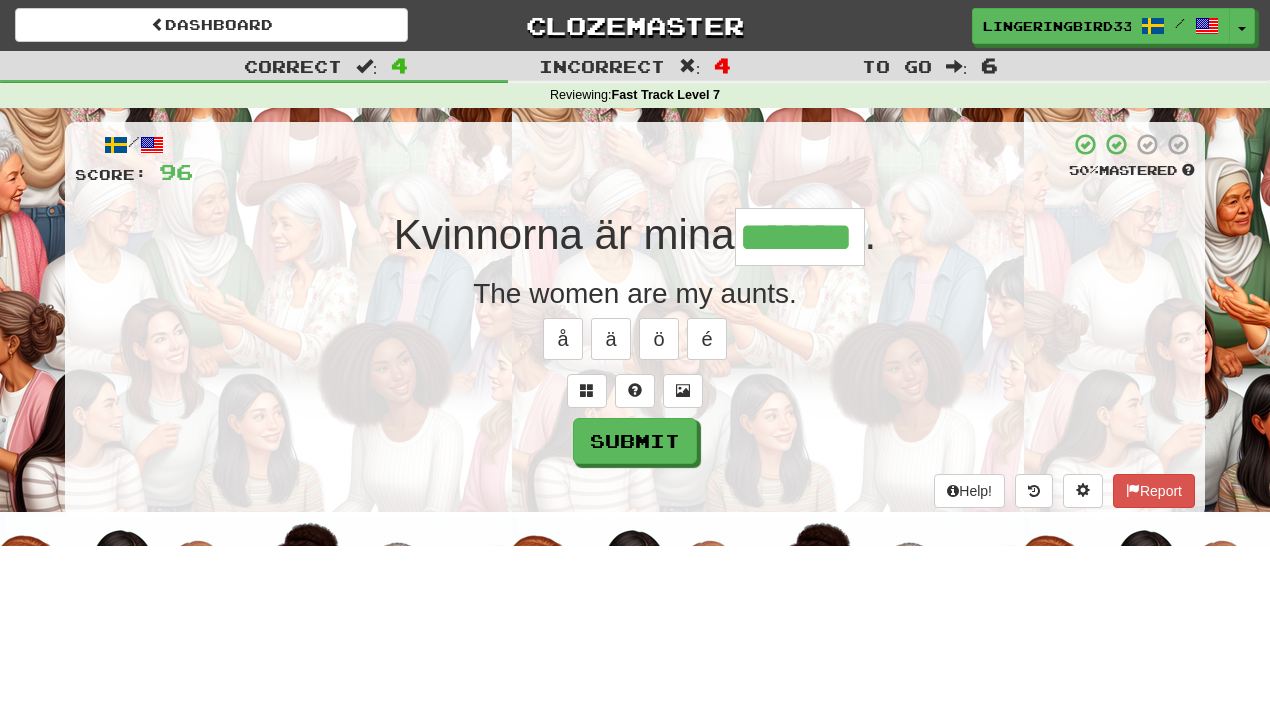 type on "*******" 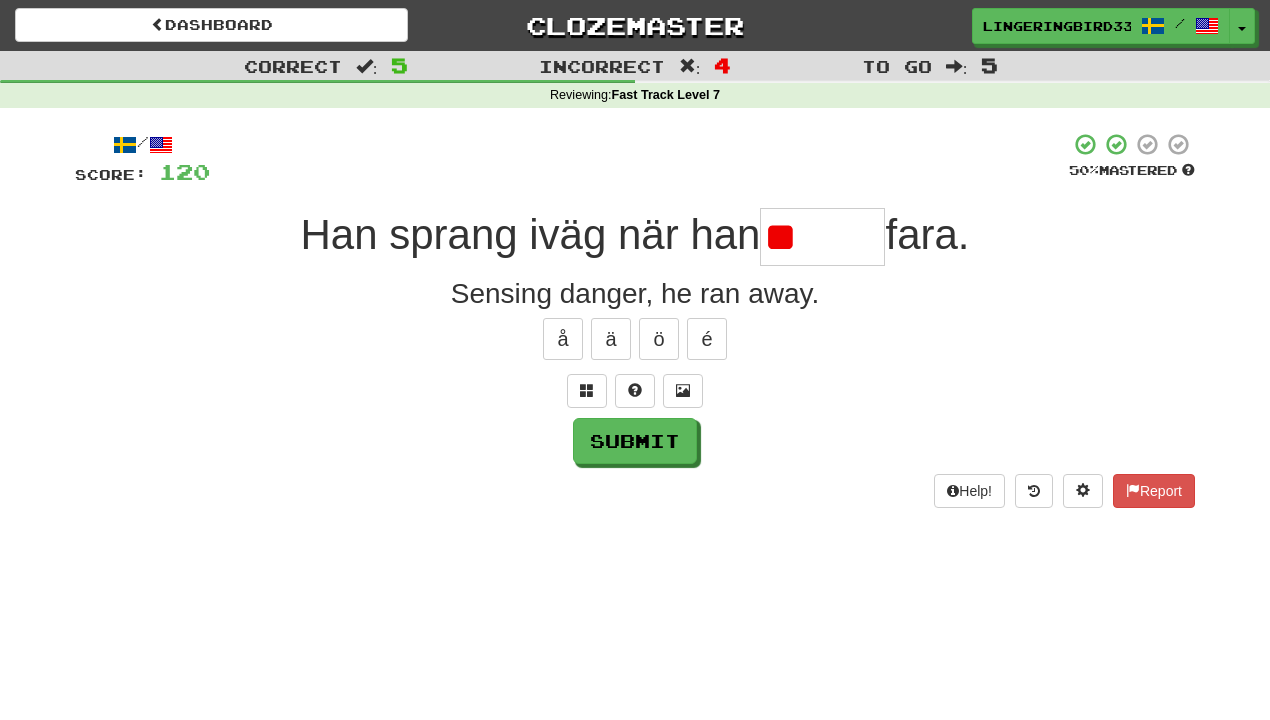 type on "*" 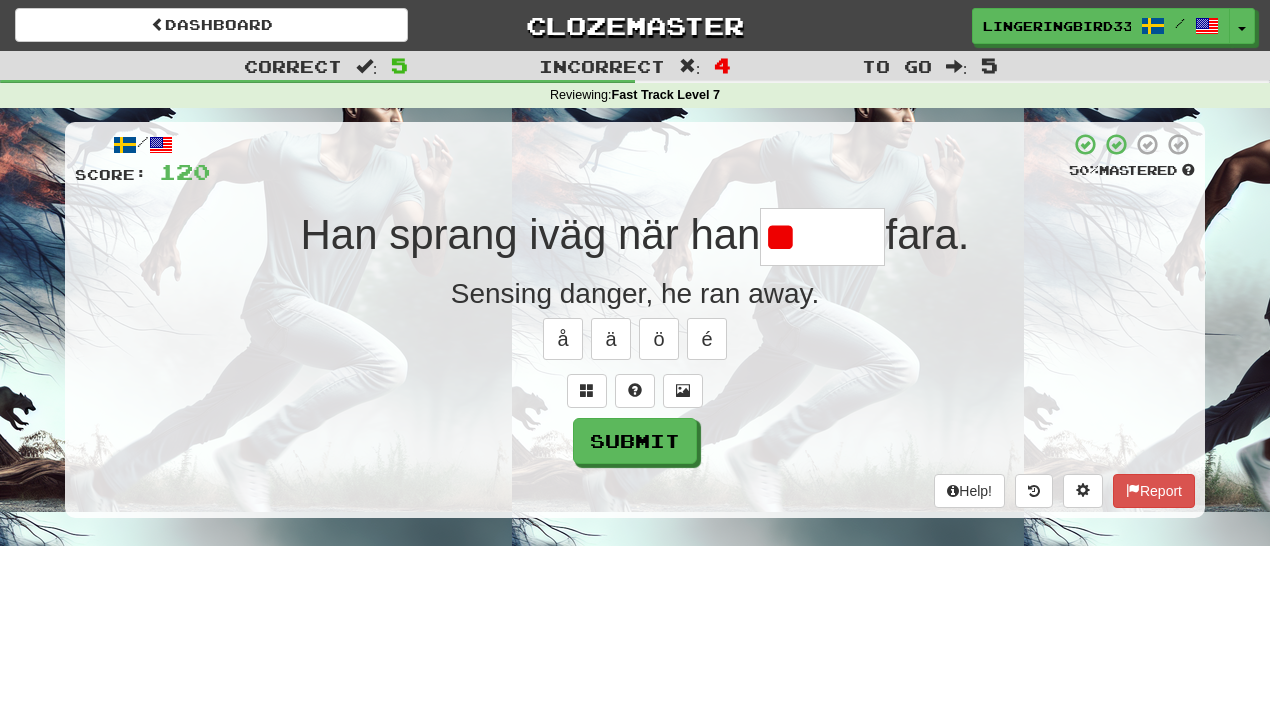 type on "*" 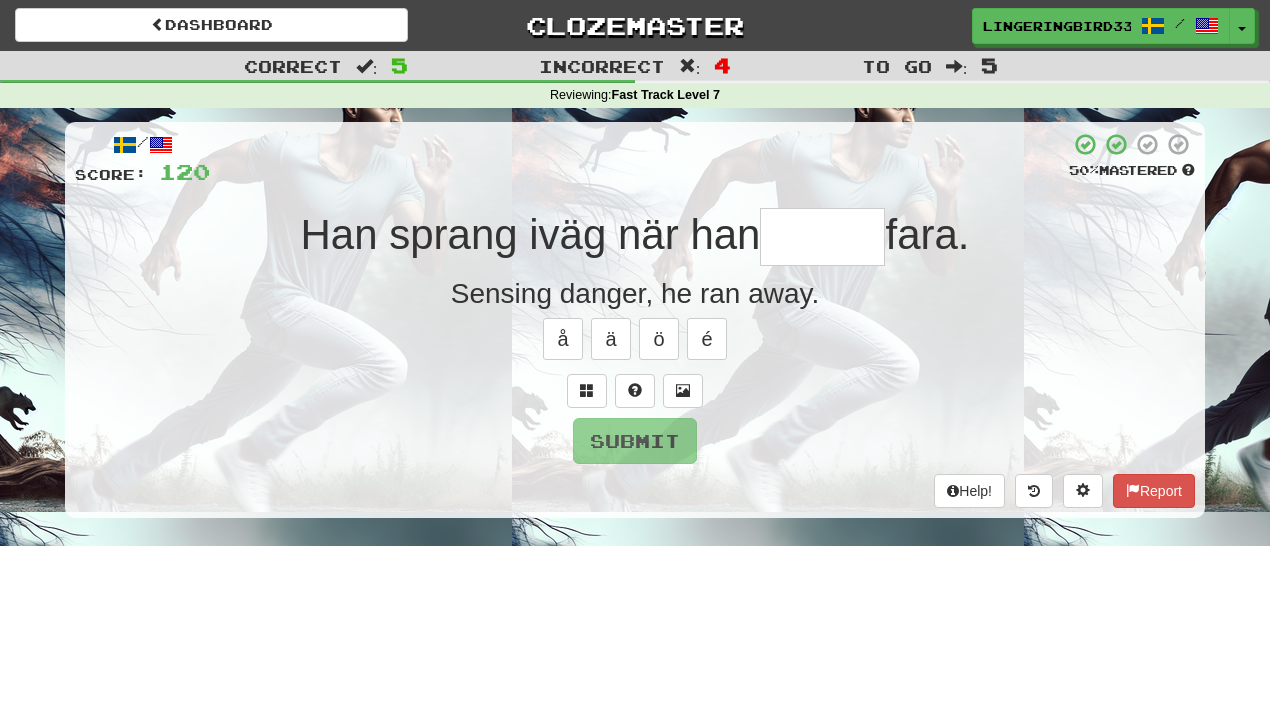 type on "*****" 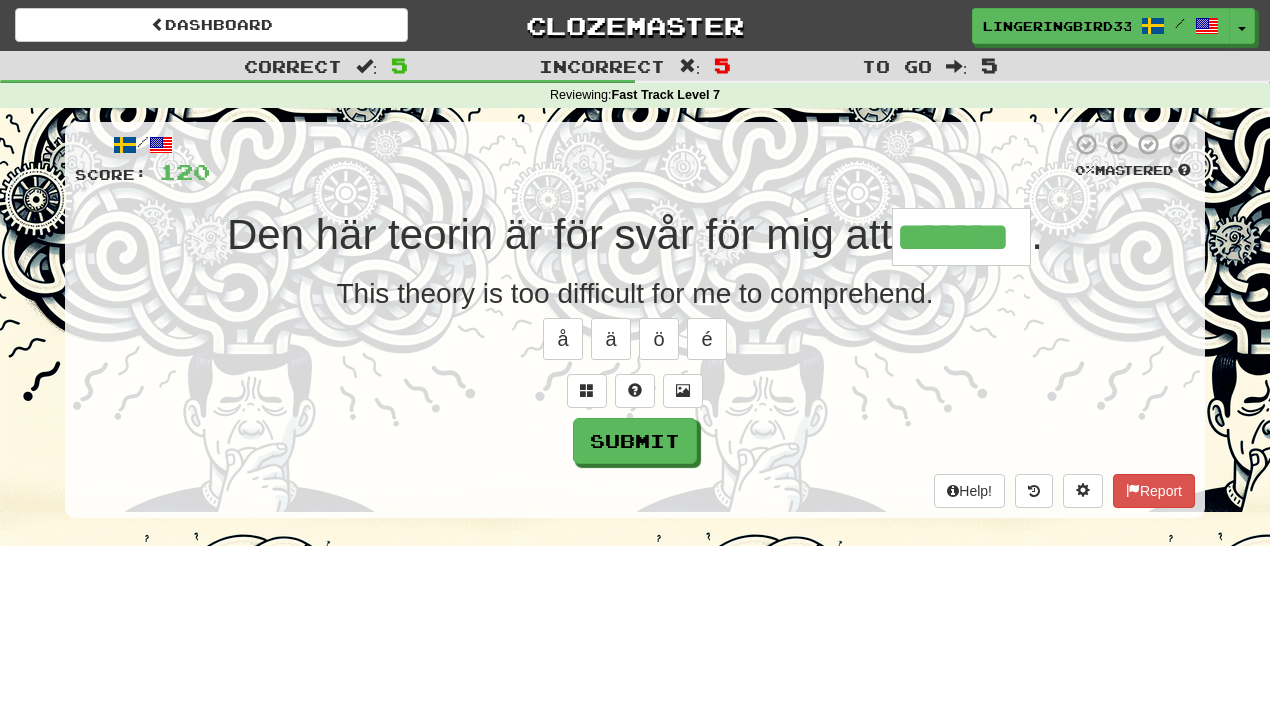 type on "*******" 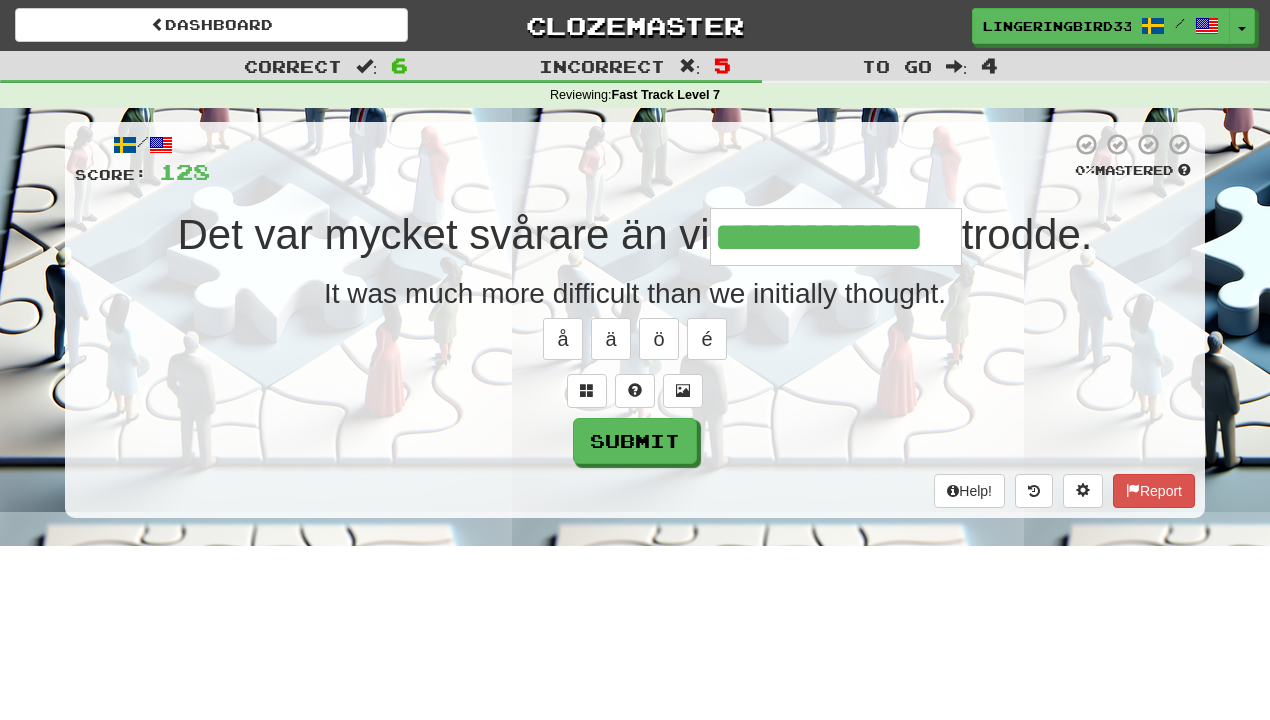 type on "**********" 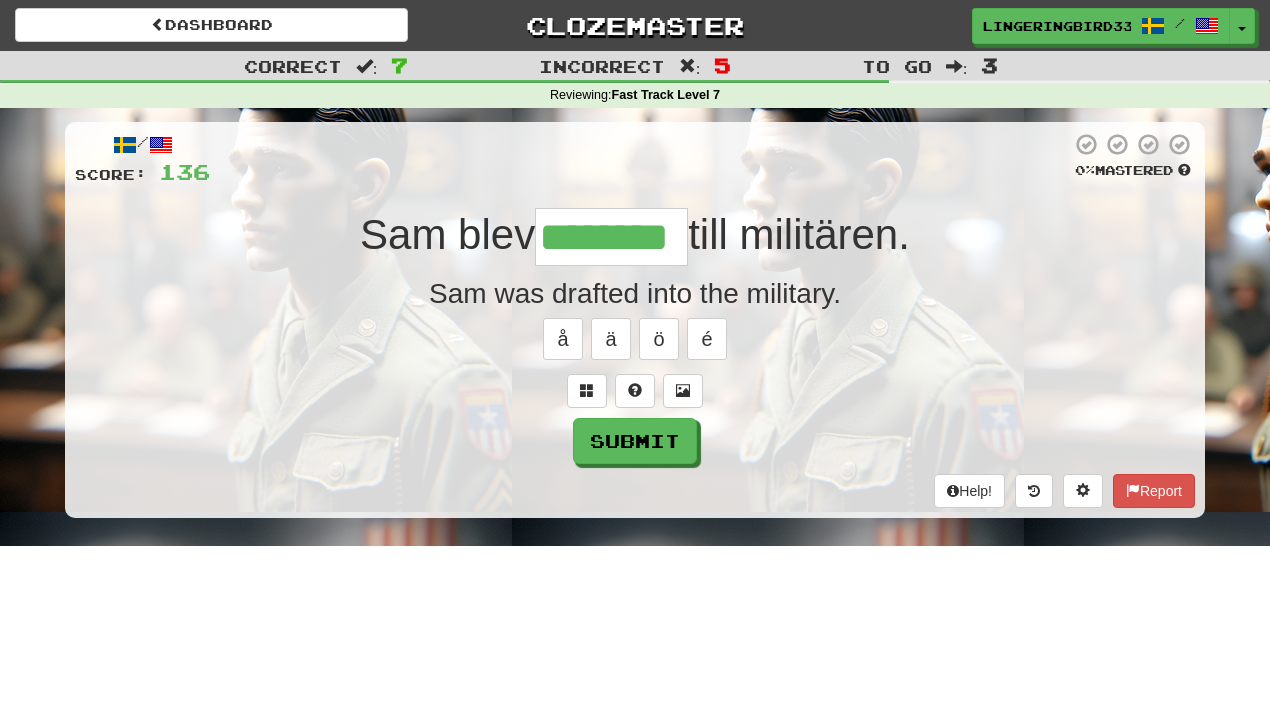 type on "********" 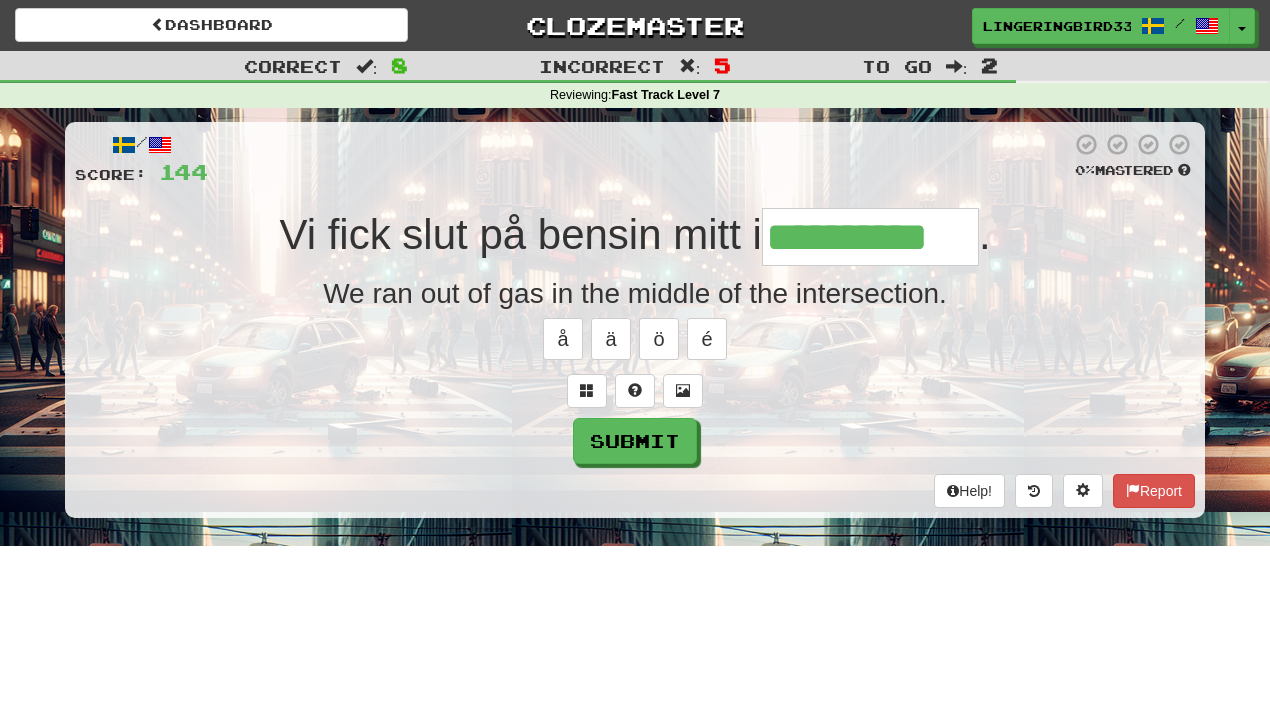 type on "**********" 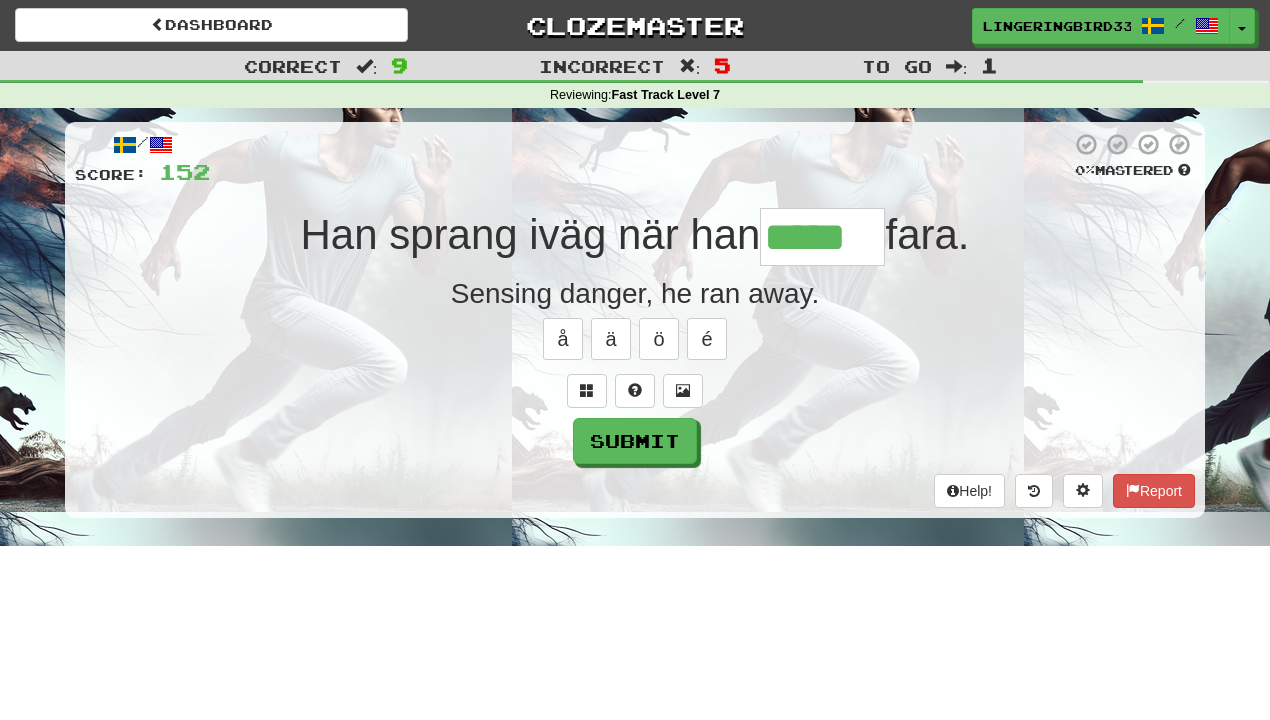 type on "*****" 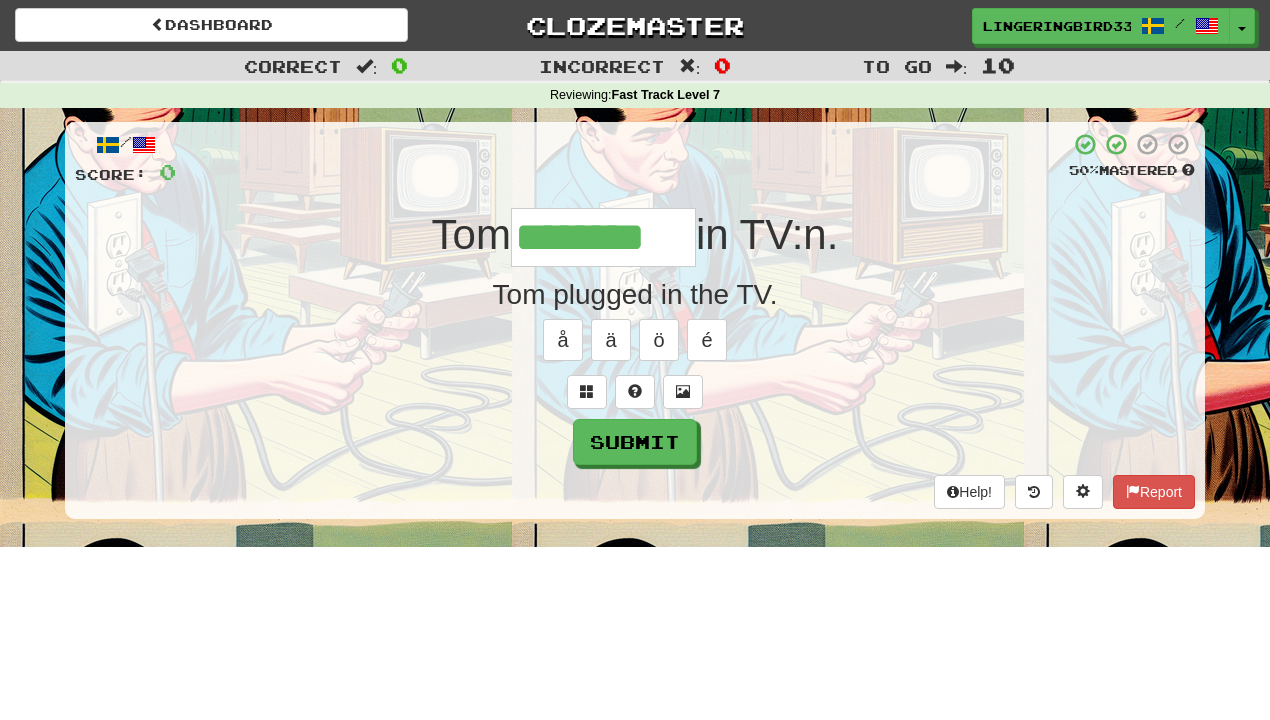 type on "********" 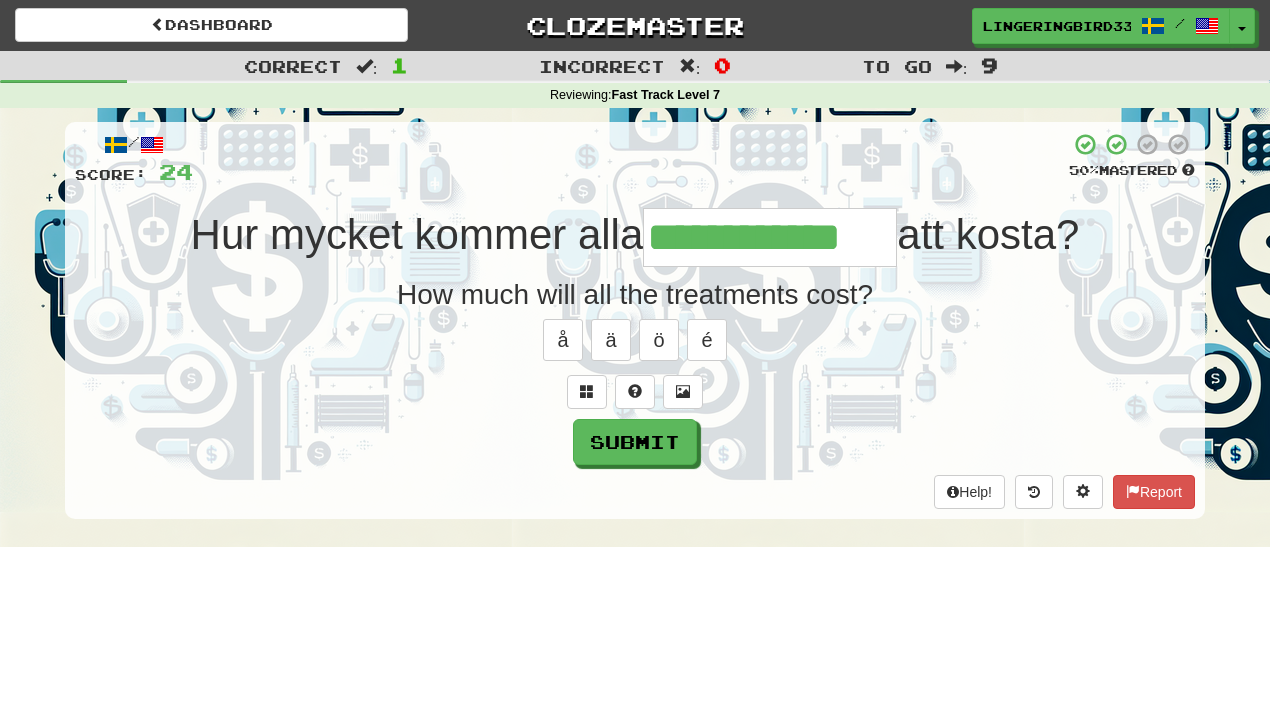 type on "**********" 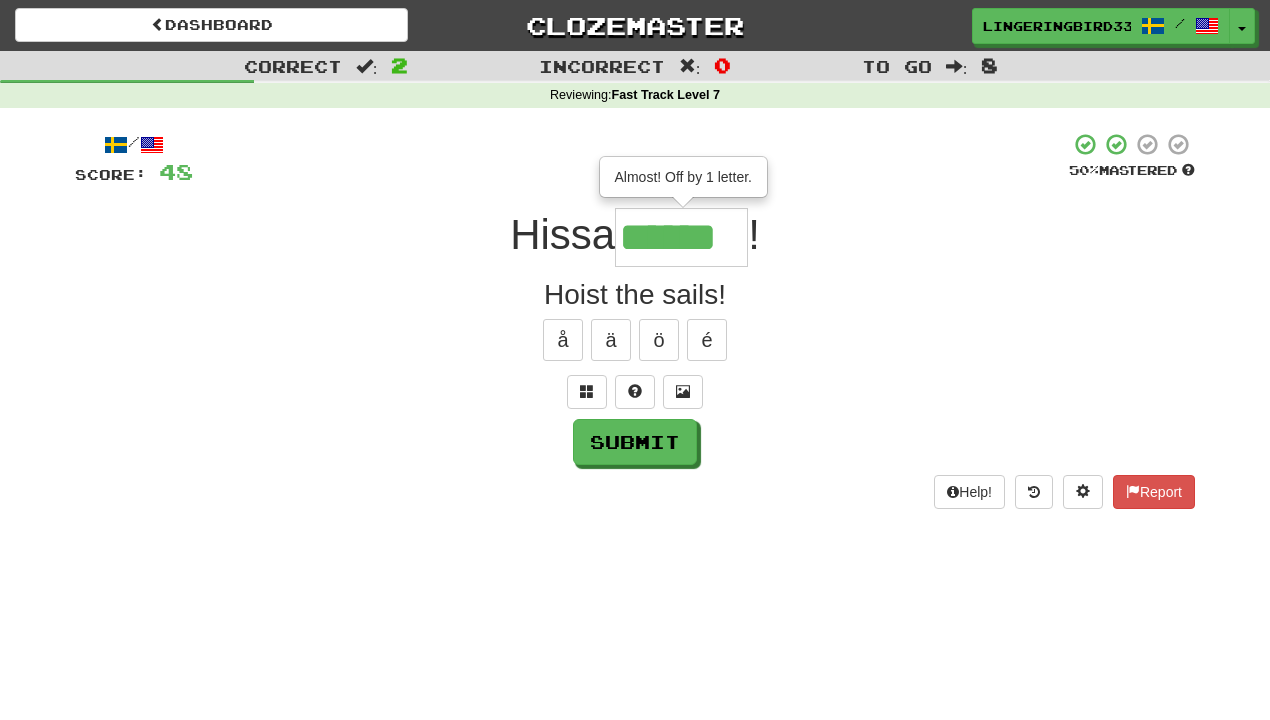 type on "******" 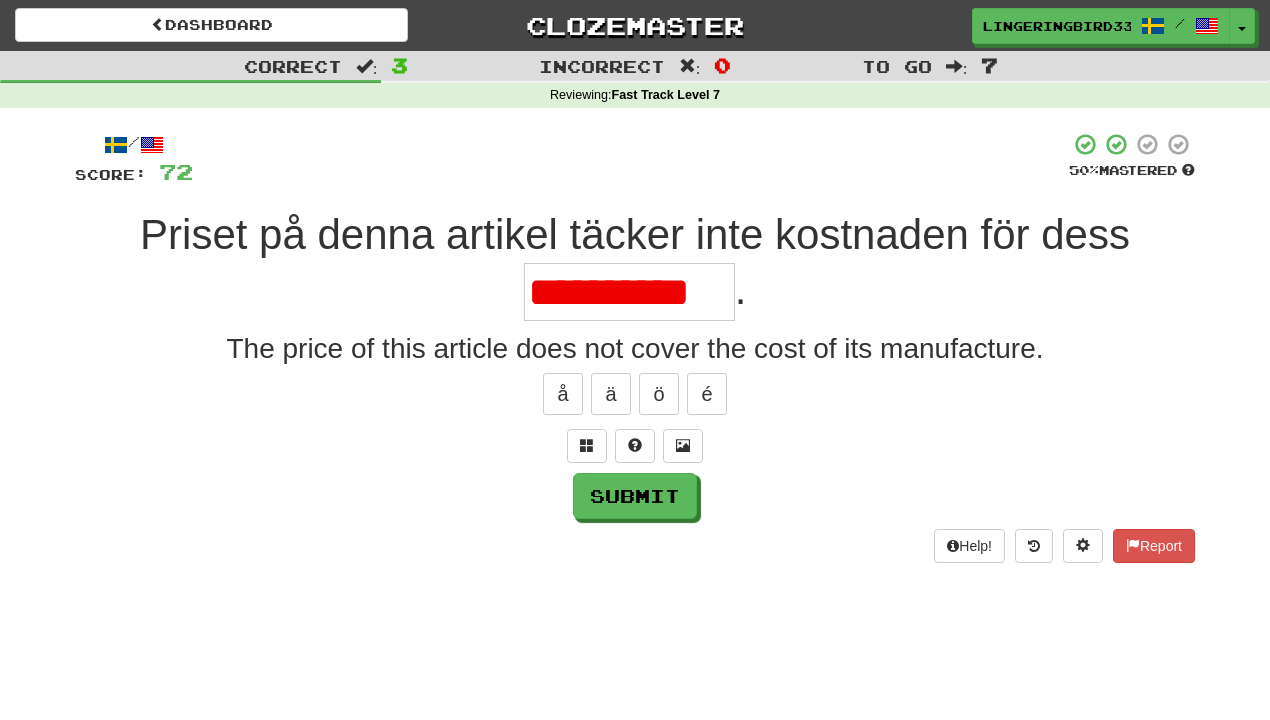 type on "**********" 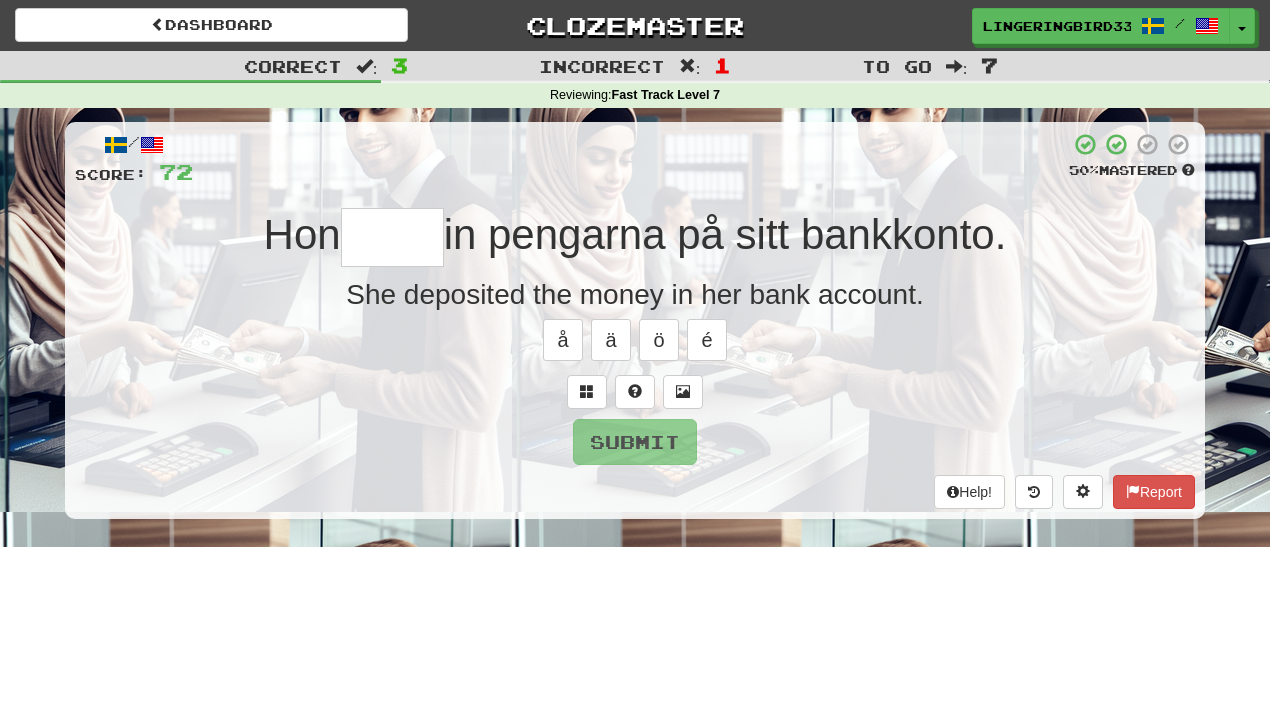 type on "*" 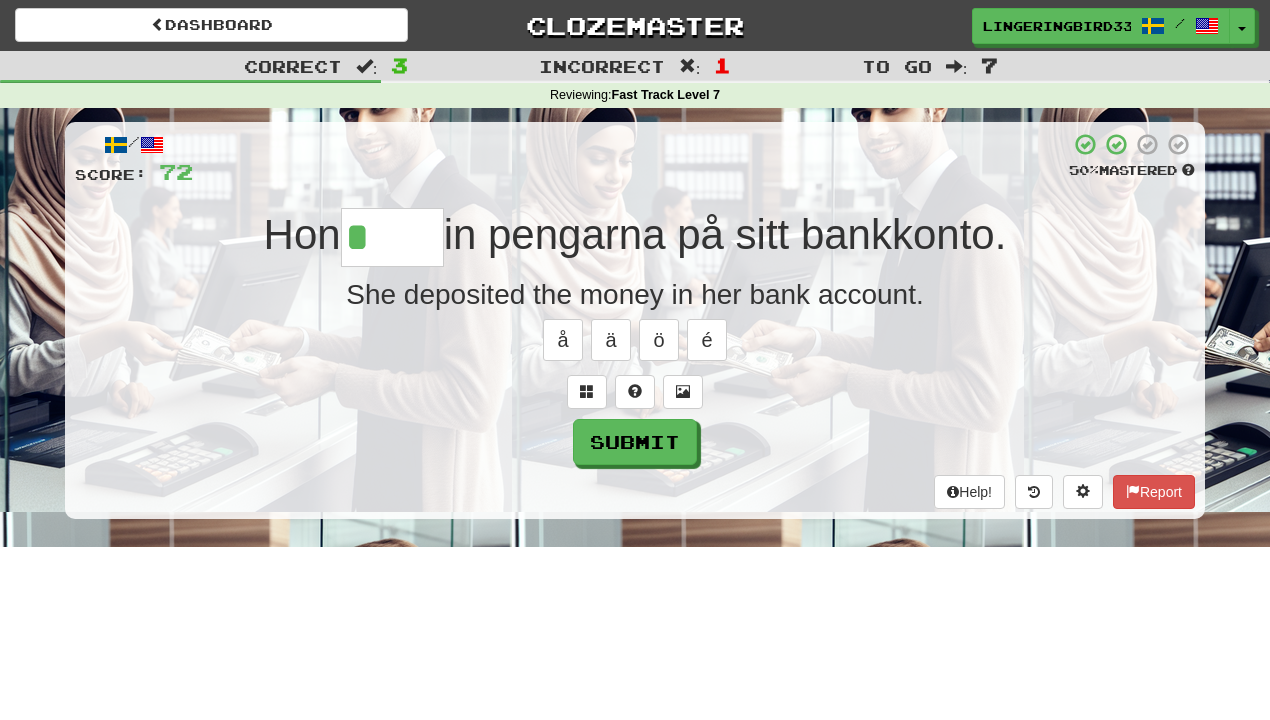 type on "*****" 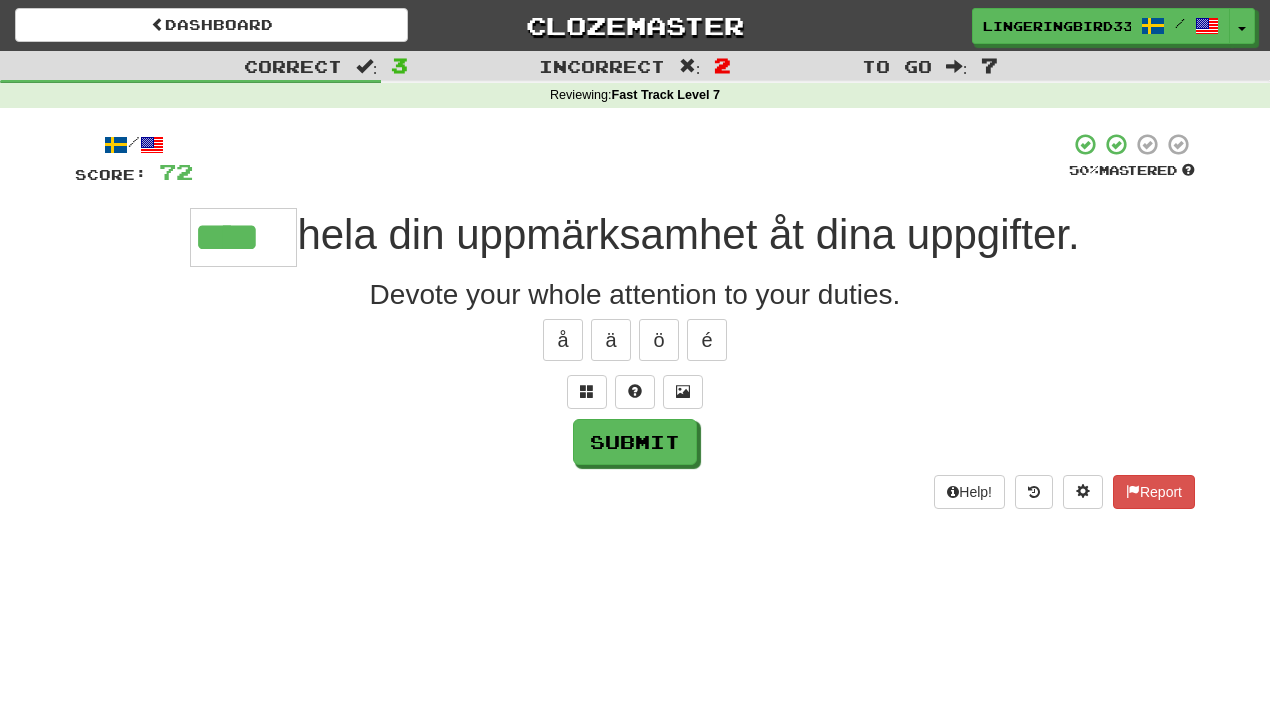 type on "****" 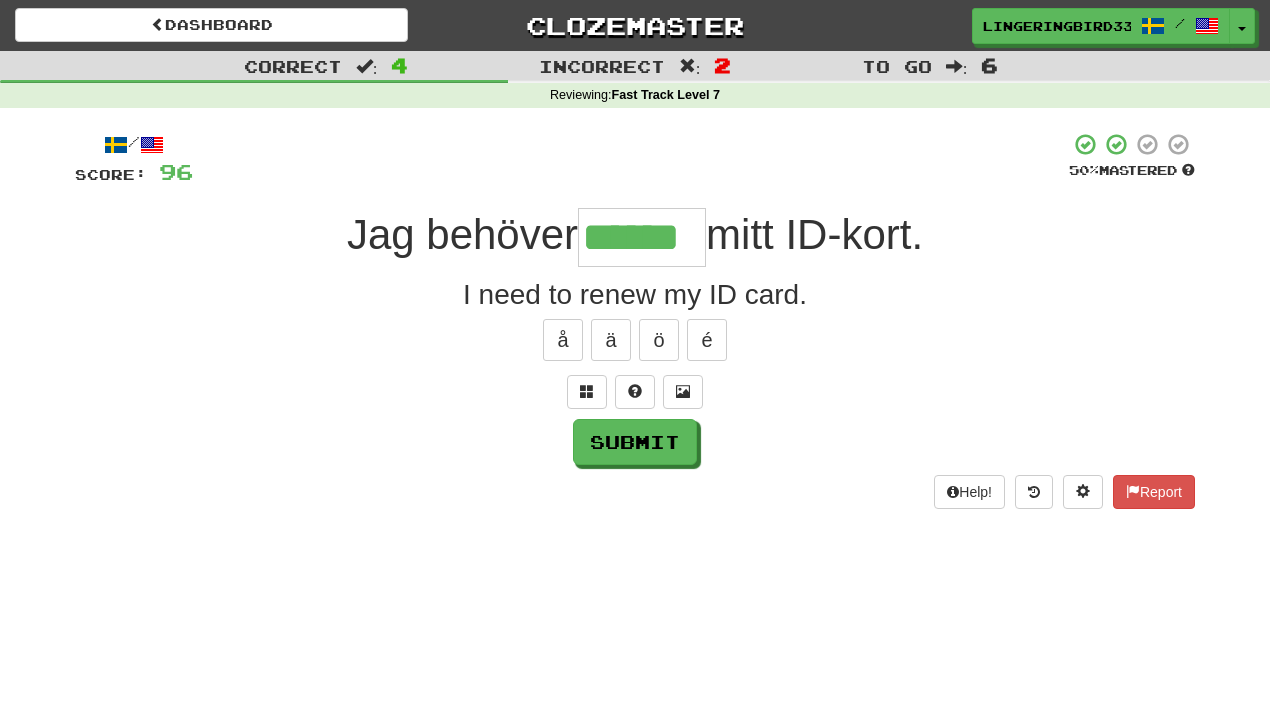 type on "******" 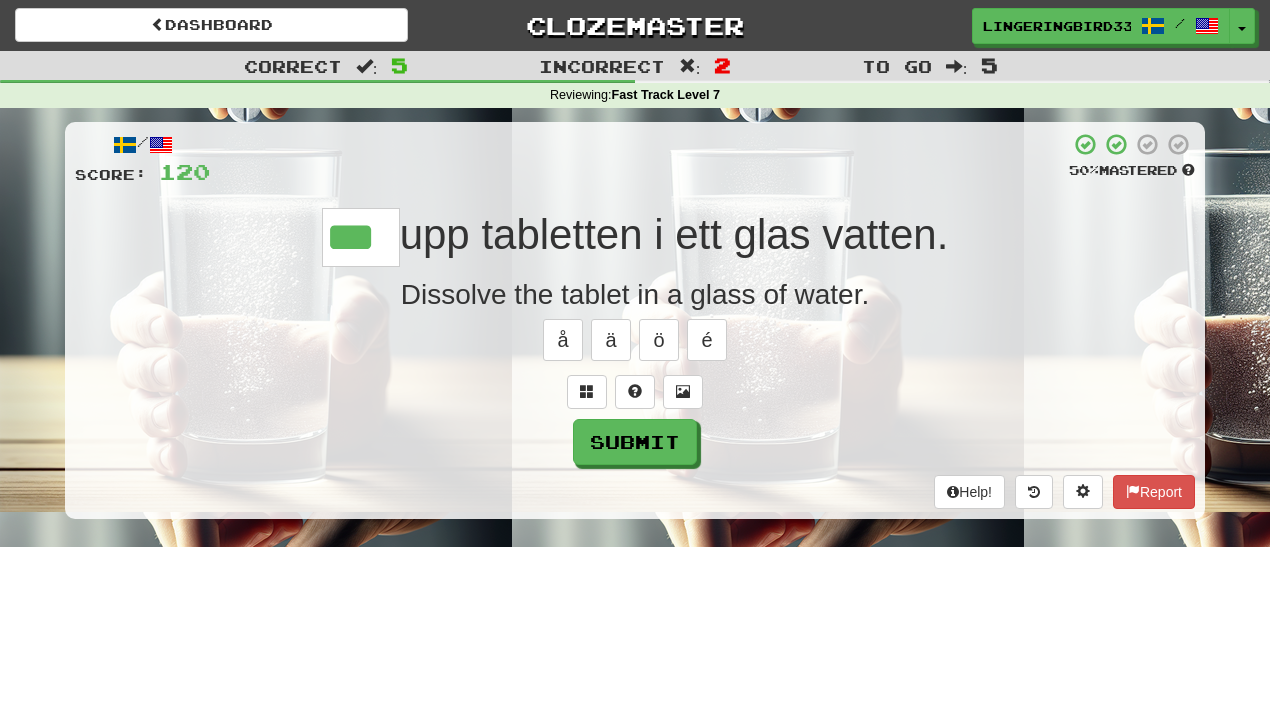 type on "***" 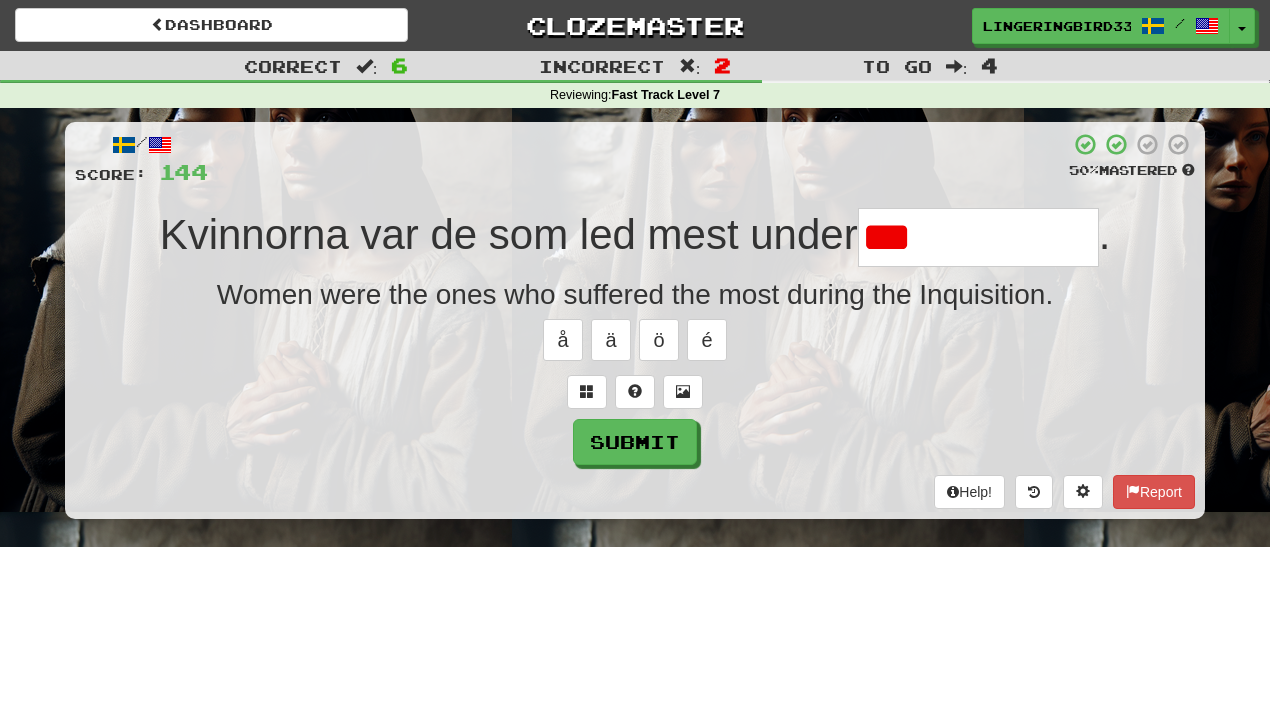 type on "**********" 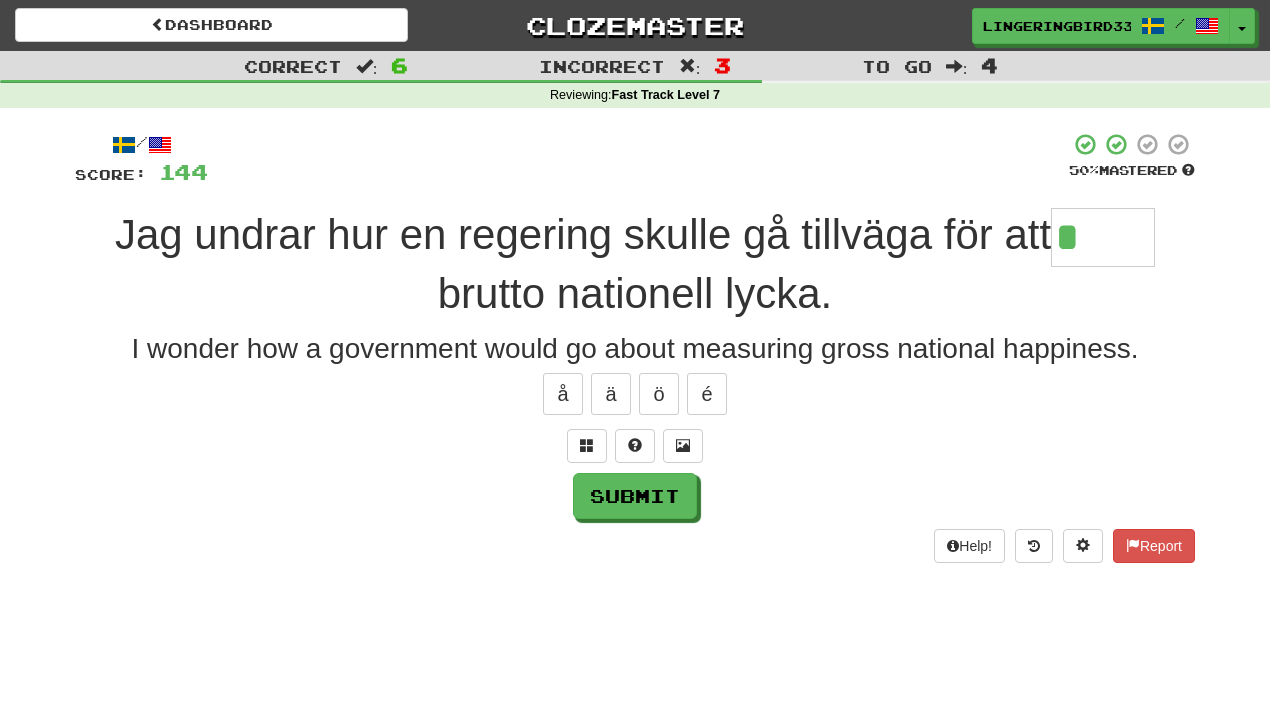 type on "****" 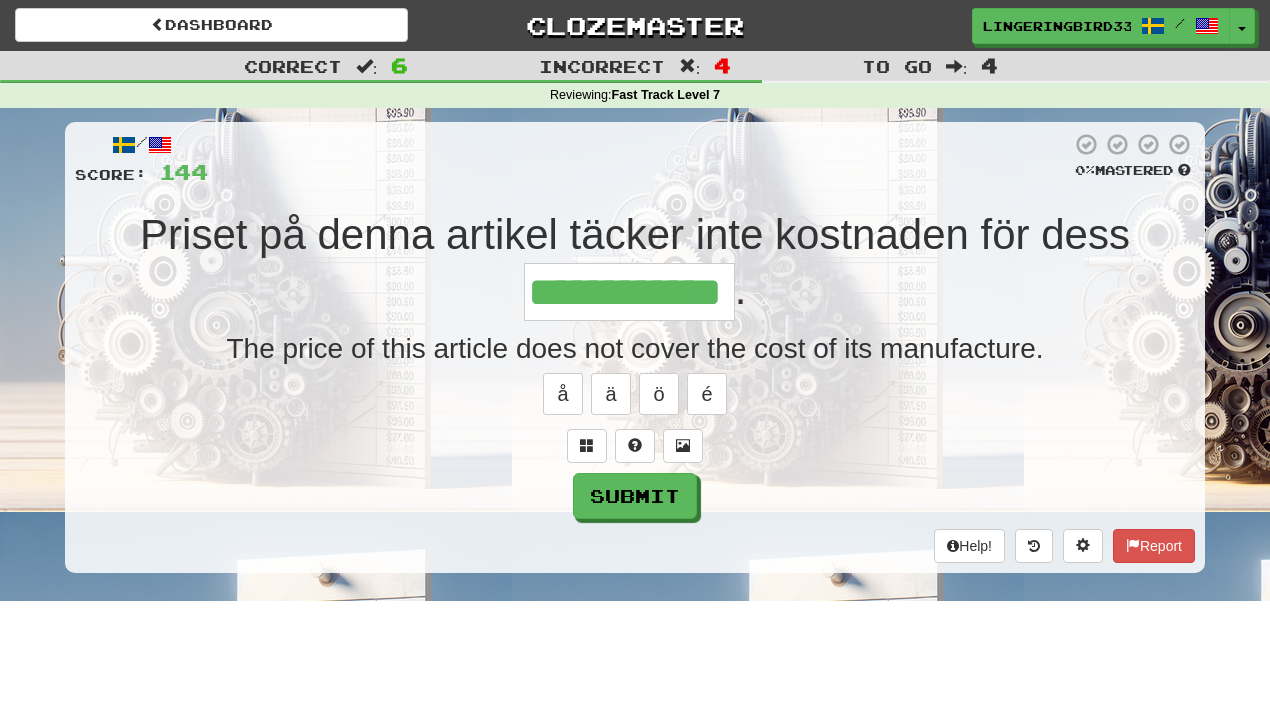 type on "**********" 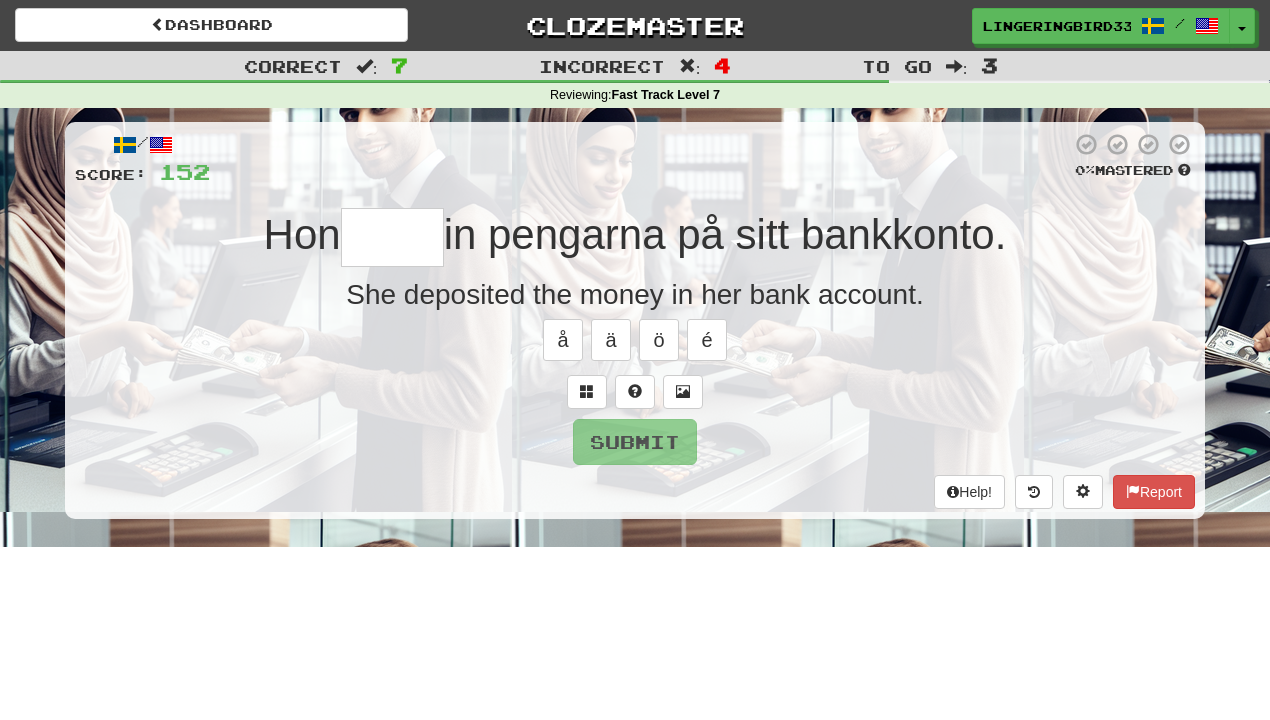 type on "*" 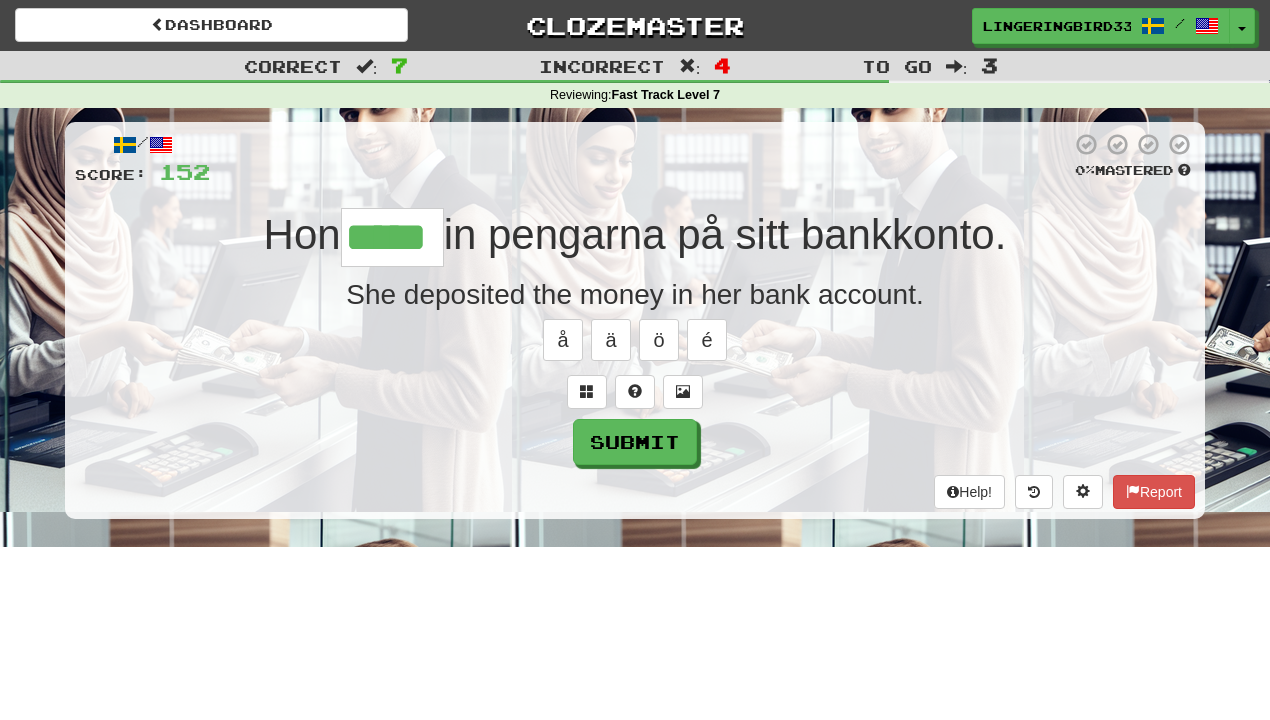 type on "*****" 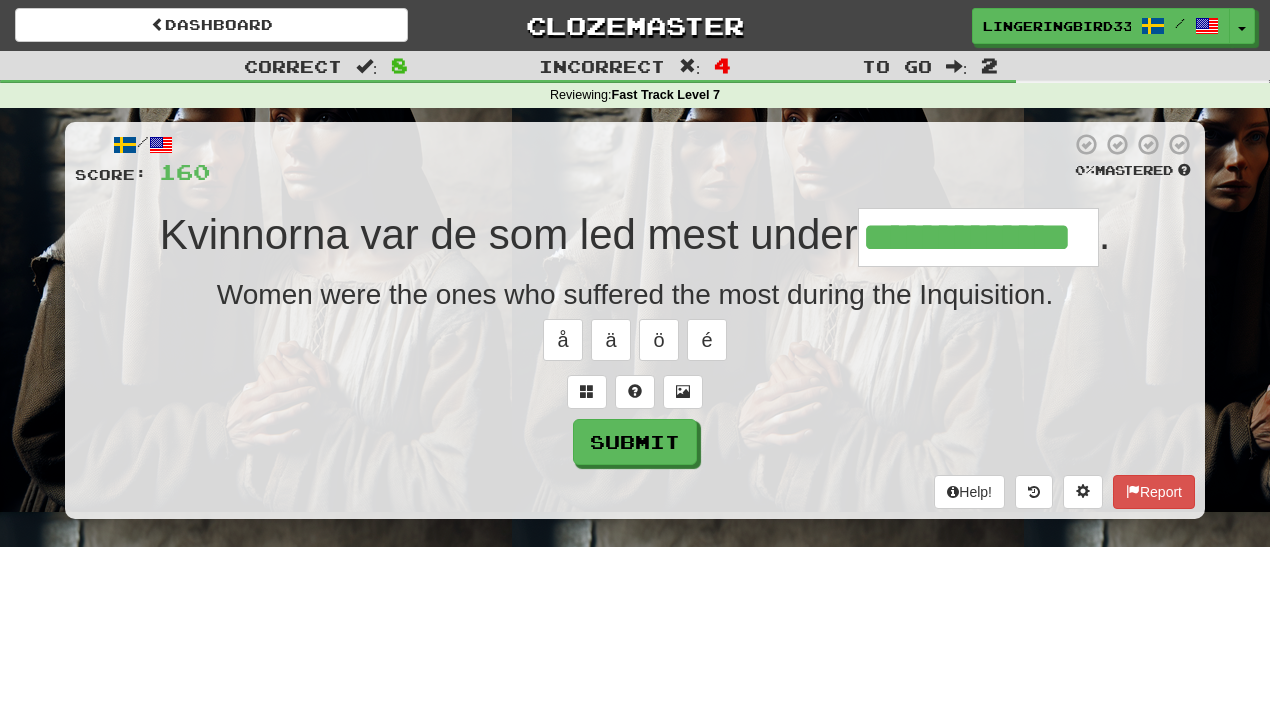 type on "**********" 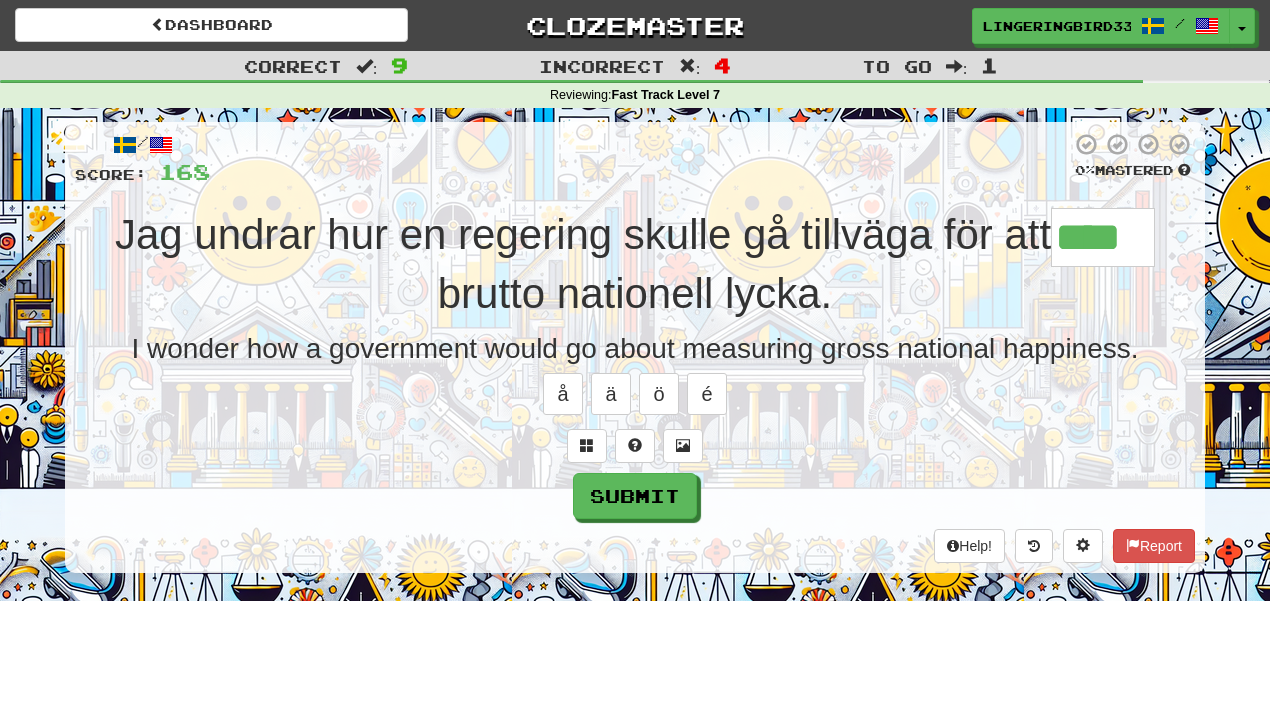 type on "****" 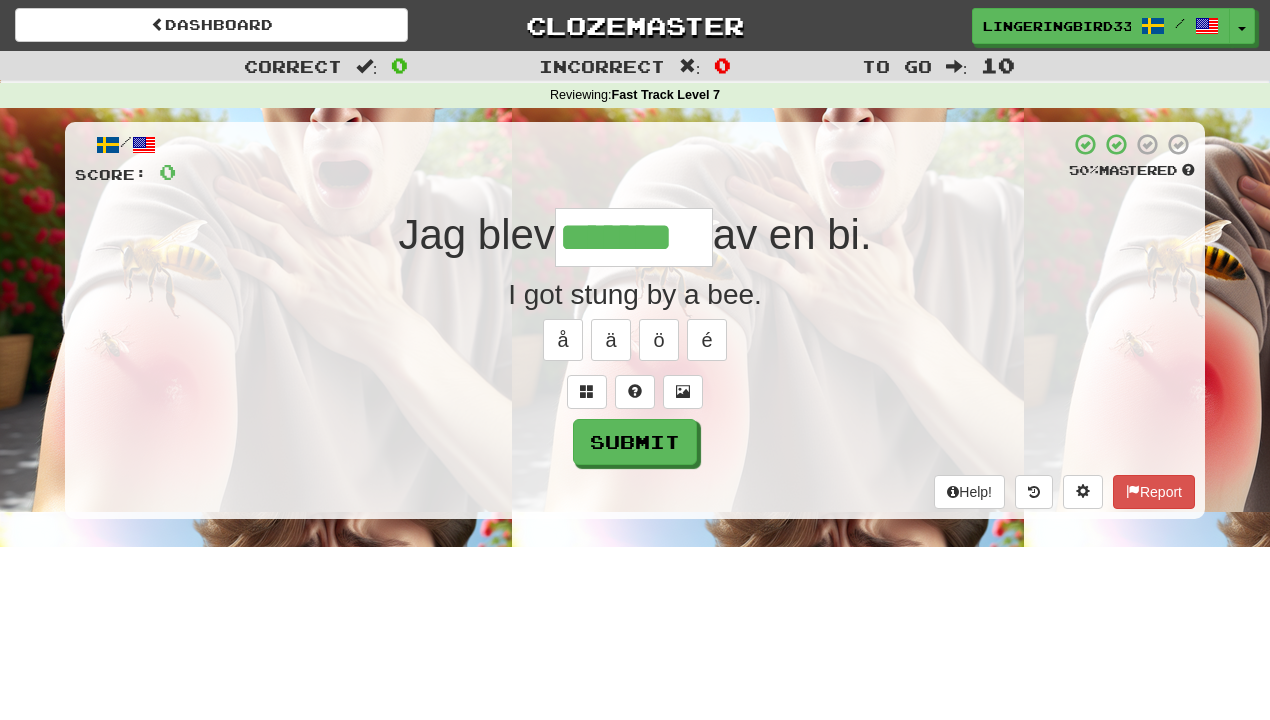 type on "*******" 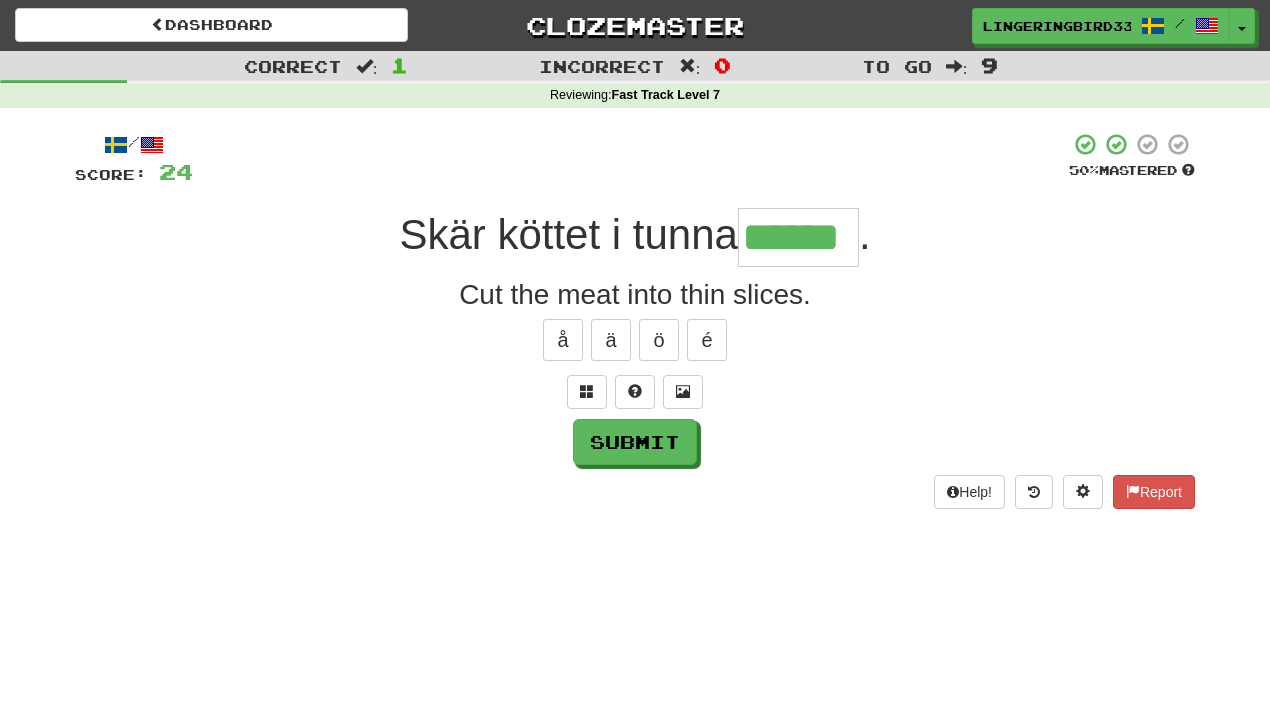 type on "******" 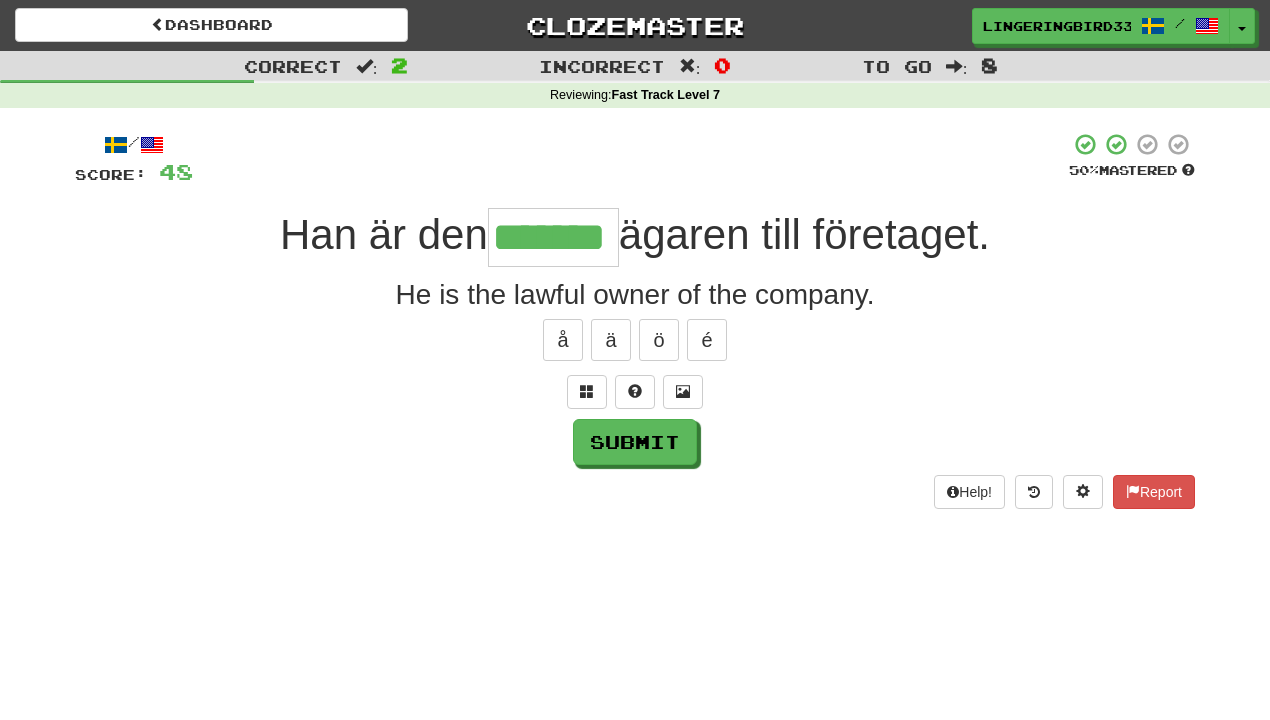 type on "*******" 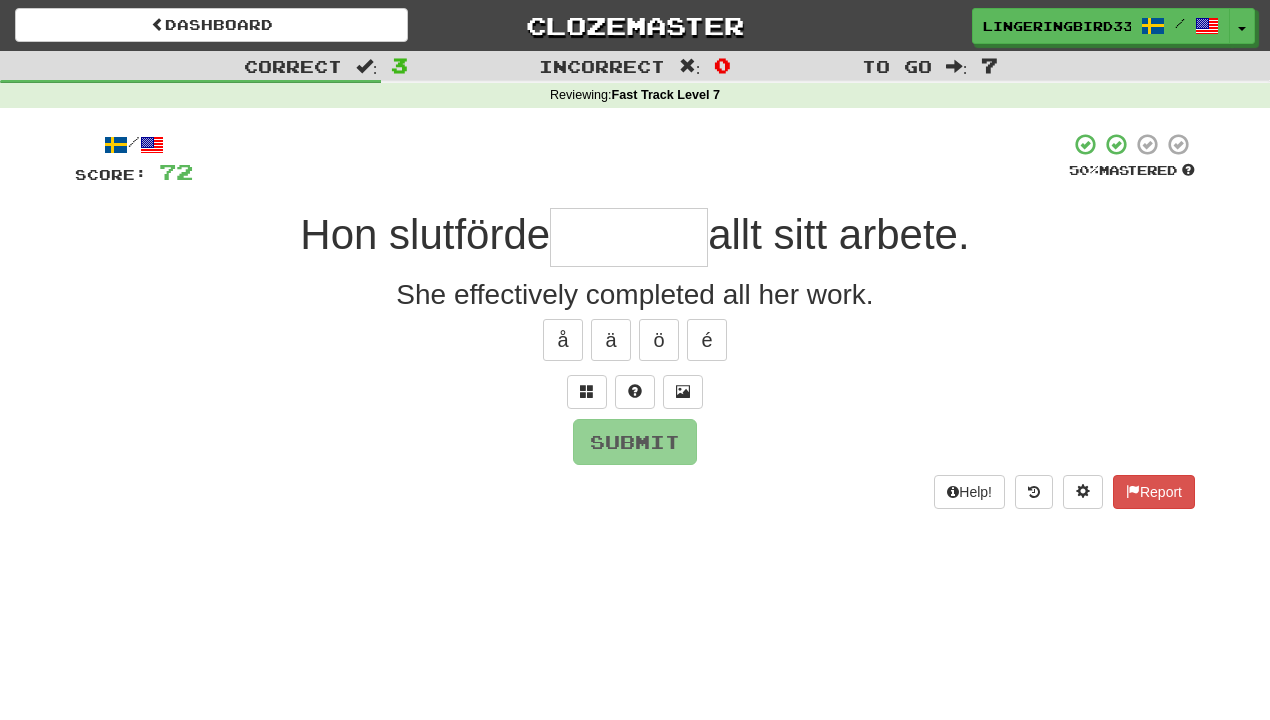 type on "*********" 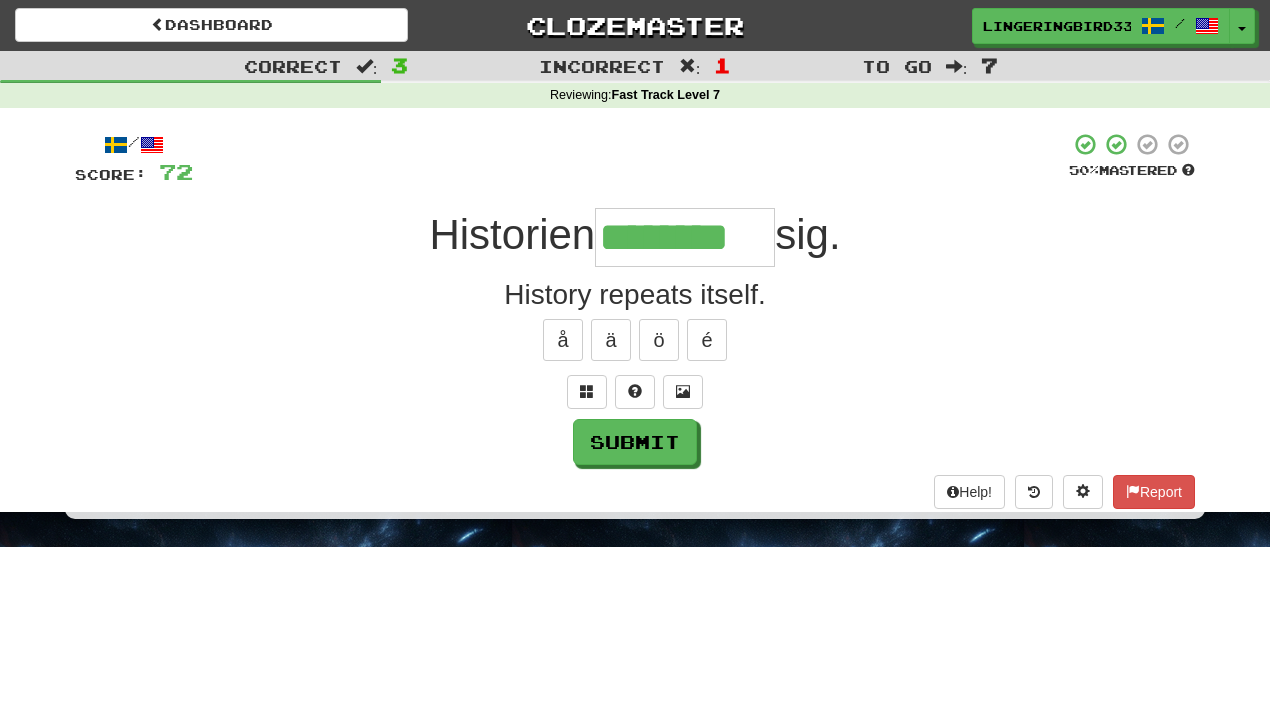 type on "********" 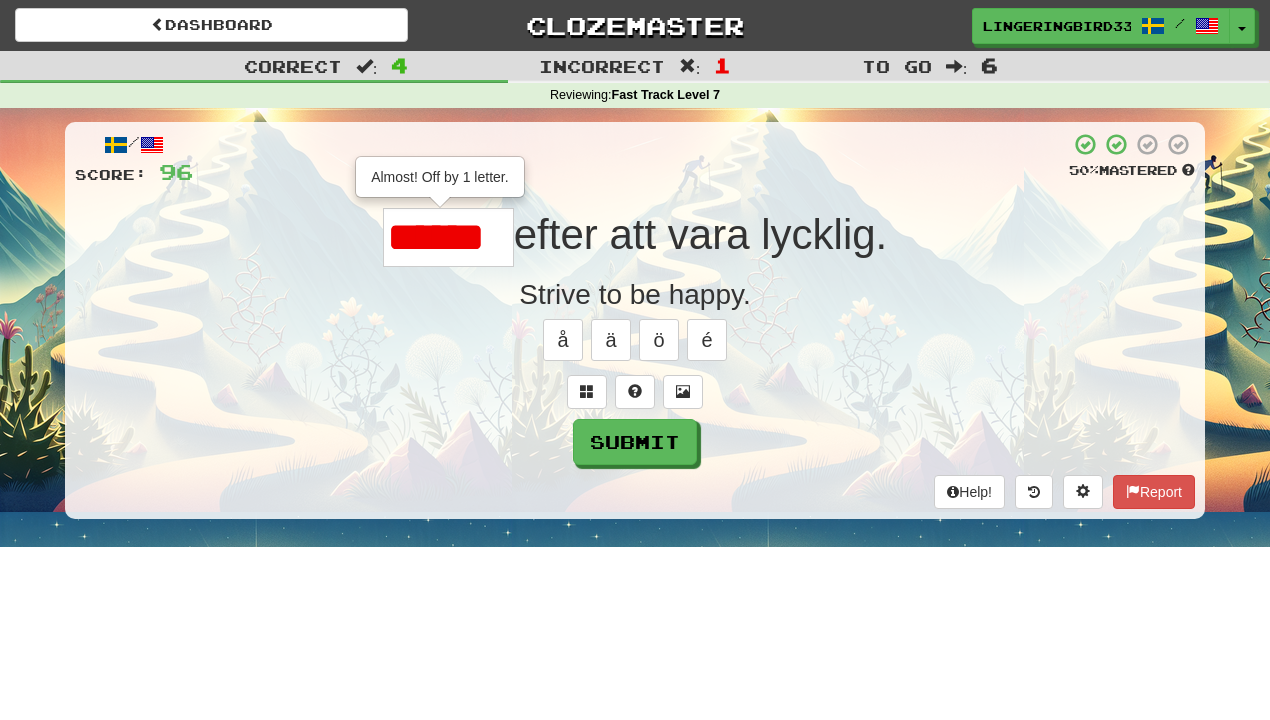 type on "******" 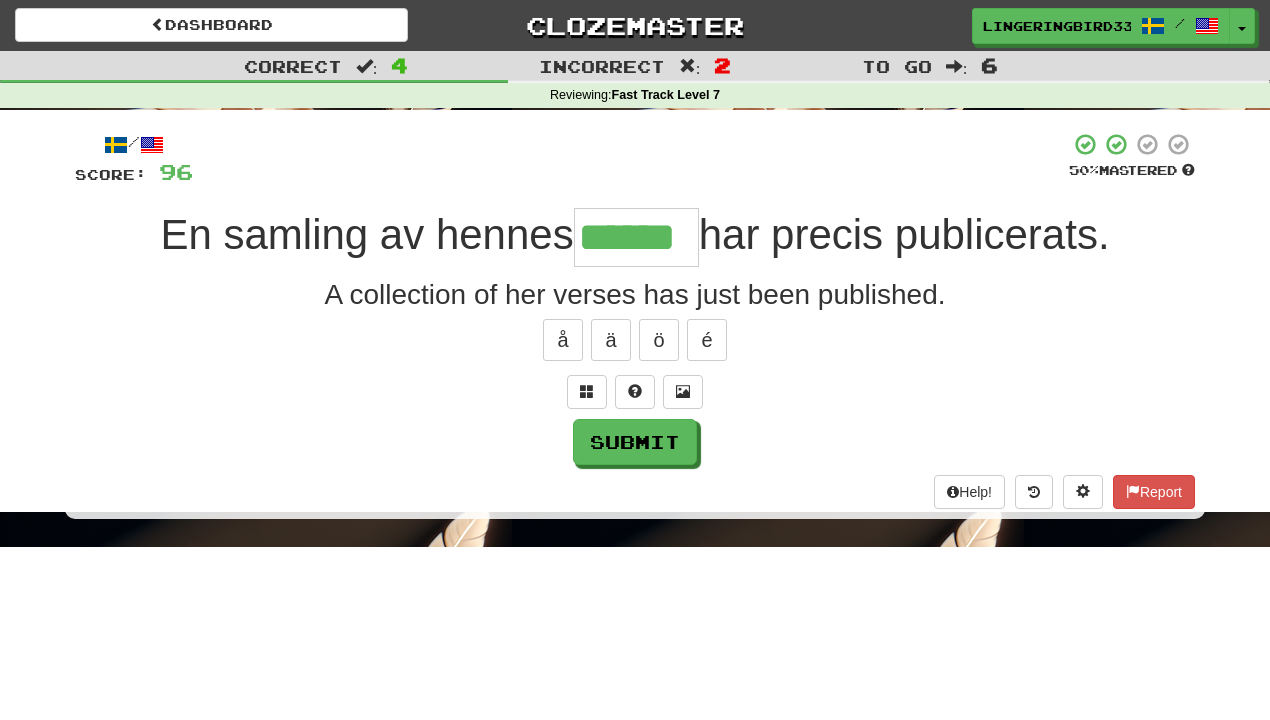 type on "******" 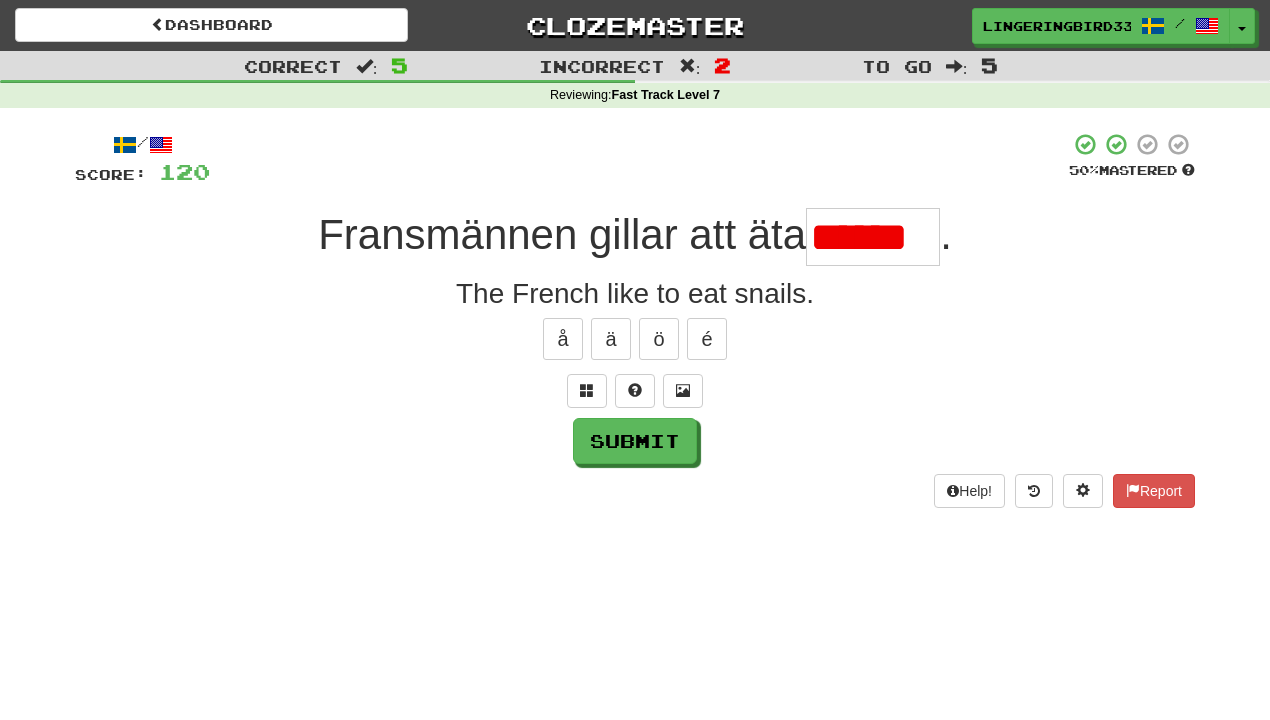 scroll, scrollTop: 0, scrollLeft: 0, axis: both 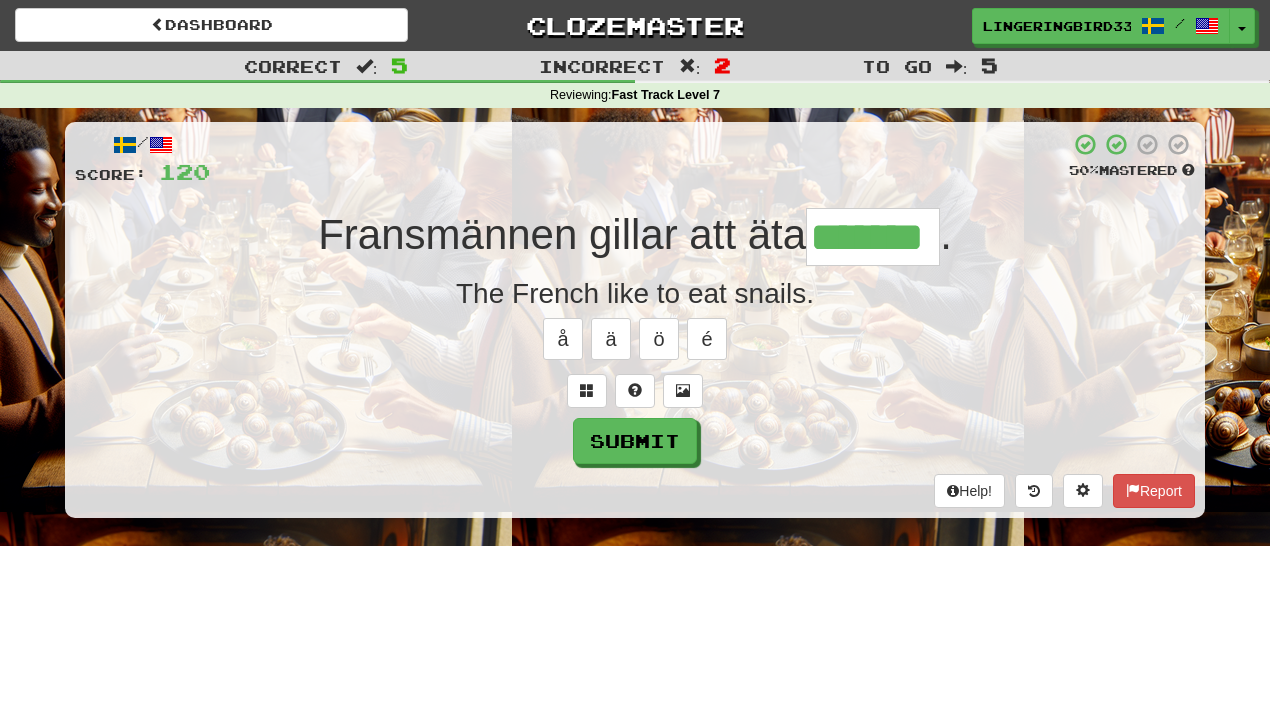 type on "*******" 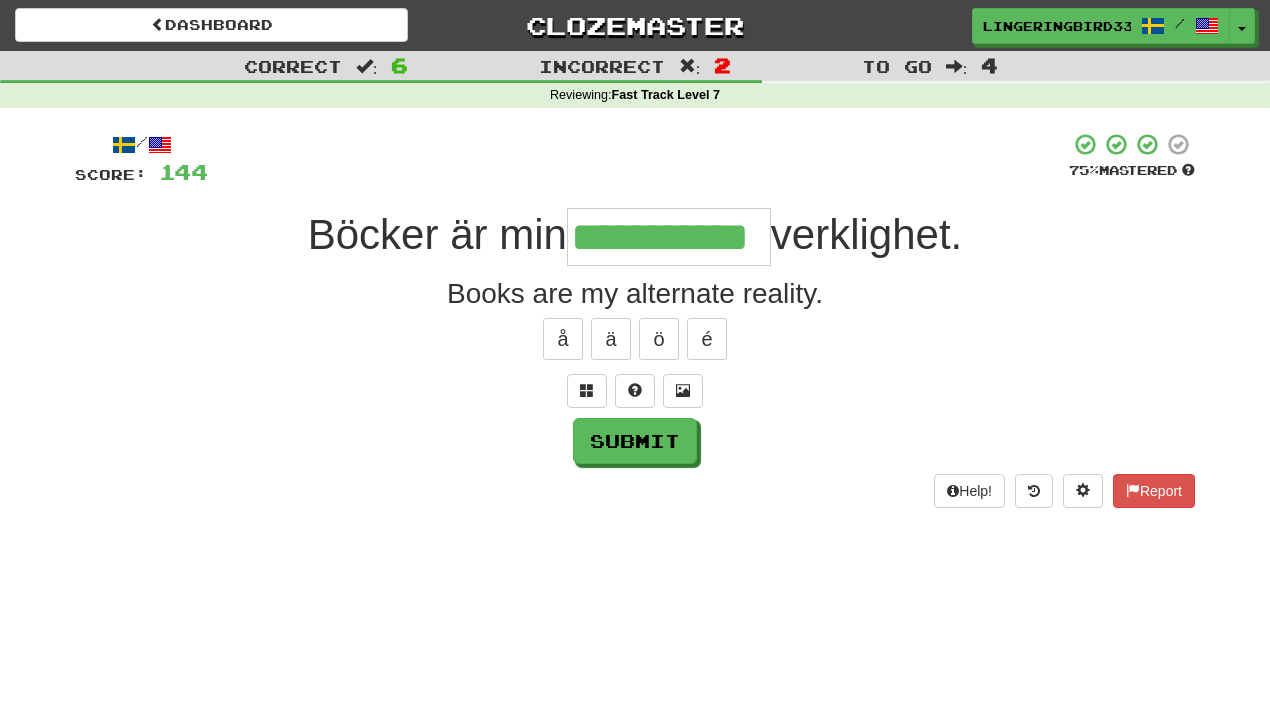 type on "**********" 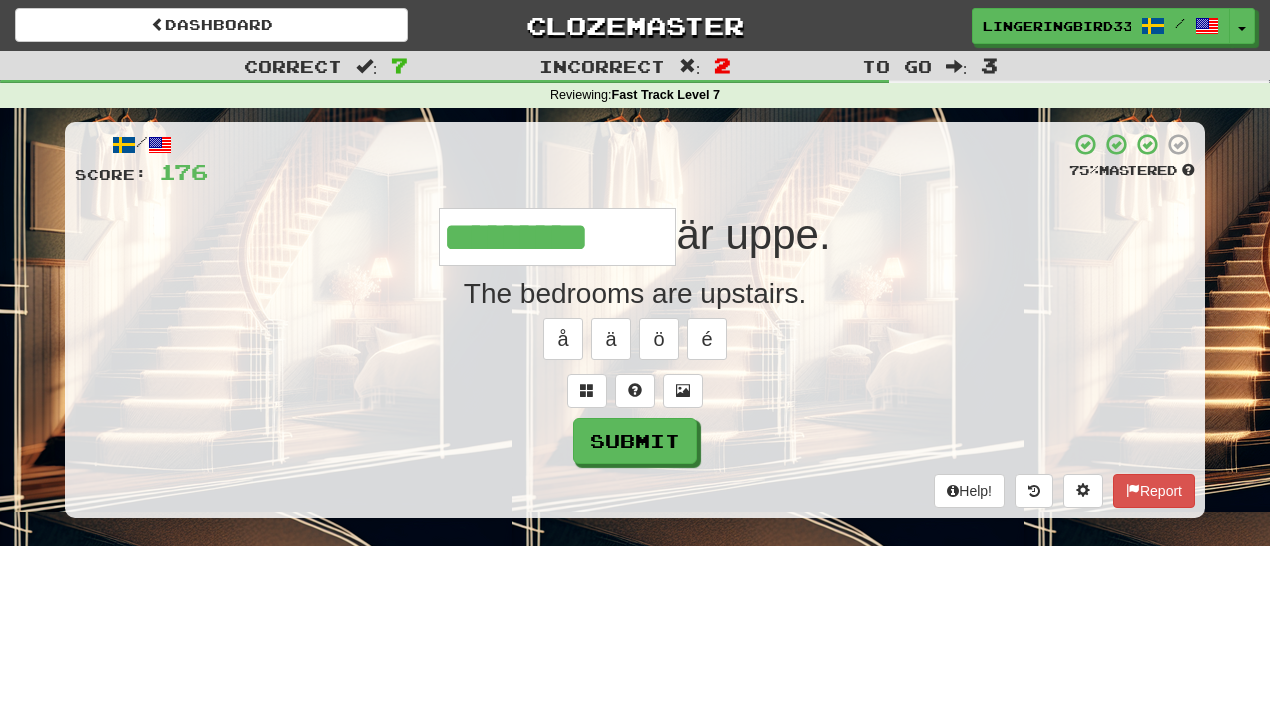 type on "*********" 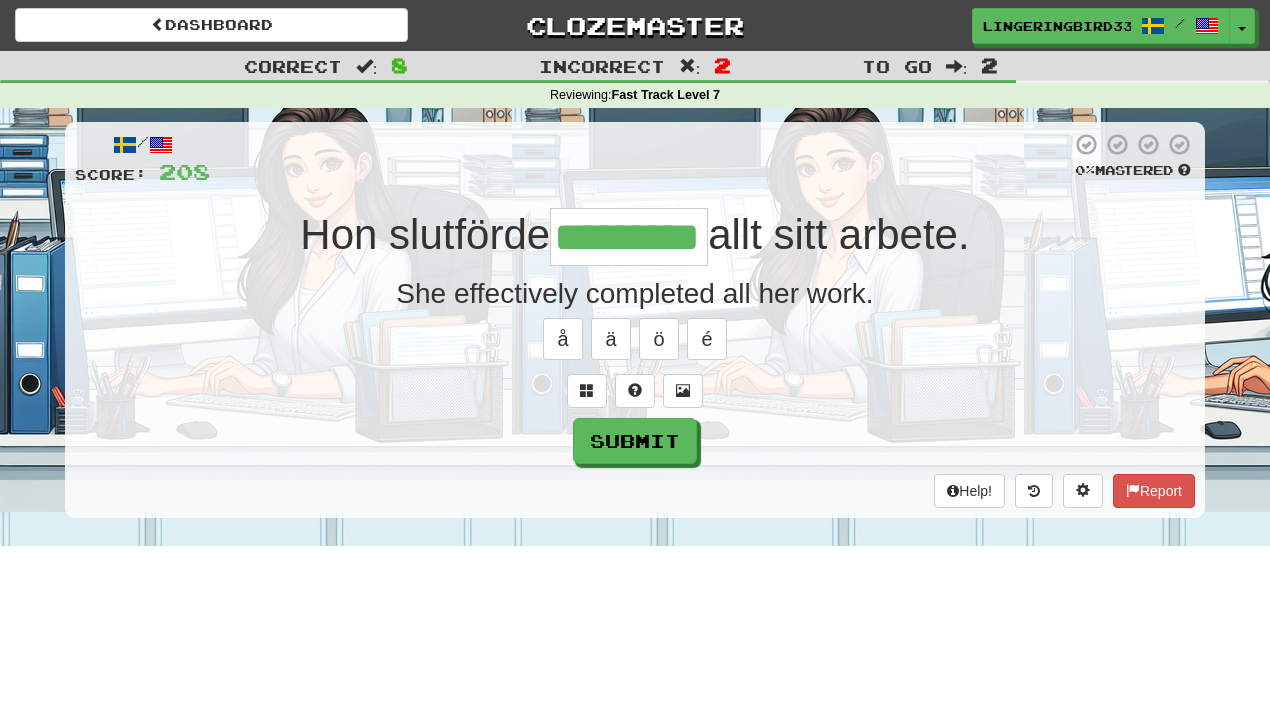 type on "*********" 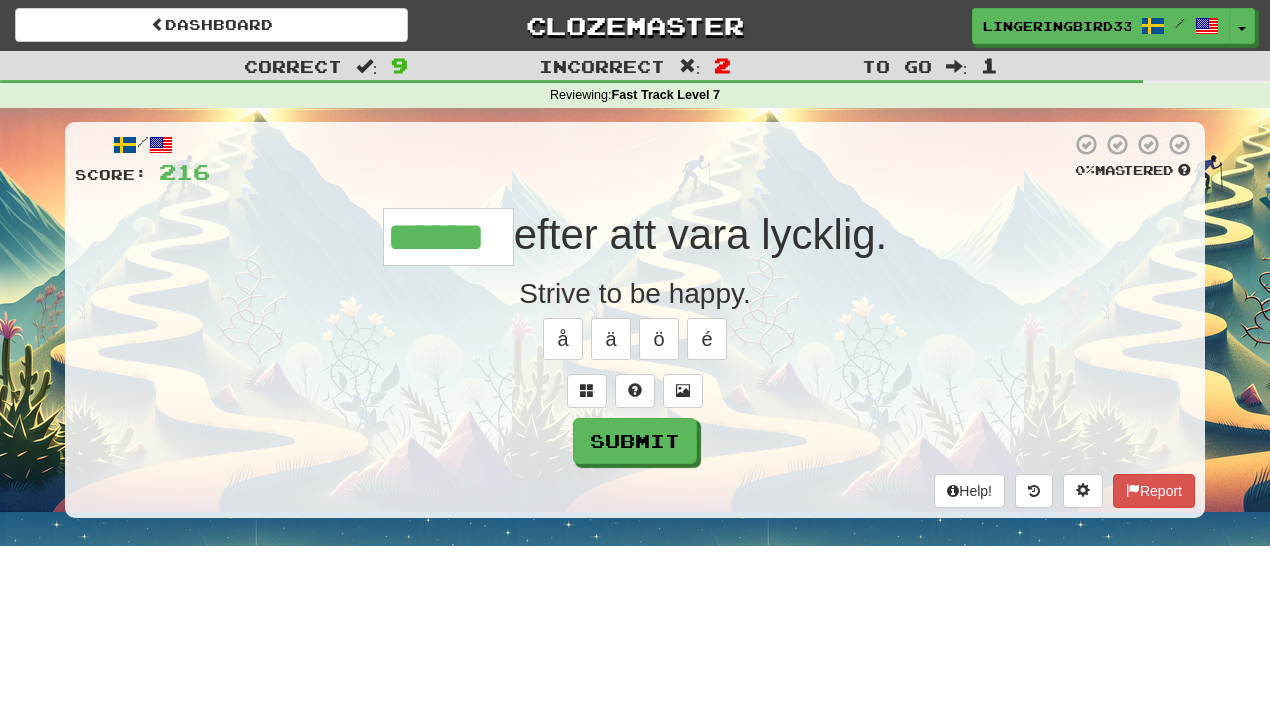 type on "******" 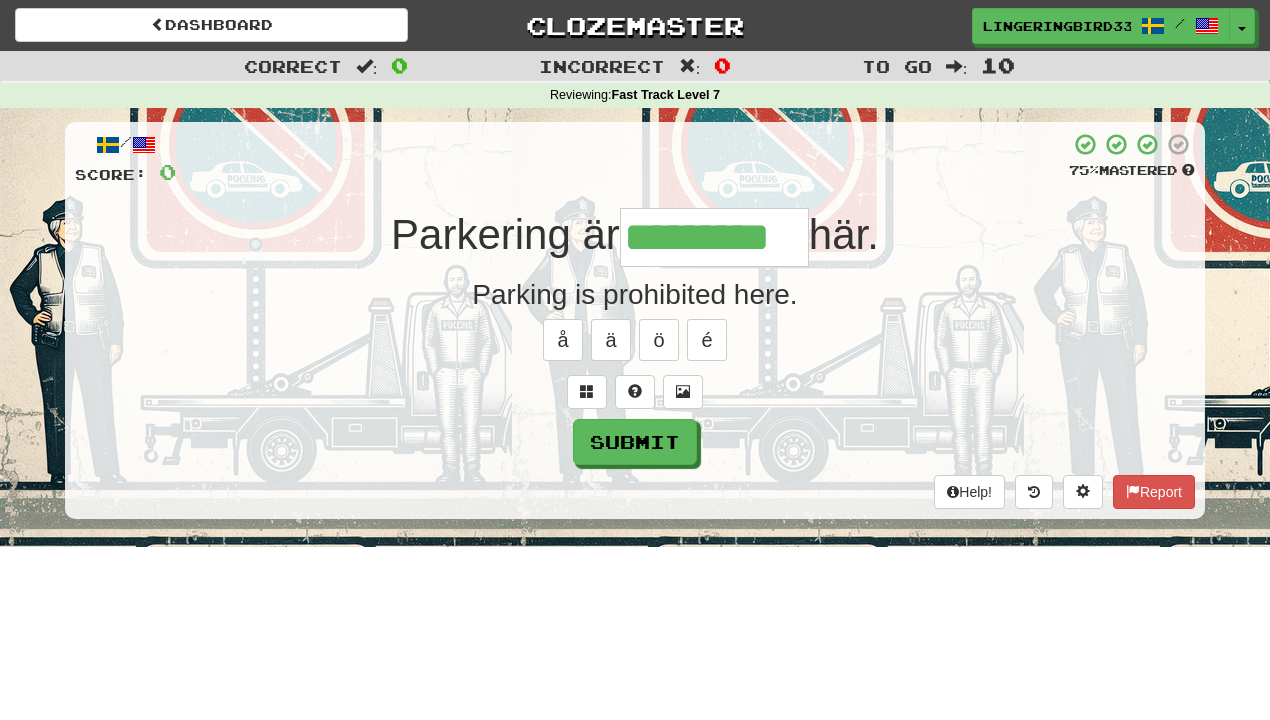 type on "*********" 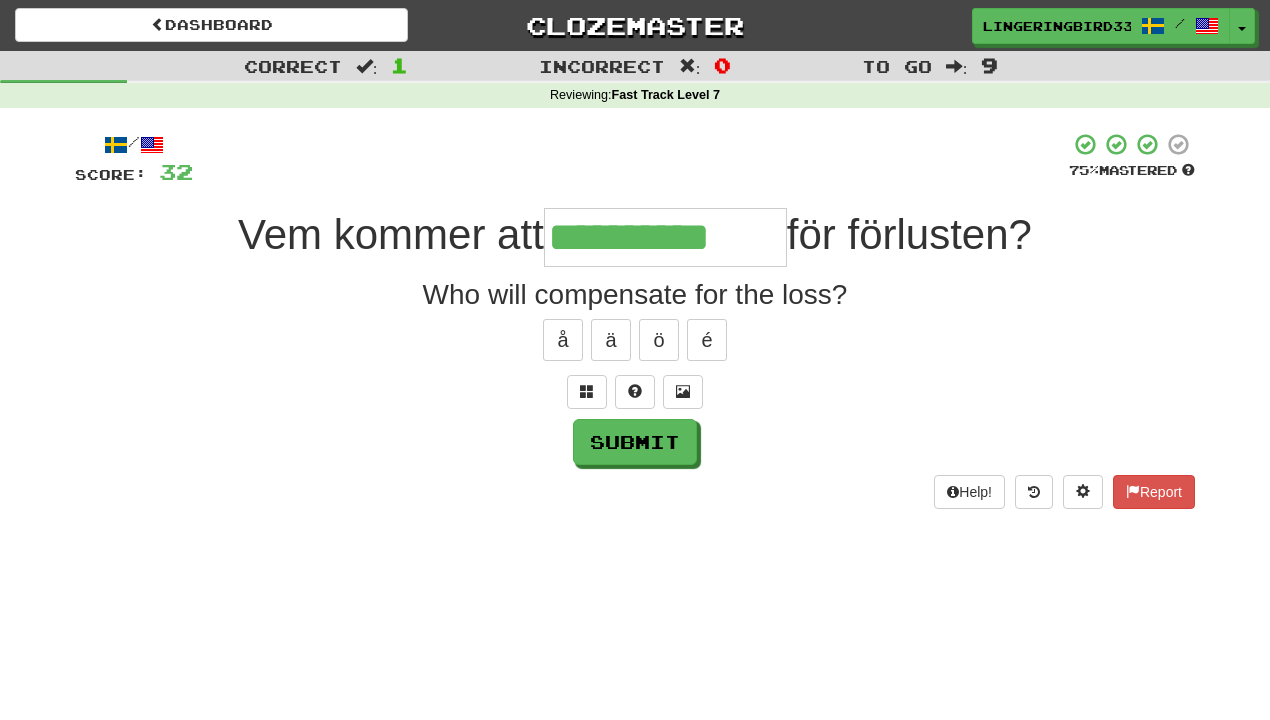 type on "**********" 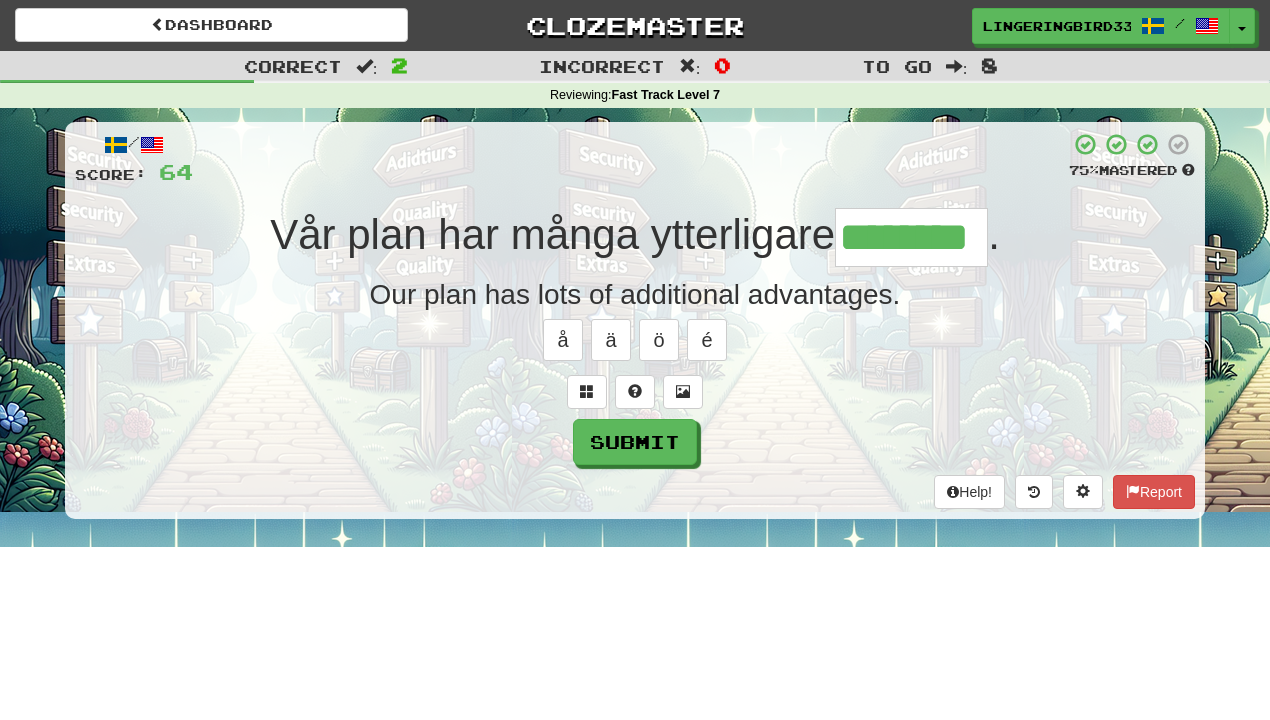 type on "********" 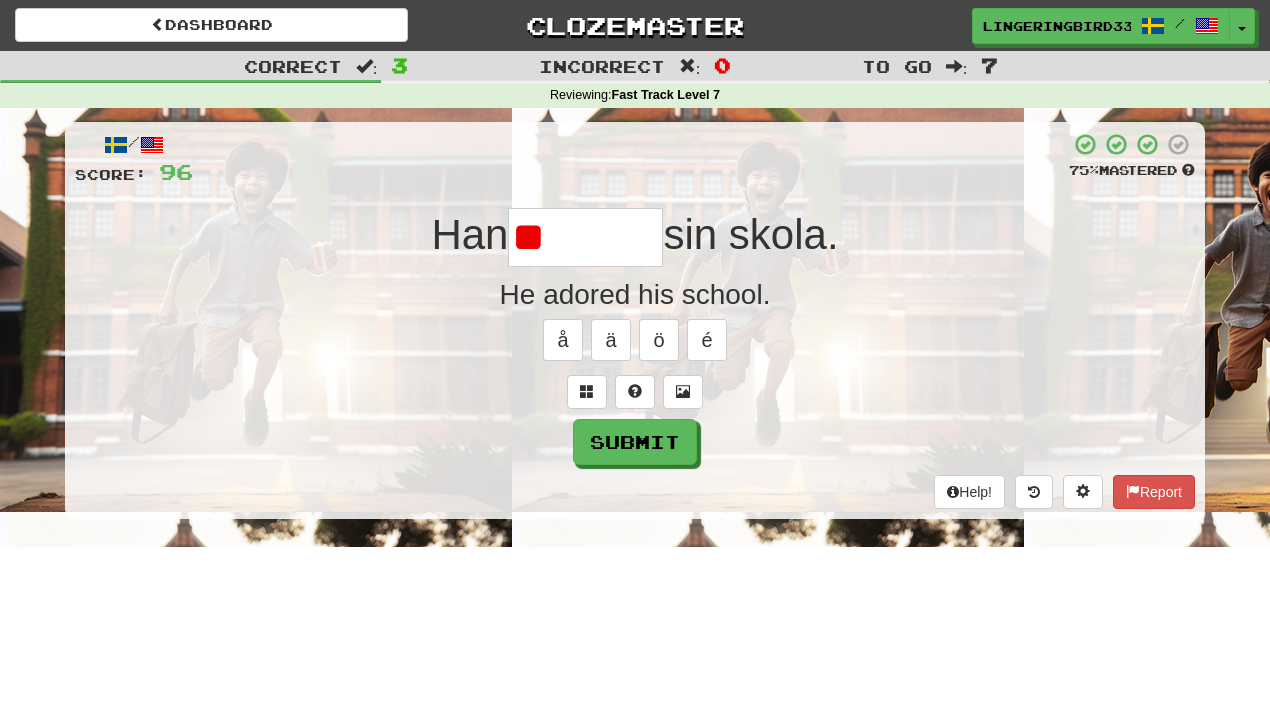type on "*" 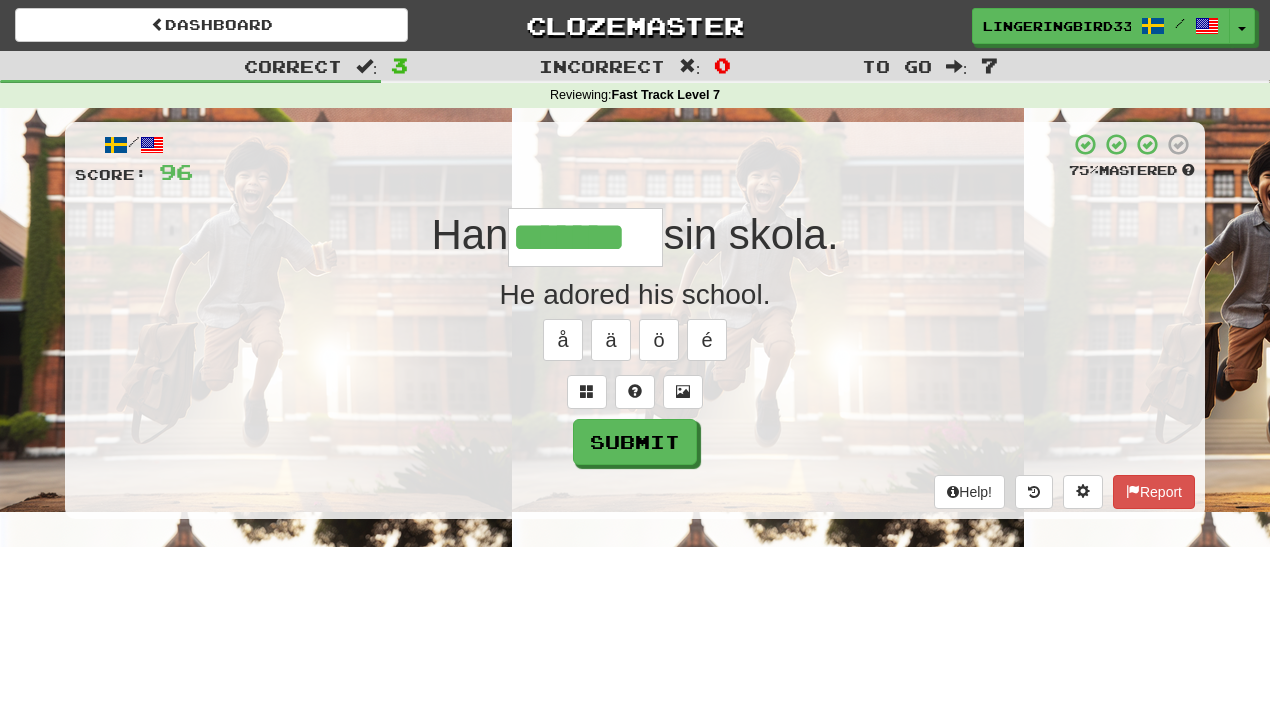 type on "*******" 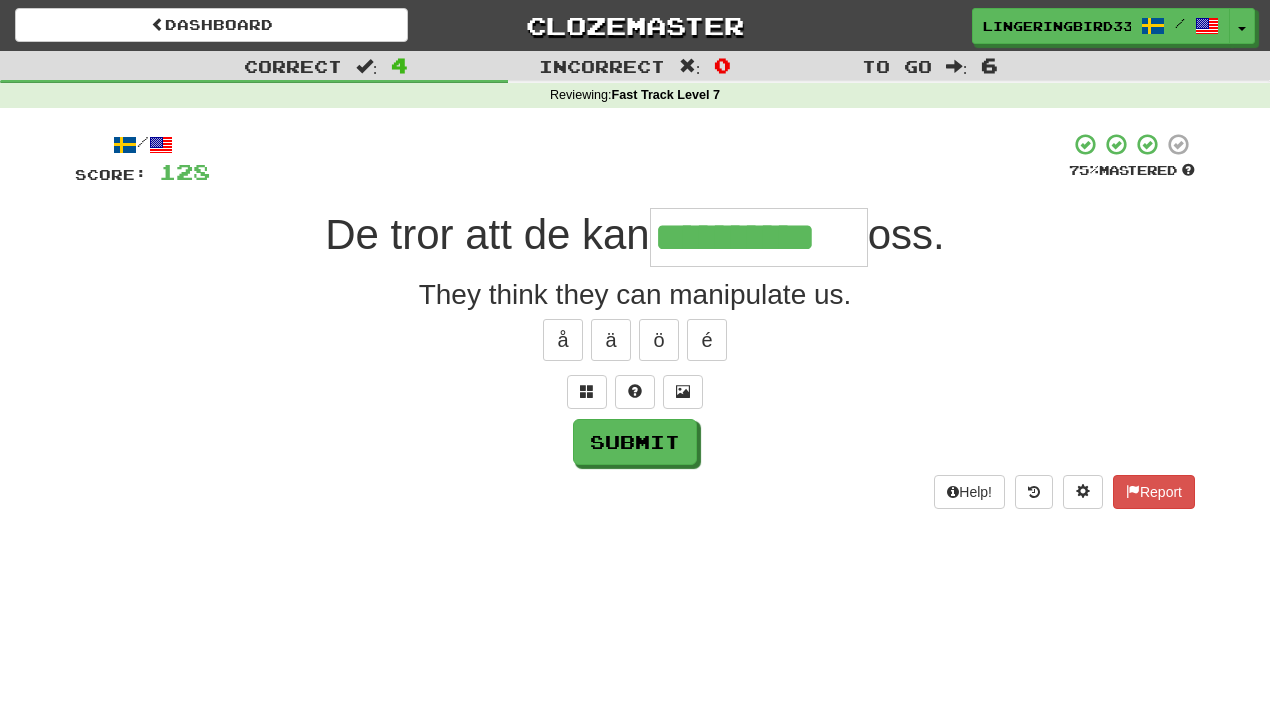 type on "**********" 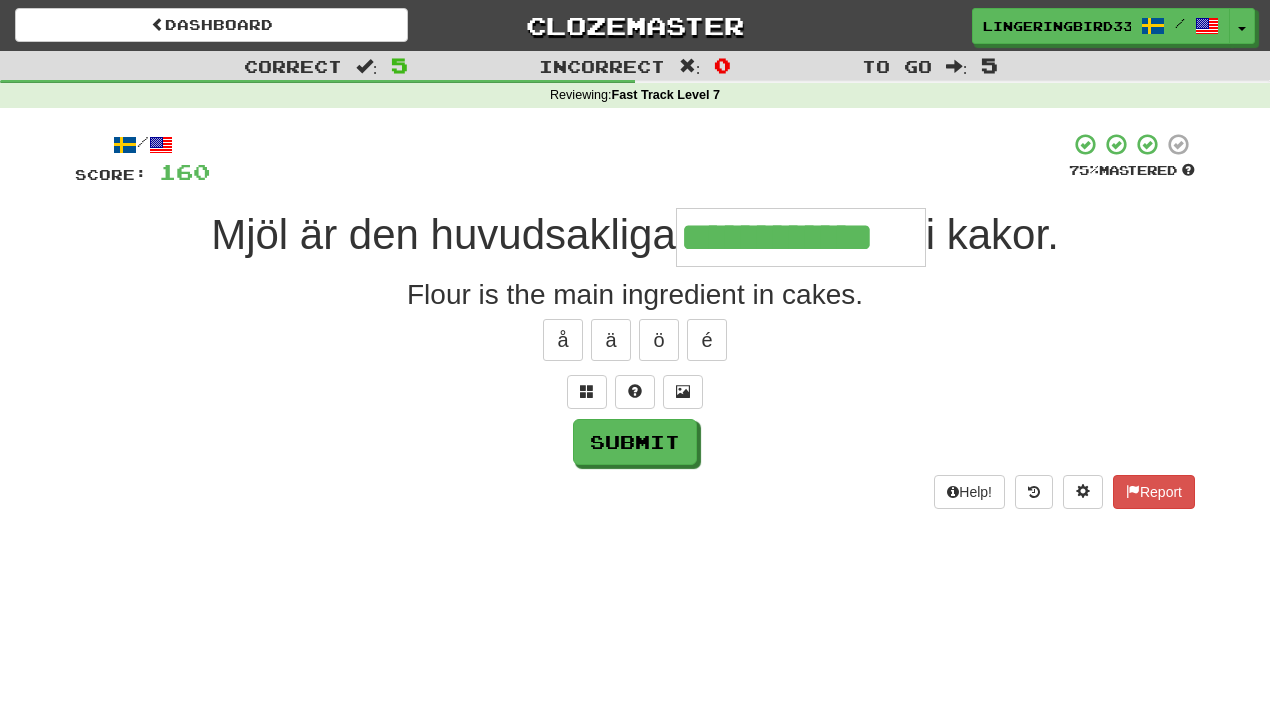 type on "**********" 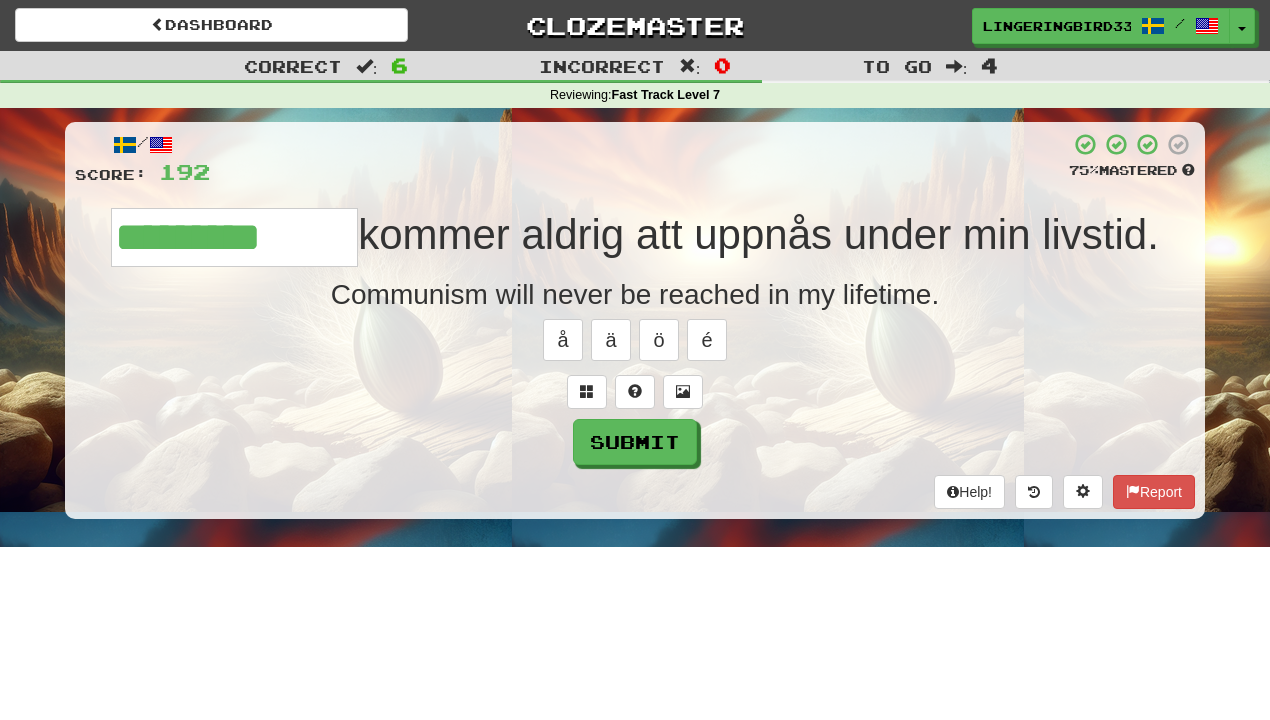 type on "*********" 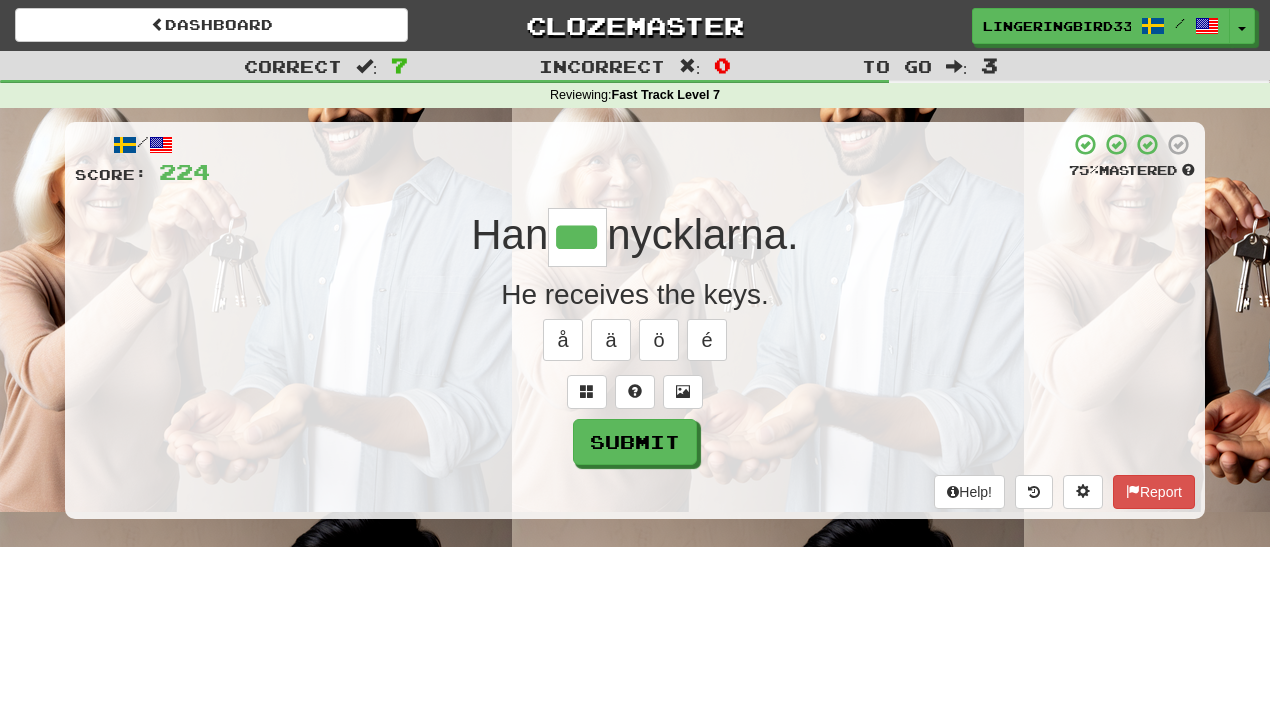 type on "***" 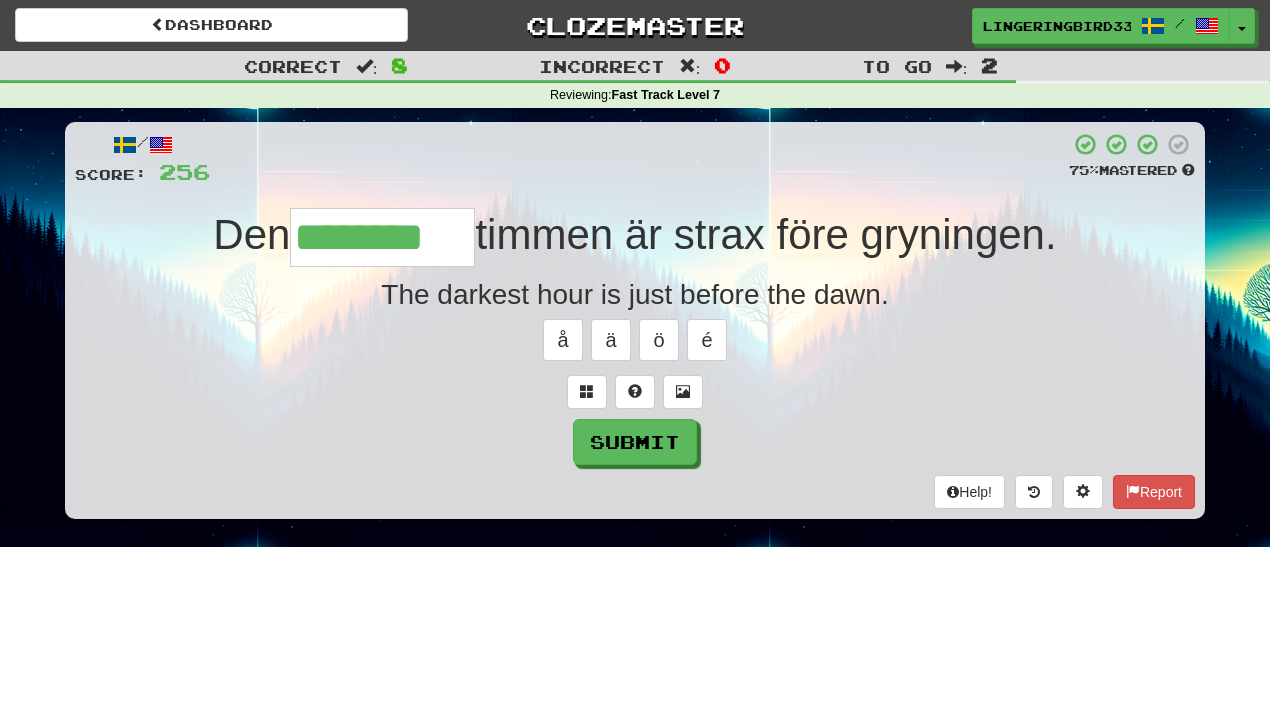 type on "********" 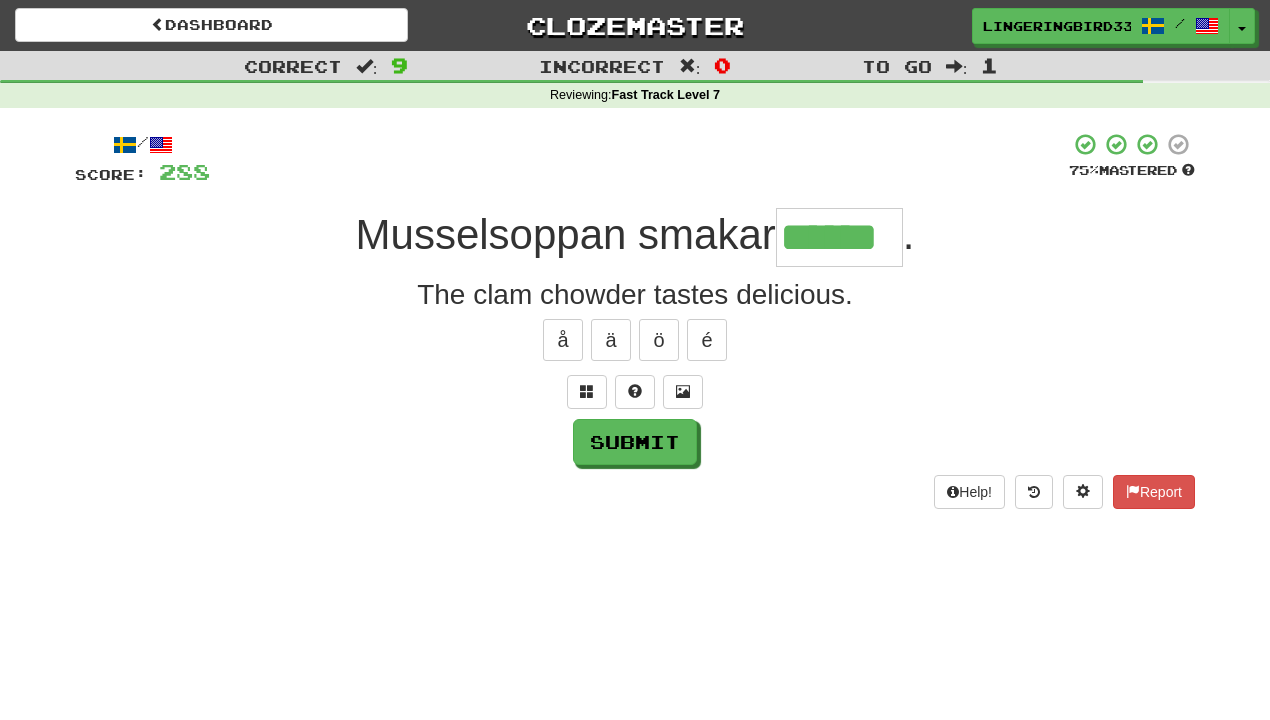 type on "******" 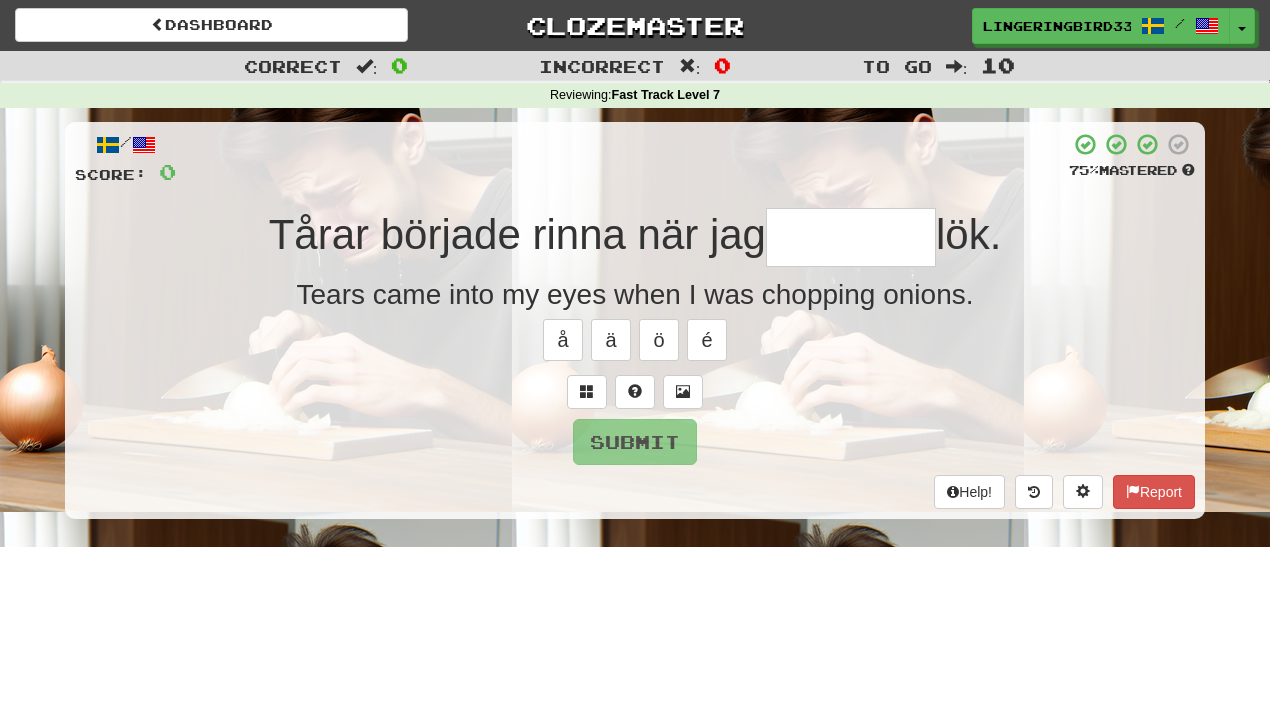 type on "*" 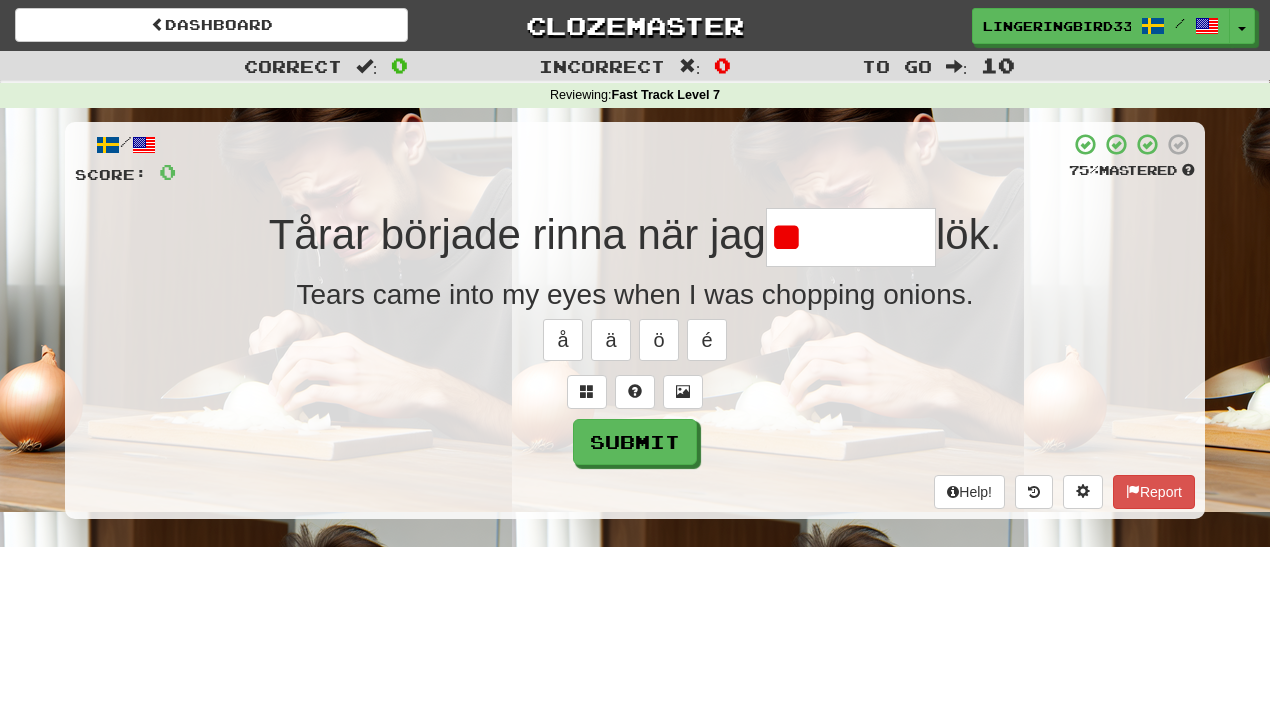 type on "*" 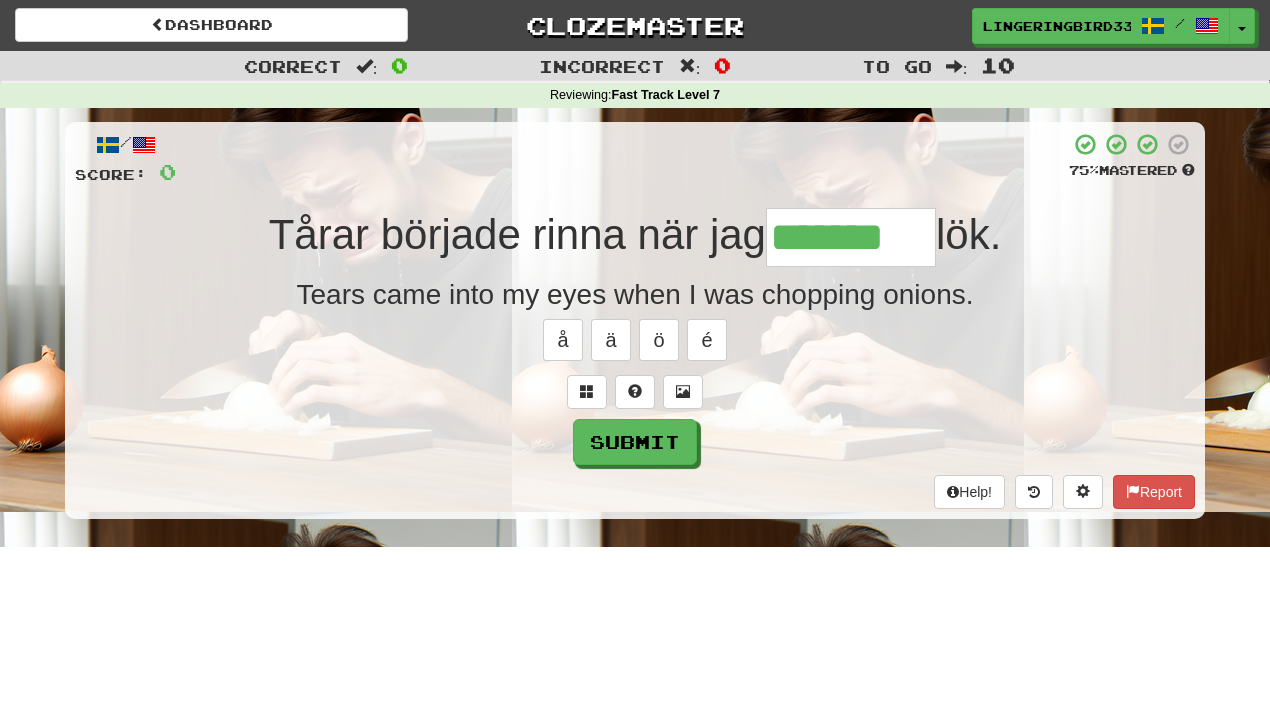 type on "*******" 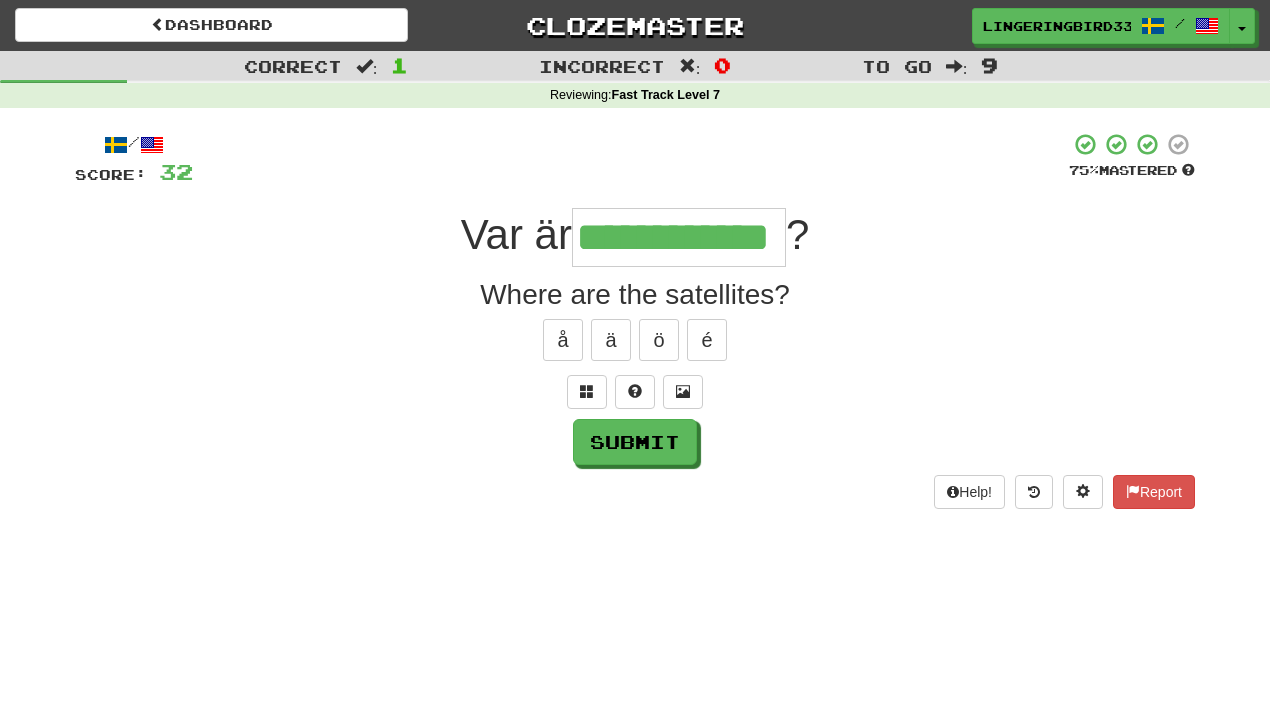 type on "**********" 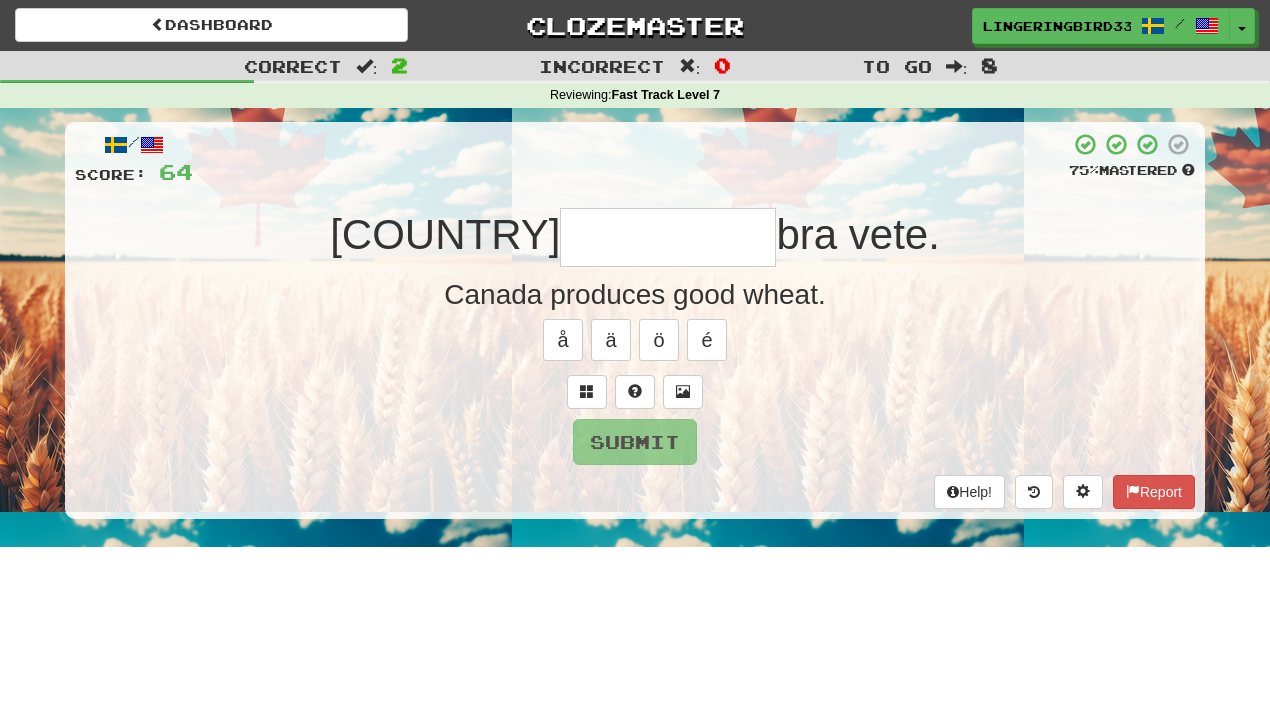 type on "*" 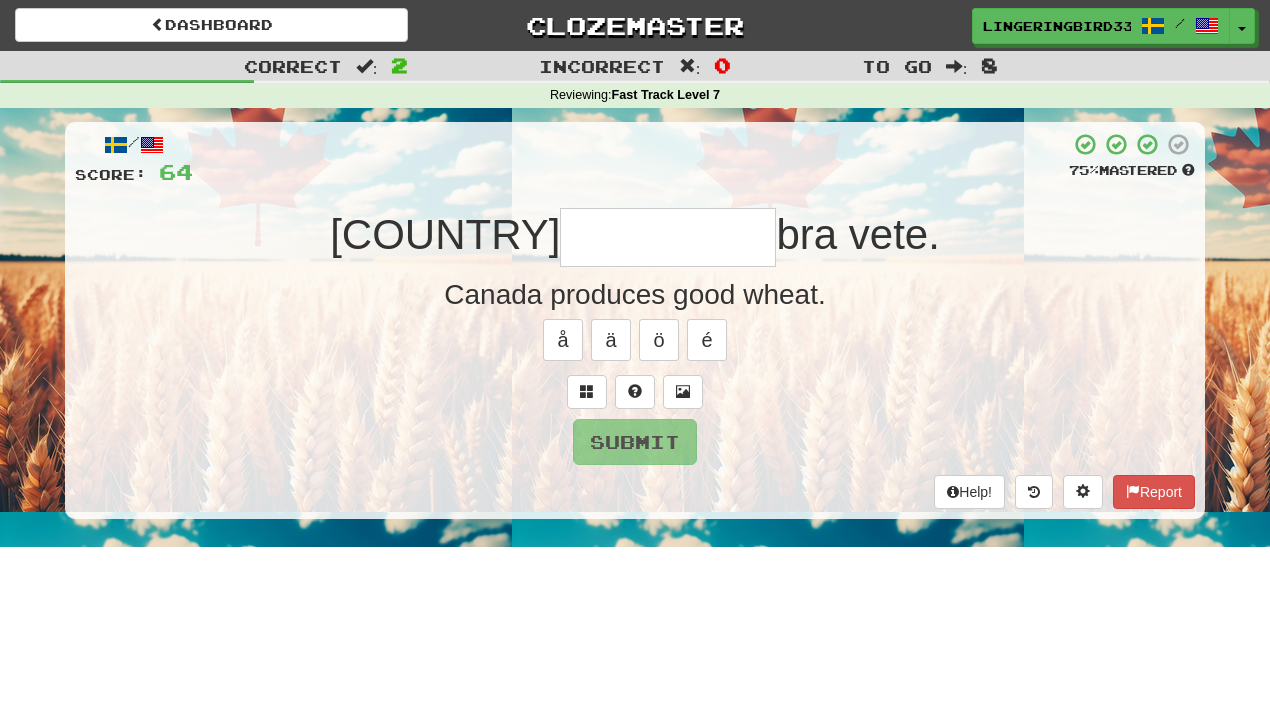 type on "**********" 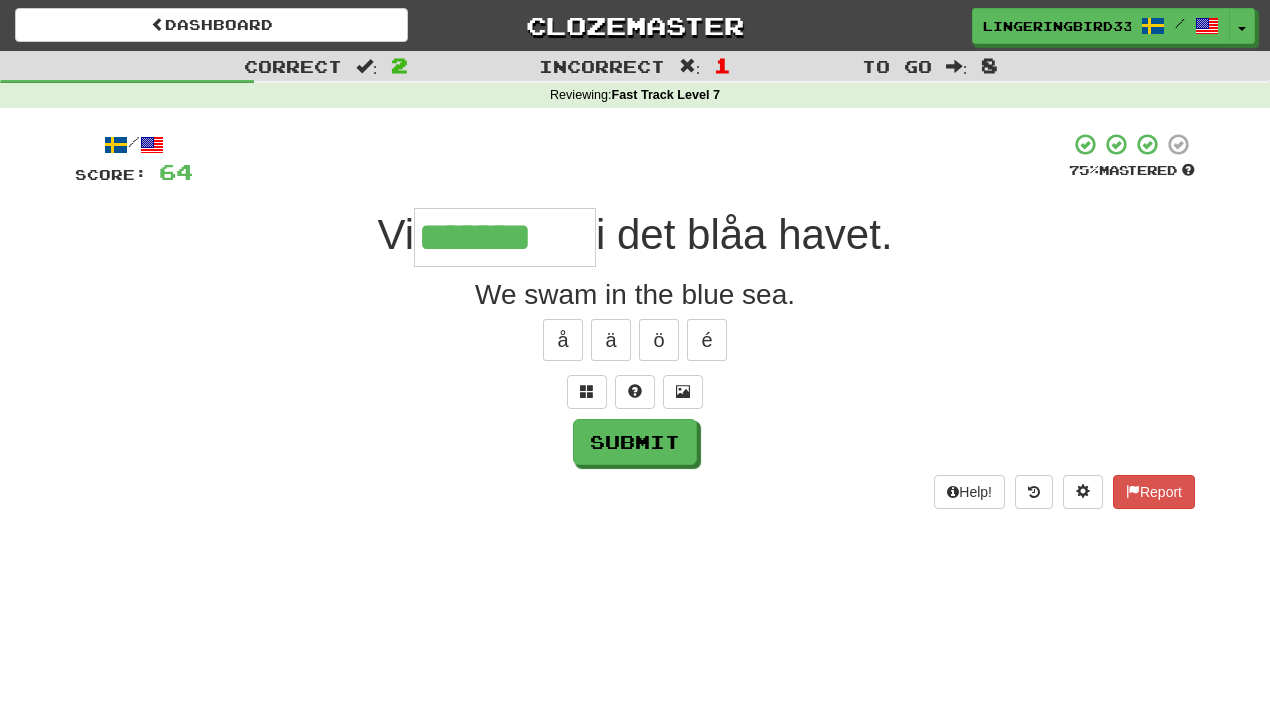 type on "*******" 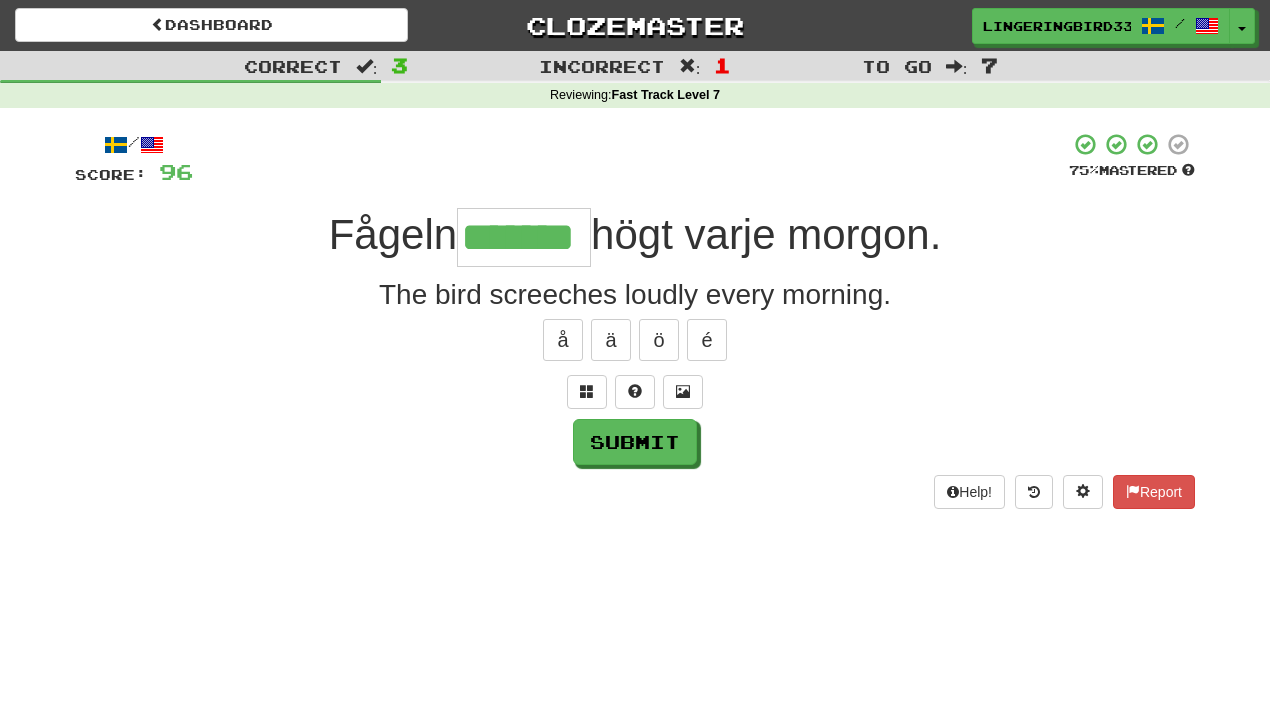 type on "*******" 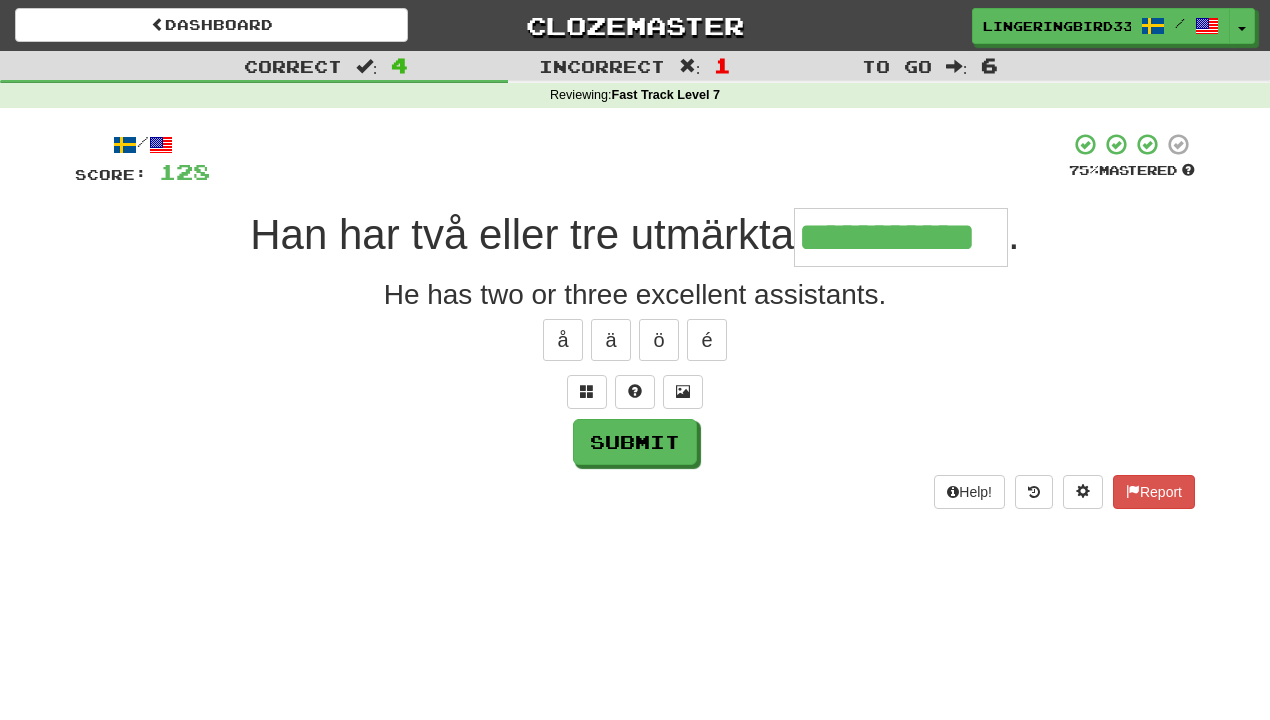 type on "**********" 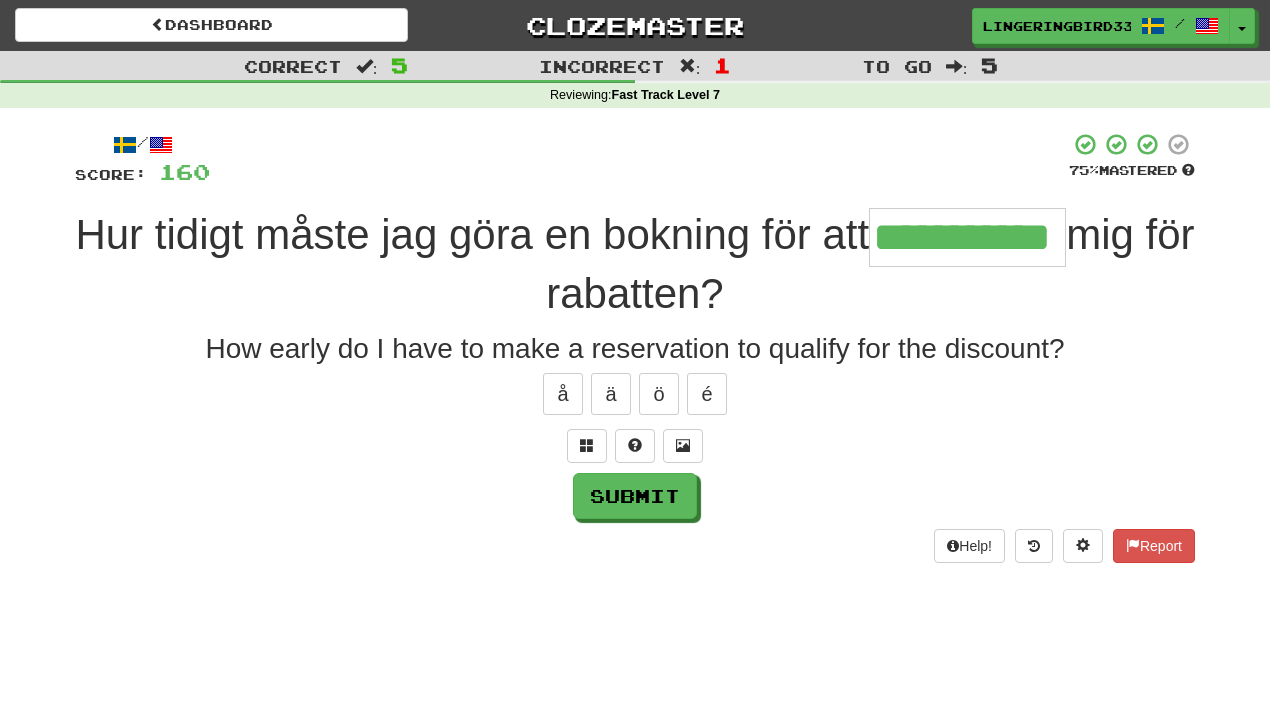 type on "**********" 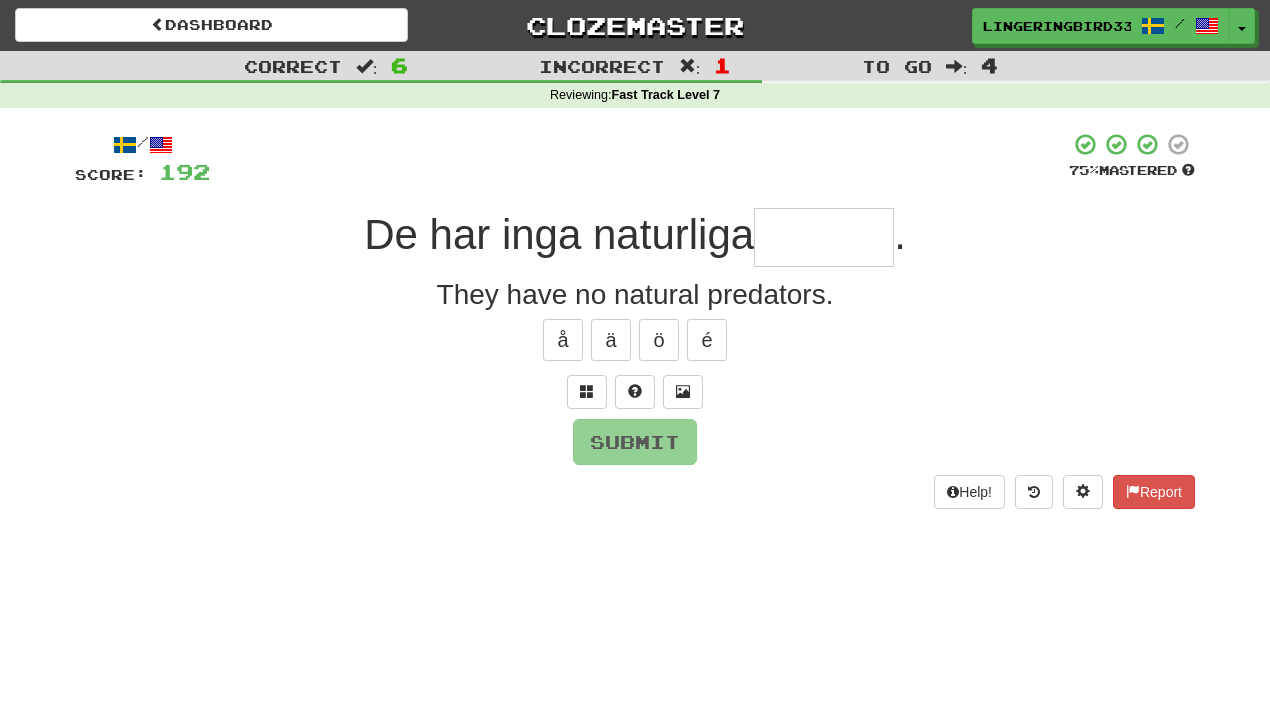 type on "*" 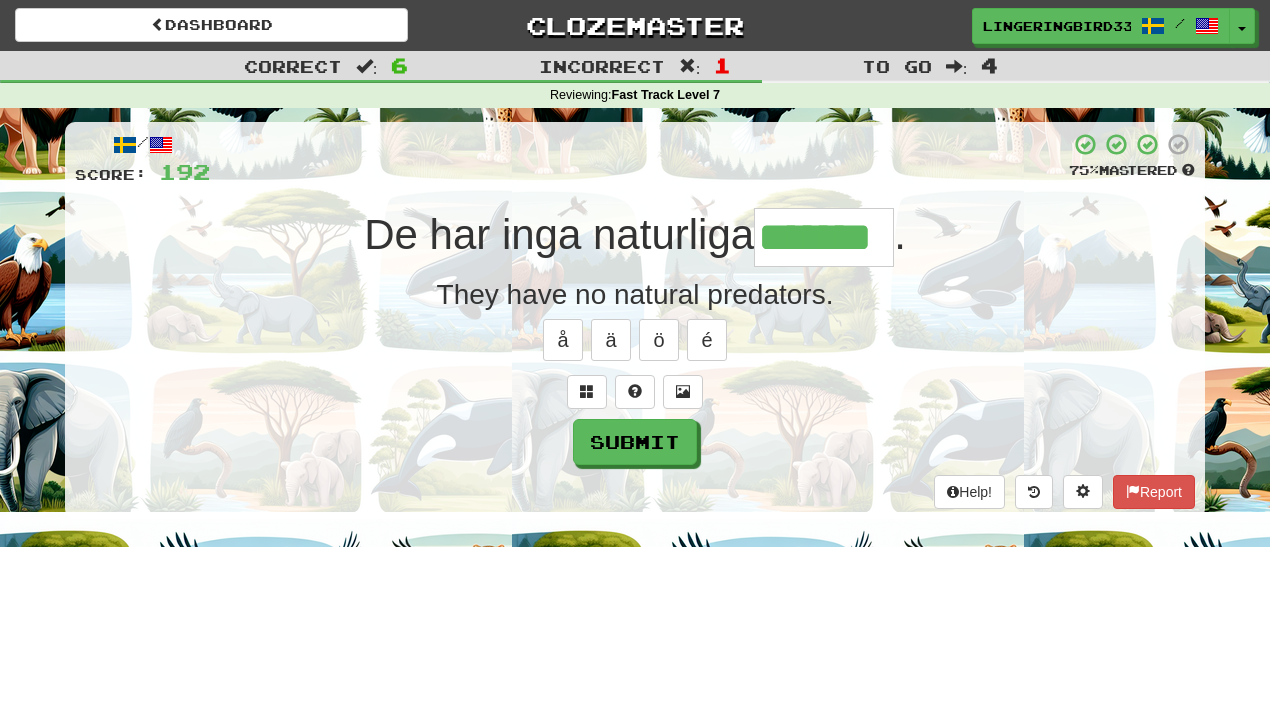 type on "*******" 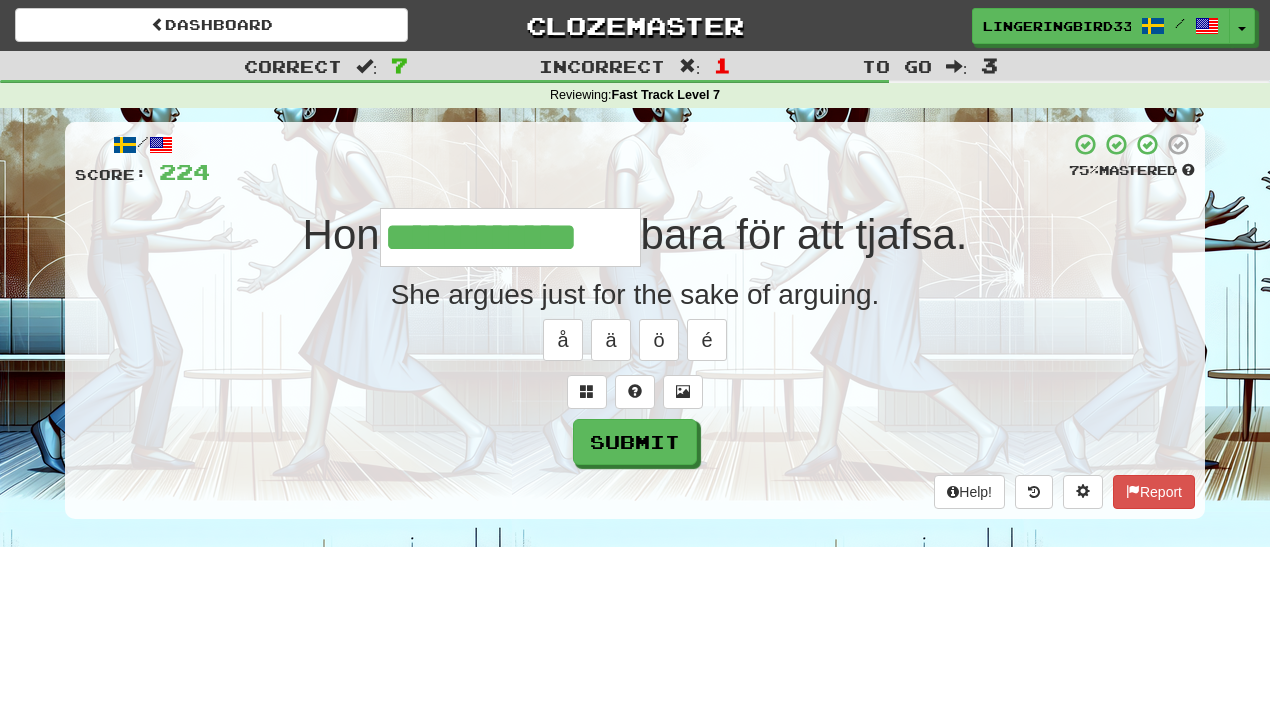 type on "**********" 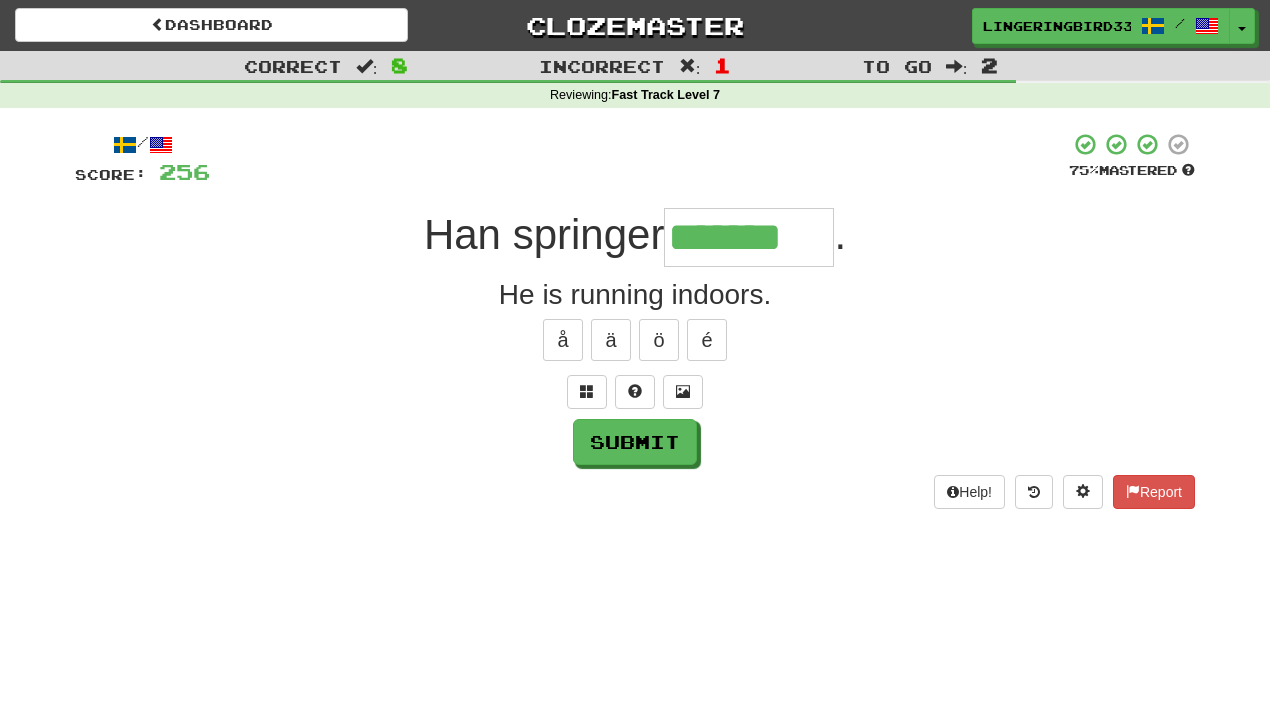 type on "*******" 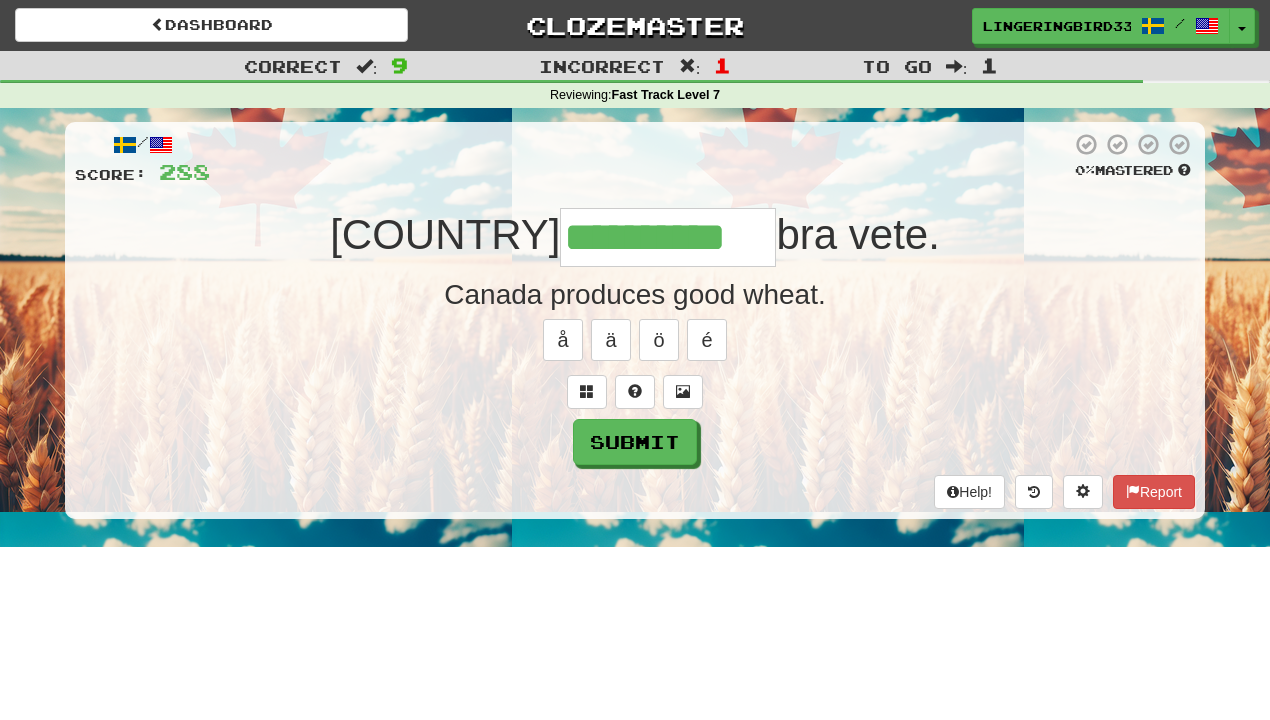 type on "**********" 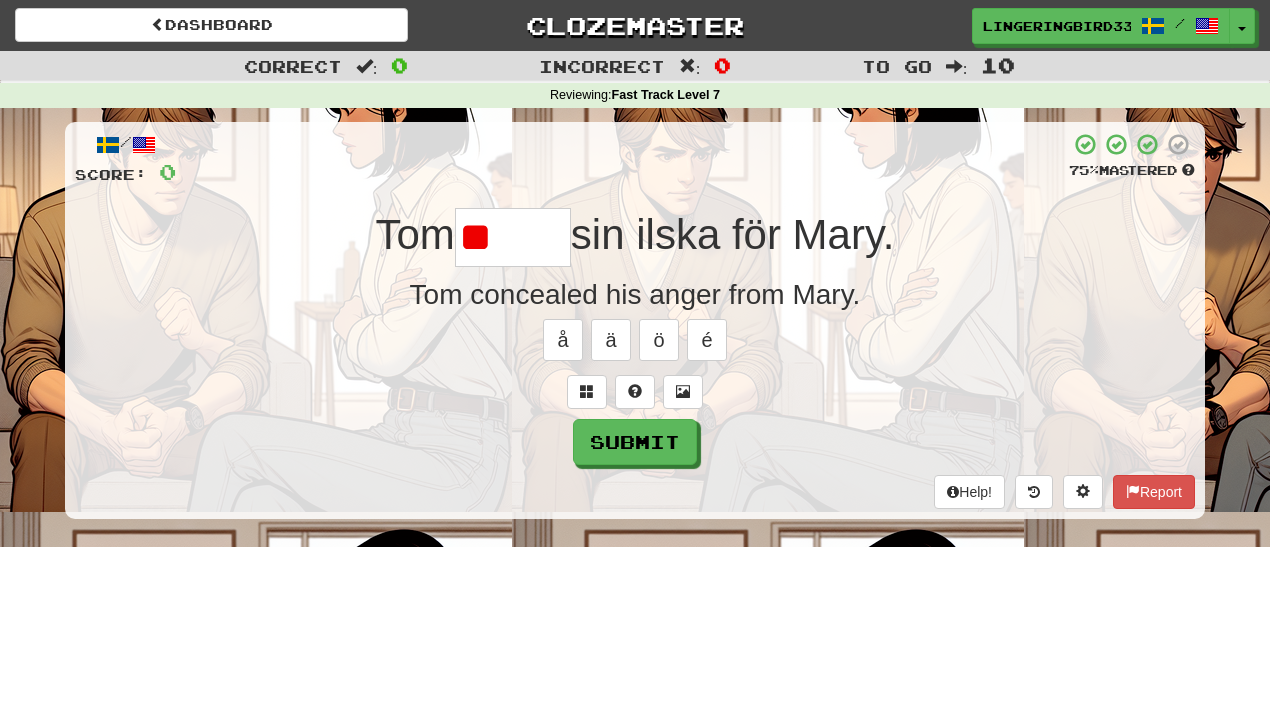 type on "*" 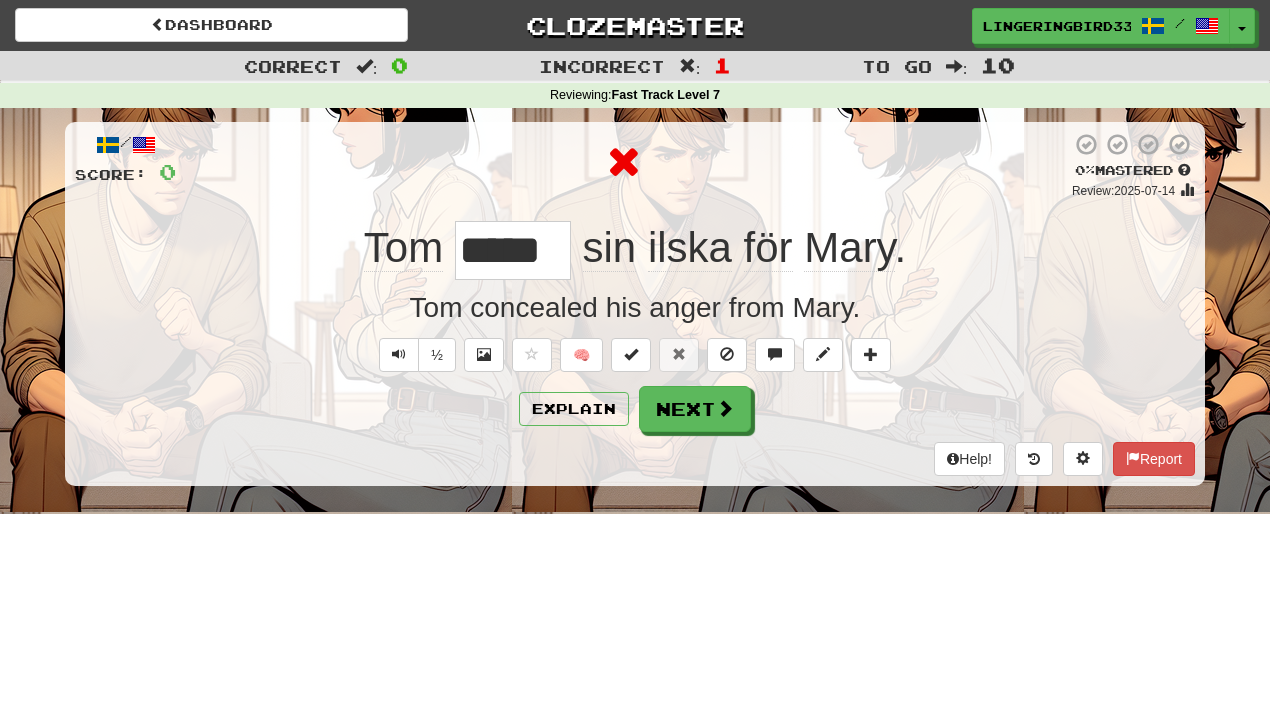 type on "*" 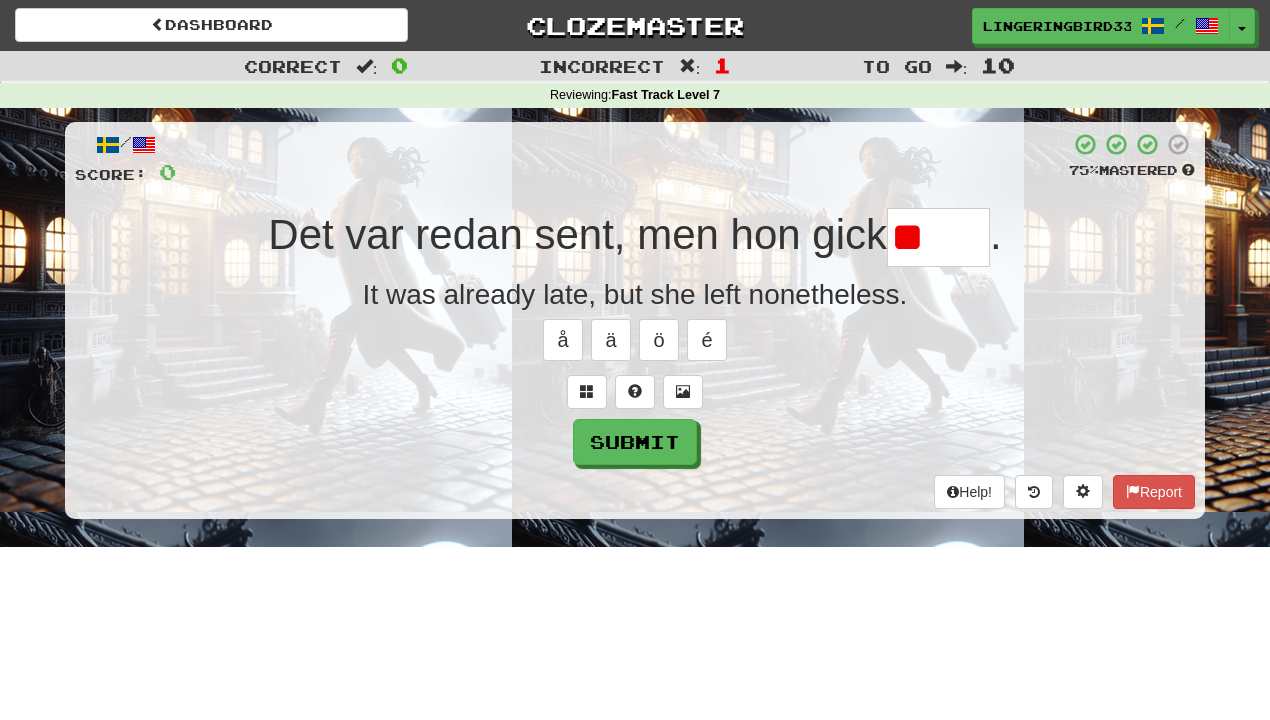 type on "*" 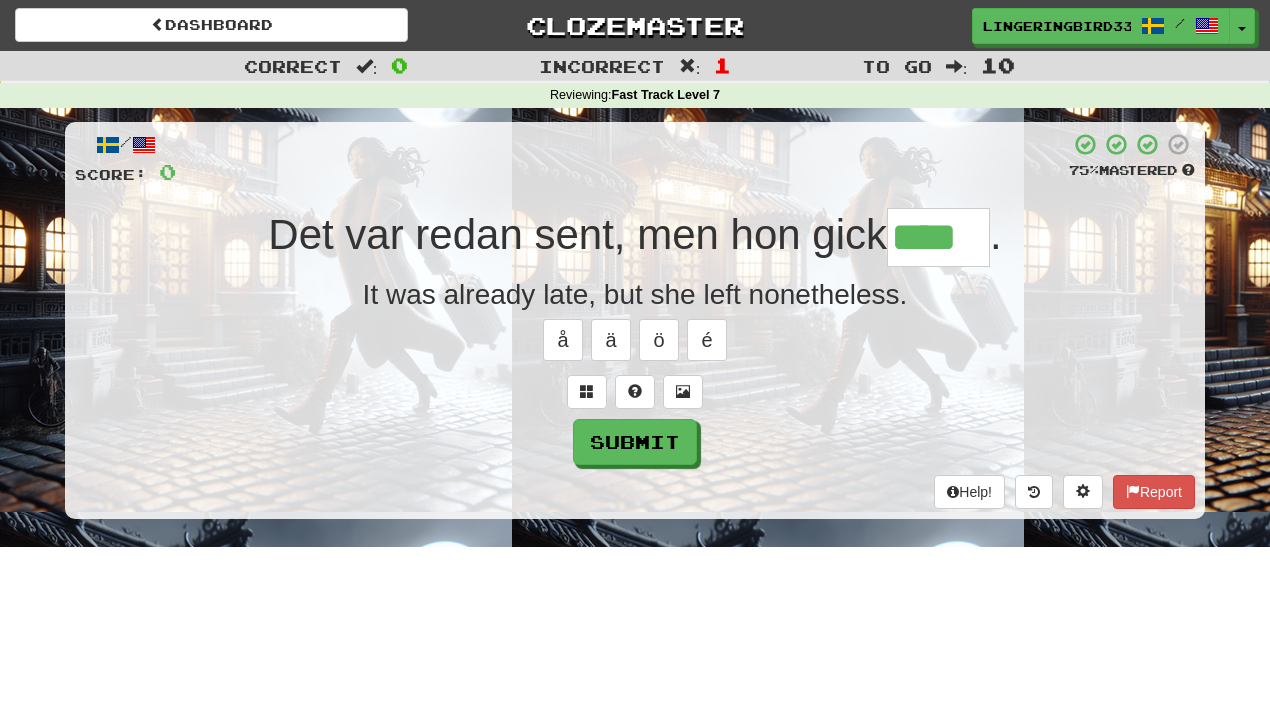 type on "****" 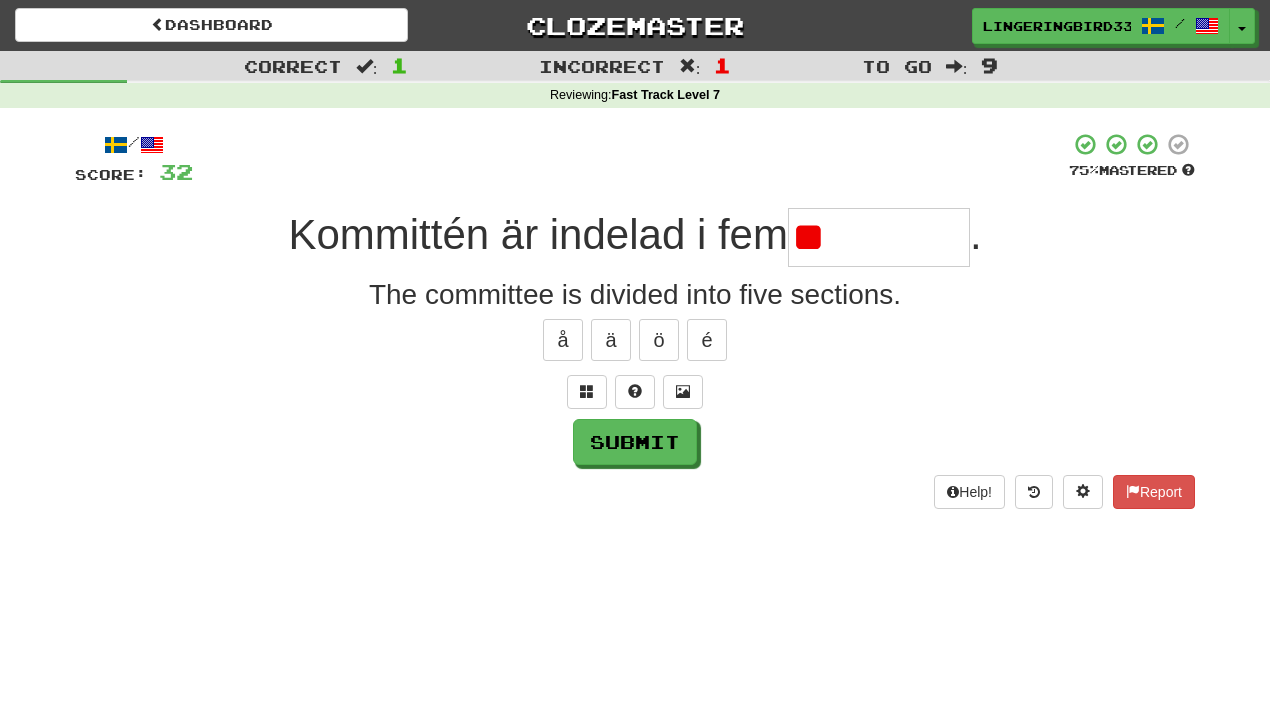 type on "*" 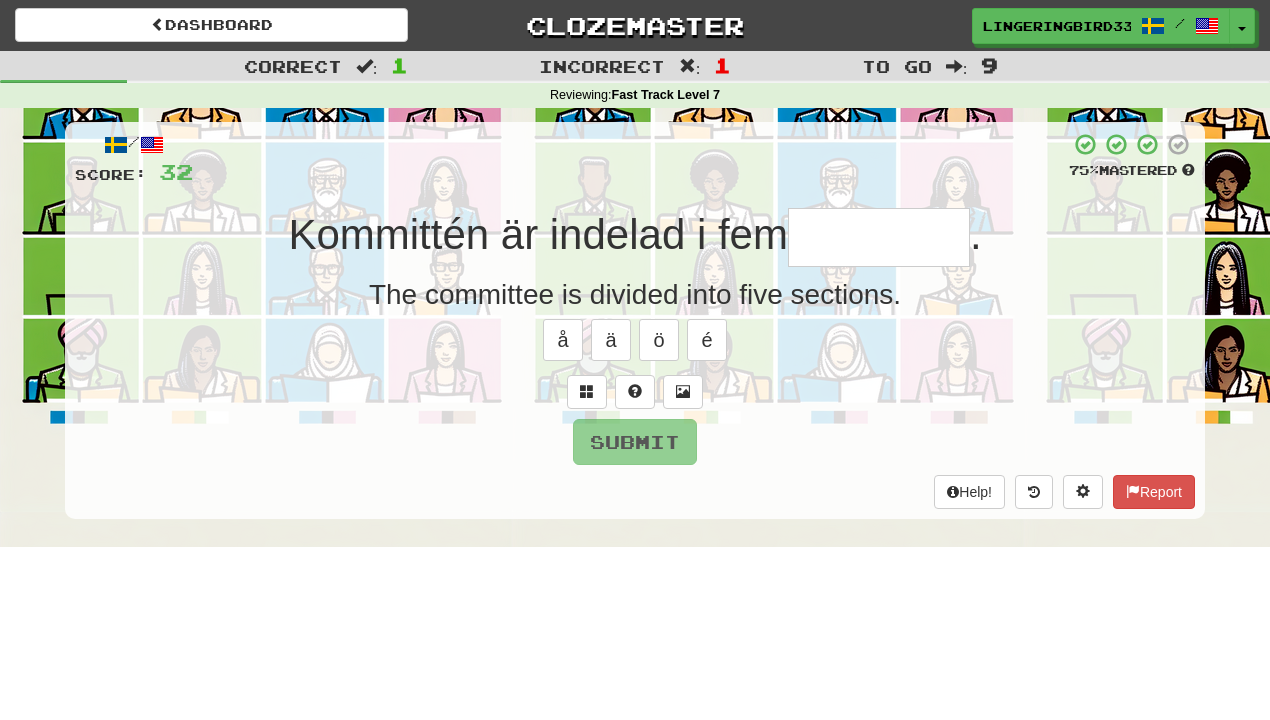 type on "*" 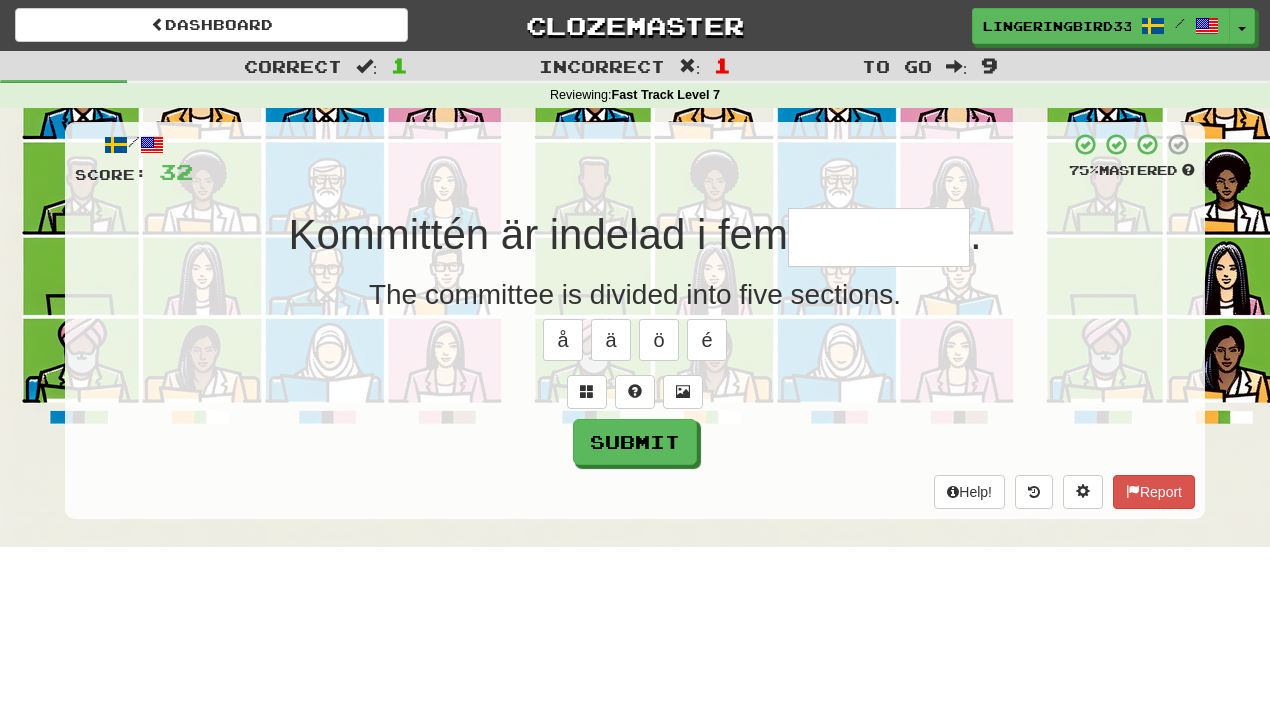 type on "*********" 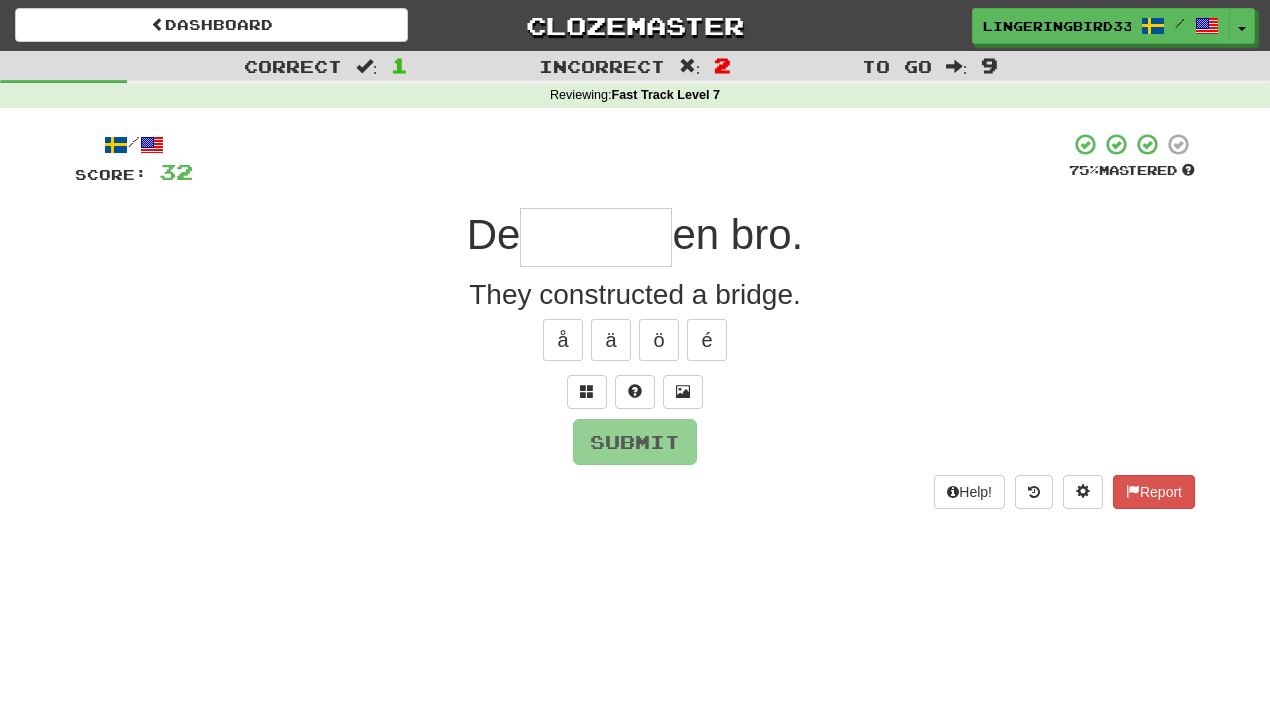 type on "*" 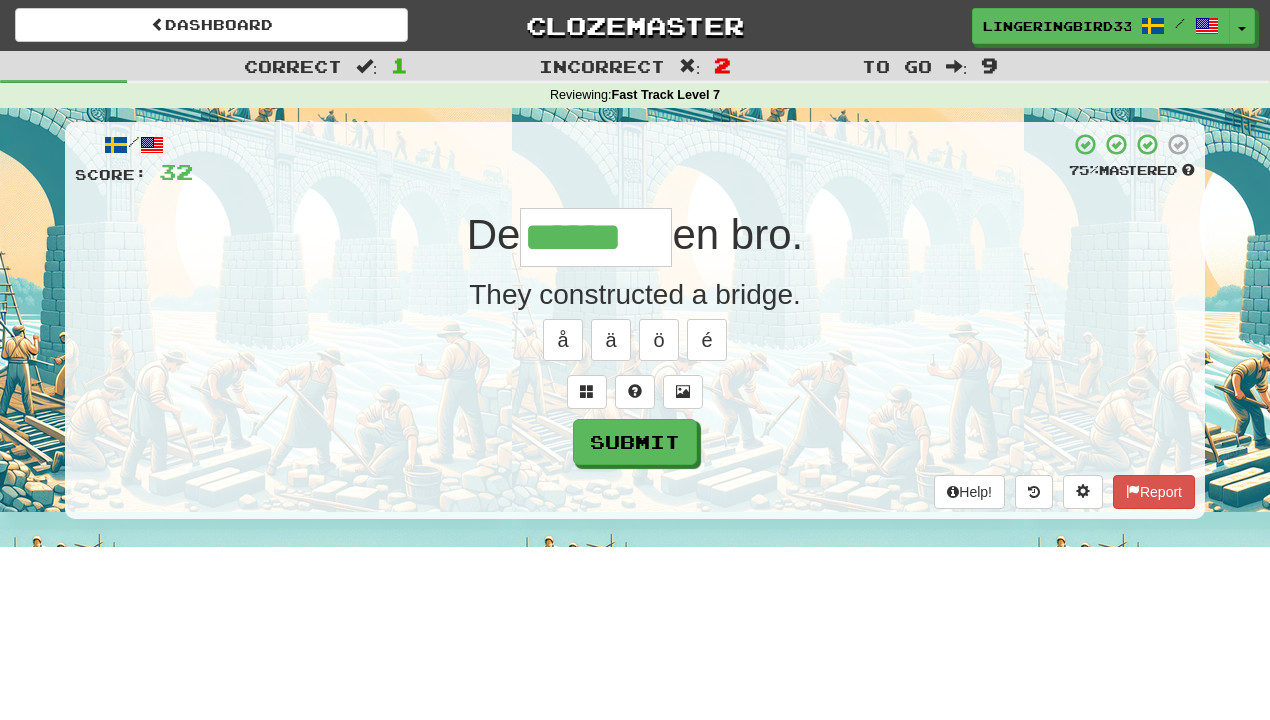 type on "******" 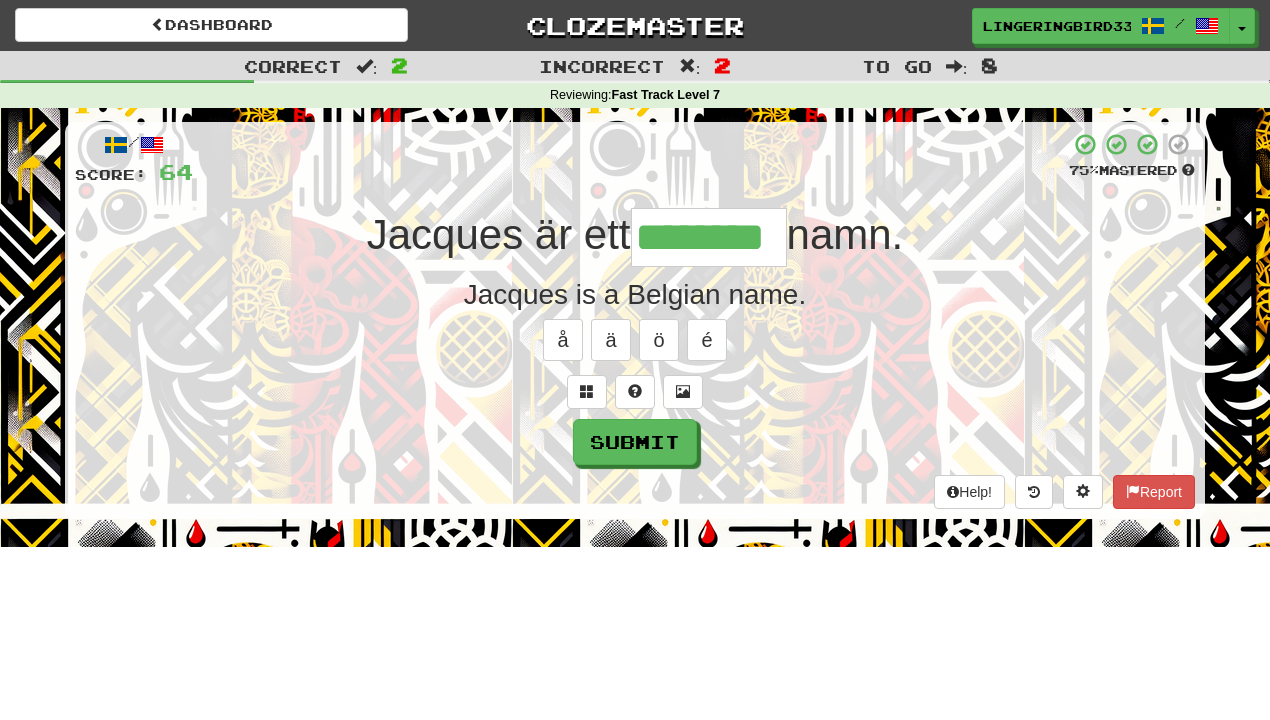 type on "********" 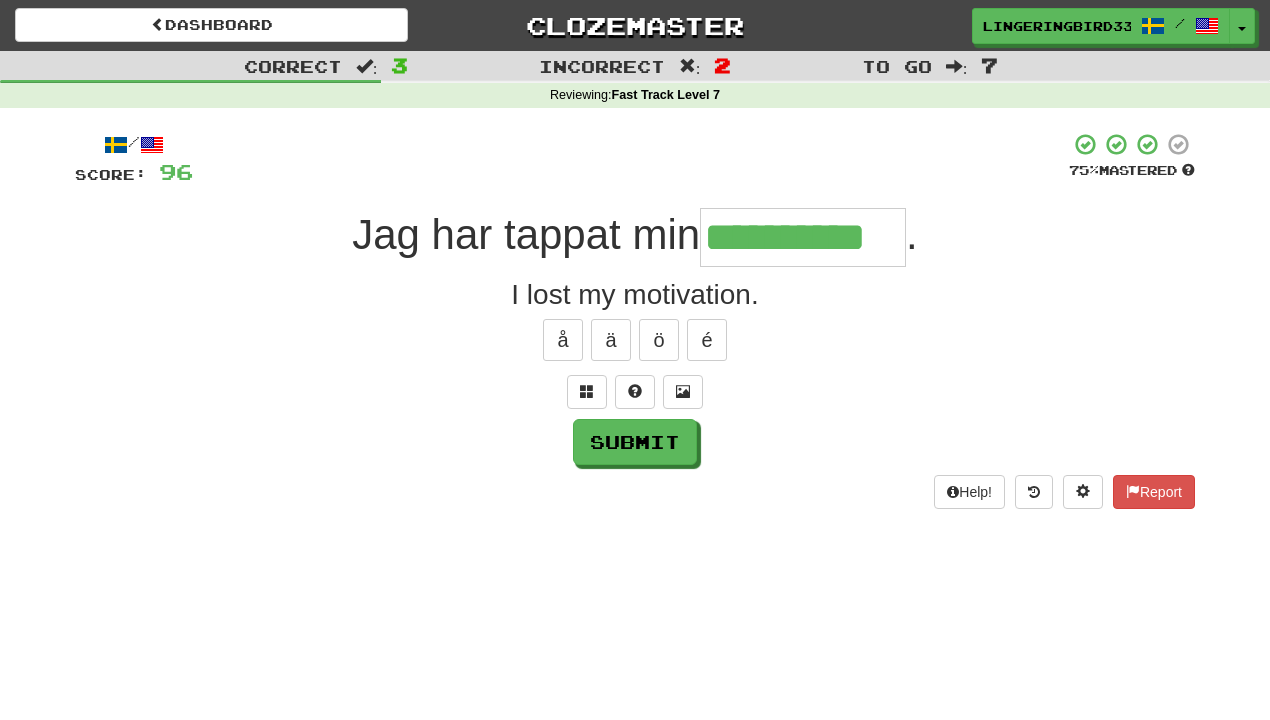 type on "**********" 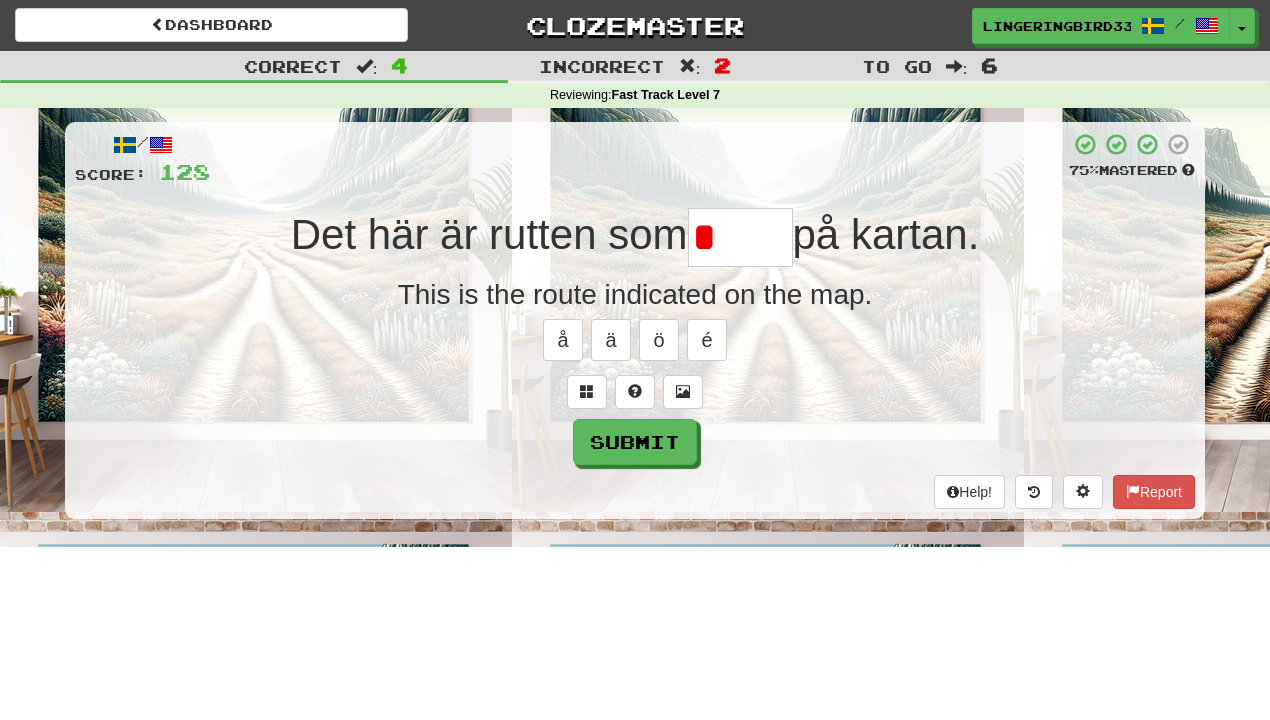 type on "*****" 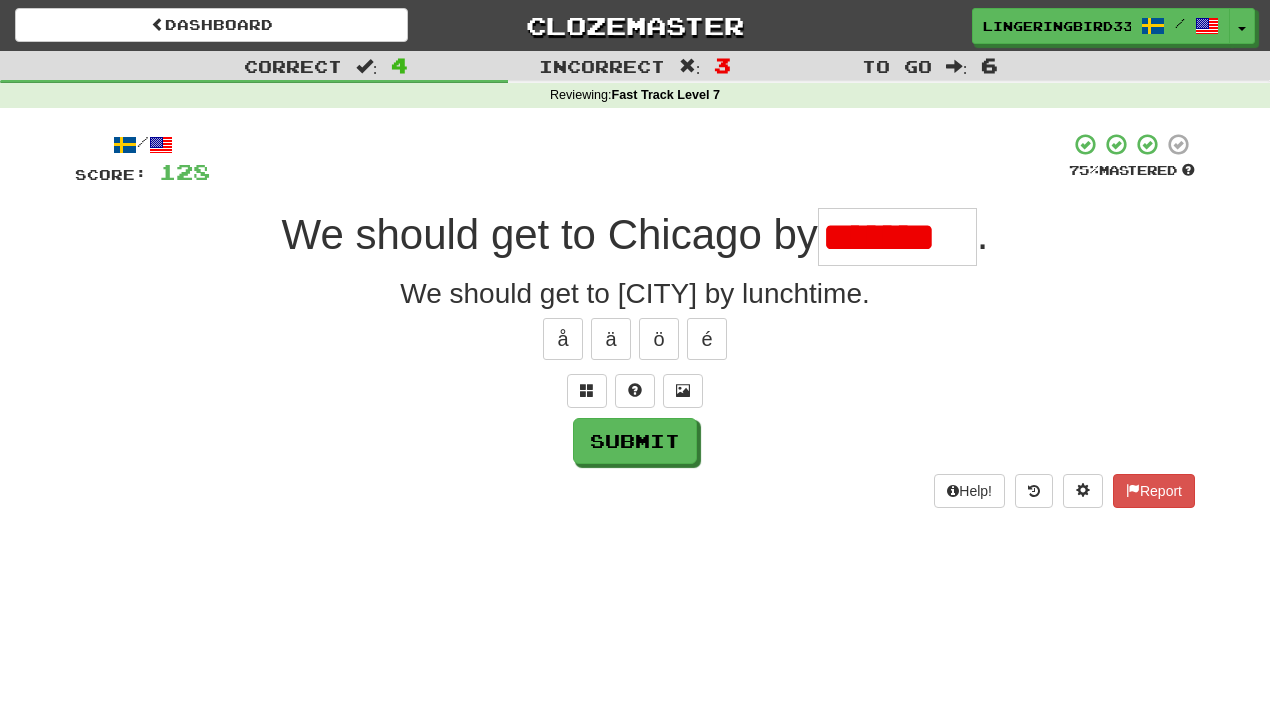 scroll, scrollTop: 0, scrollLeft: 0, axis: both 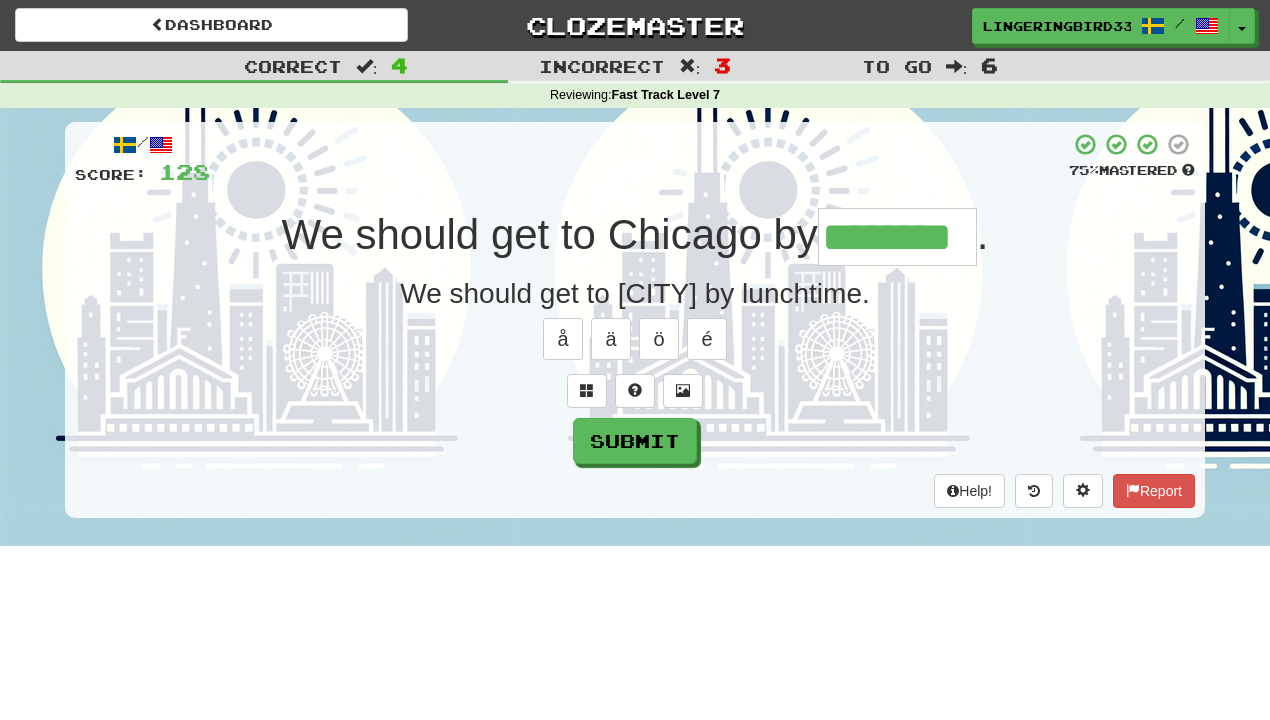 type on "********" 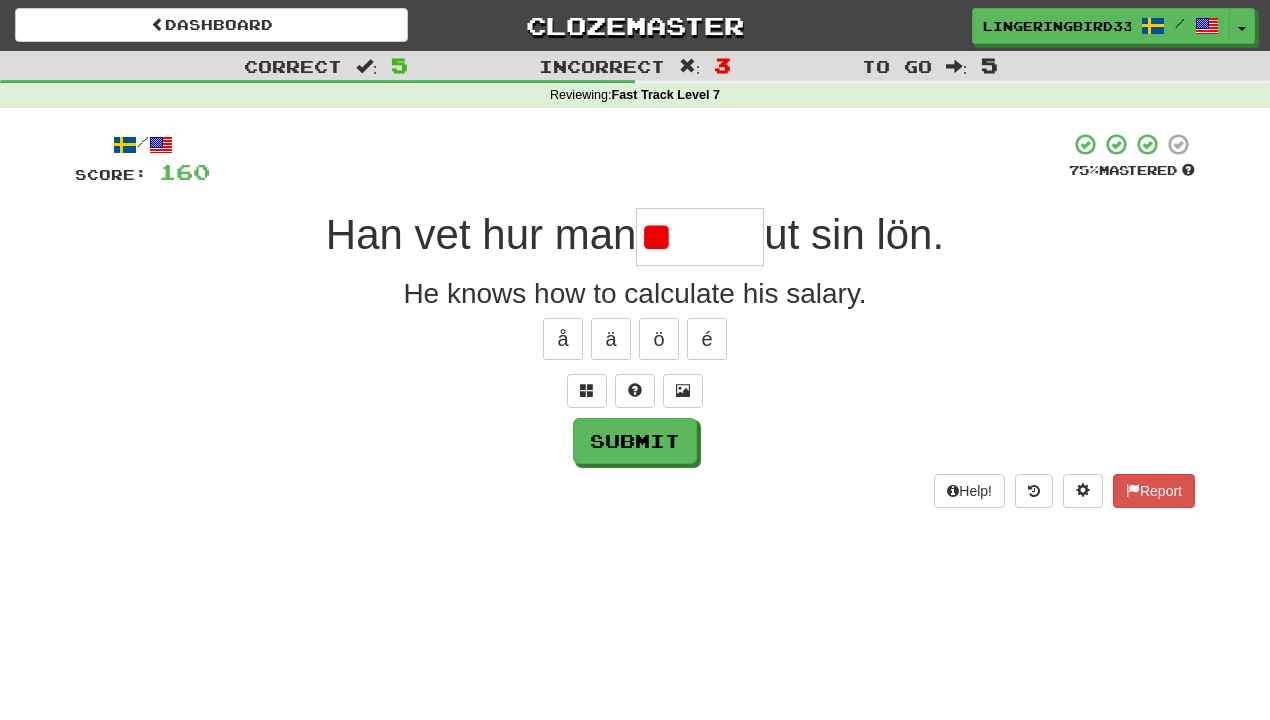 type on "*" 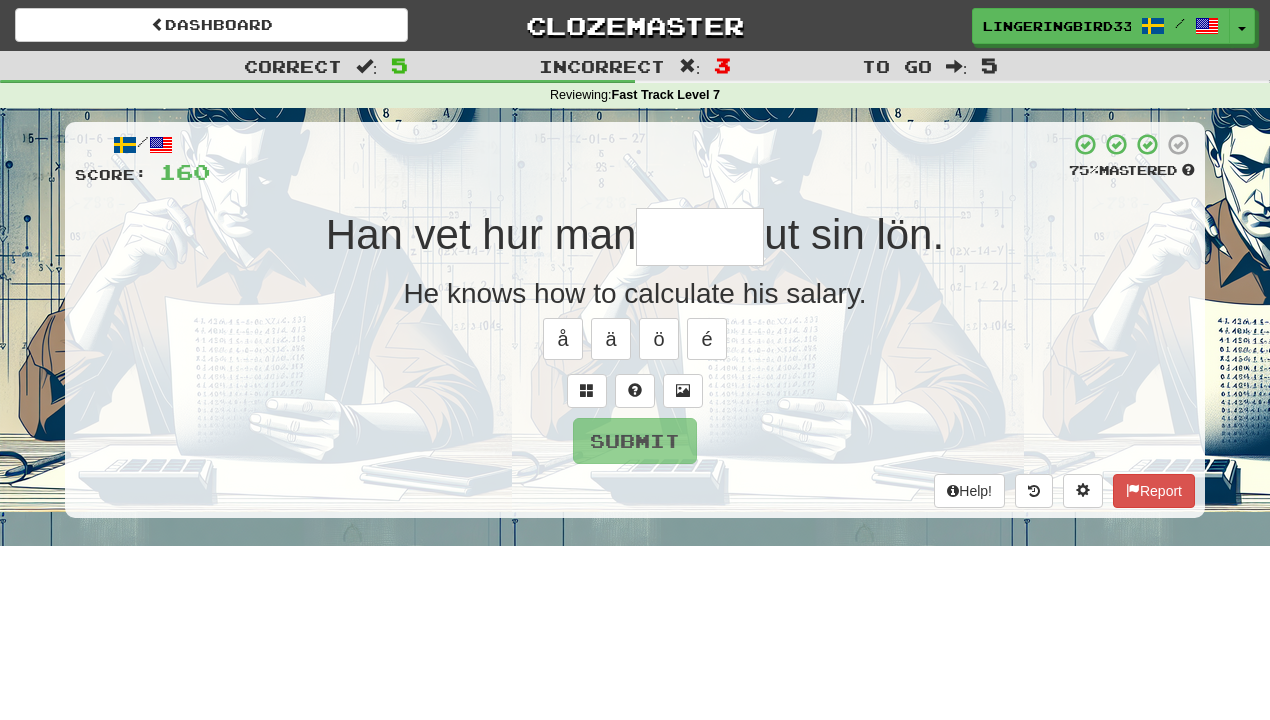 type on "*" 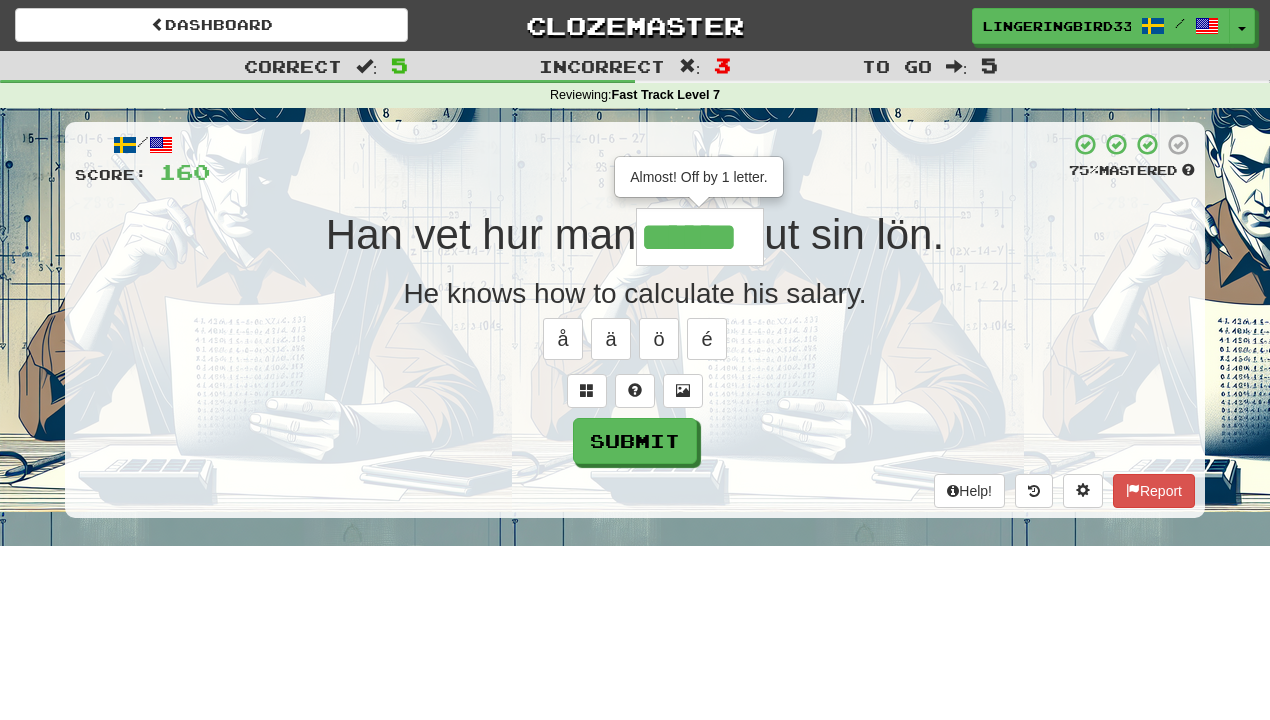 type on "******" 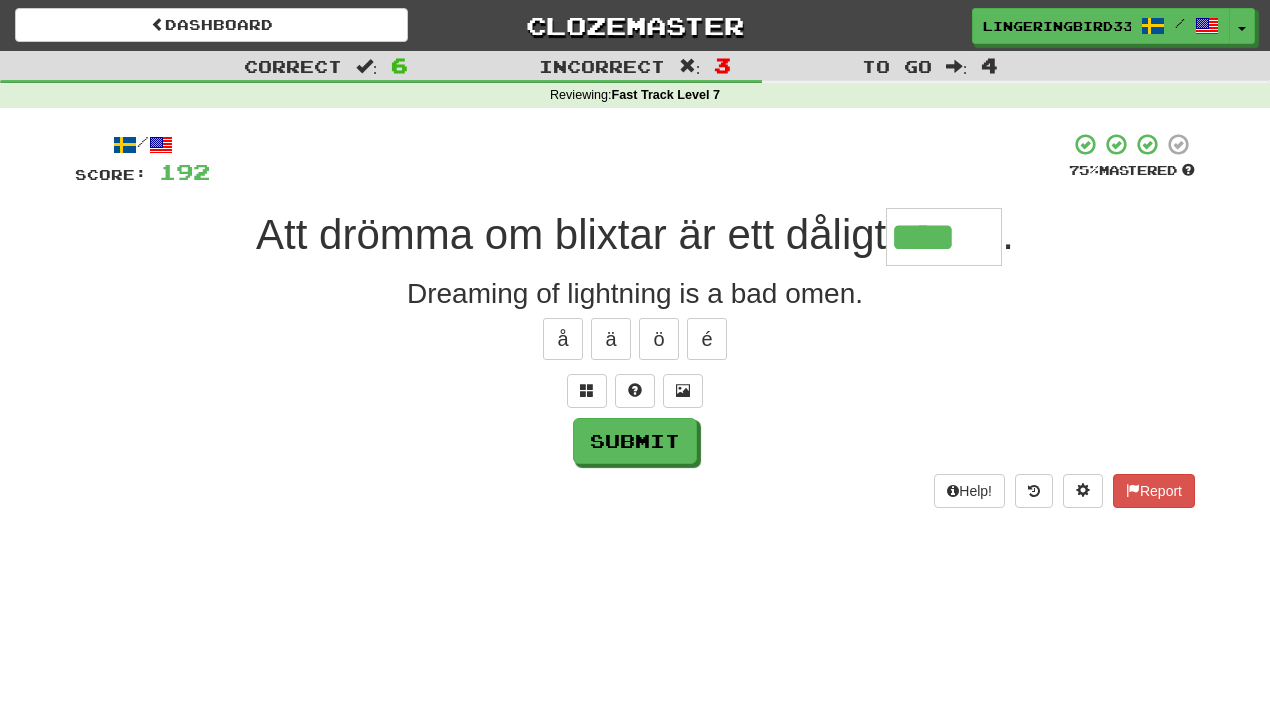 type on "****" 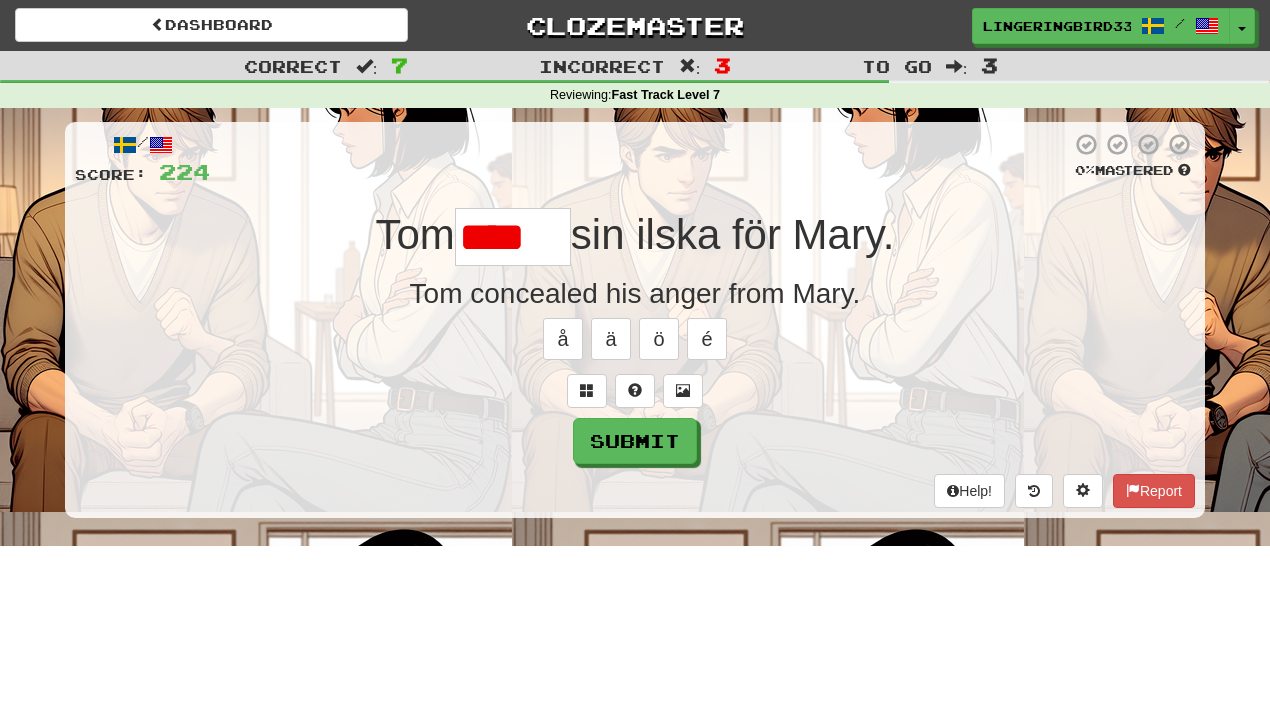 scroll, scrollTop: 0, scrollLeft: 0, axis: both 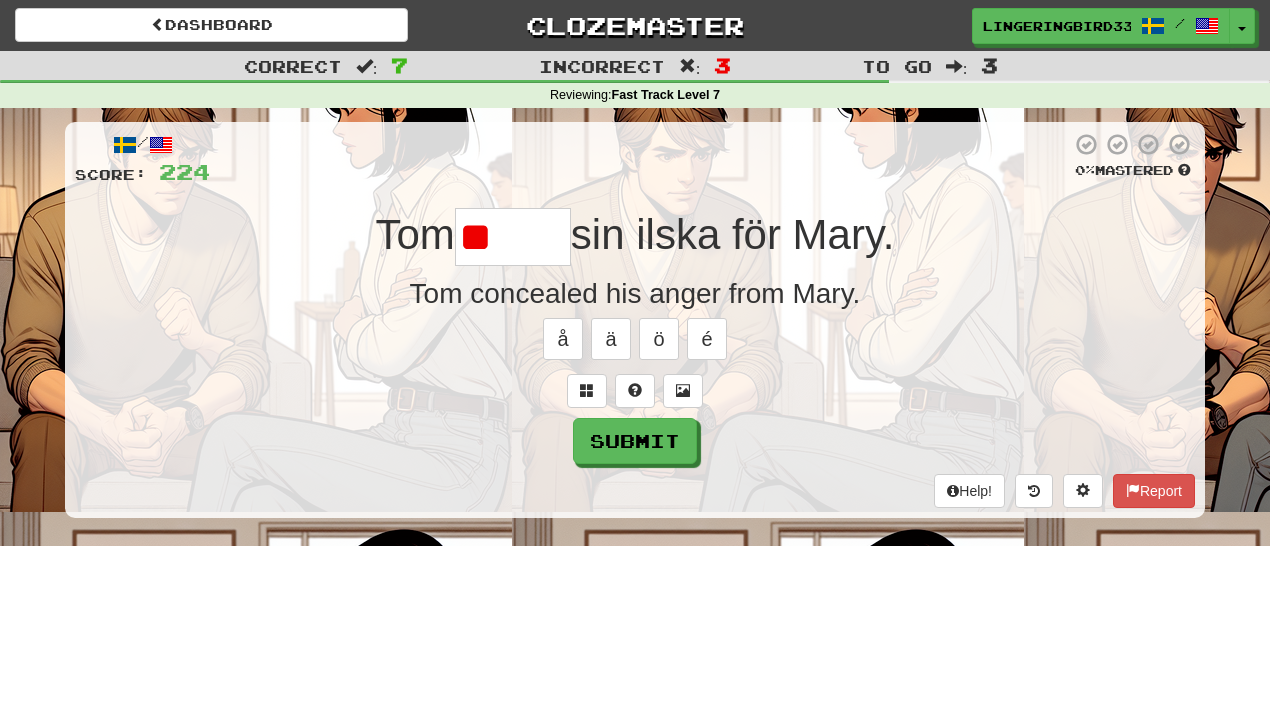 type on "*" 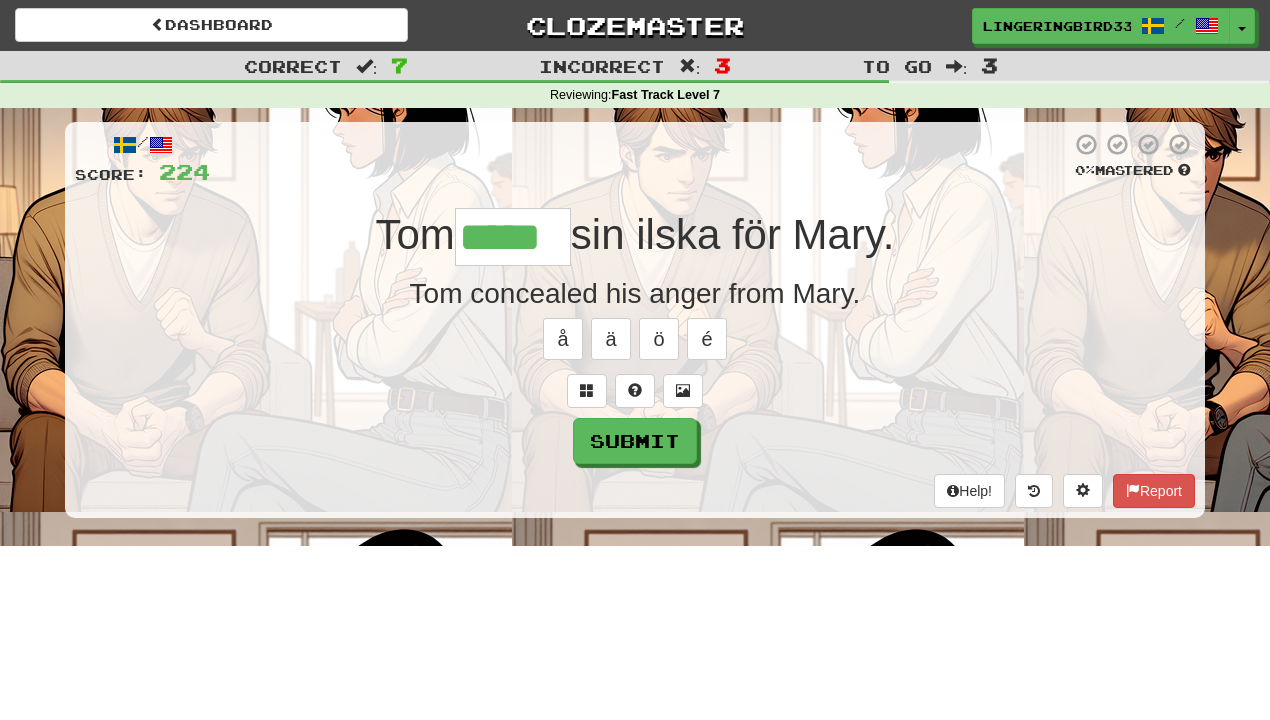 type on "*****" 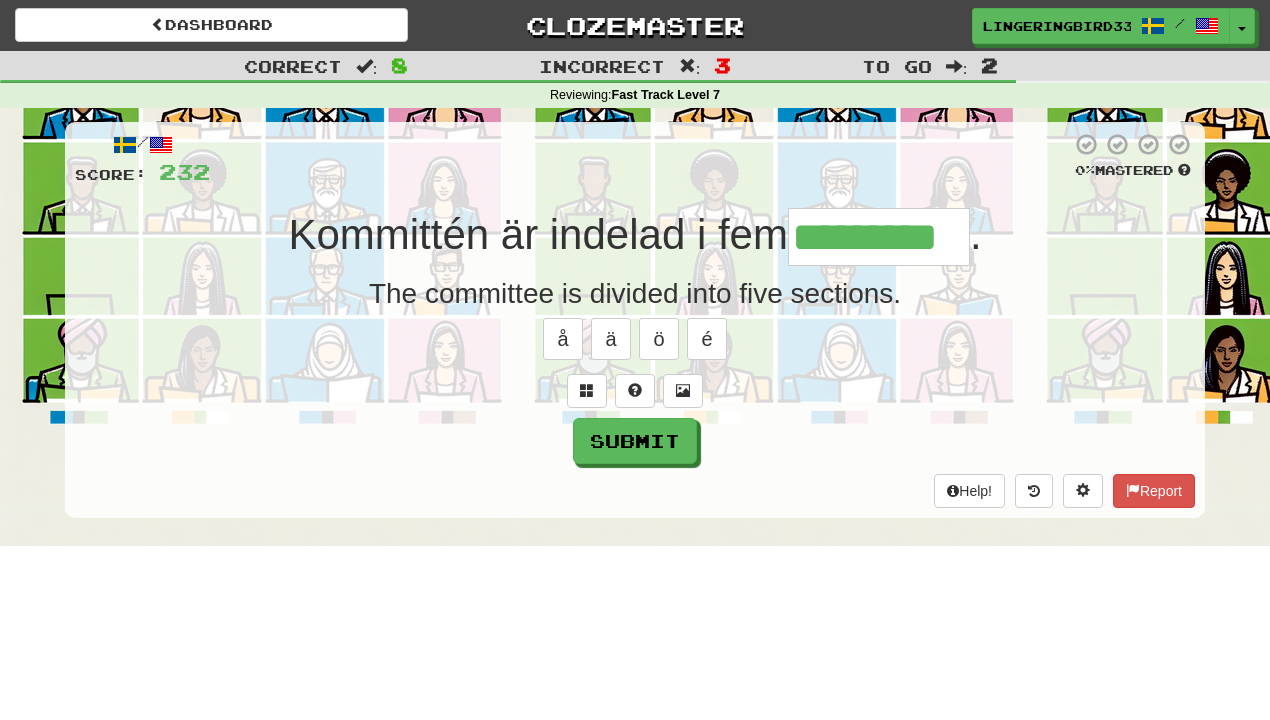 type 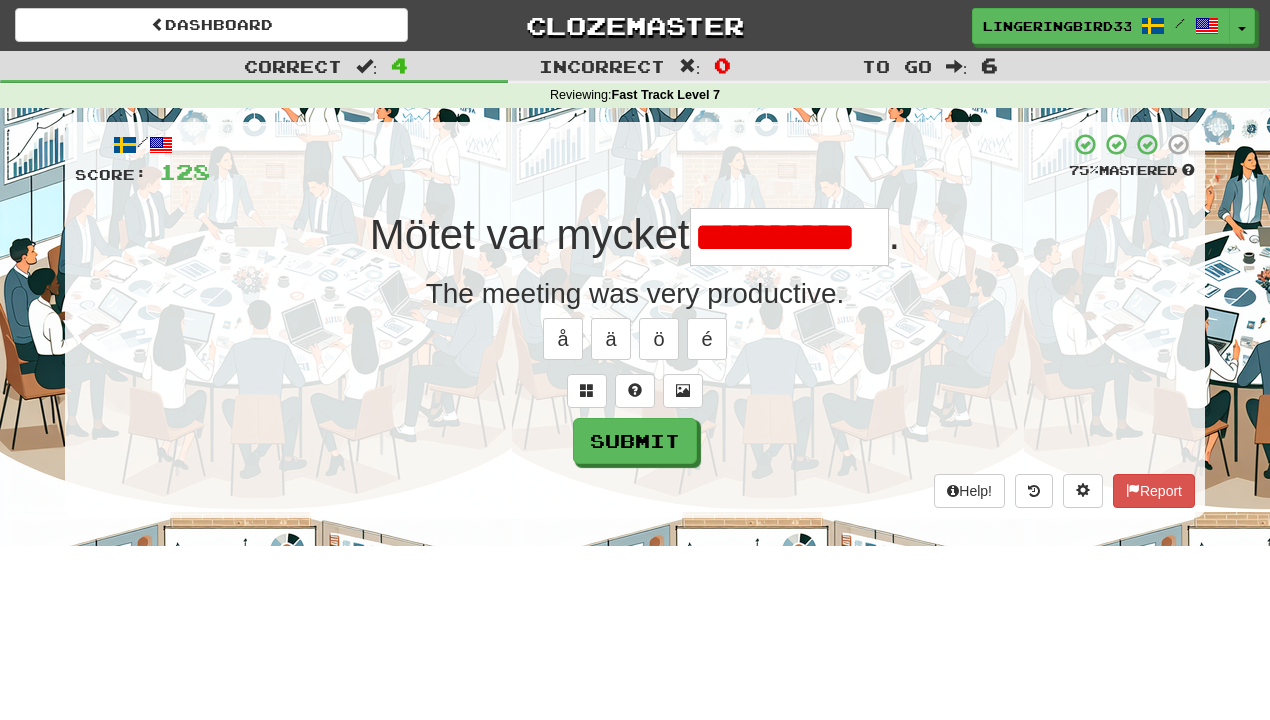 scroll, scrollTop: 0, scrollLeft: 0, axis: both 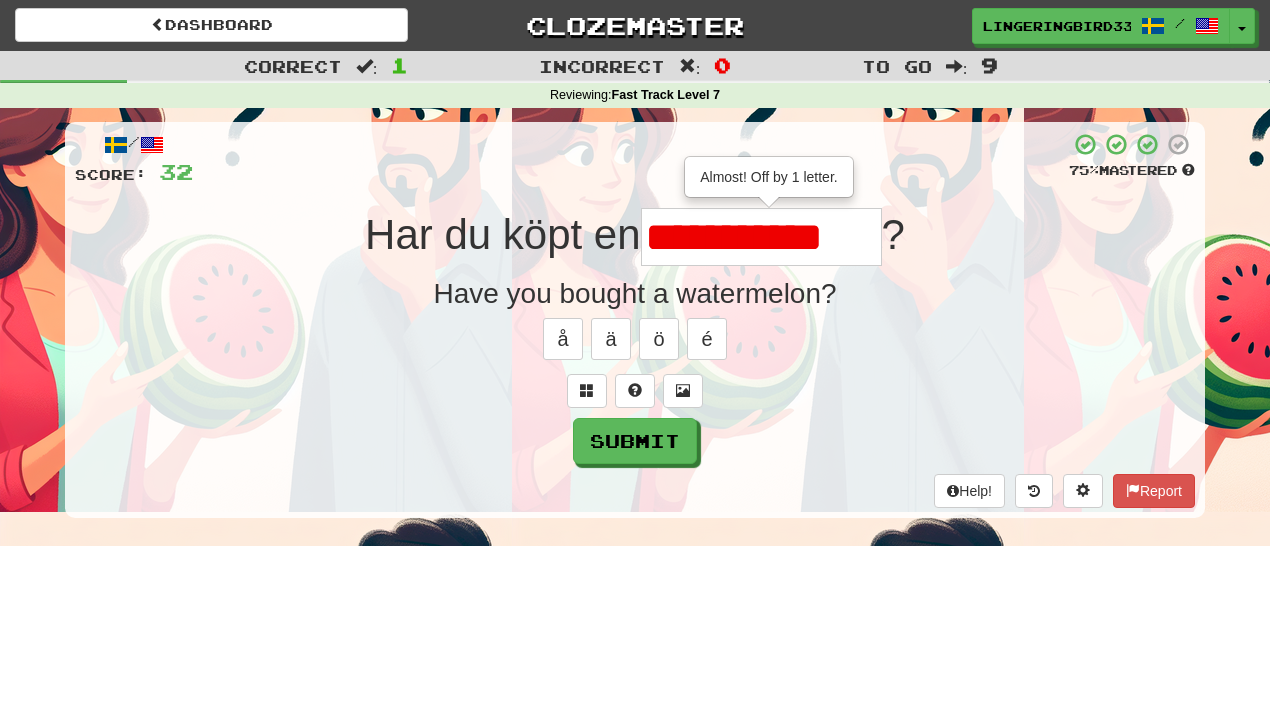 click on "**********" at bounding box center (761, 237) 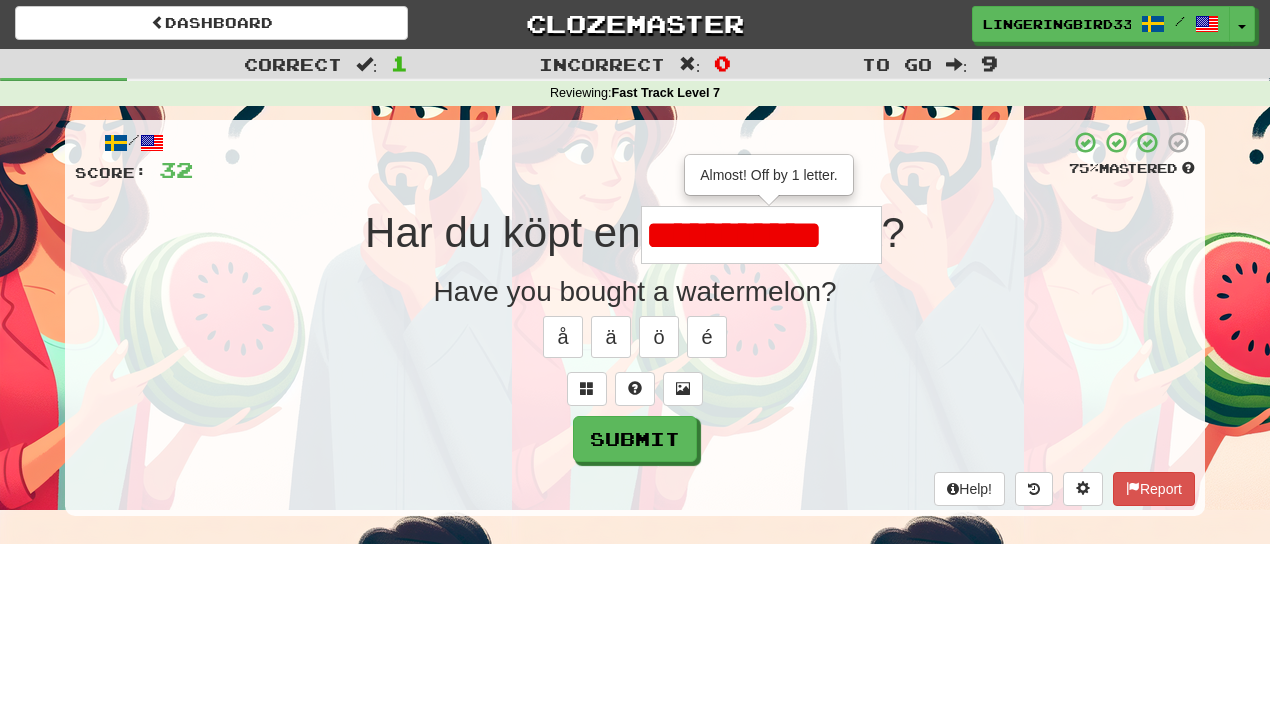 click on "**********" at bounding box center [761, 235] 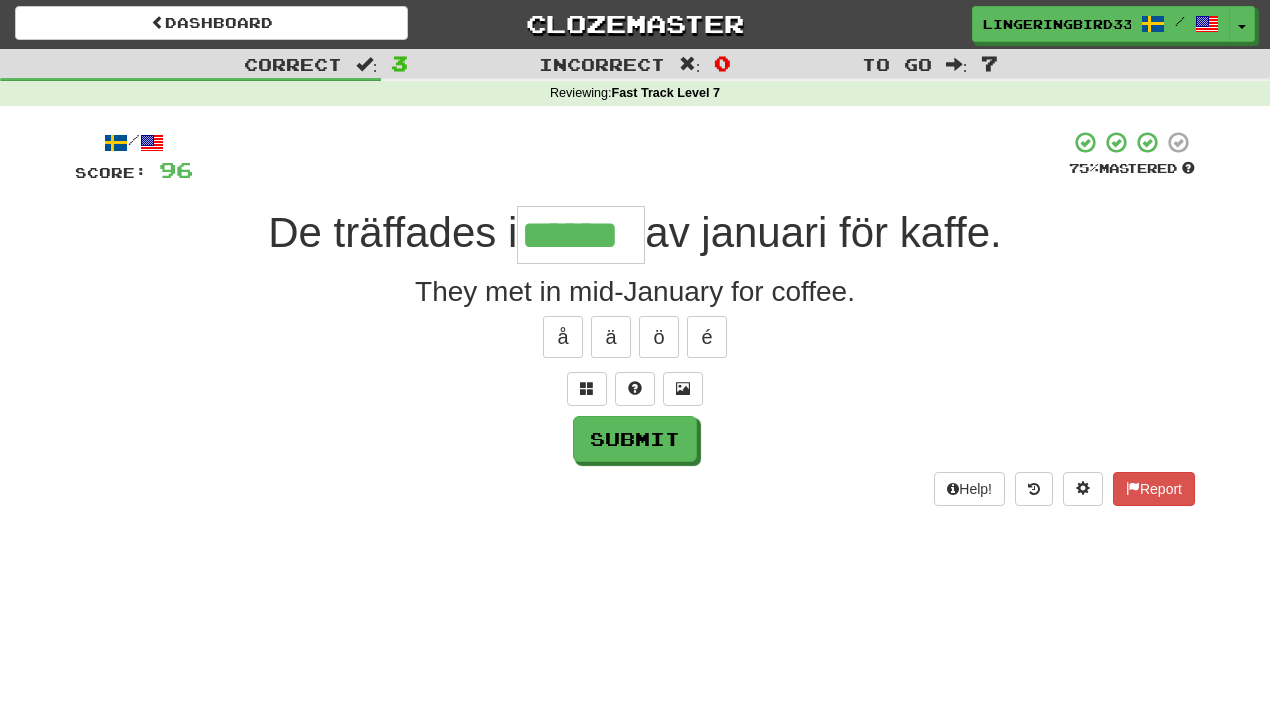 scroll, scrollTop: 0, scrollLeft: 0, axis: both 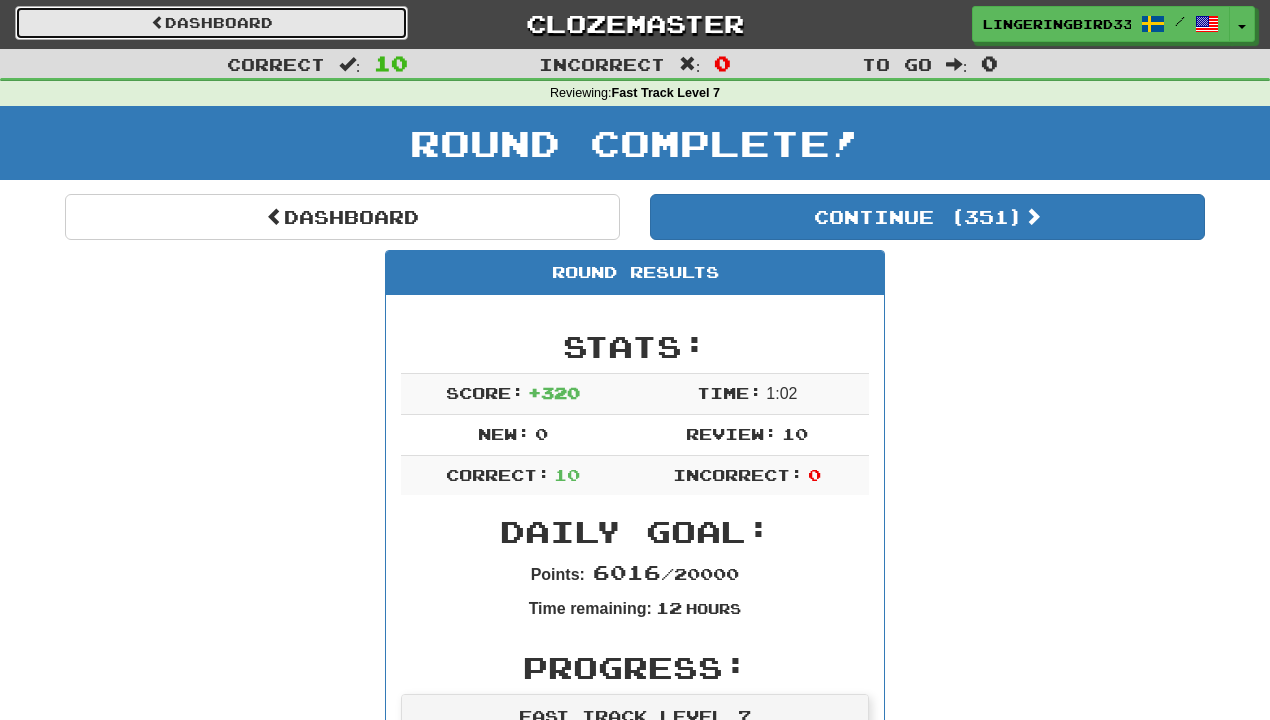 click on "Dashboard" at bounding box center (211, 23) 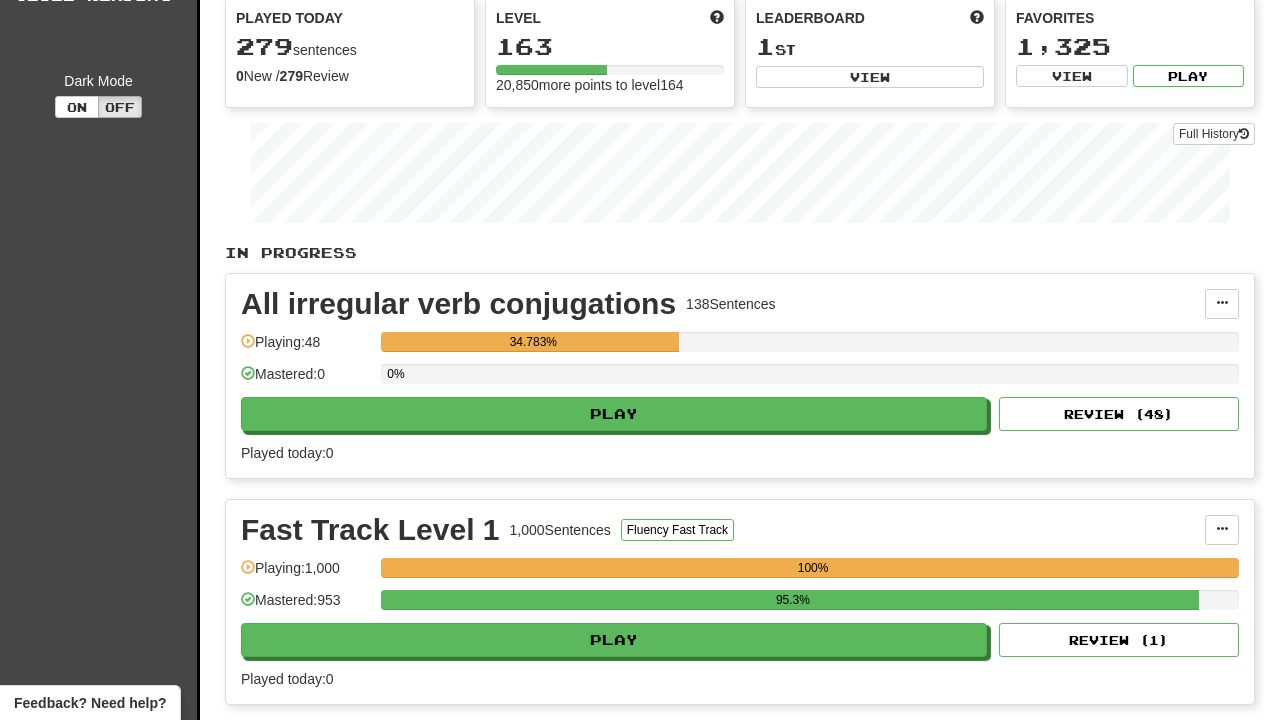 scroll, scrollTop: 0, scrollLeft: 0, axis: both 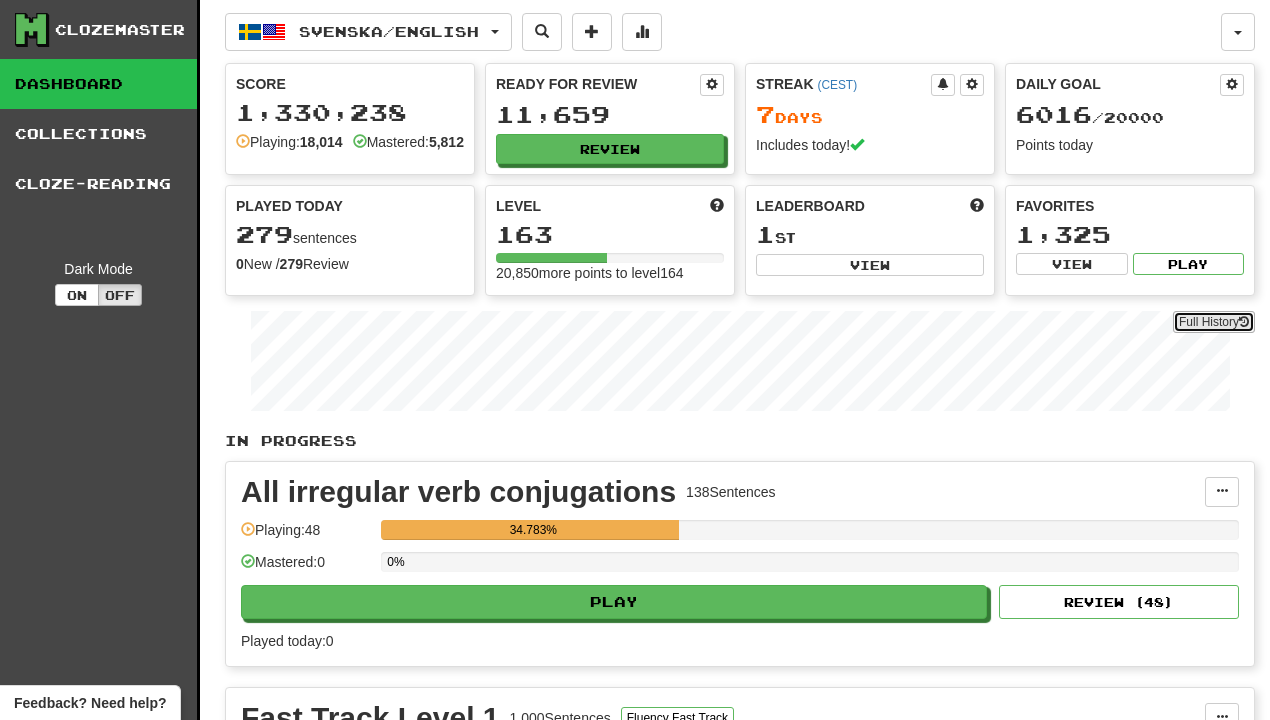click on "Full History" at bounding box center (1214, 322) 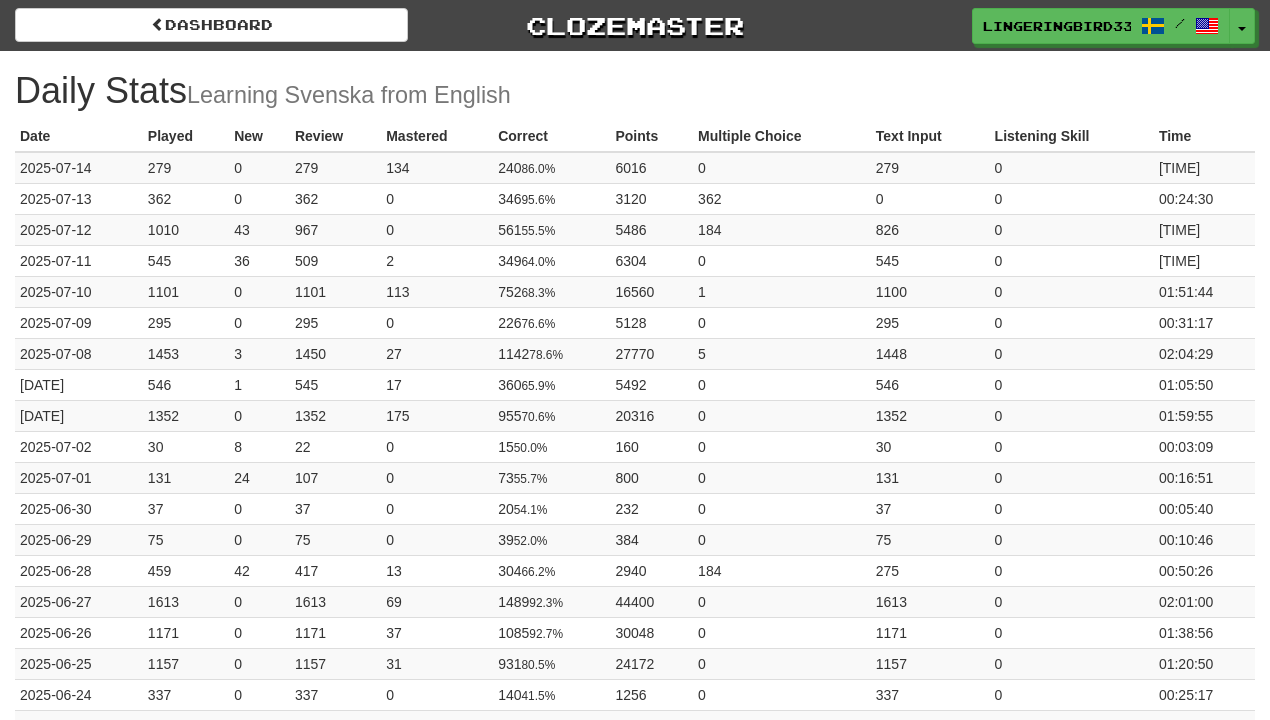 scroll, scrollTop: 0, scrollLeft: 0, axis: both 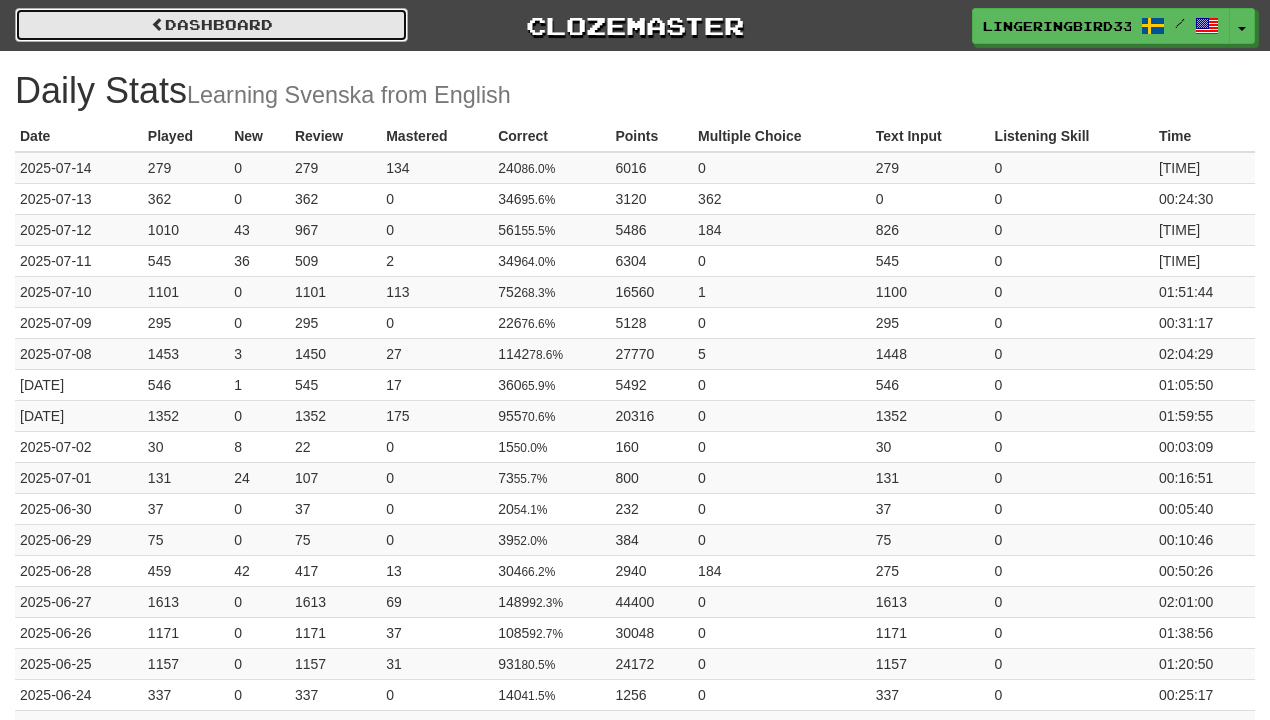 click on "Dashboard" at bounding box center (211, 25) 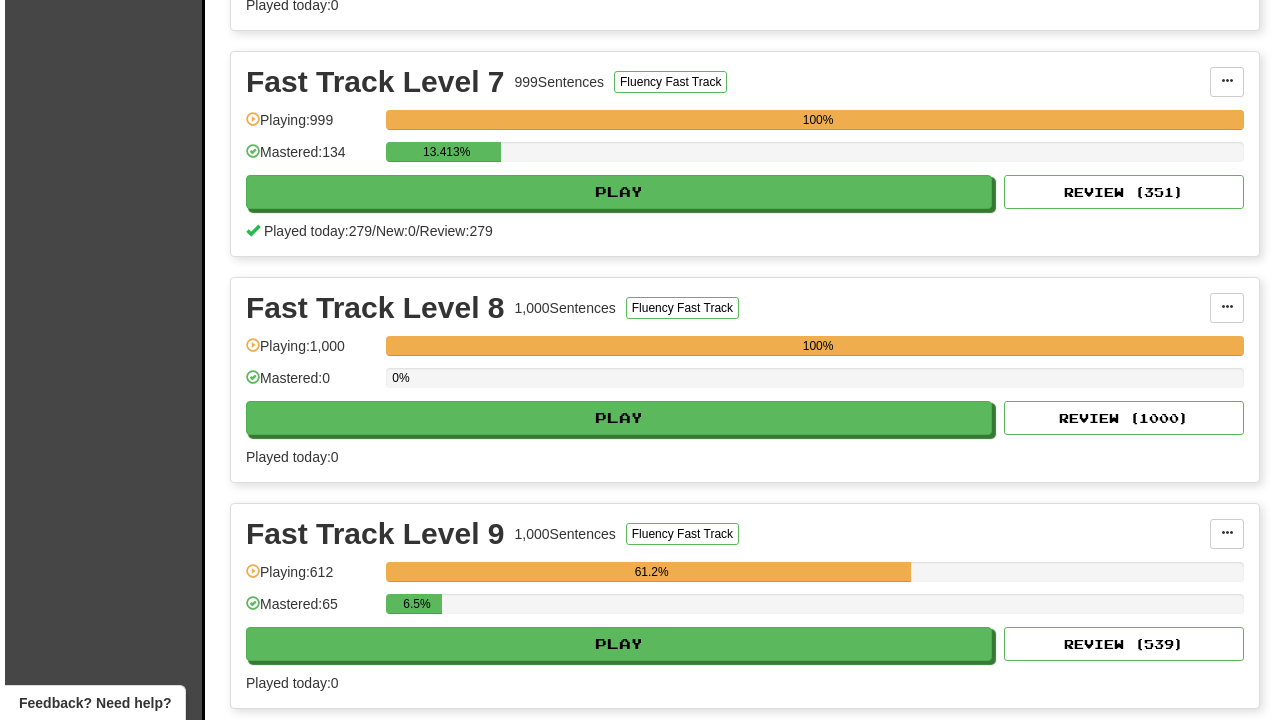 scroll, scrollTop: 1992, scrollLeft: 0, axis: vertical 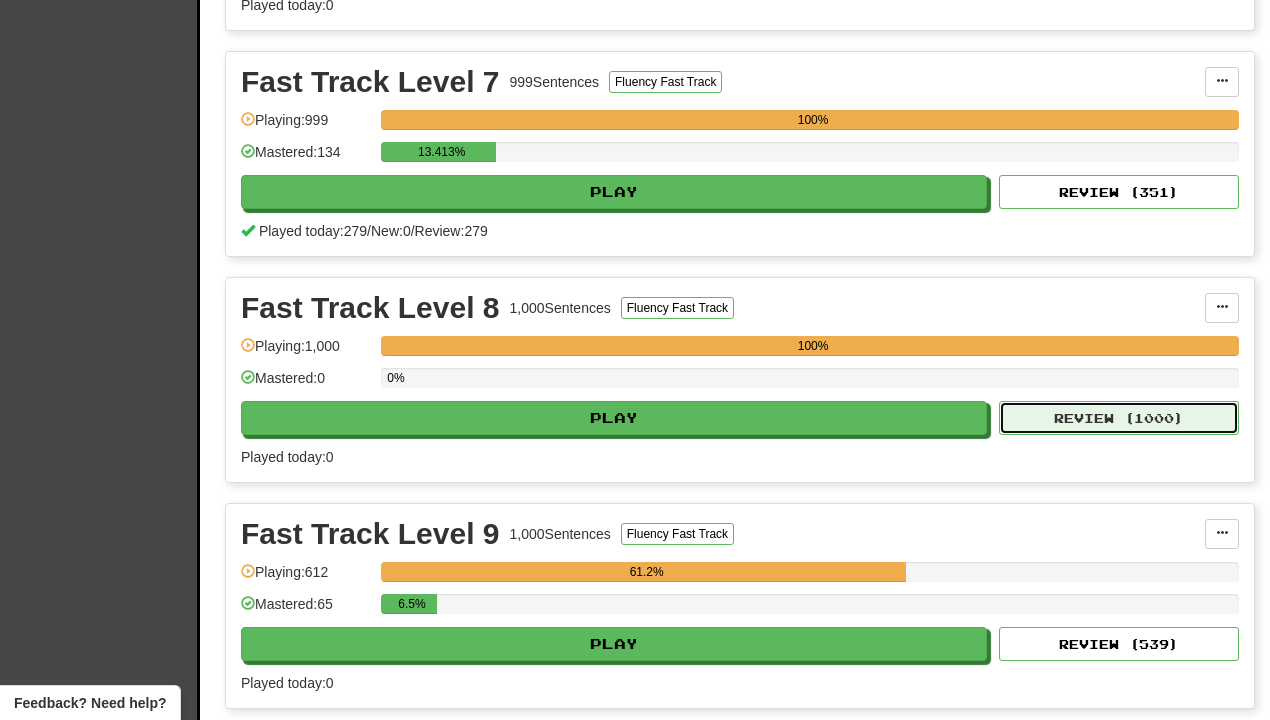click on "Review ( 1000 )" at bounding box center [1119, 418] 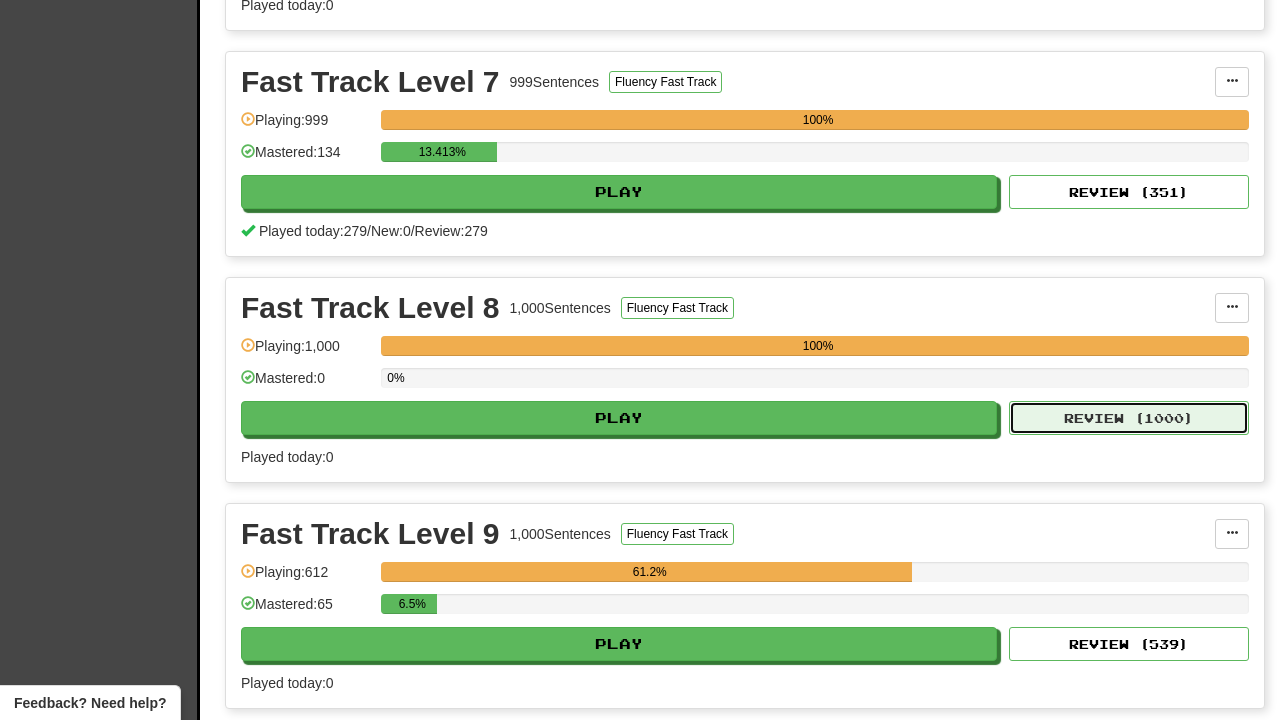 select on "**" 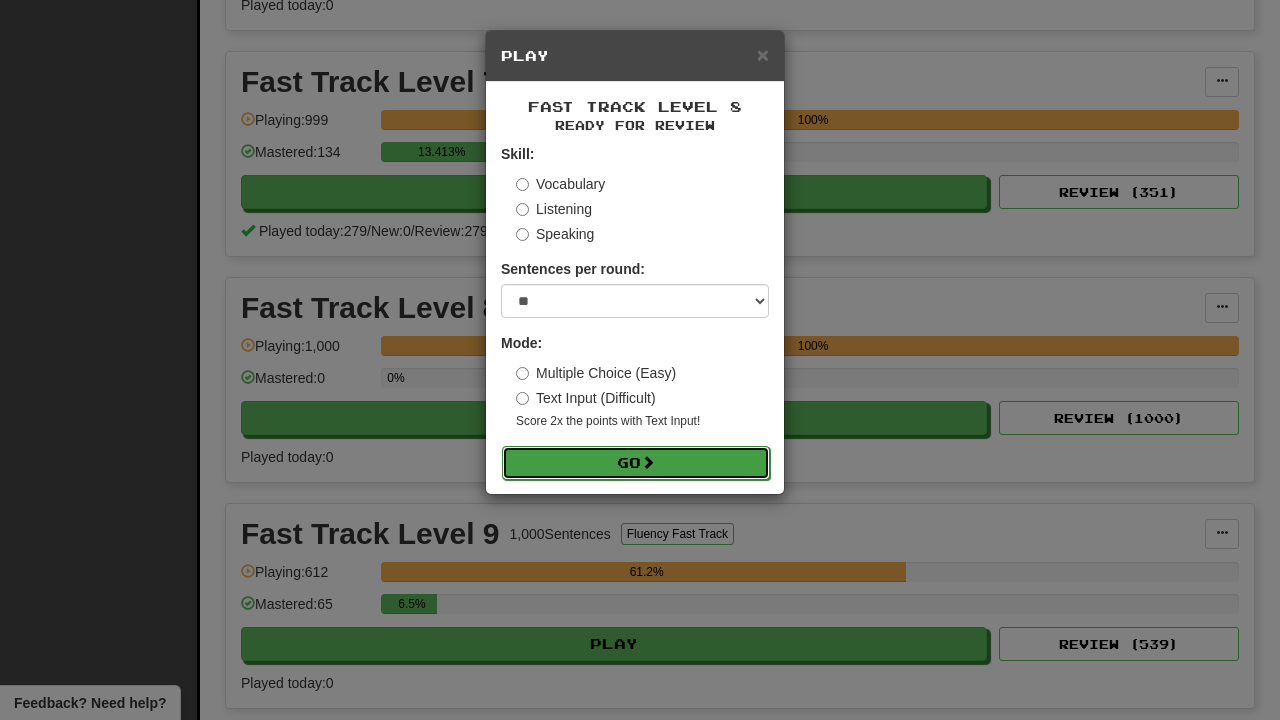click on "Go" at bounding box center (636, 463) 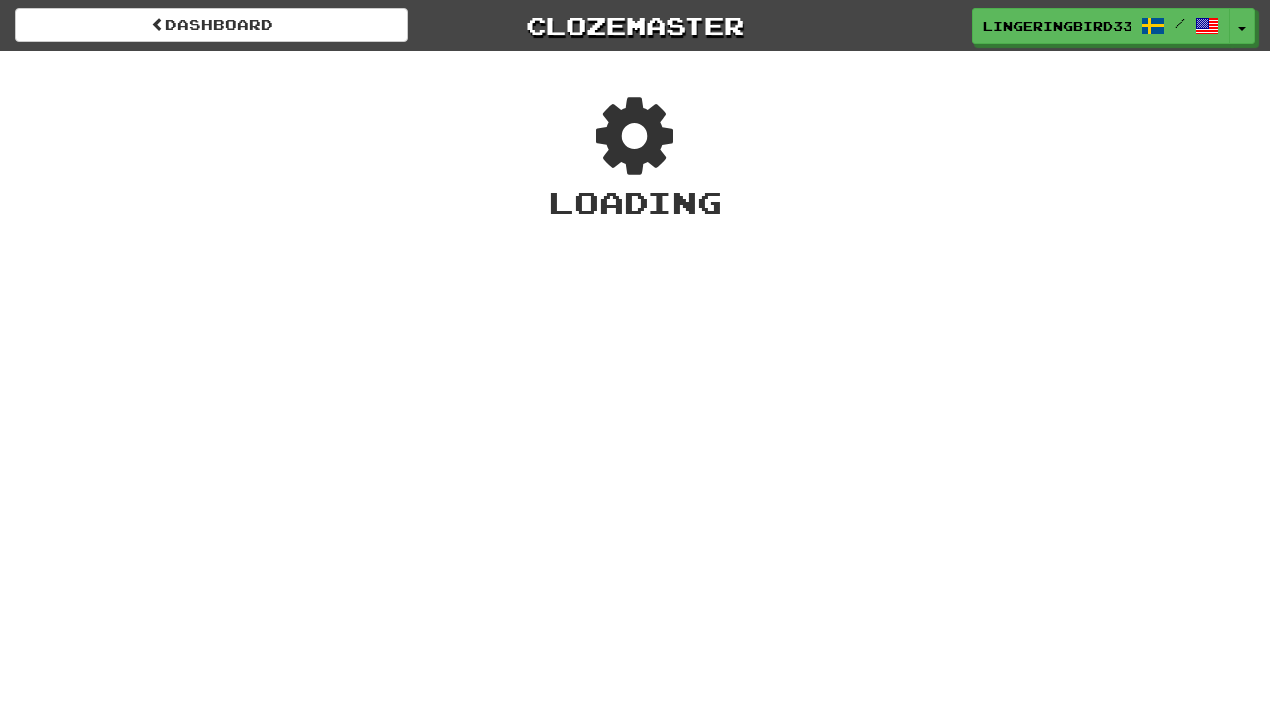 scroll, scrollTop: 0, scrollLeft: 0, axis: both 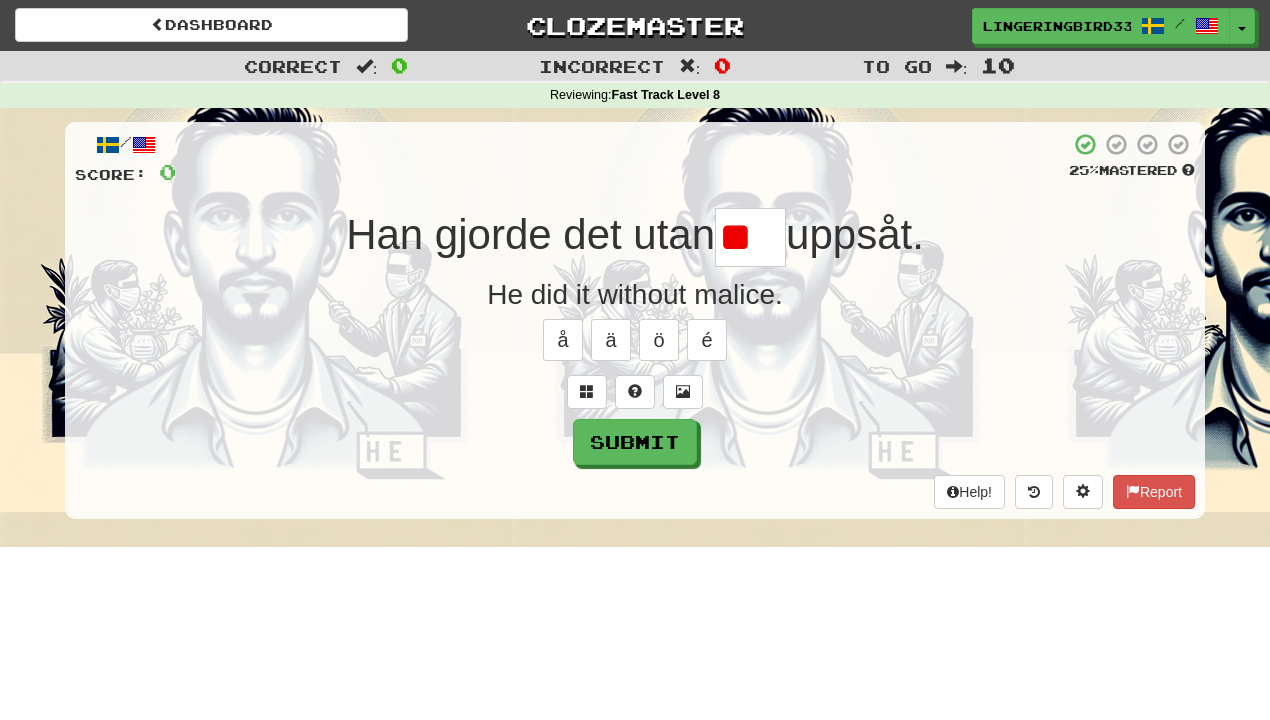 type on "***" 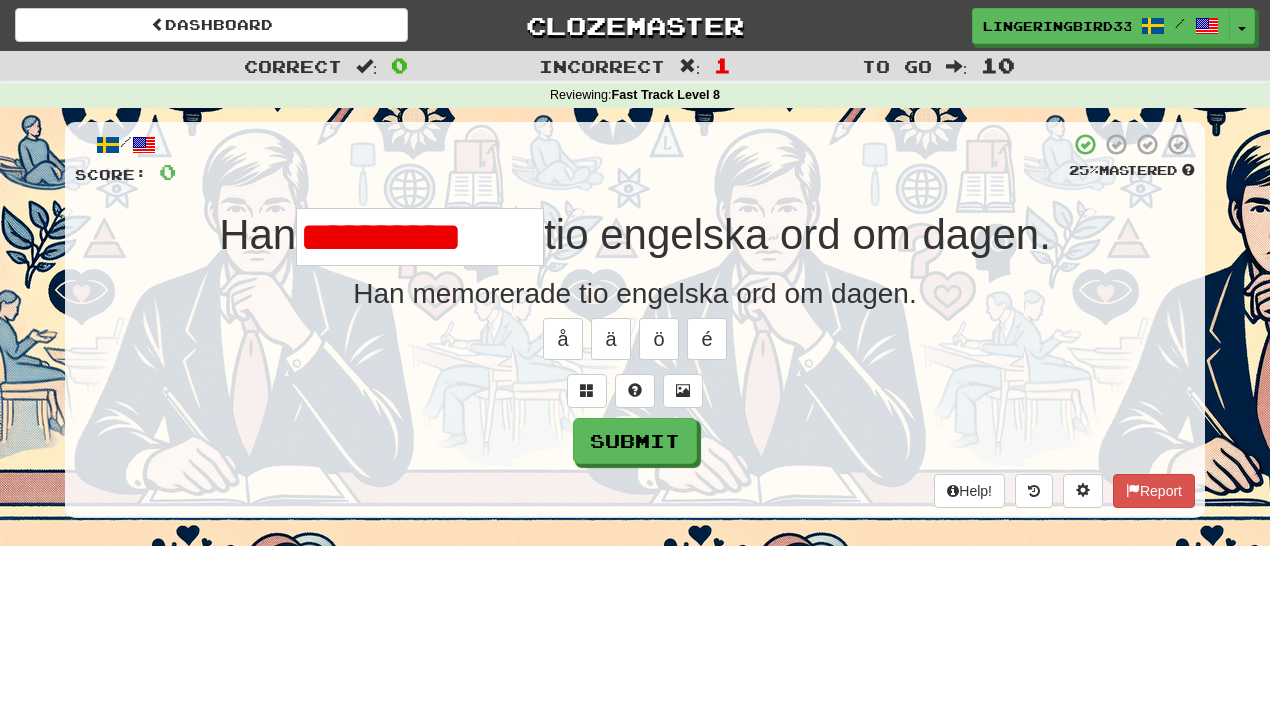 scroll, scrollTop: 0, scrollLeft: 0, axis: both 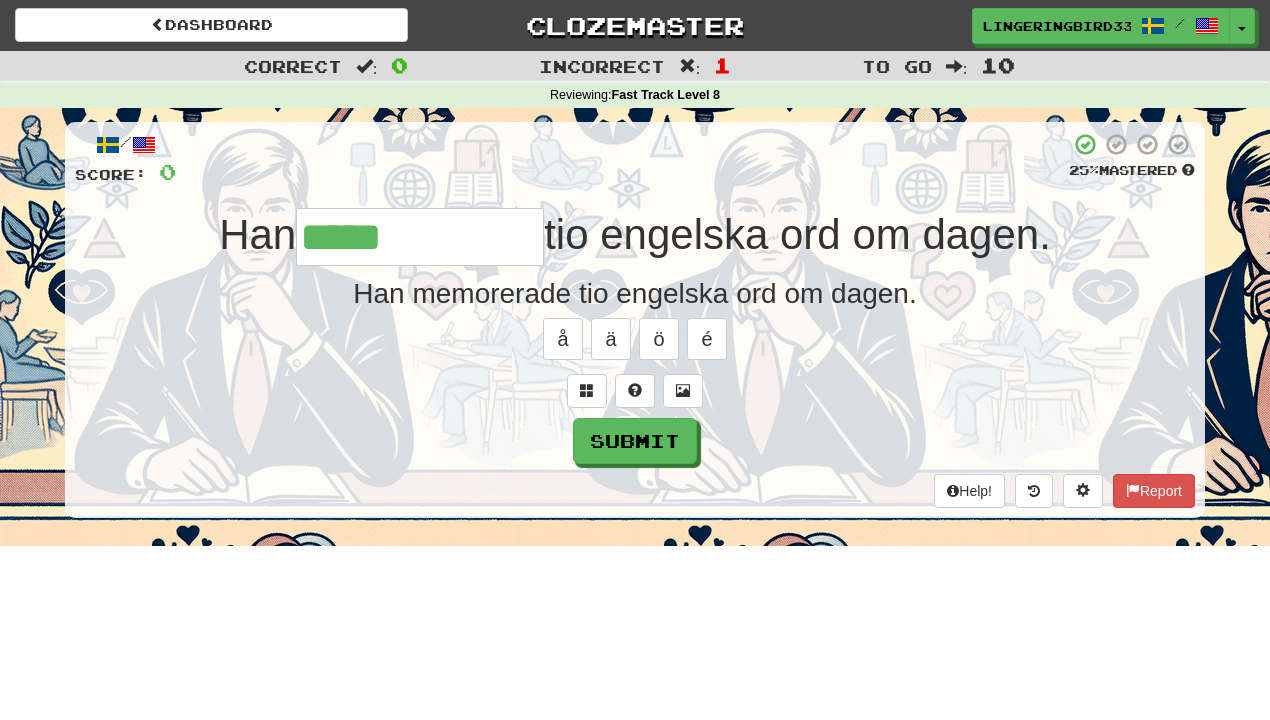 type on "**********" 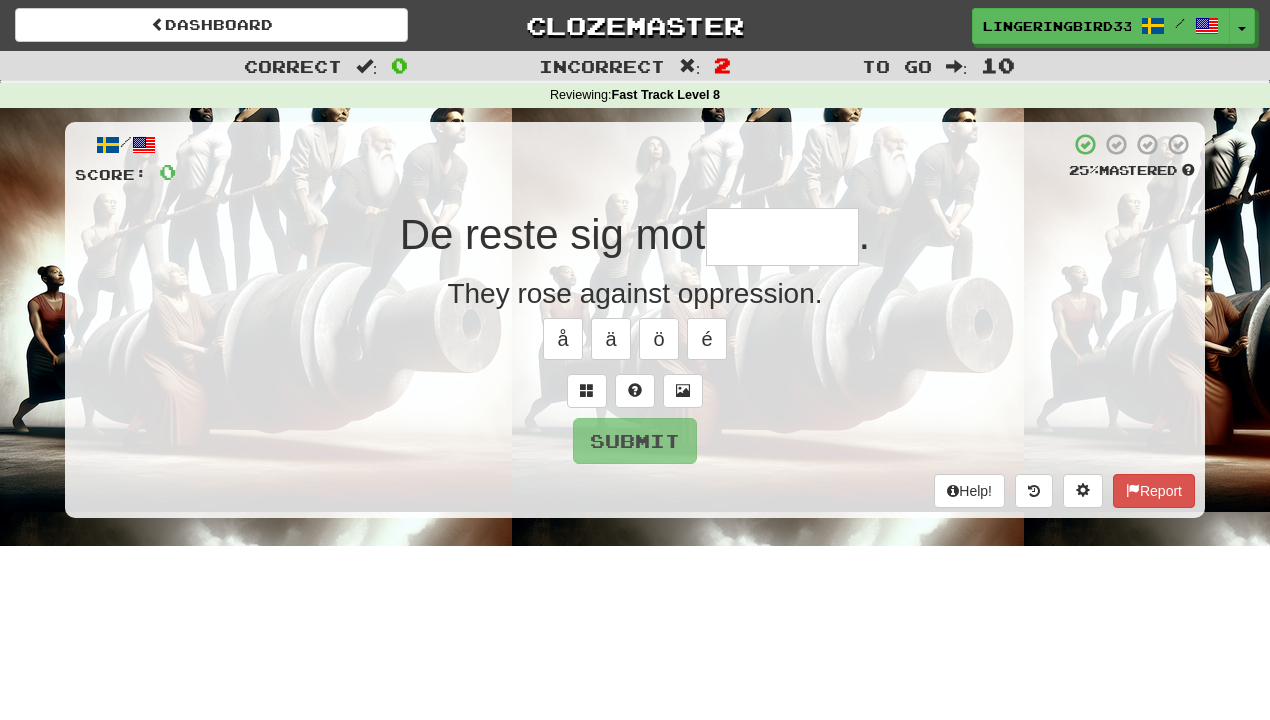 type on "*" 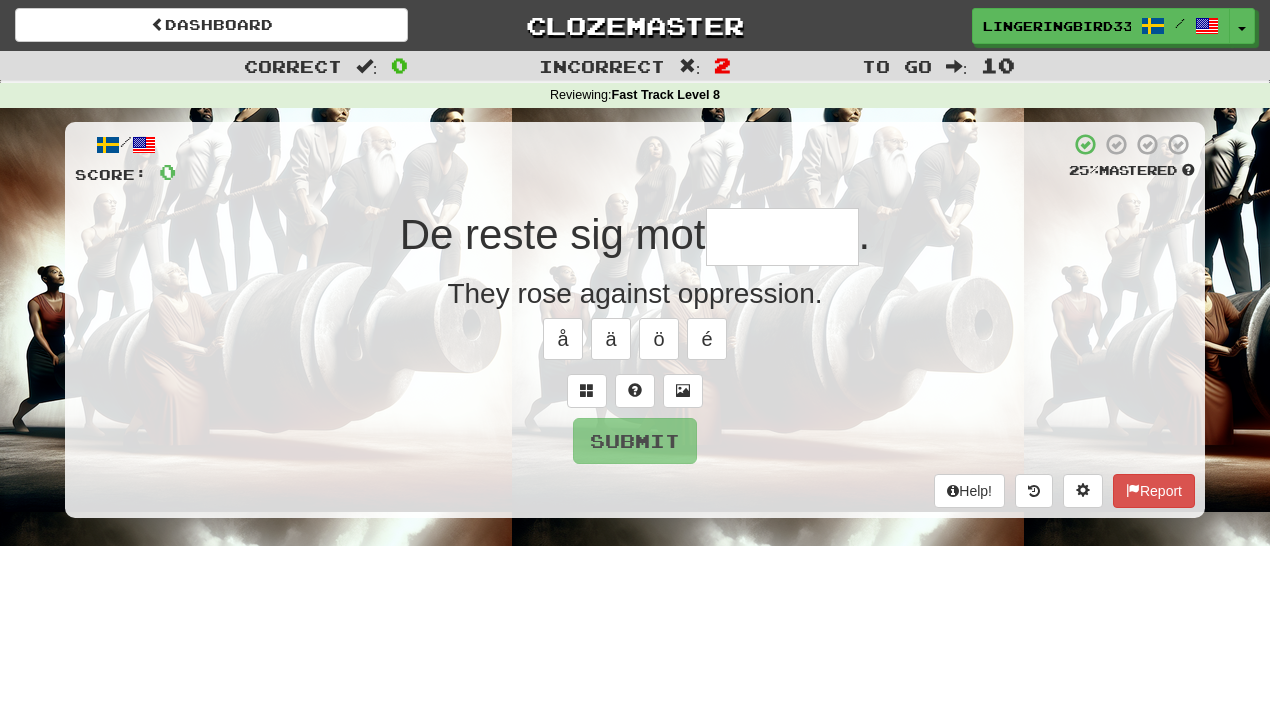 type on "*" 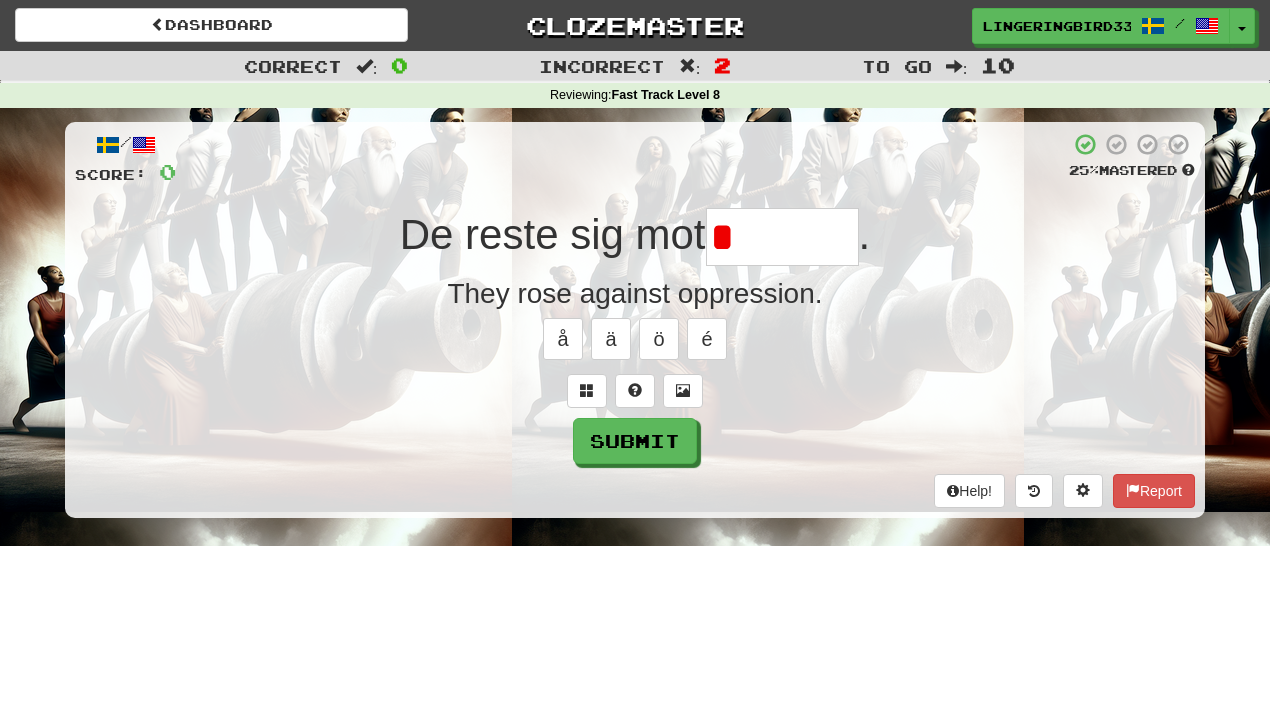 type on "********" 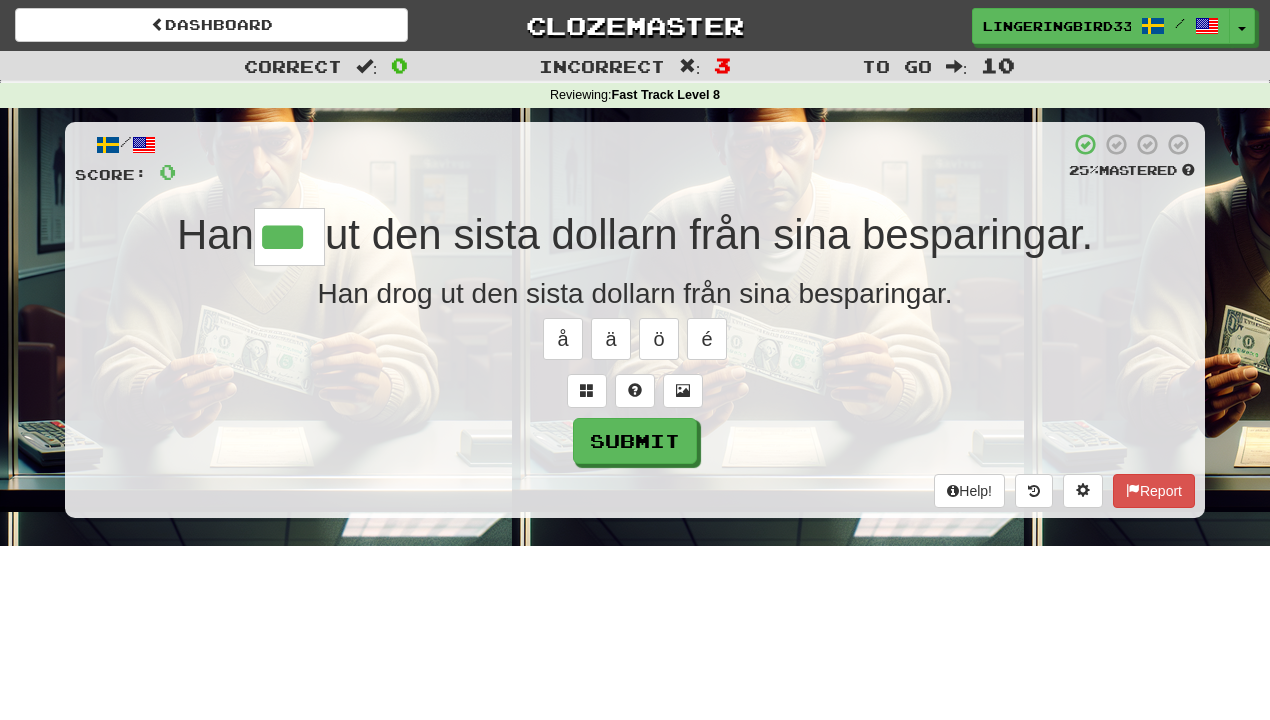 type on "***" 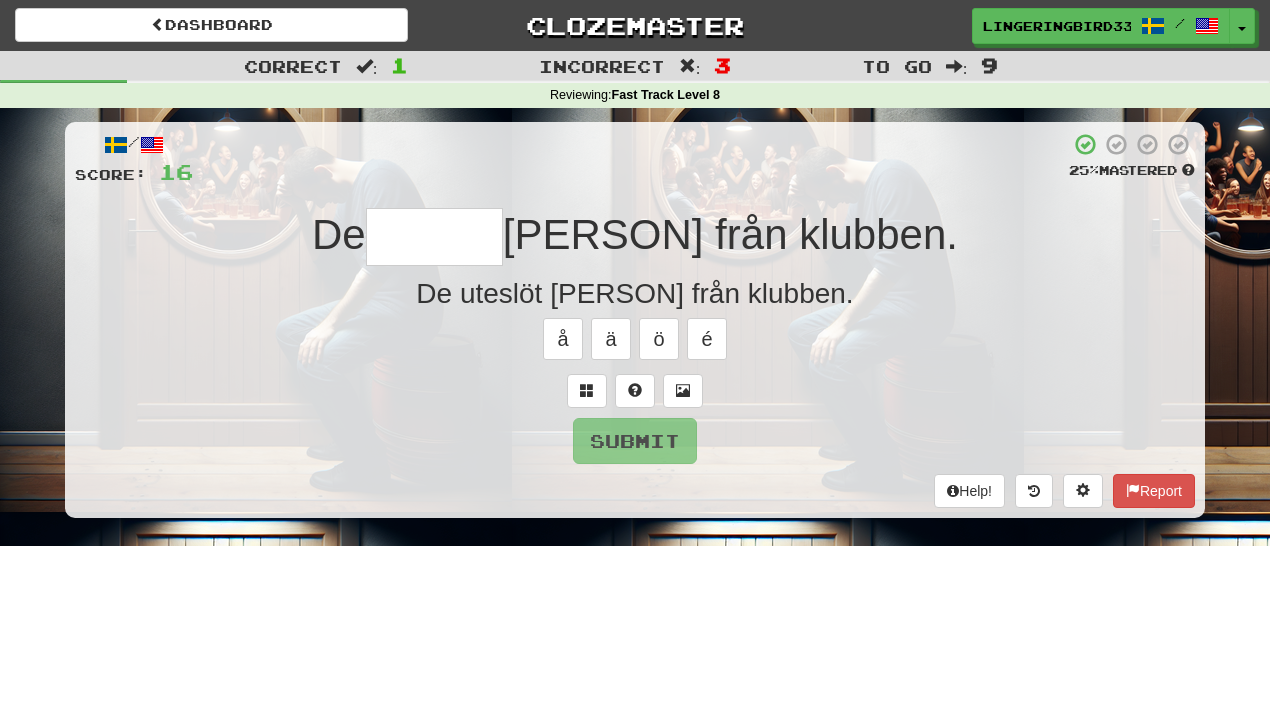 type on "*******" 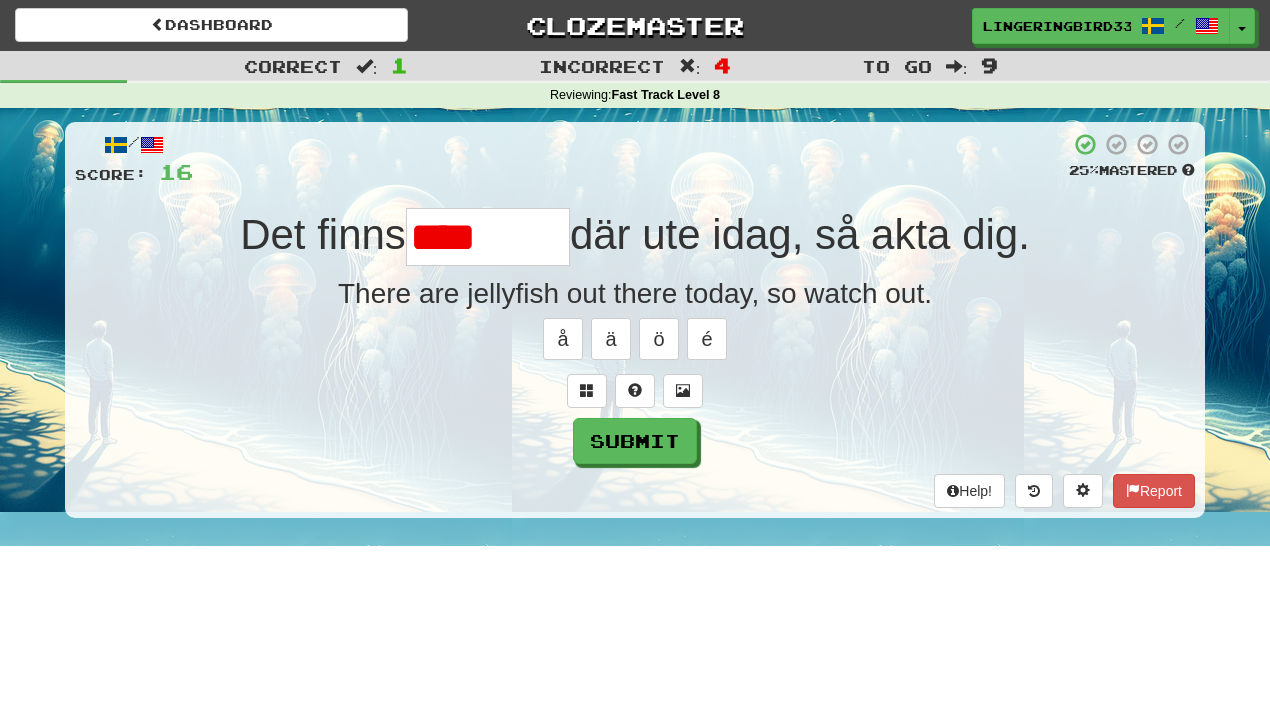 type on "*******" 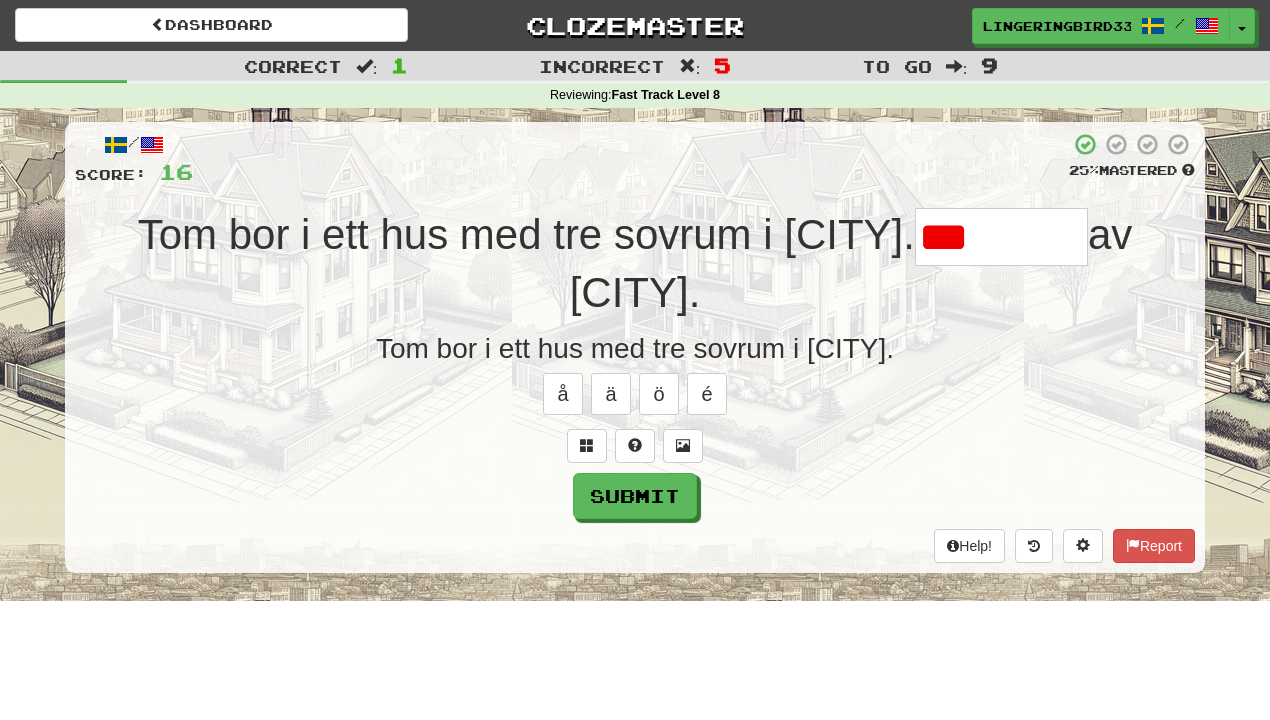 type on "********" 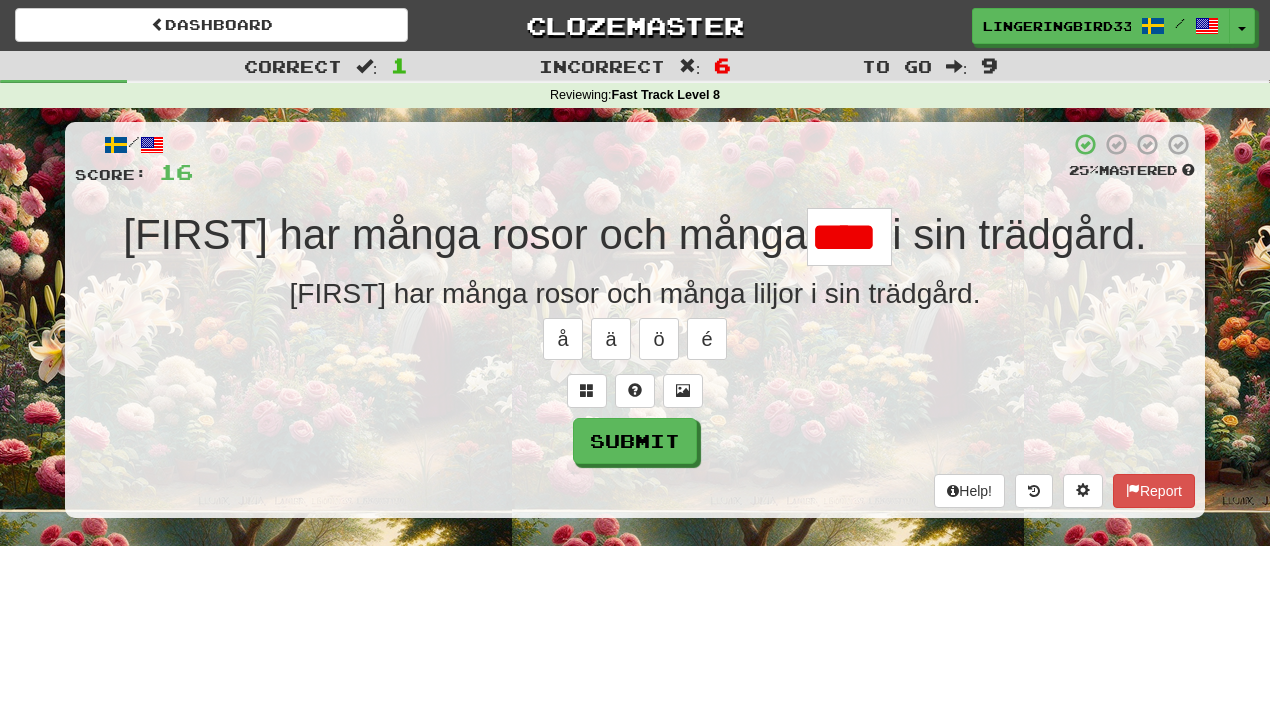 type on "******" 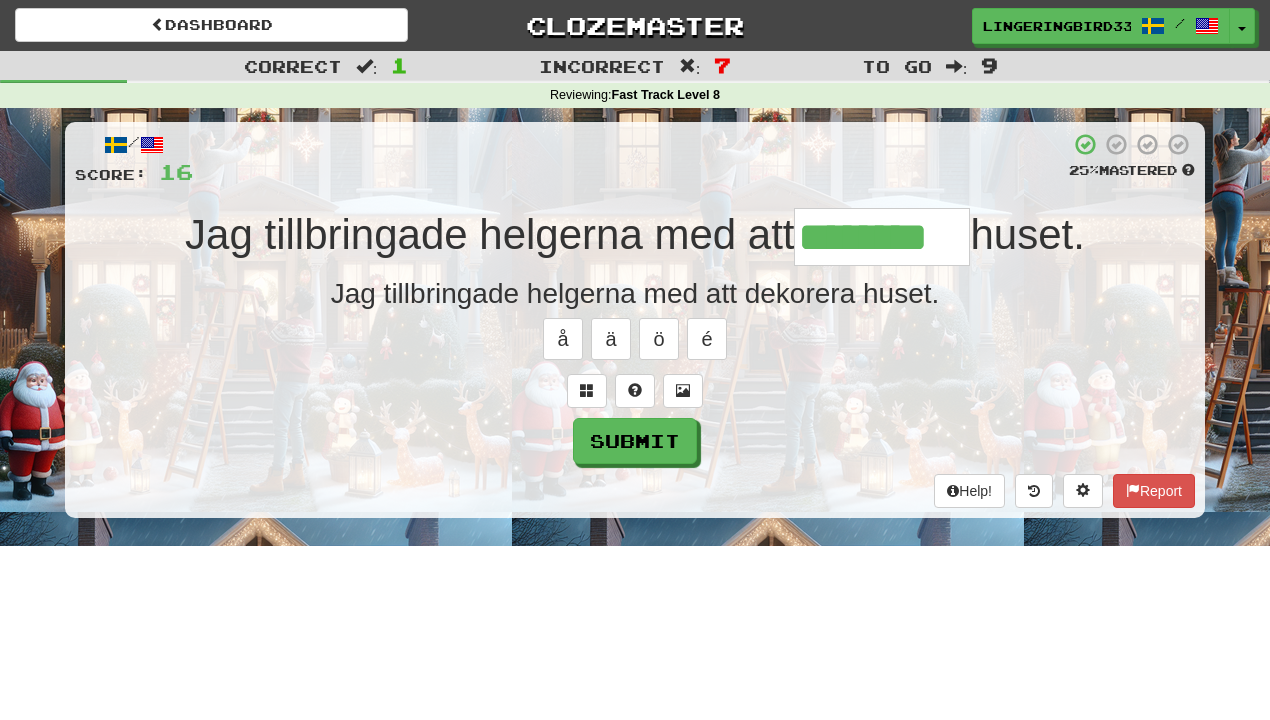 type on "********" 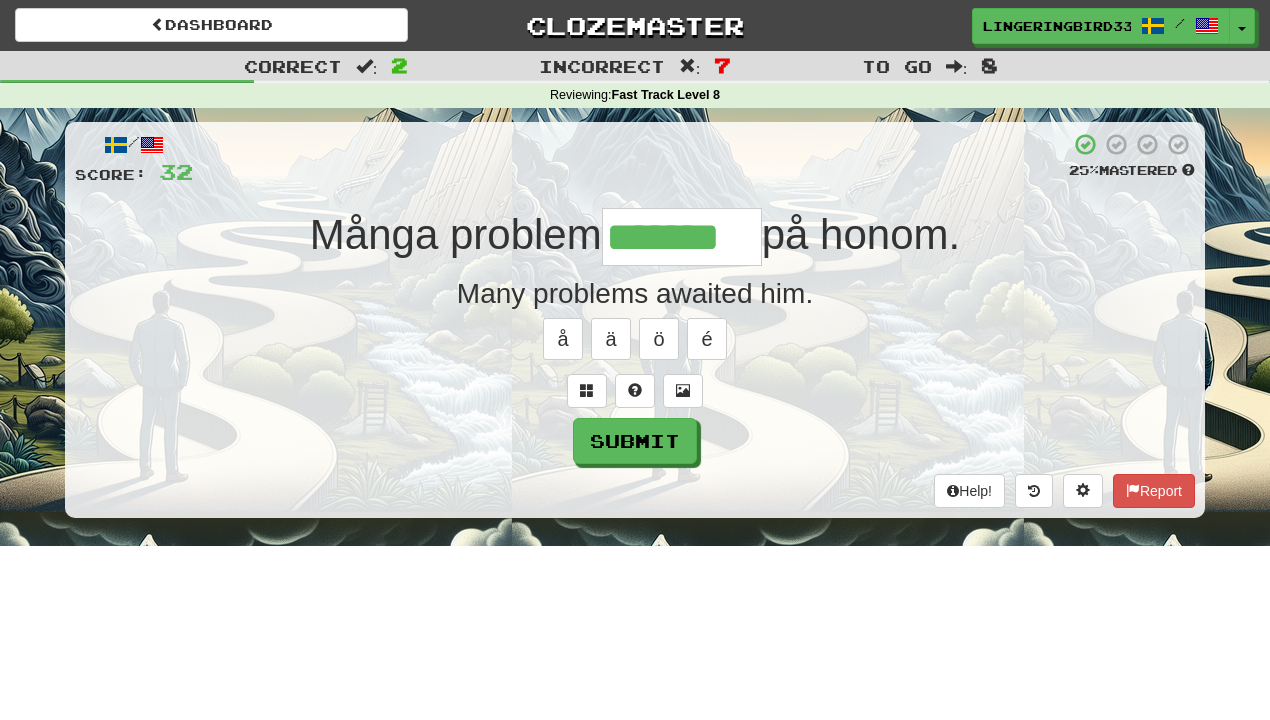 type on "*******" 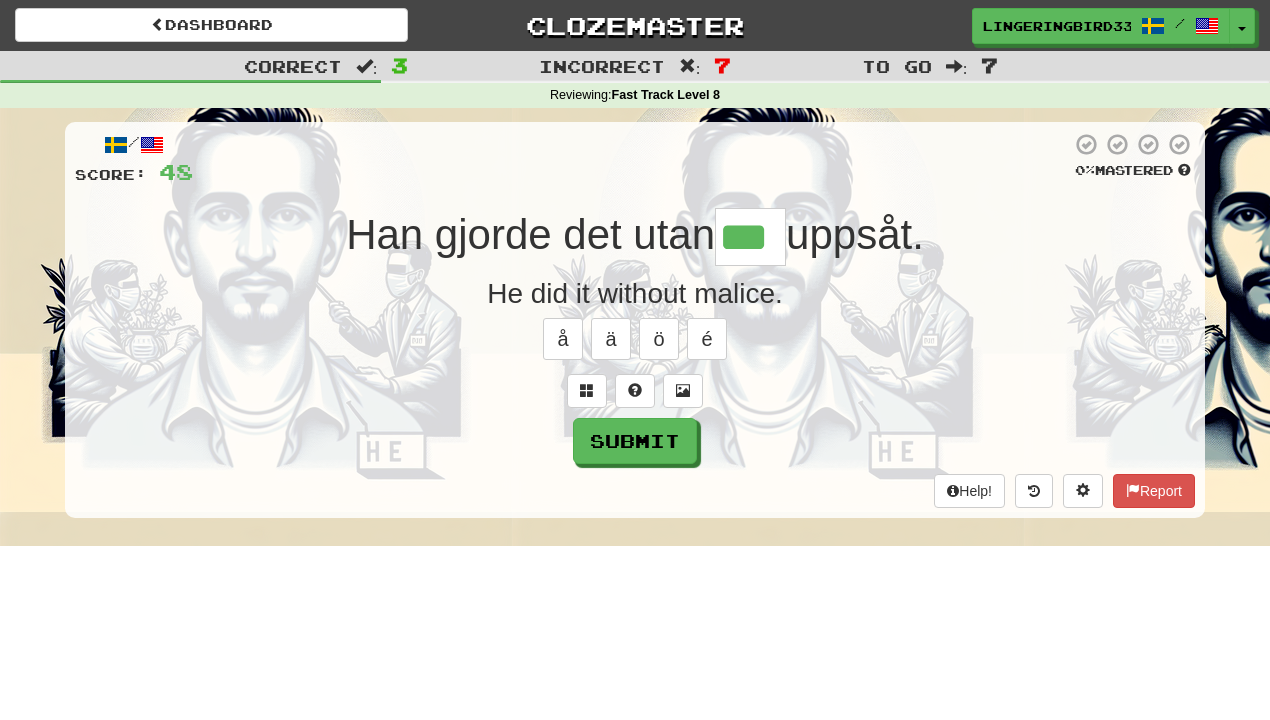 type on "***" 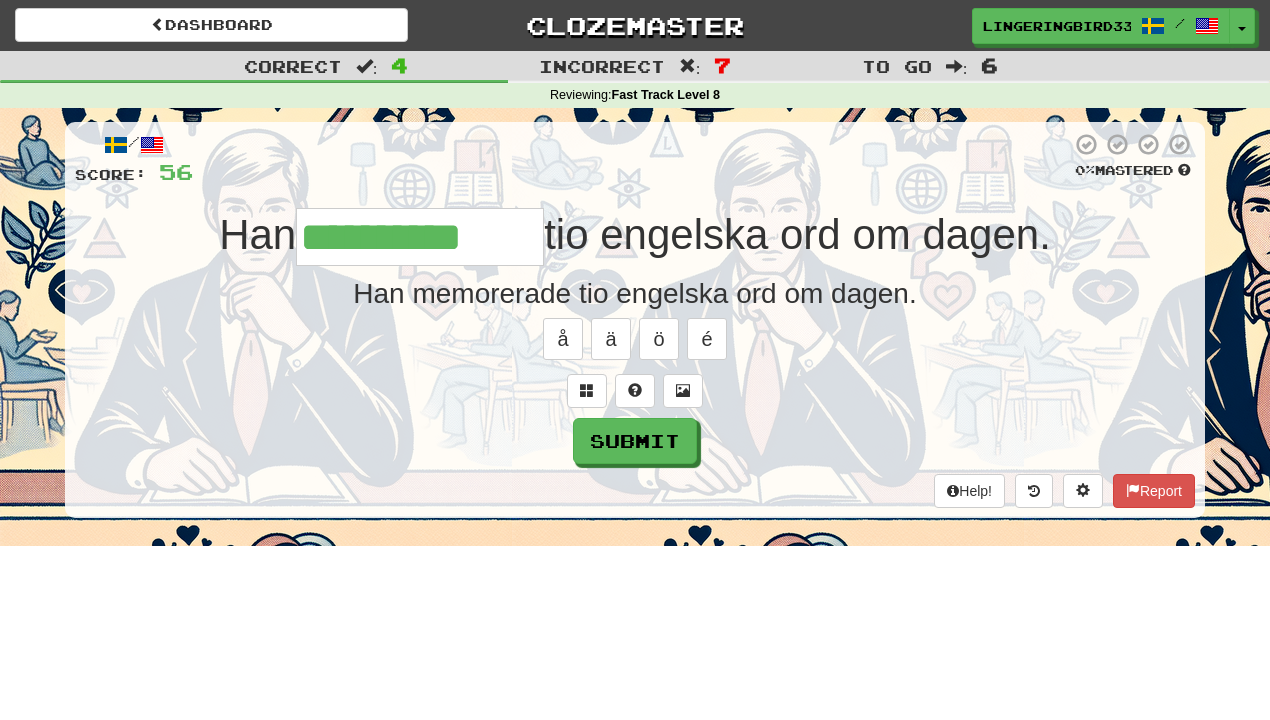 type on "**********" 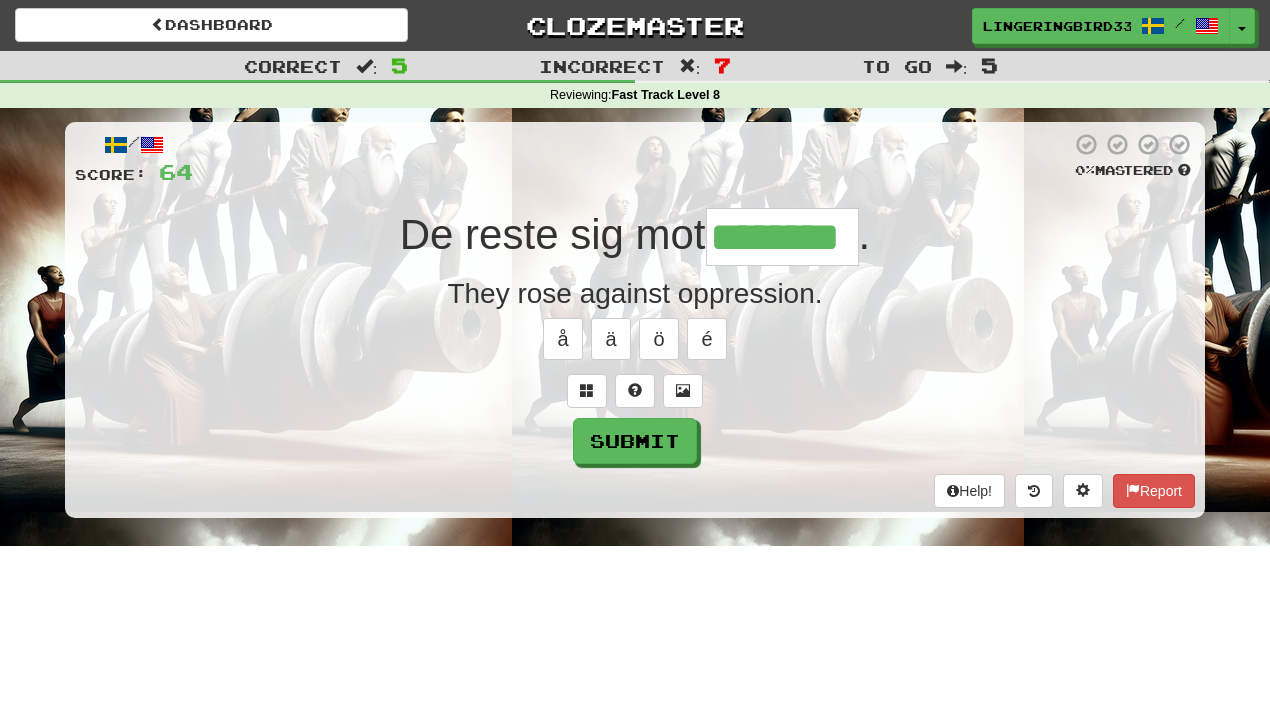 type on "********" 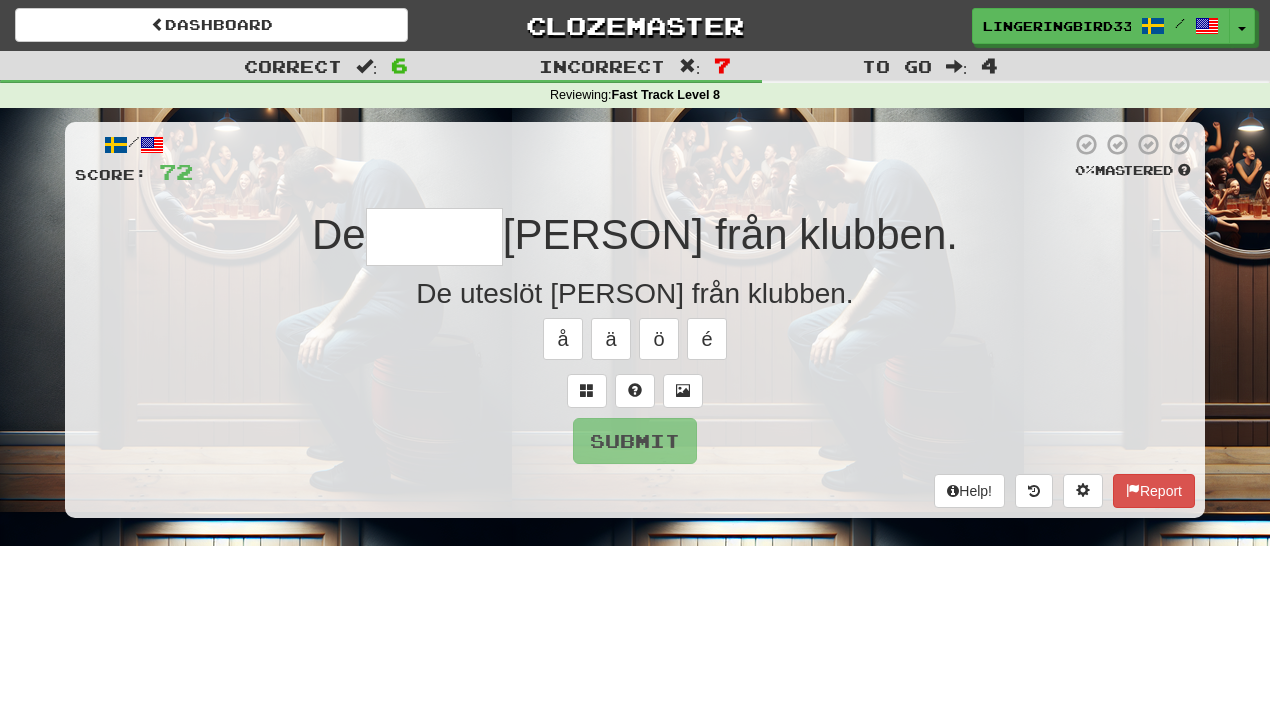 type on "*******" 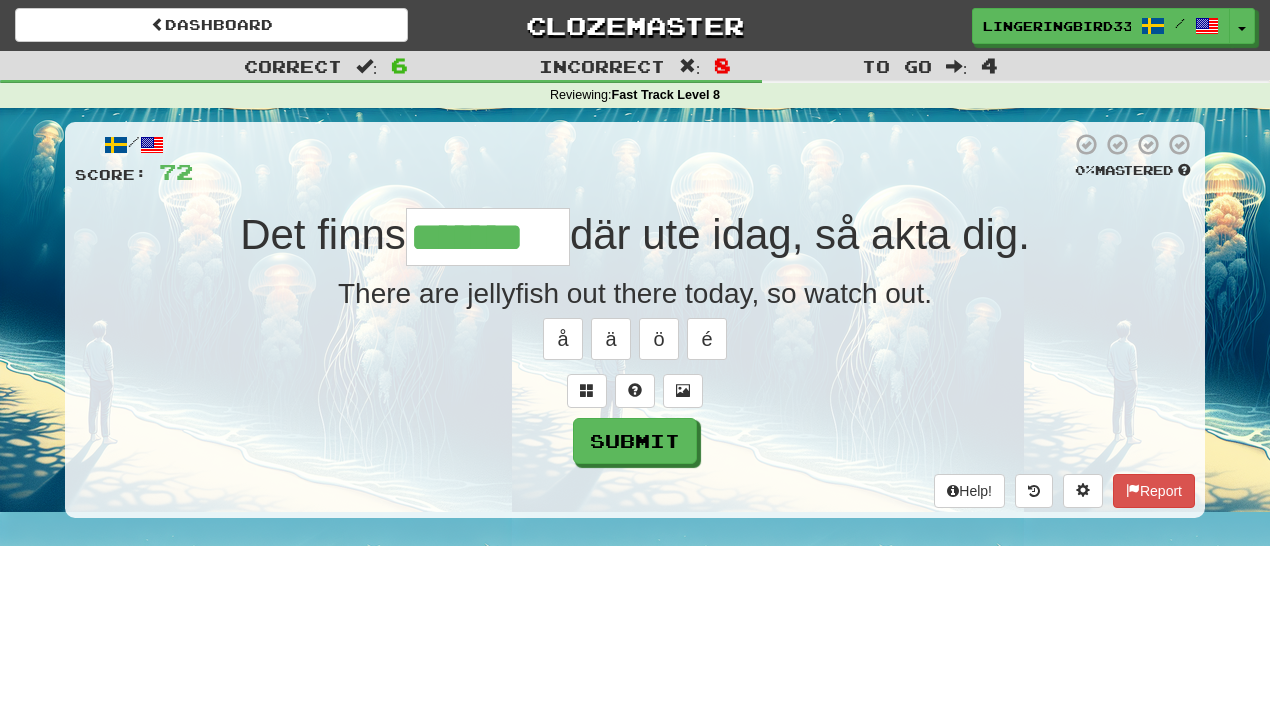 type on "*******" 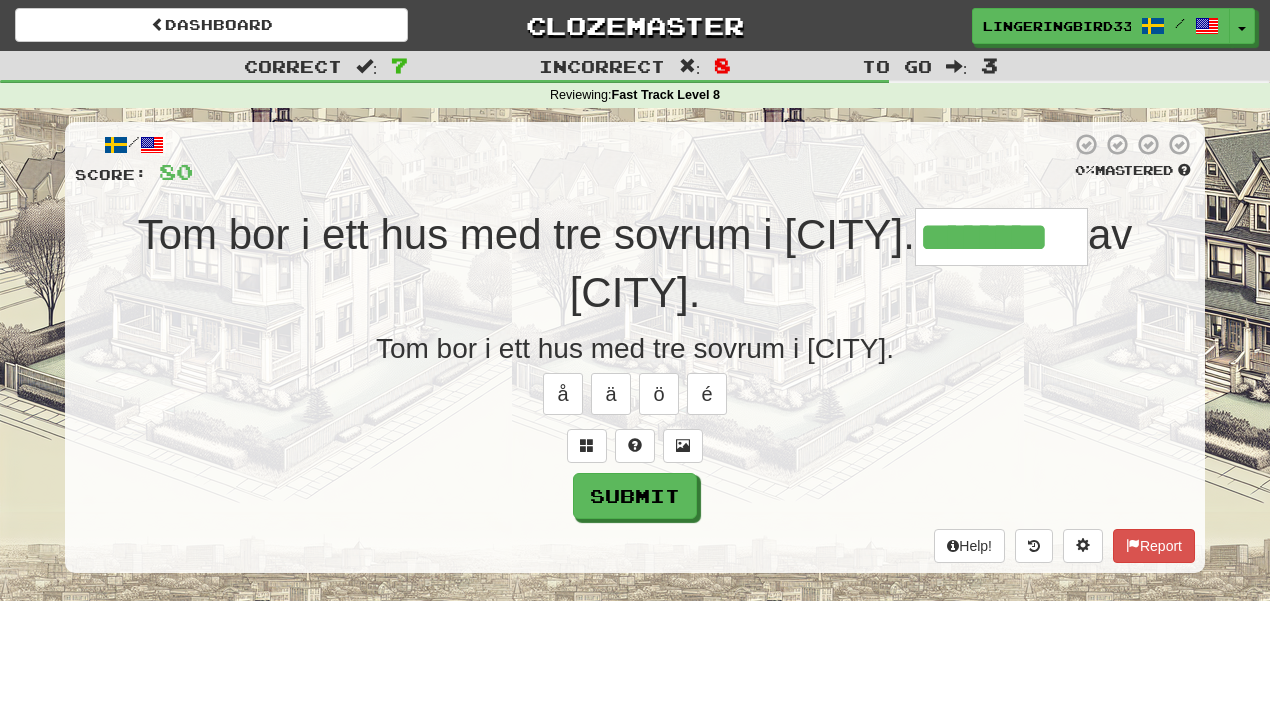 type on "********" 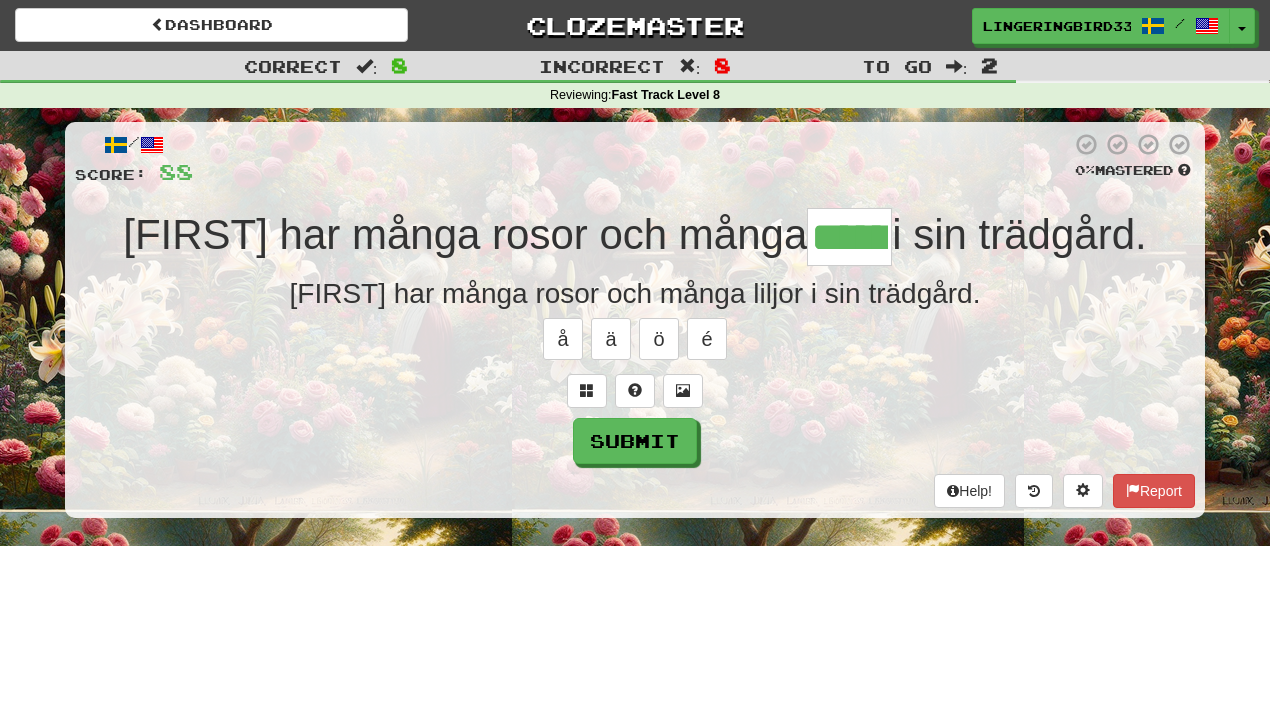 type on "******" 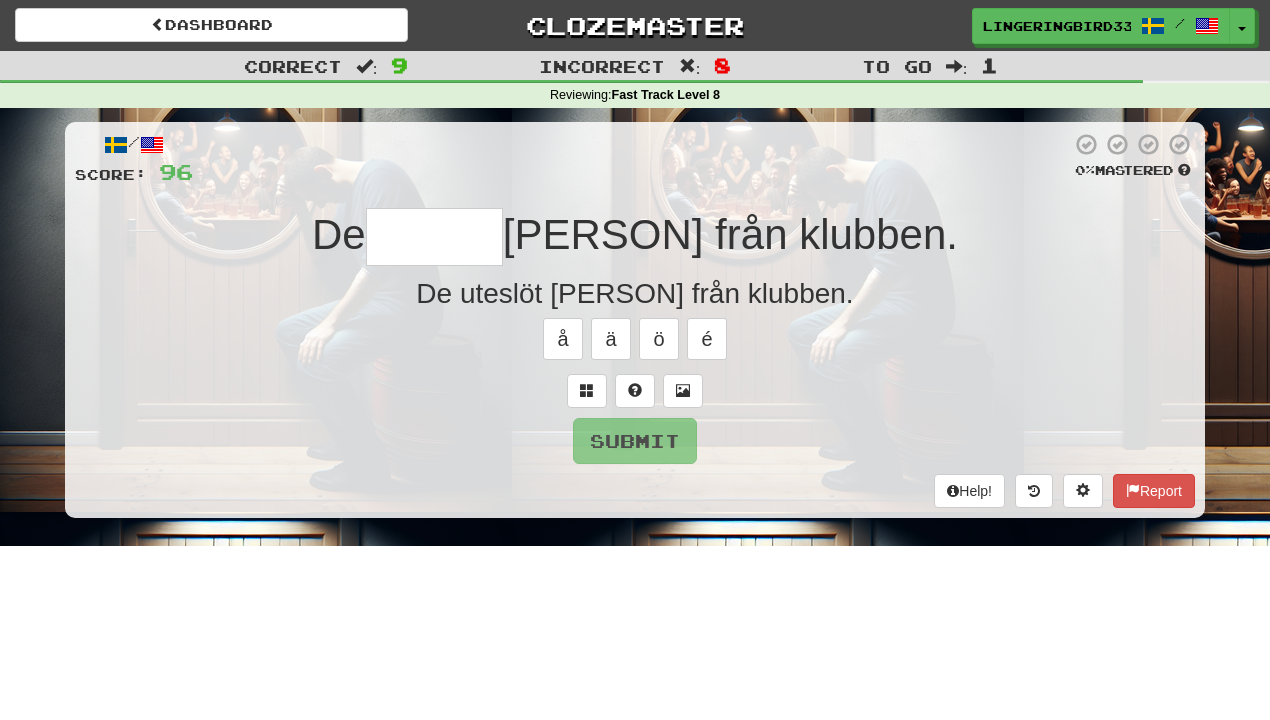 type on "*******" 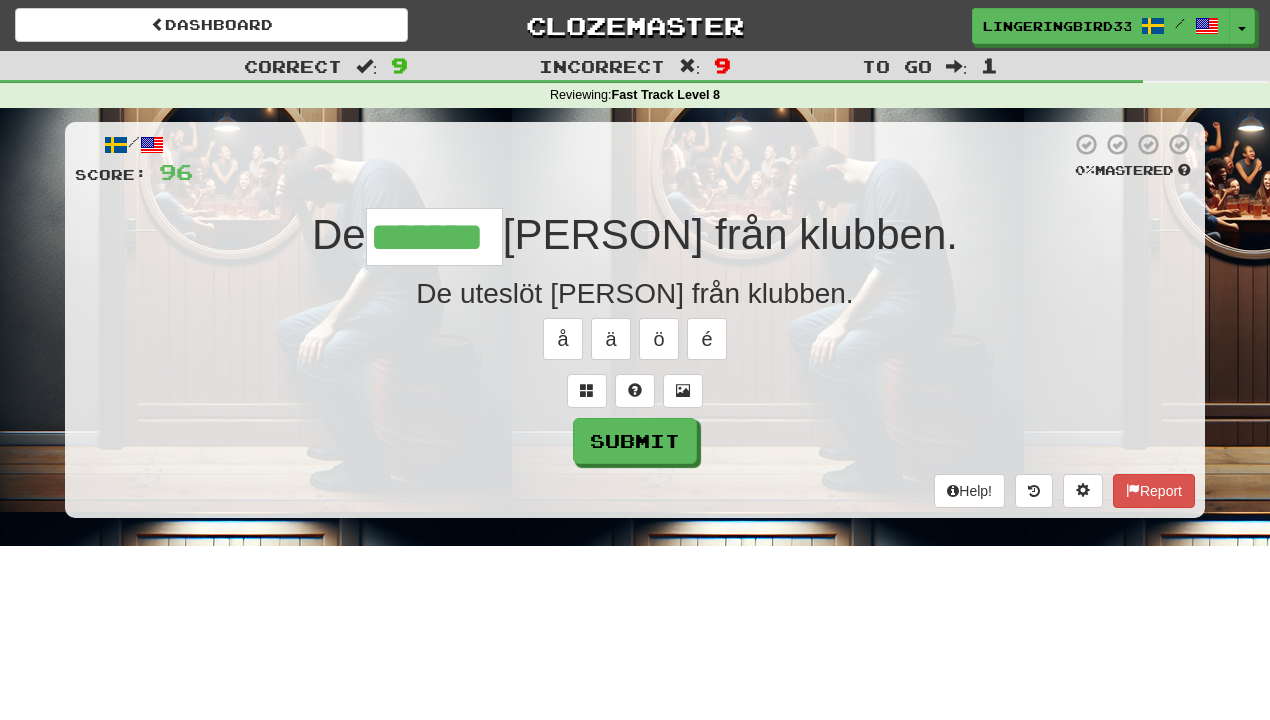 type on "*******" 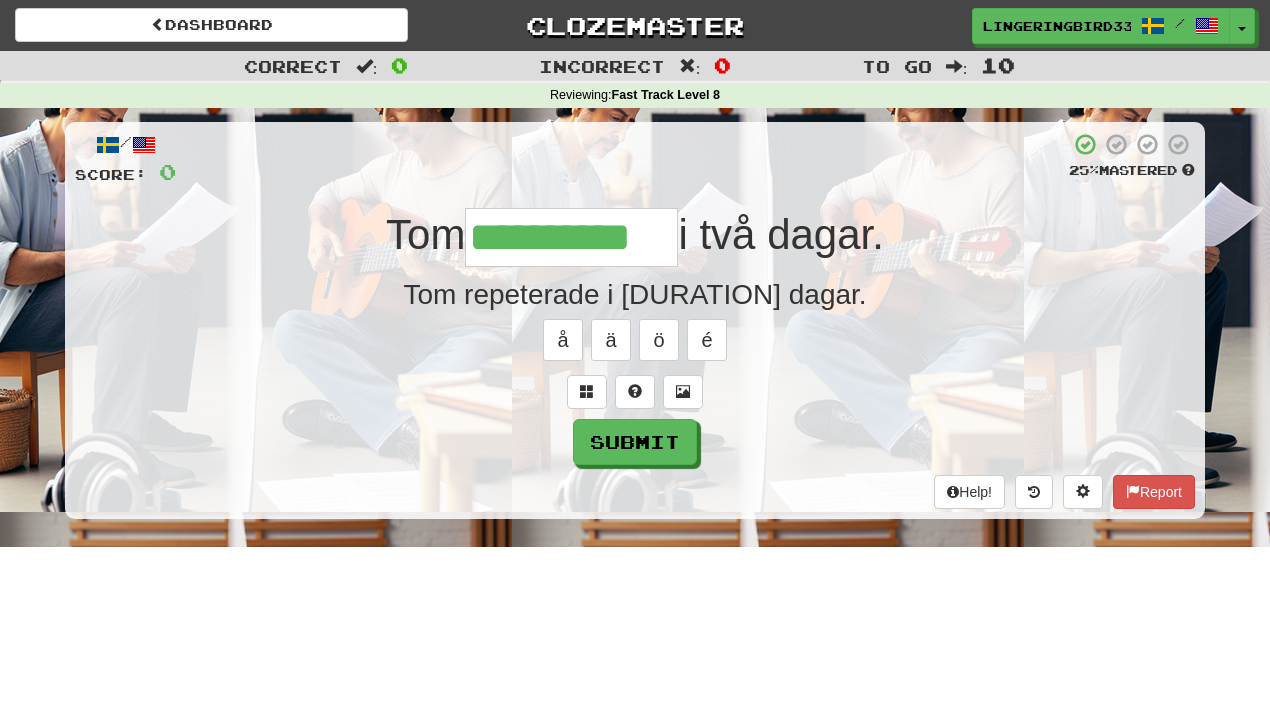 type on "**********" 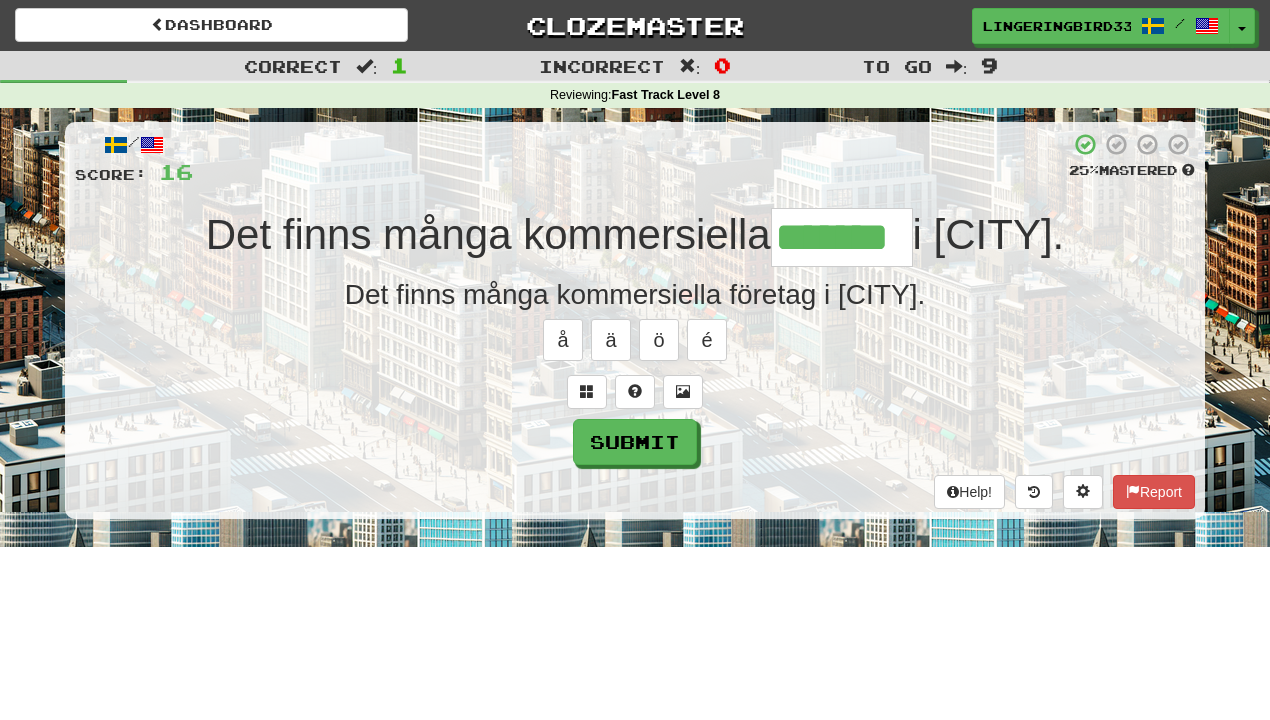 type on "*******" 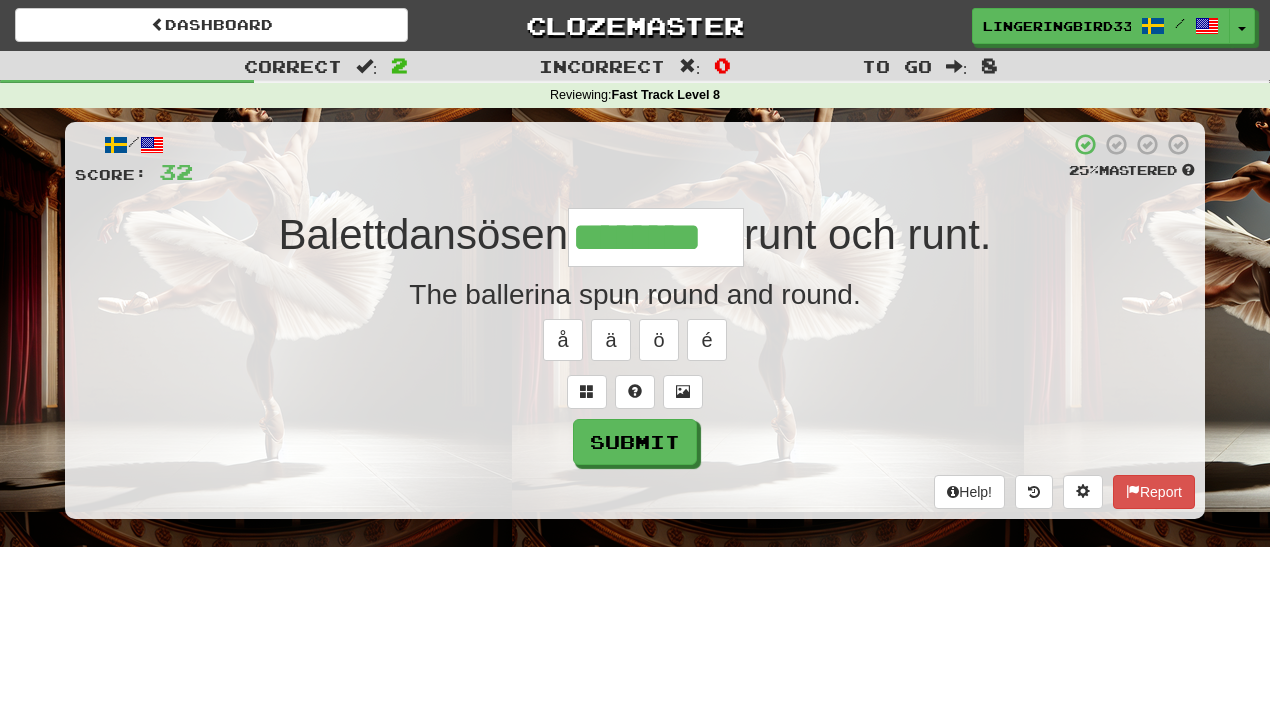 type on "********" 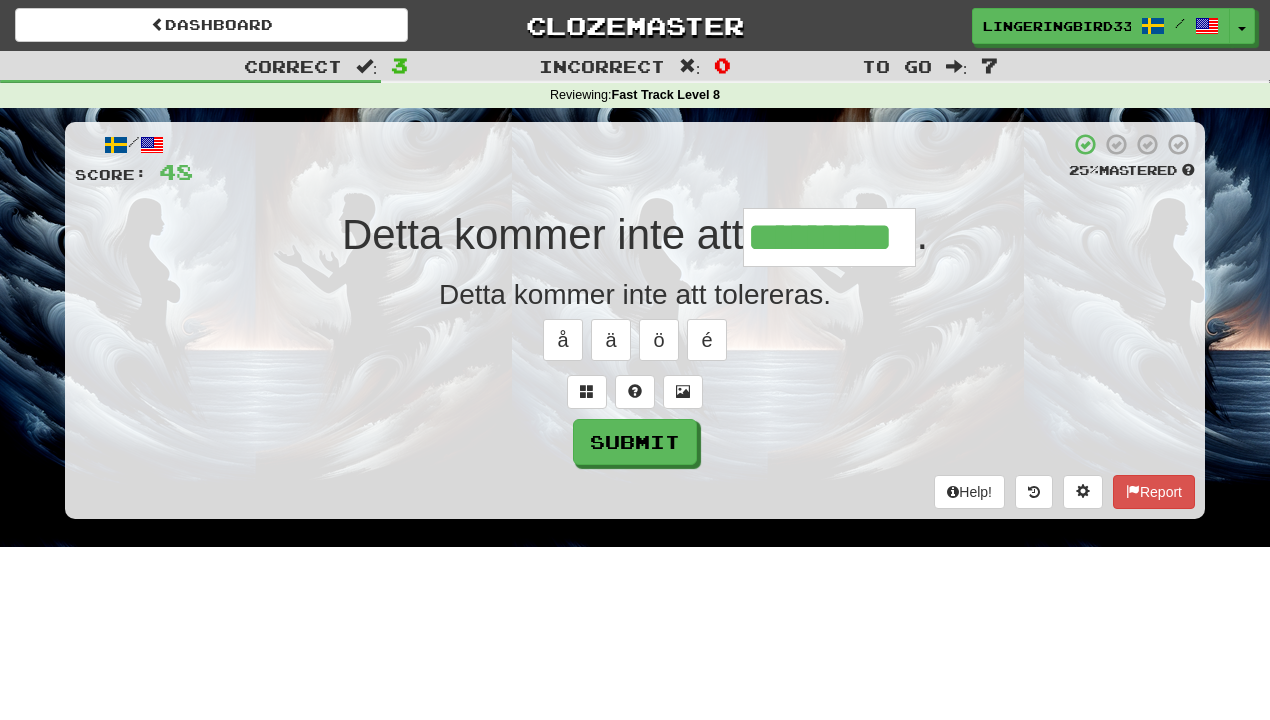 type on "*********" 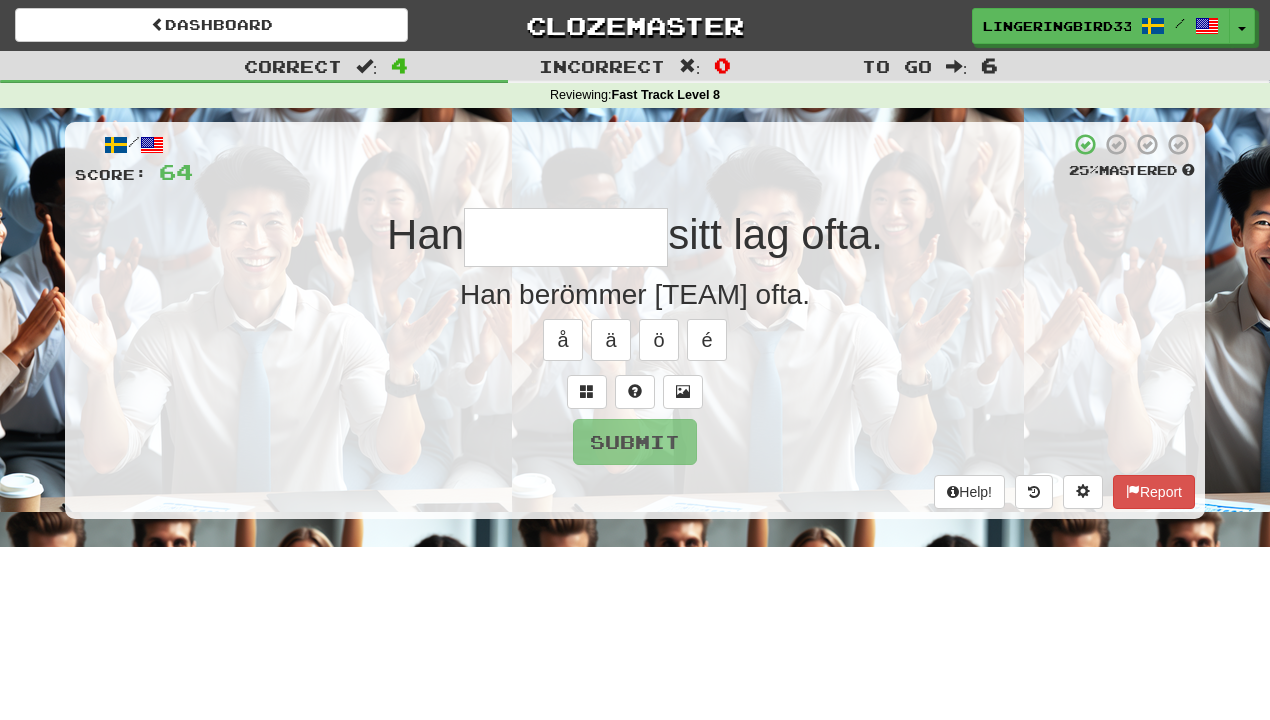 type on "*" 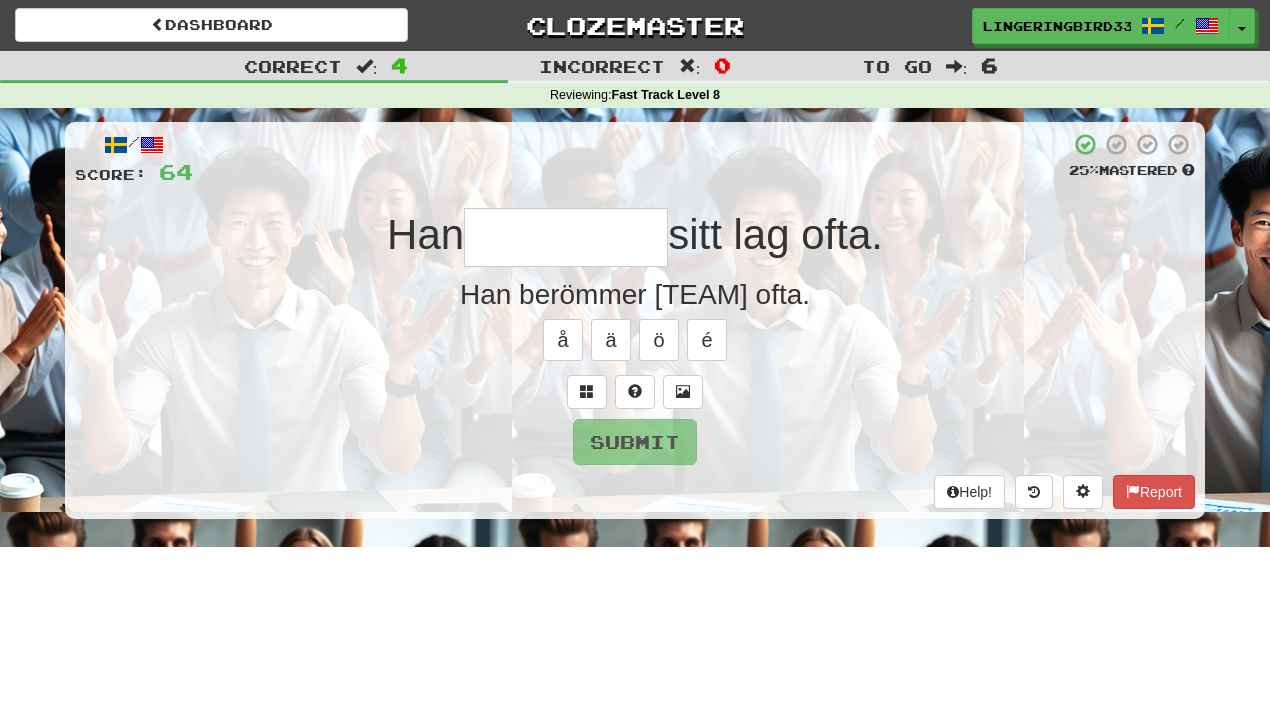 type on "********" 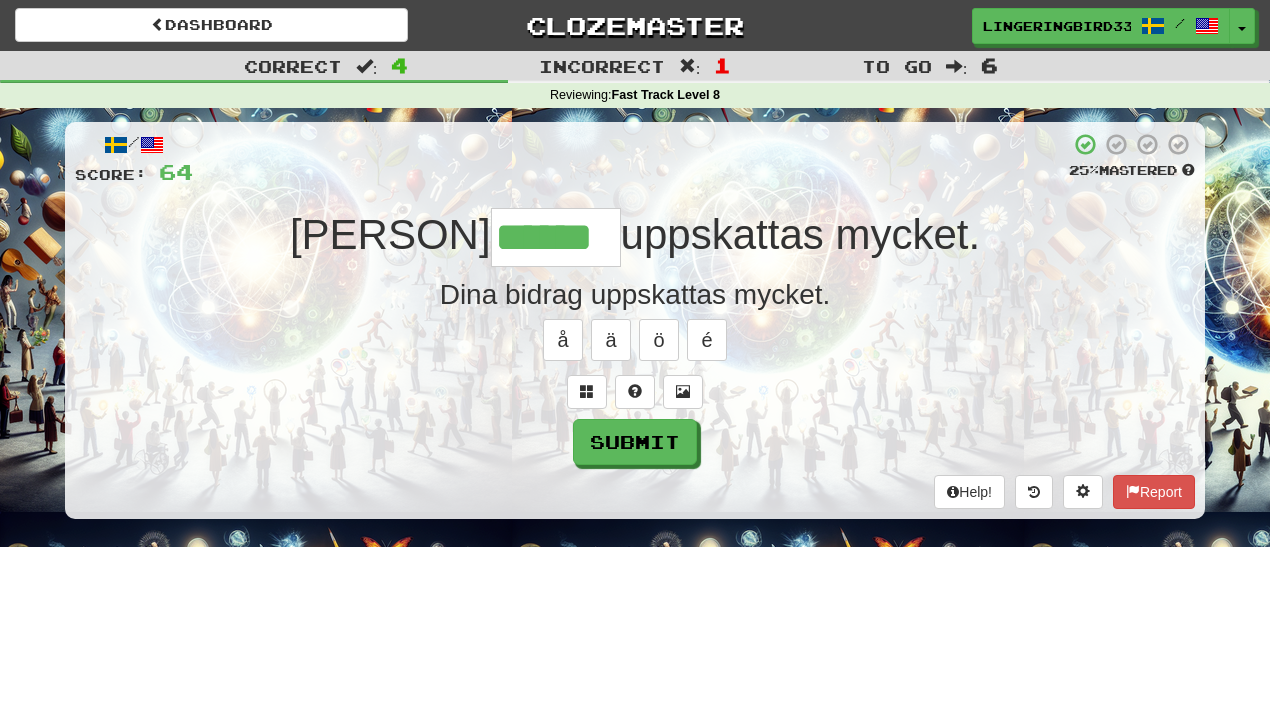 type on "******" 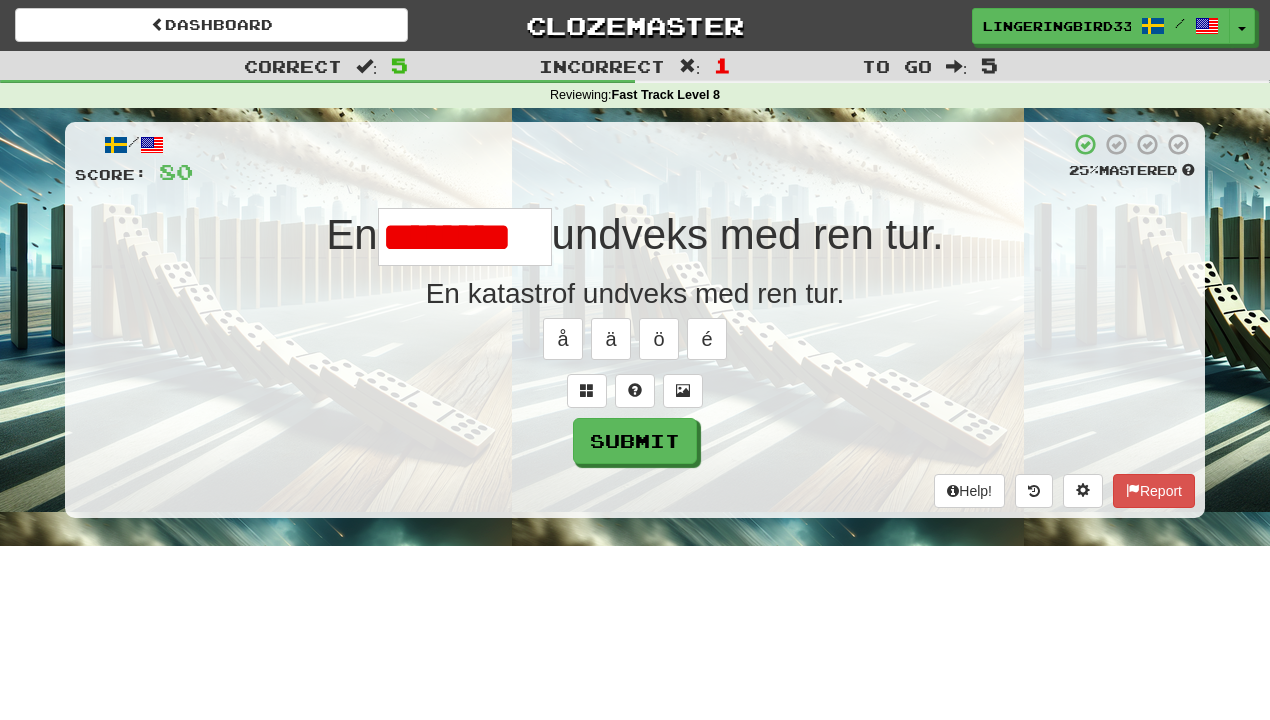 scroll, scrollTop: 0, scrollLeft: 0, axis: both 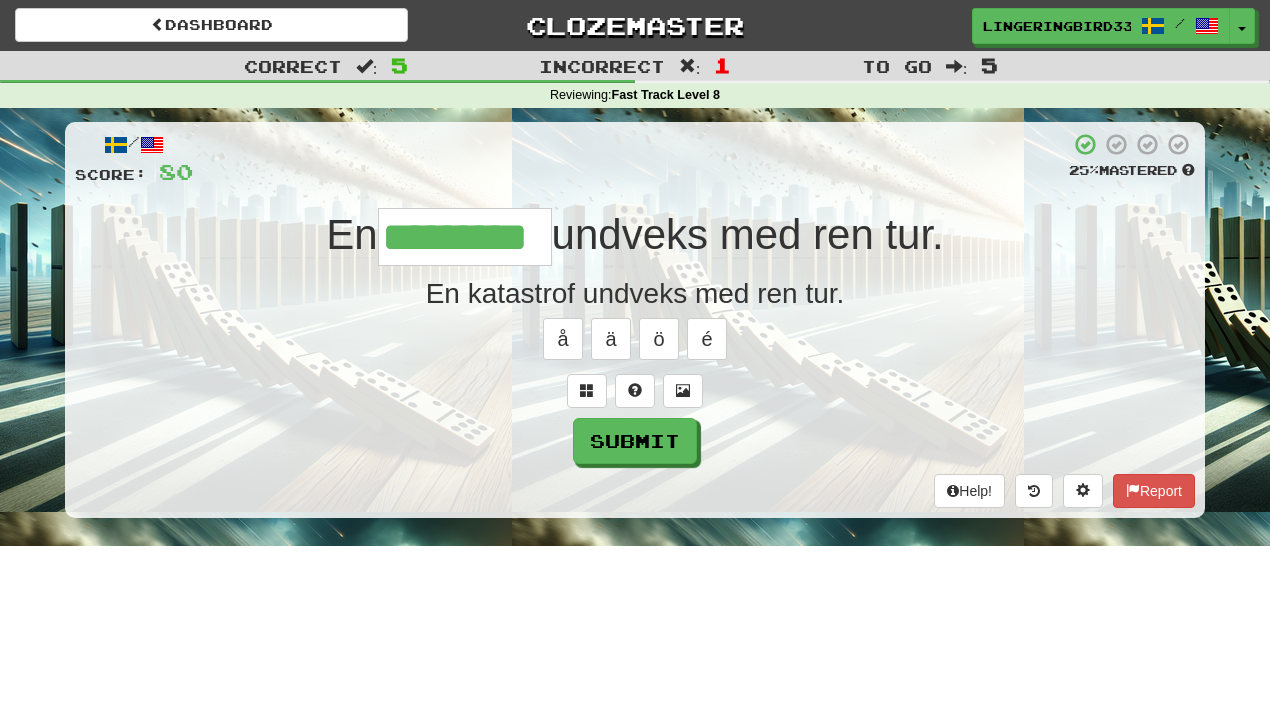 type on "*********" 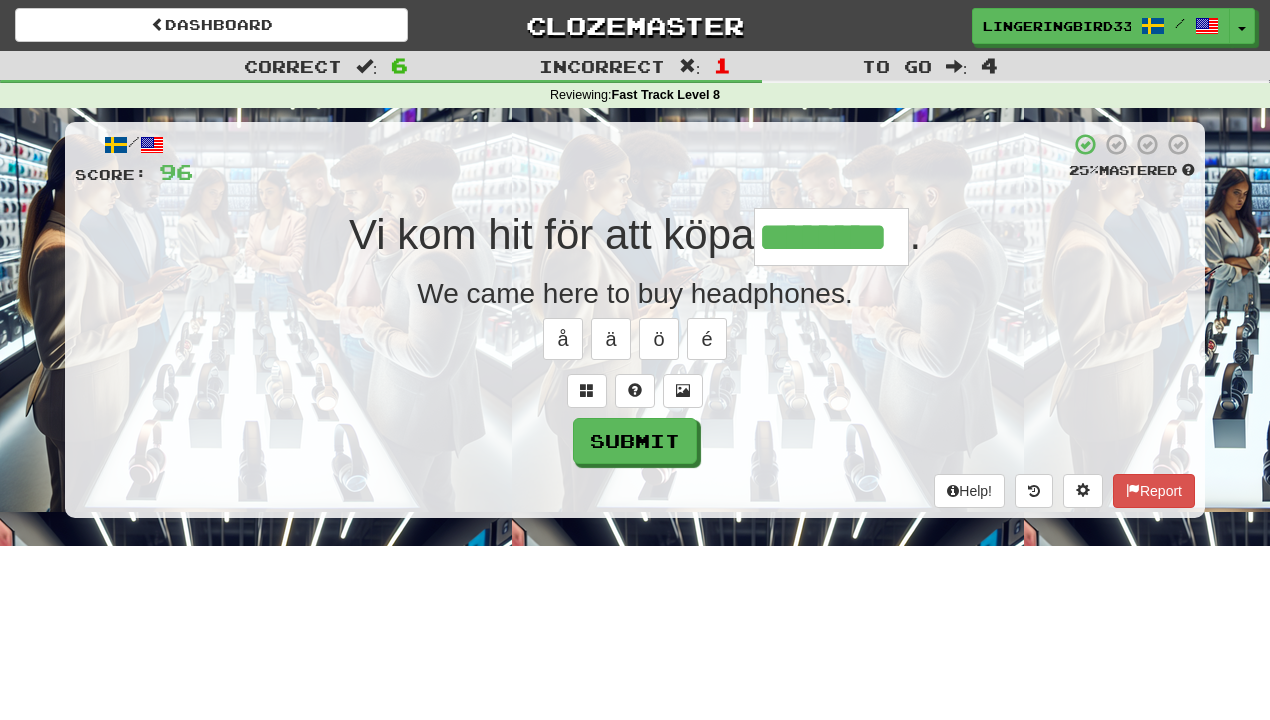 type on "********" 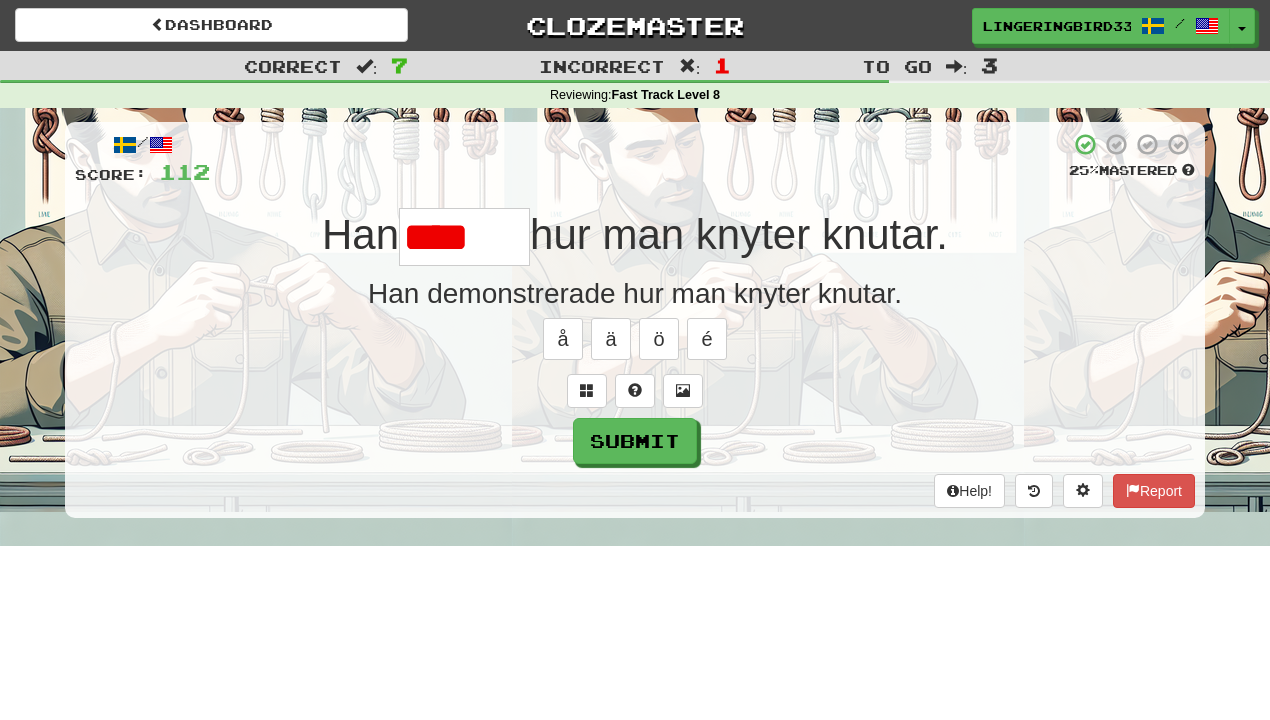 scroll, scrollTop: 0, scrollLeft: 0, axis: both 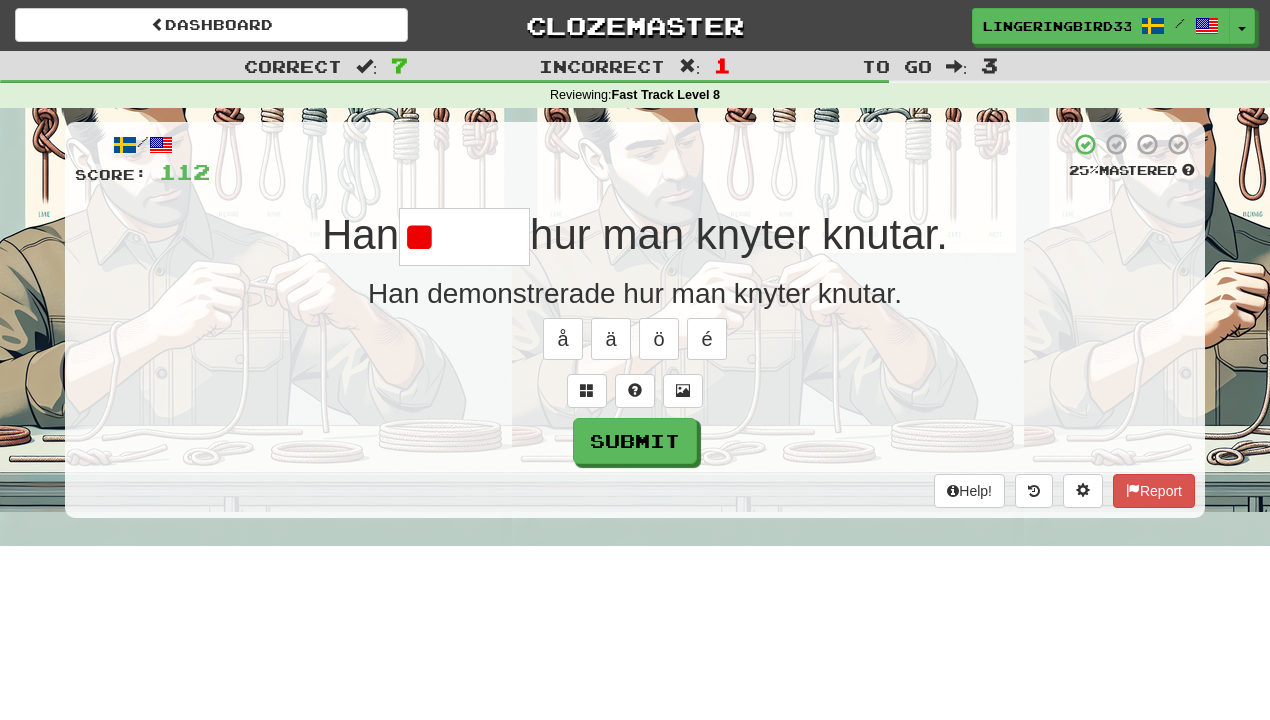 type on "*" 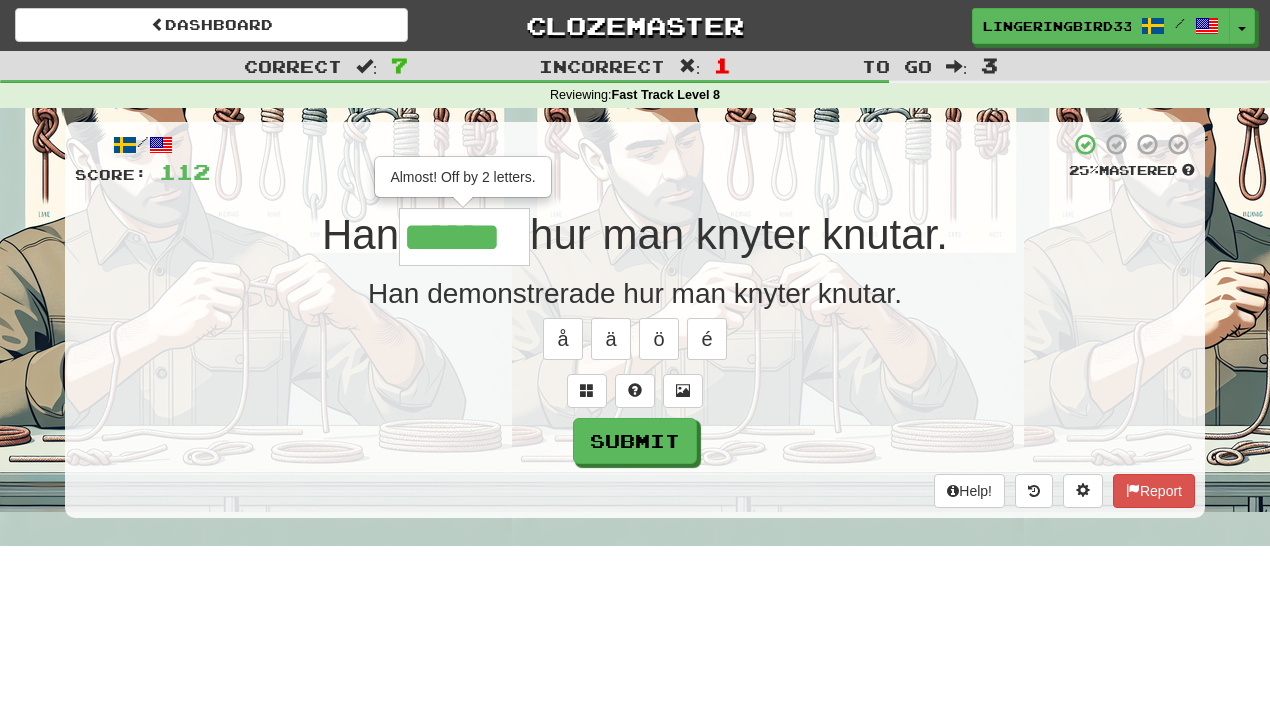 type on "******" 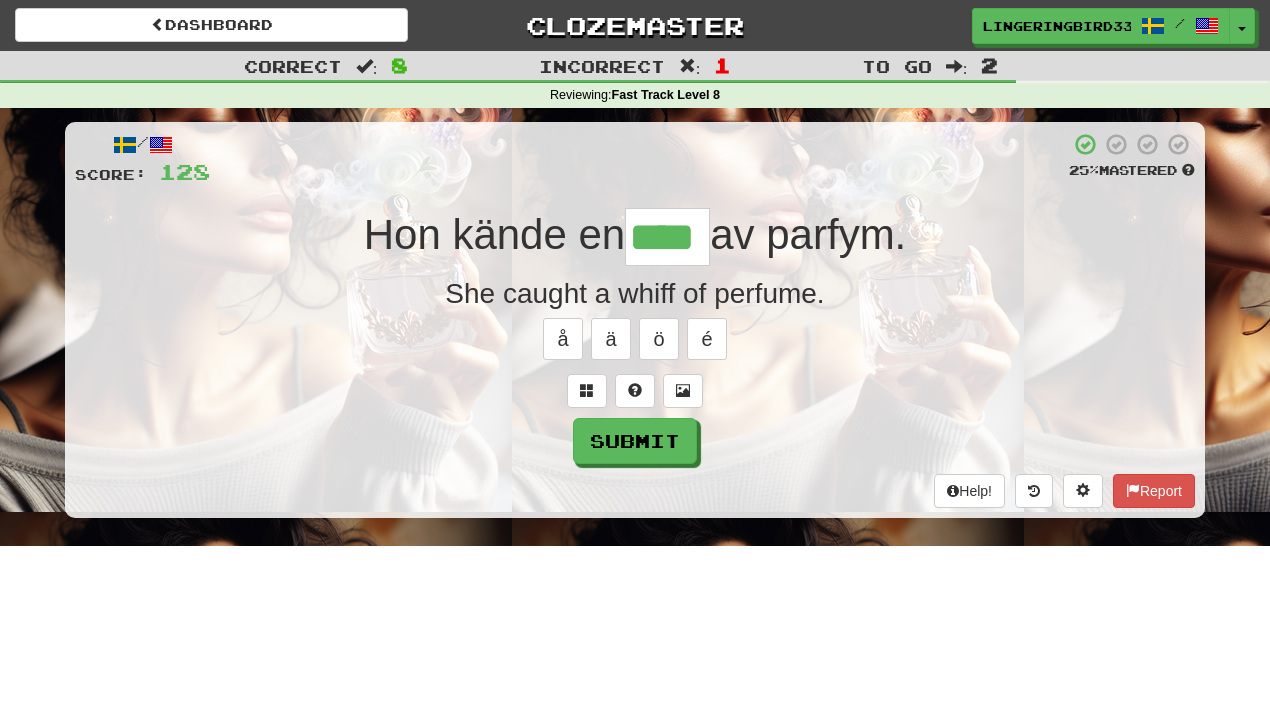 type on "****" 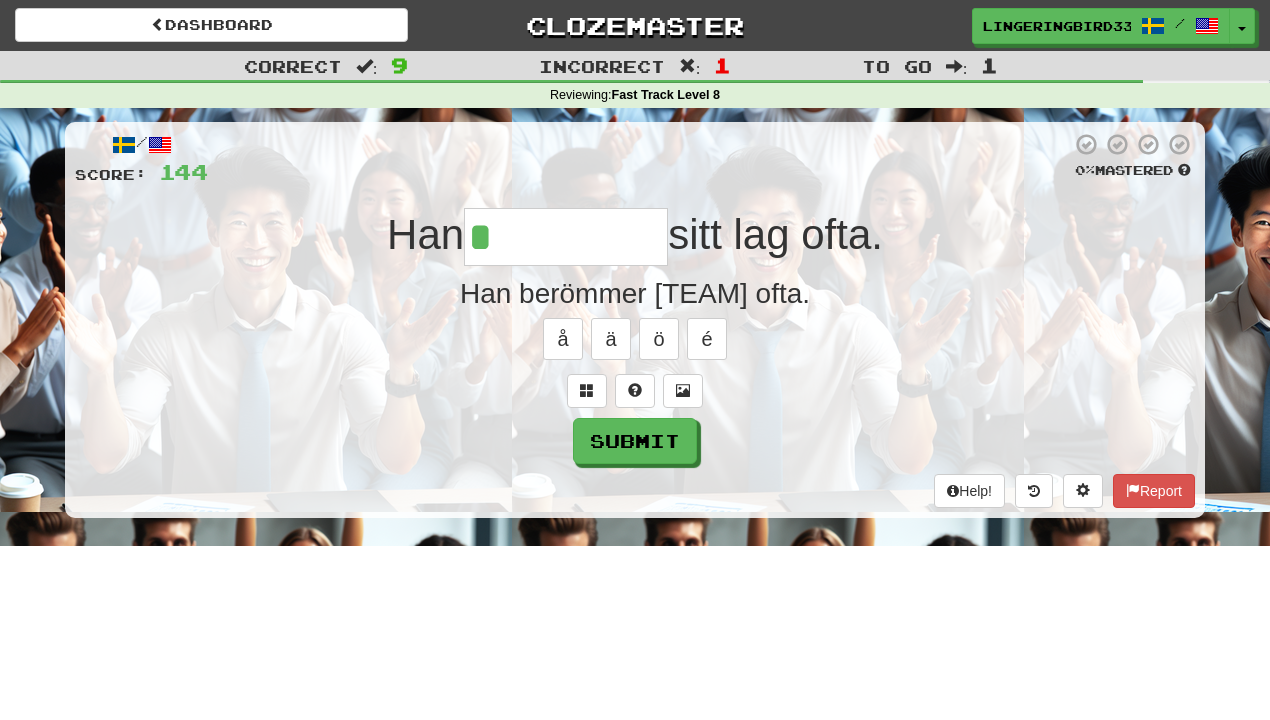 type on "********" 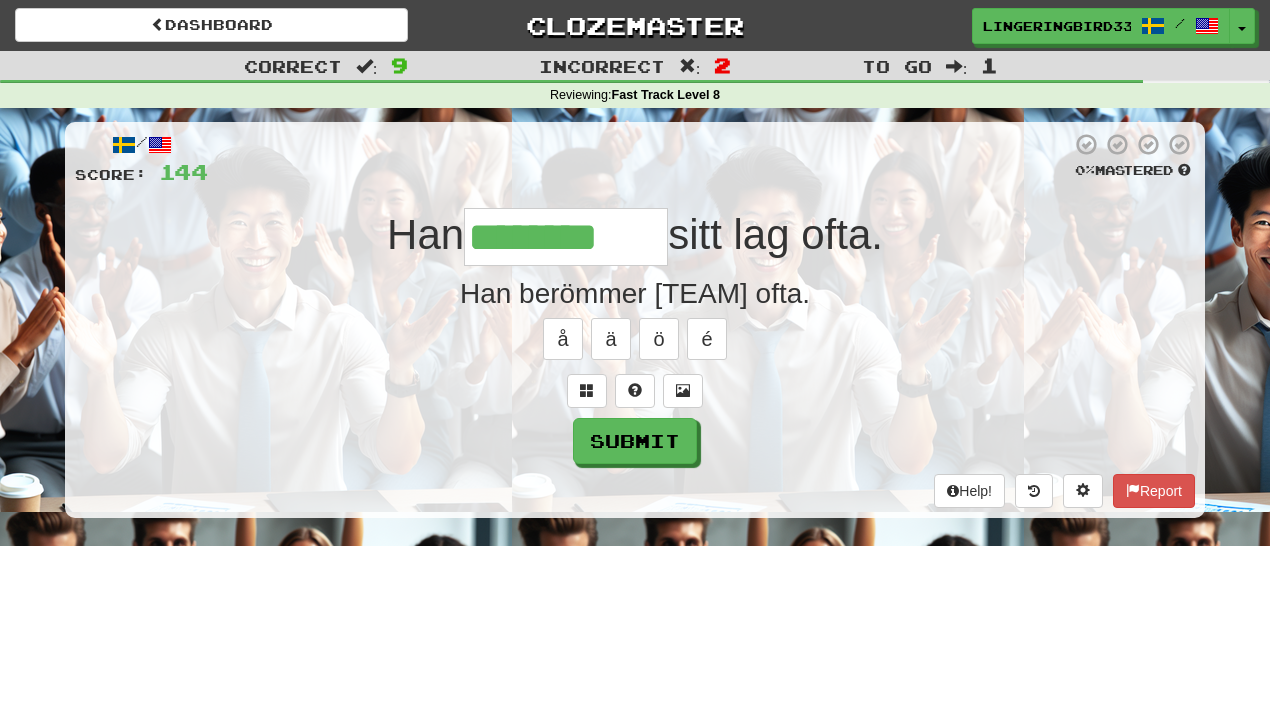 type on "********" 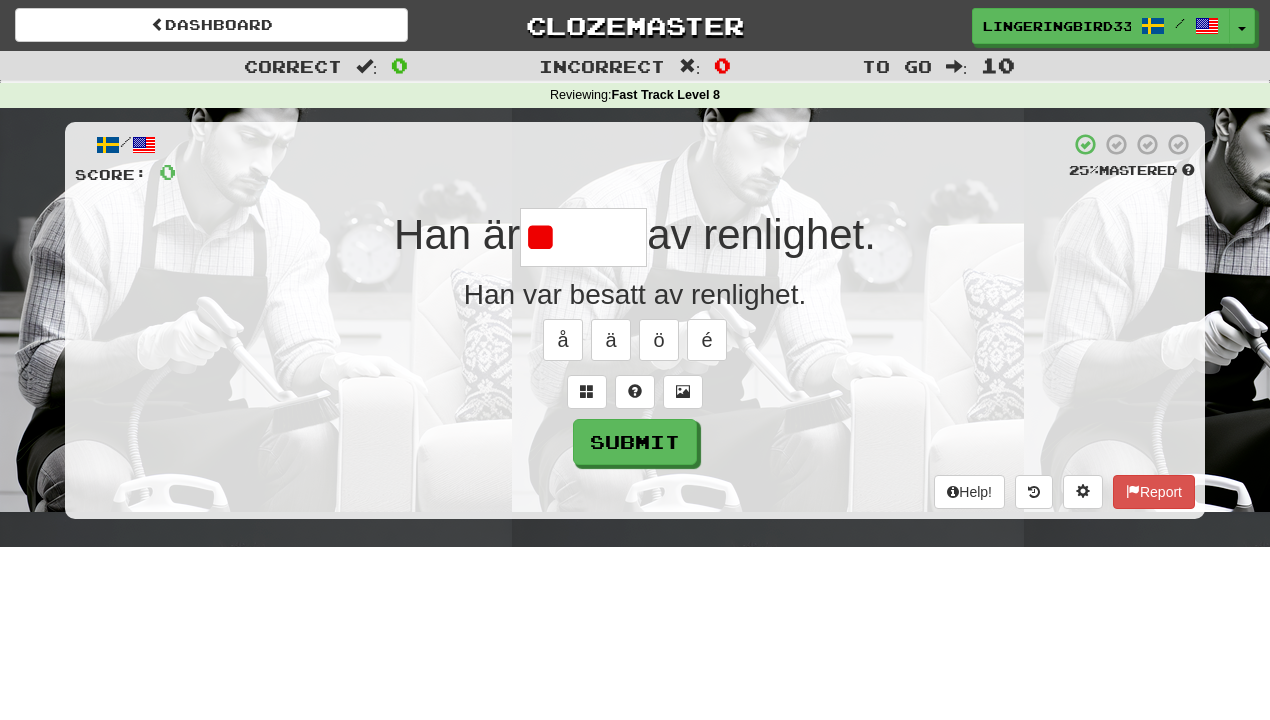type on "*" 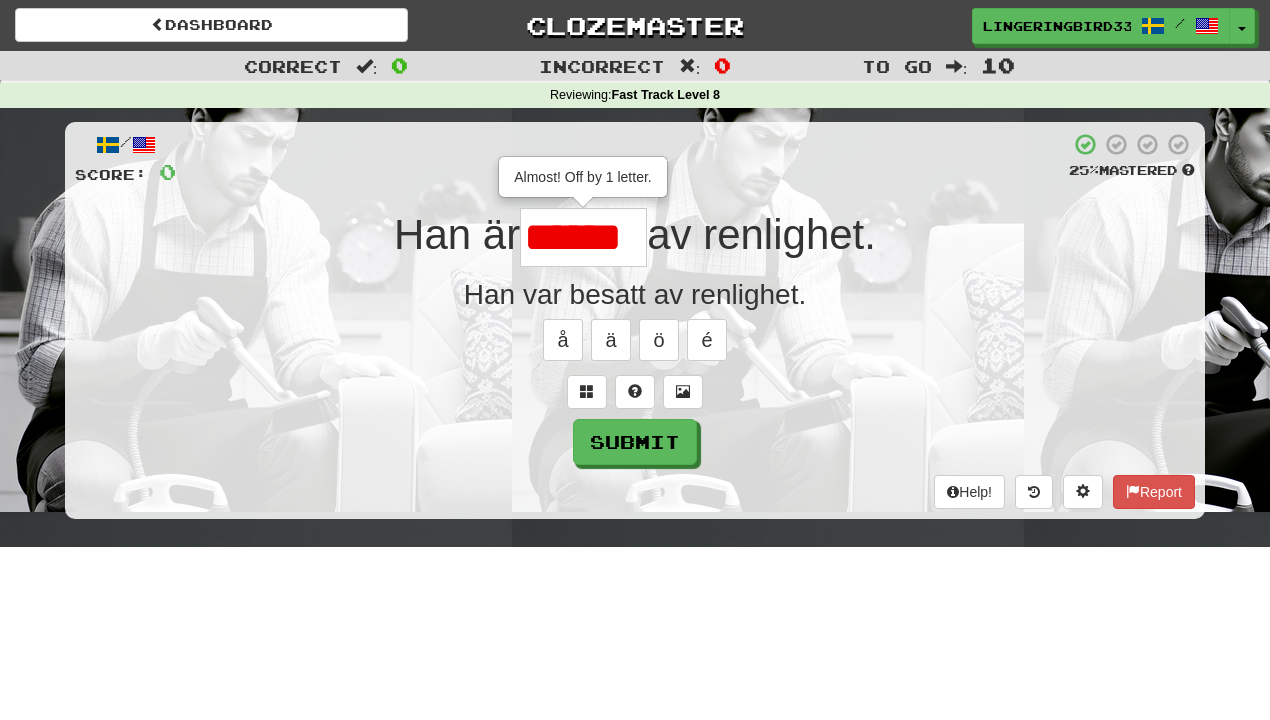 type on "******" 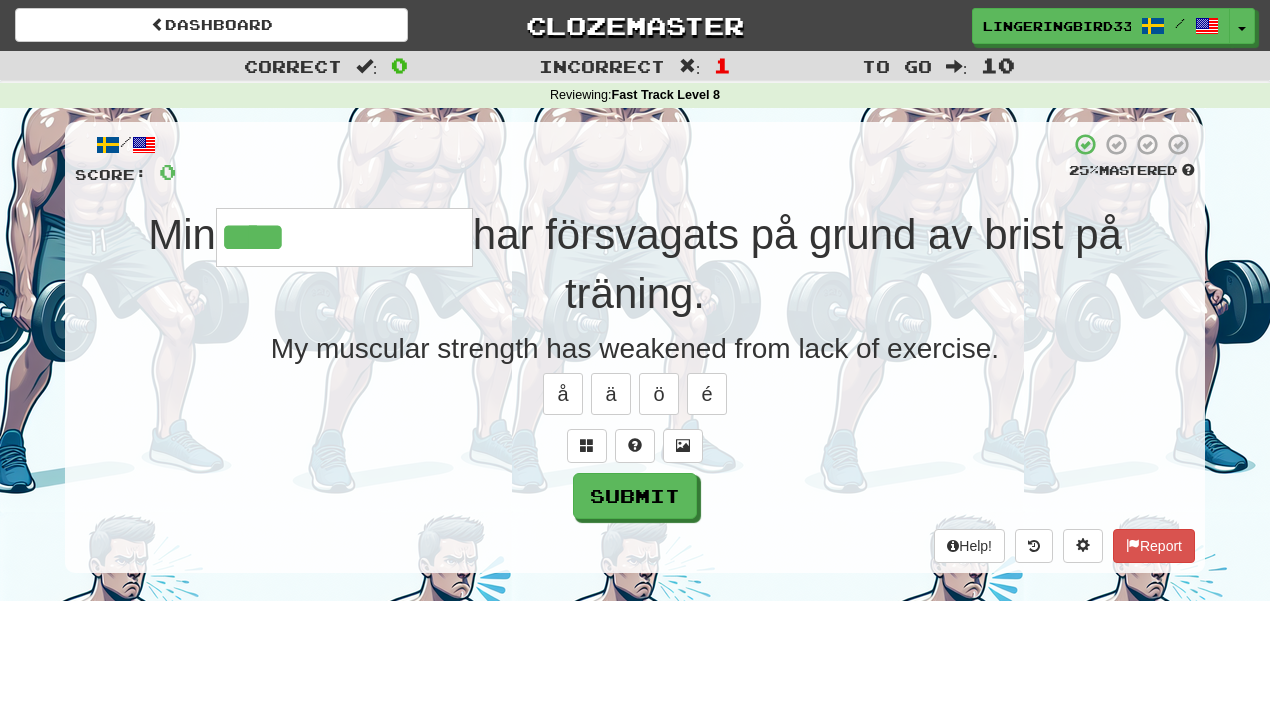 type on "**********" 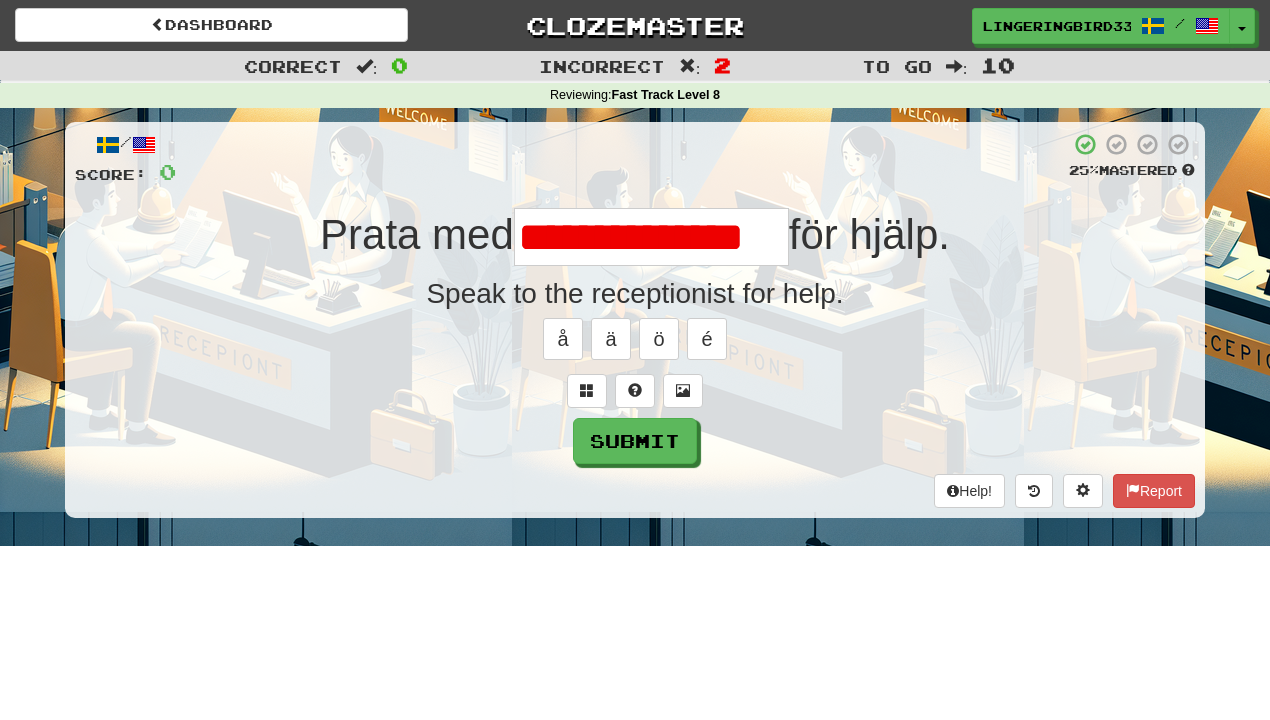 scroll, scrollTop: 0, scrollLeft: 0, axis: both 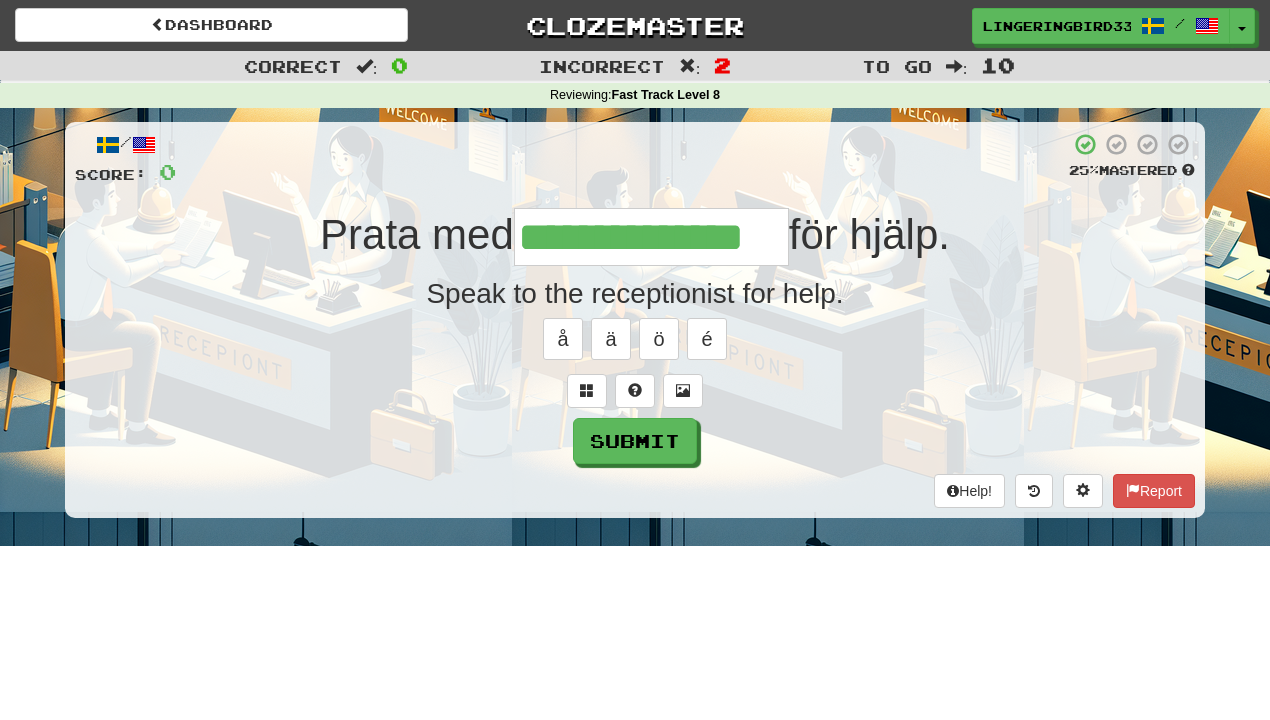 type on "**********" 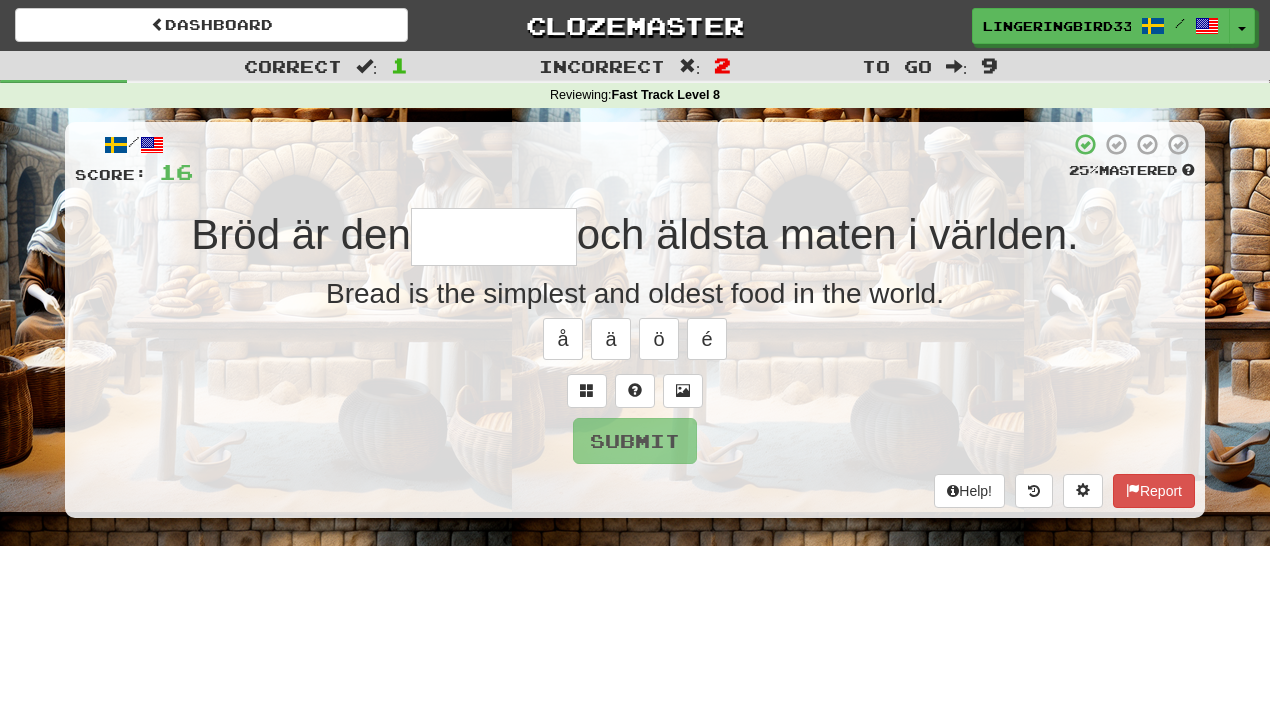 type on "*" 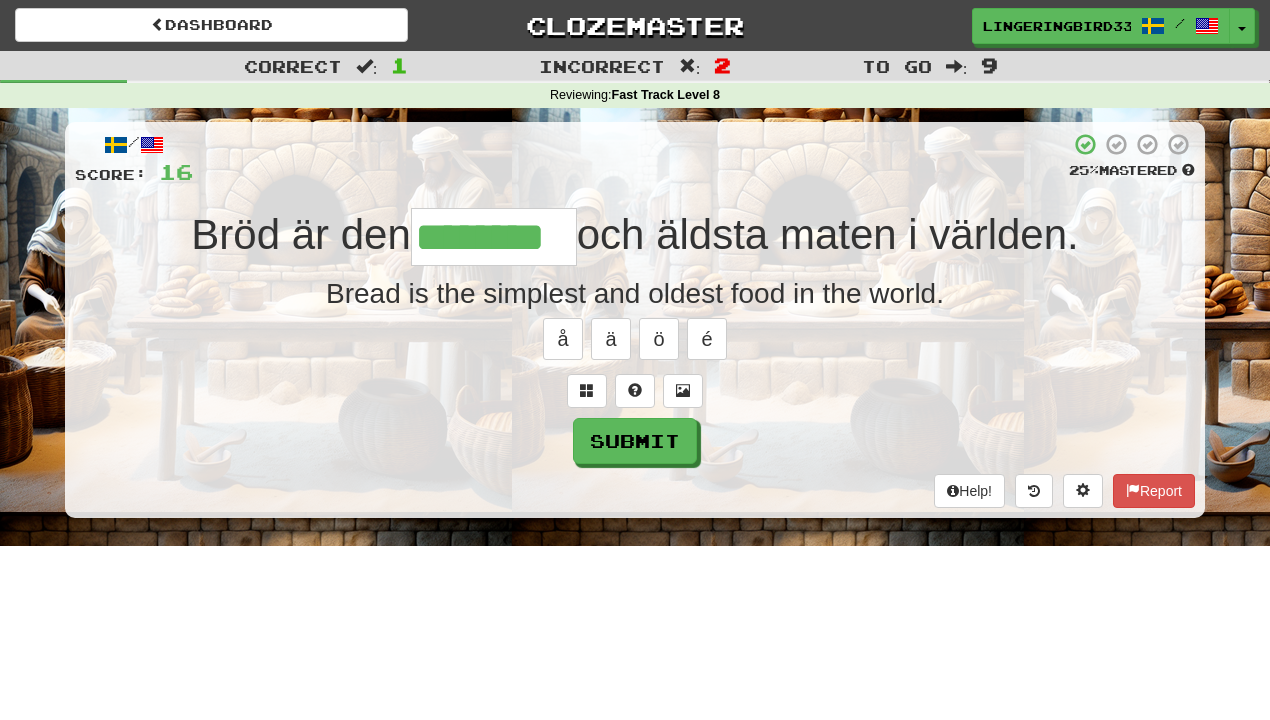 type on "********" 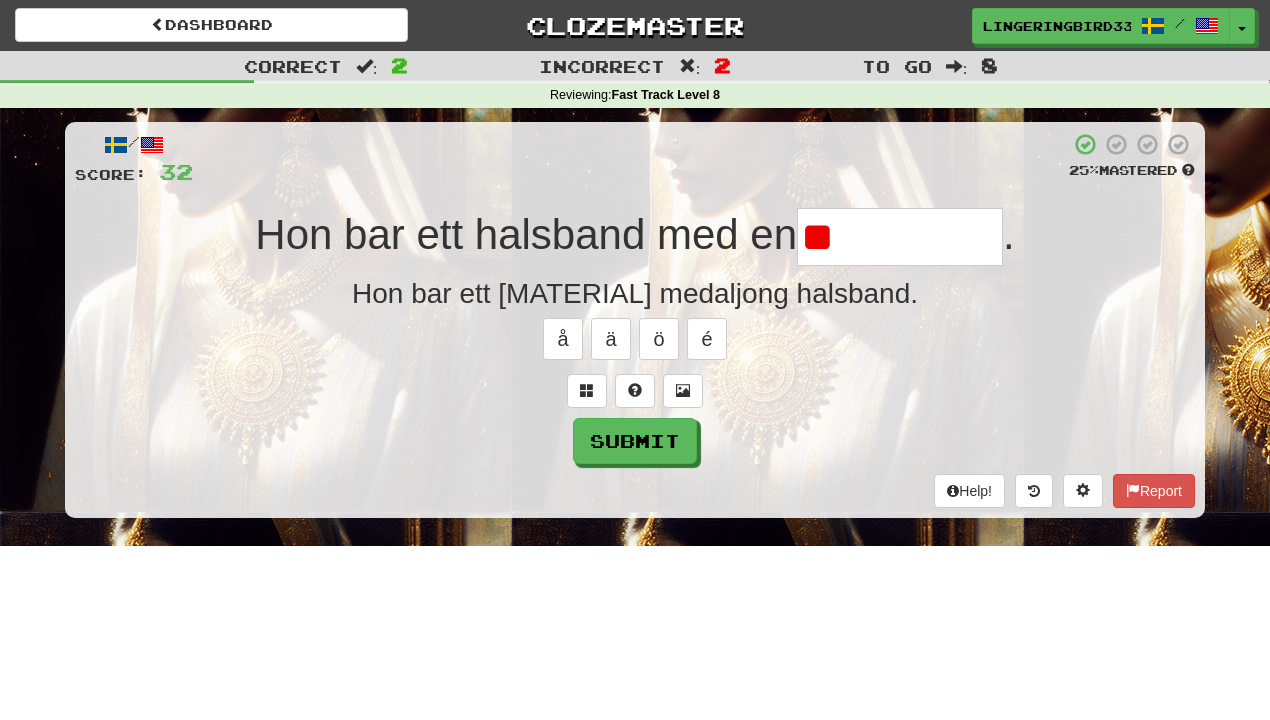type on "*" 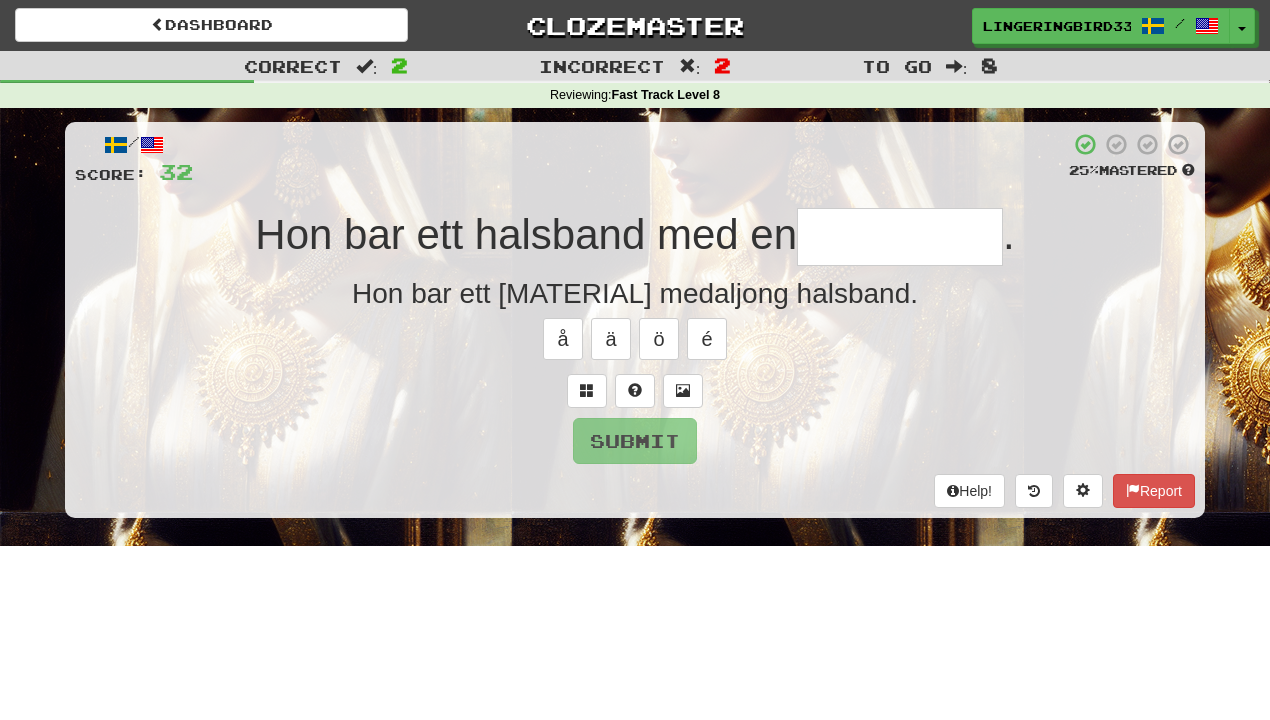 type on "*********" 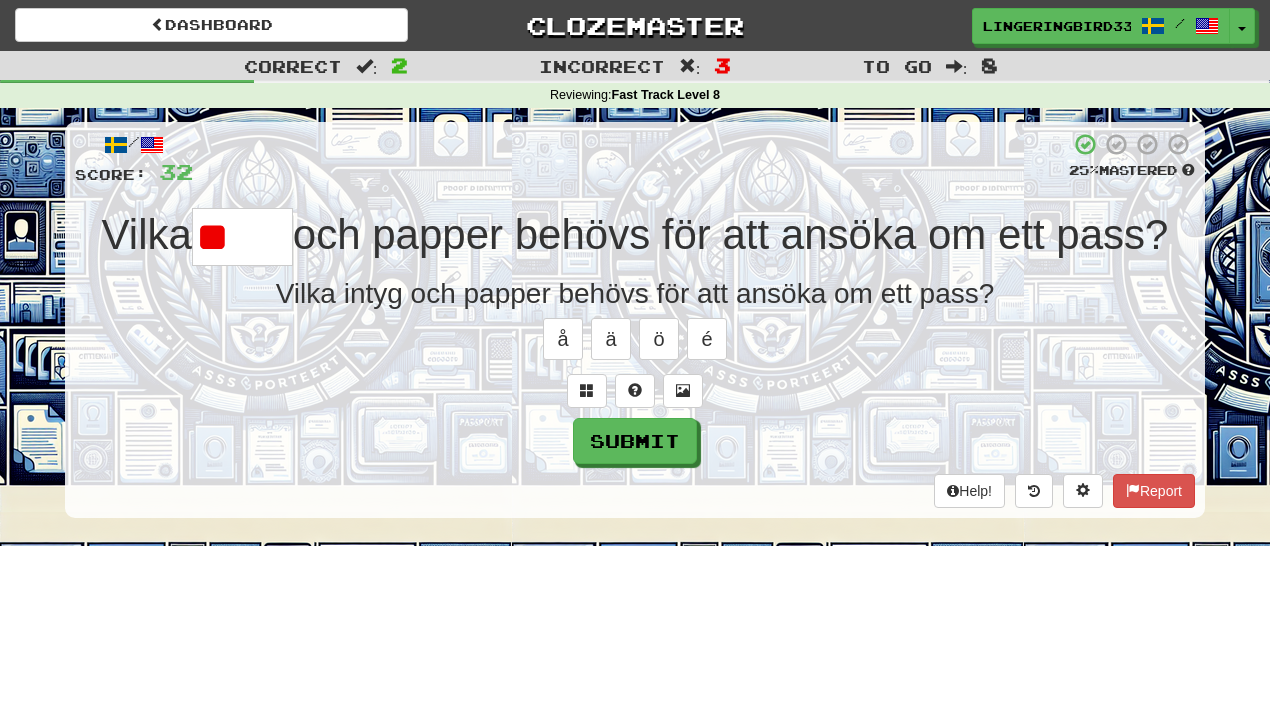 type on "*" 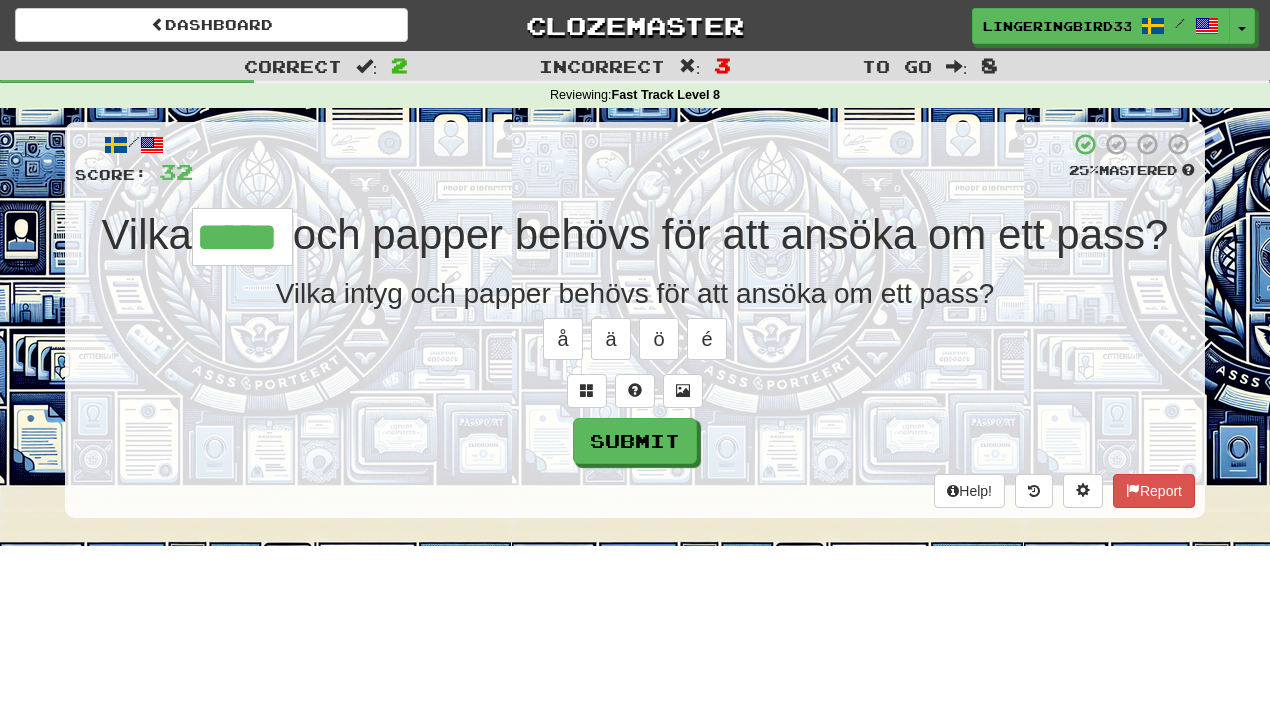type on "*****" 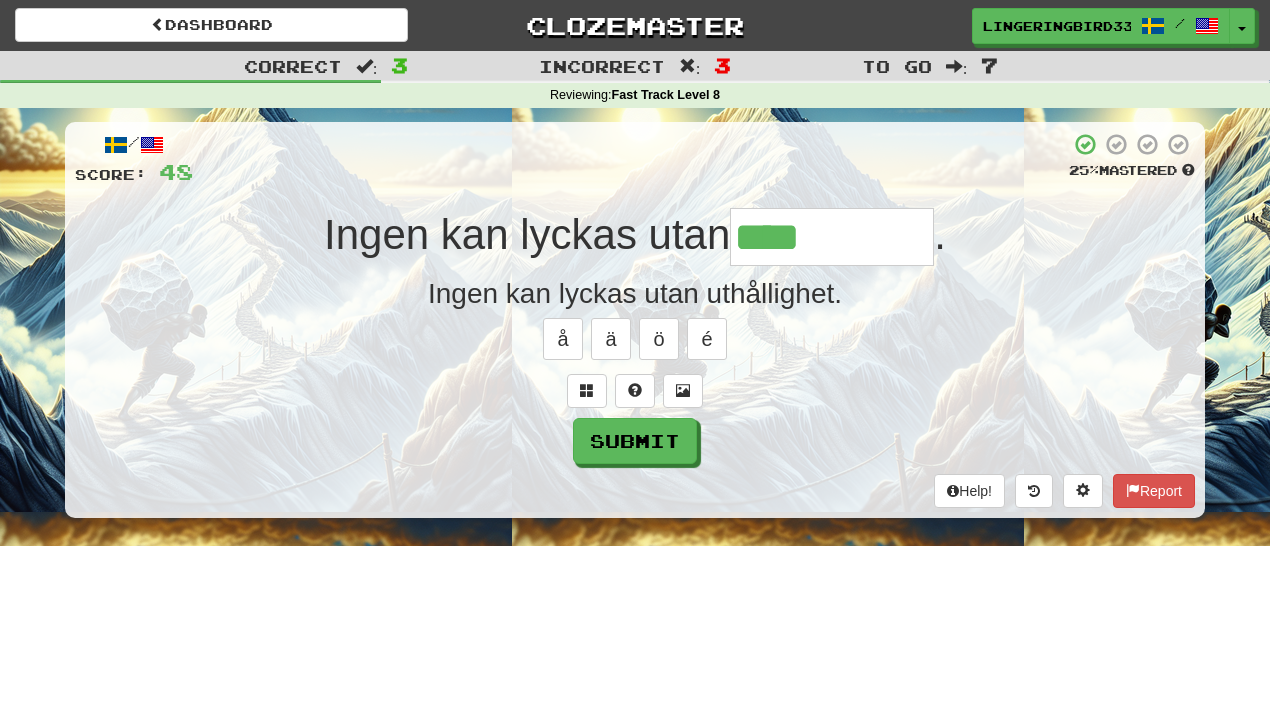 type on "**********" 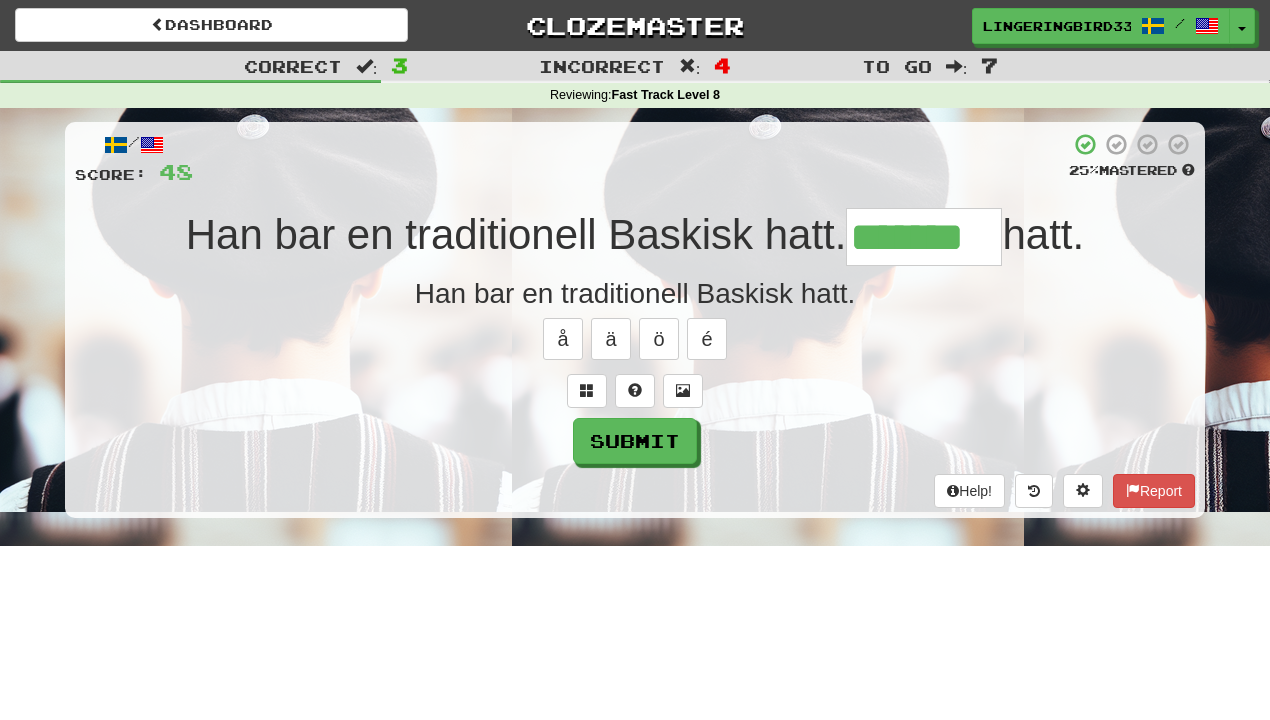 type on "*******" 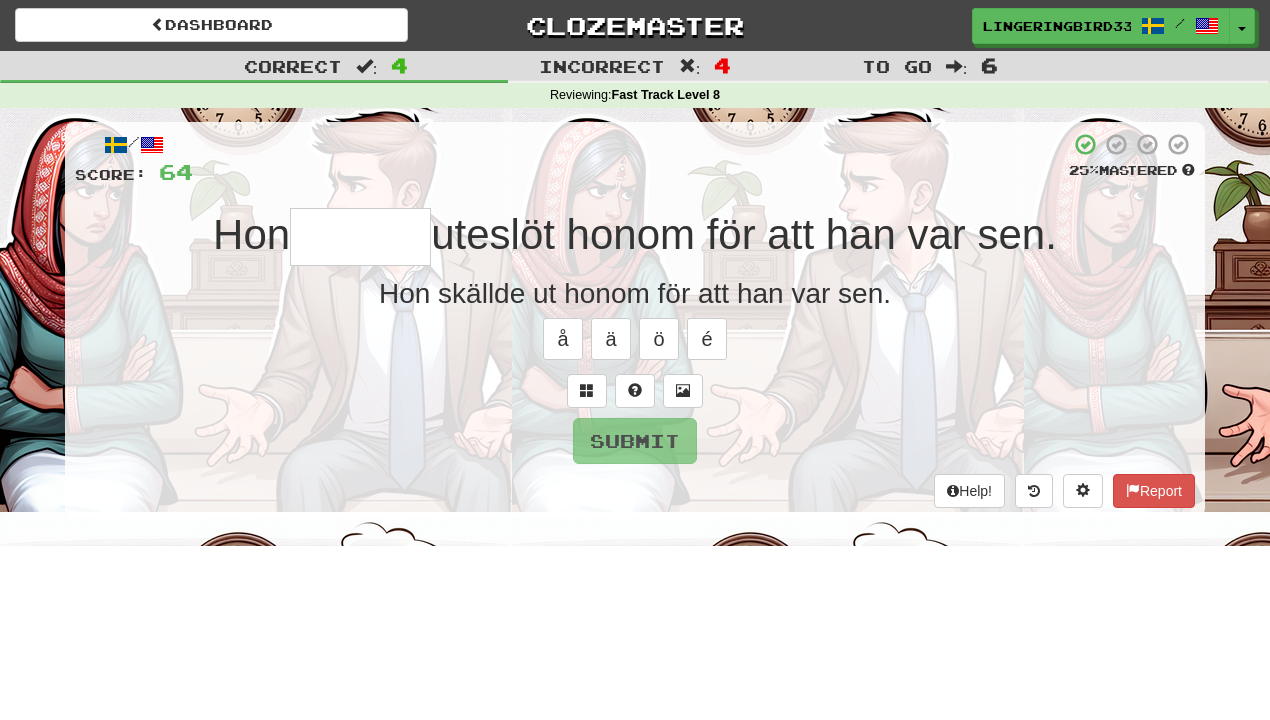 type on "*******" 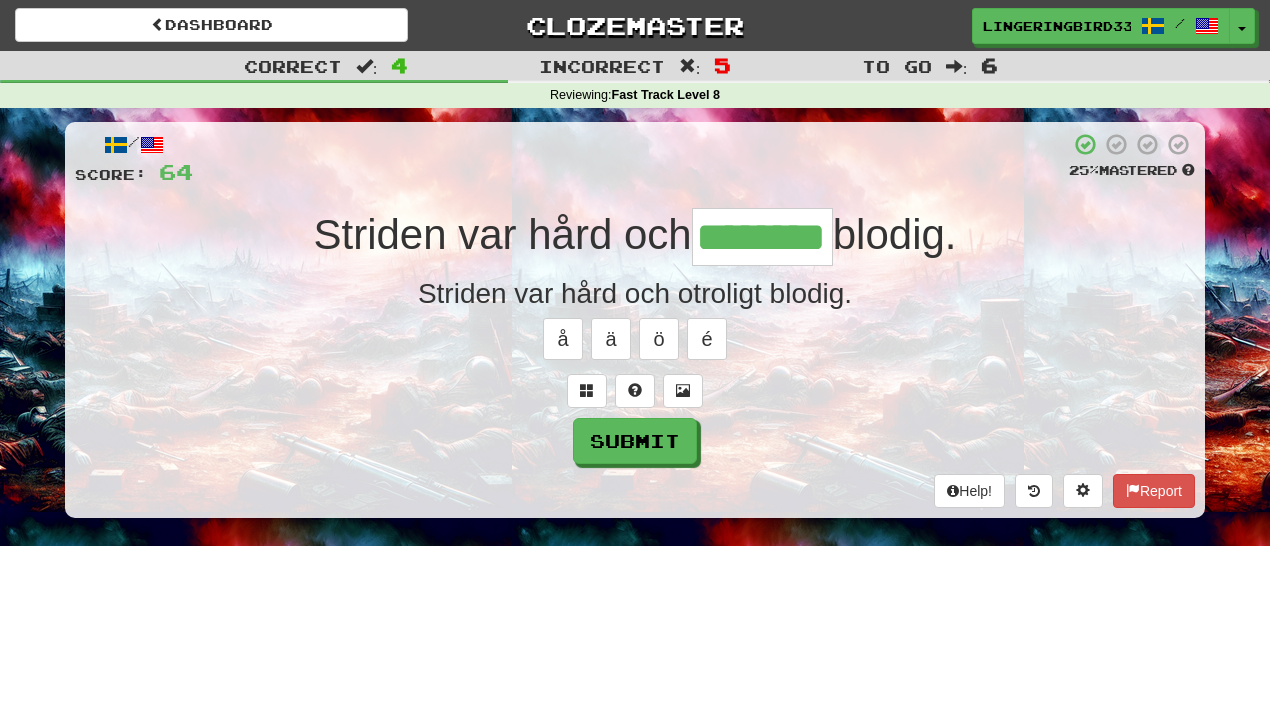 type on "********" 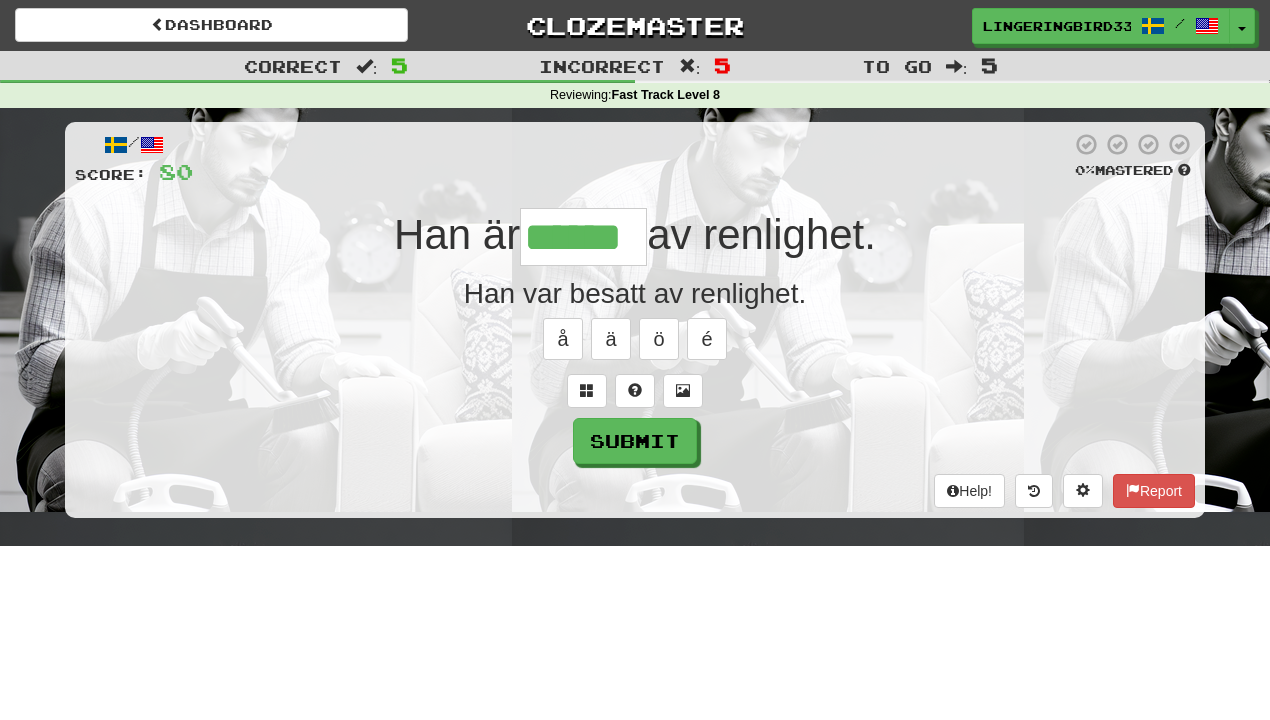 type on "******" 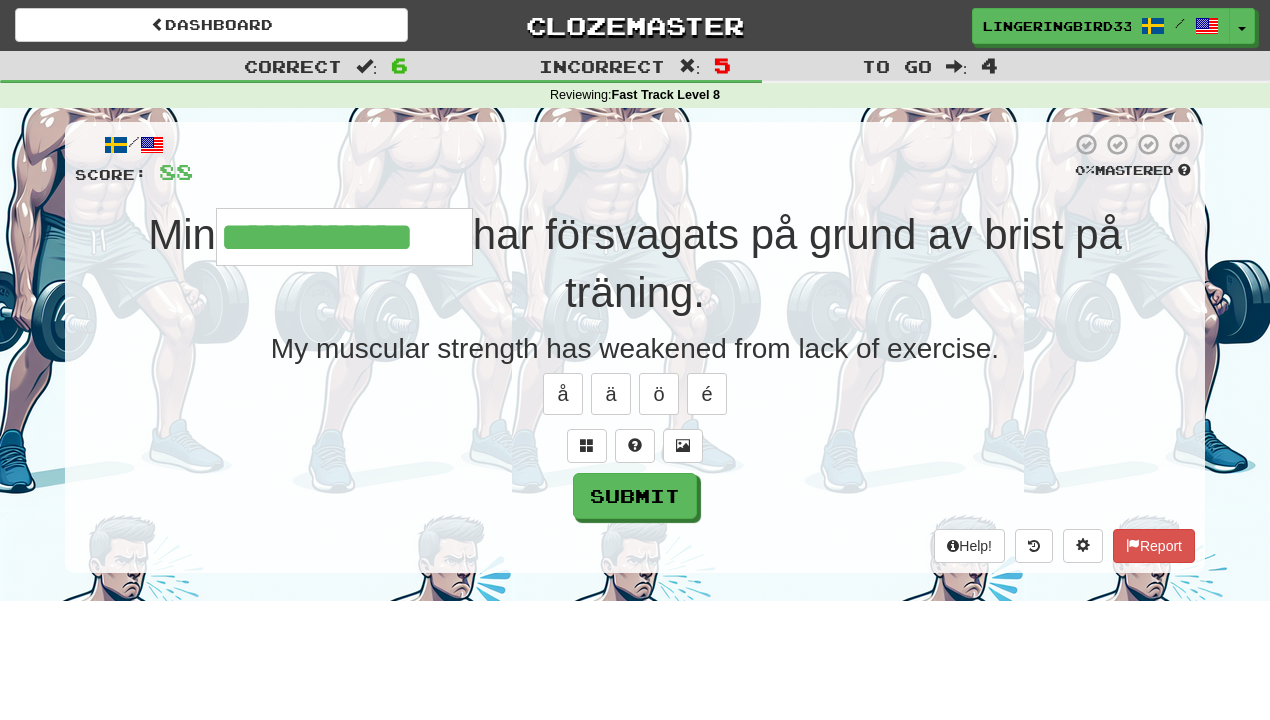 type on "**********" 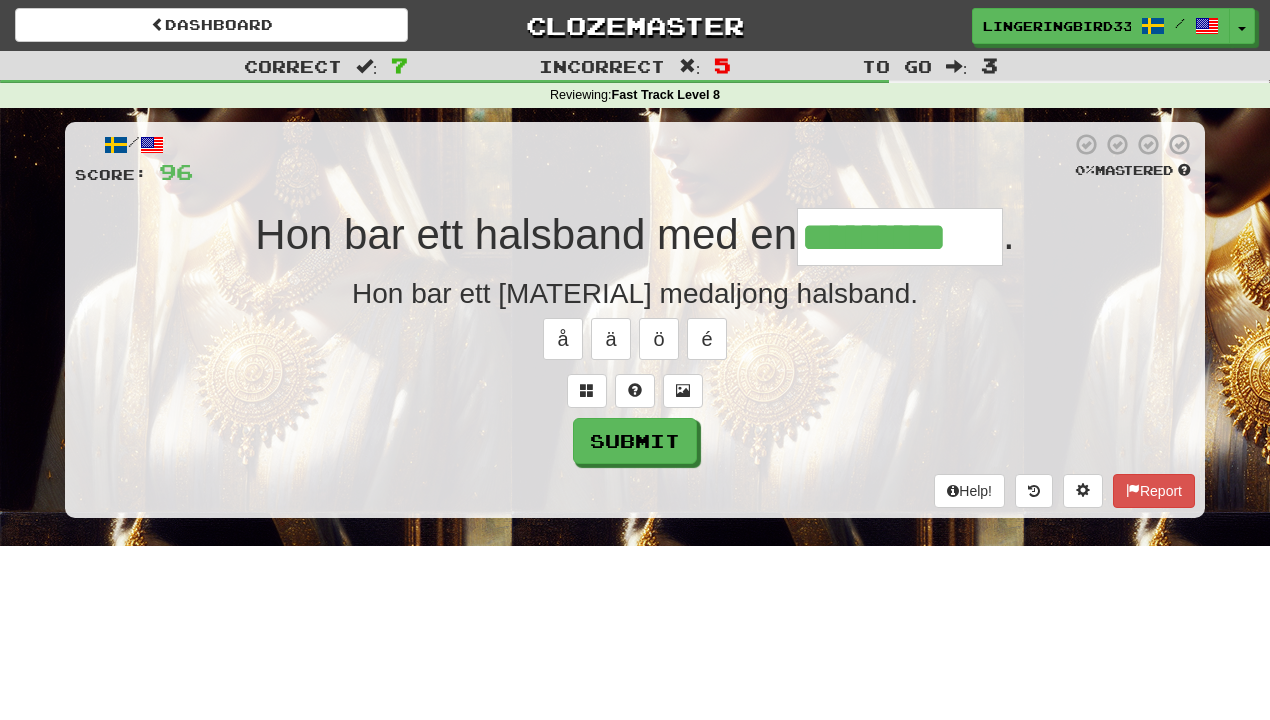 type on "*********" 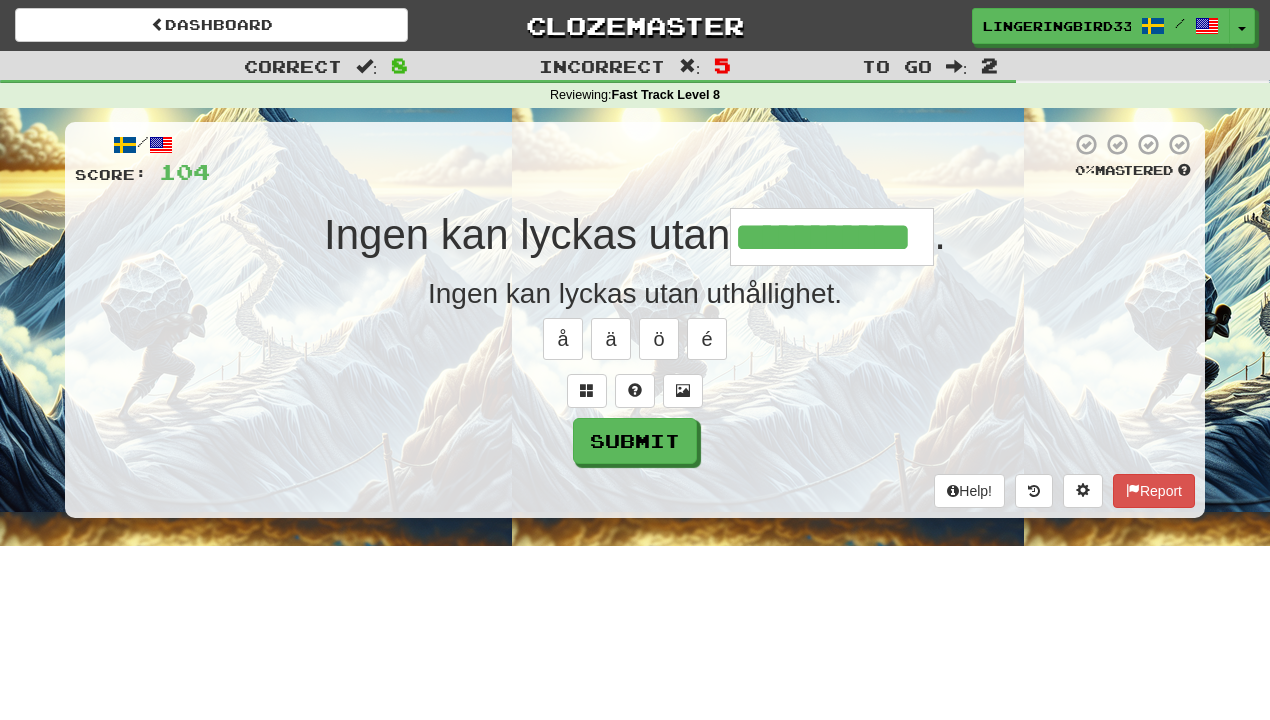 type on "**********" 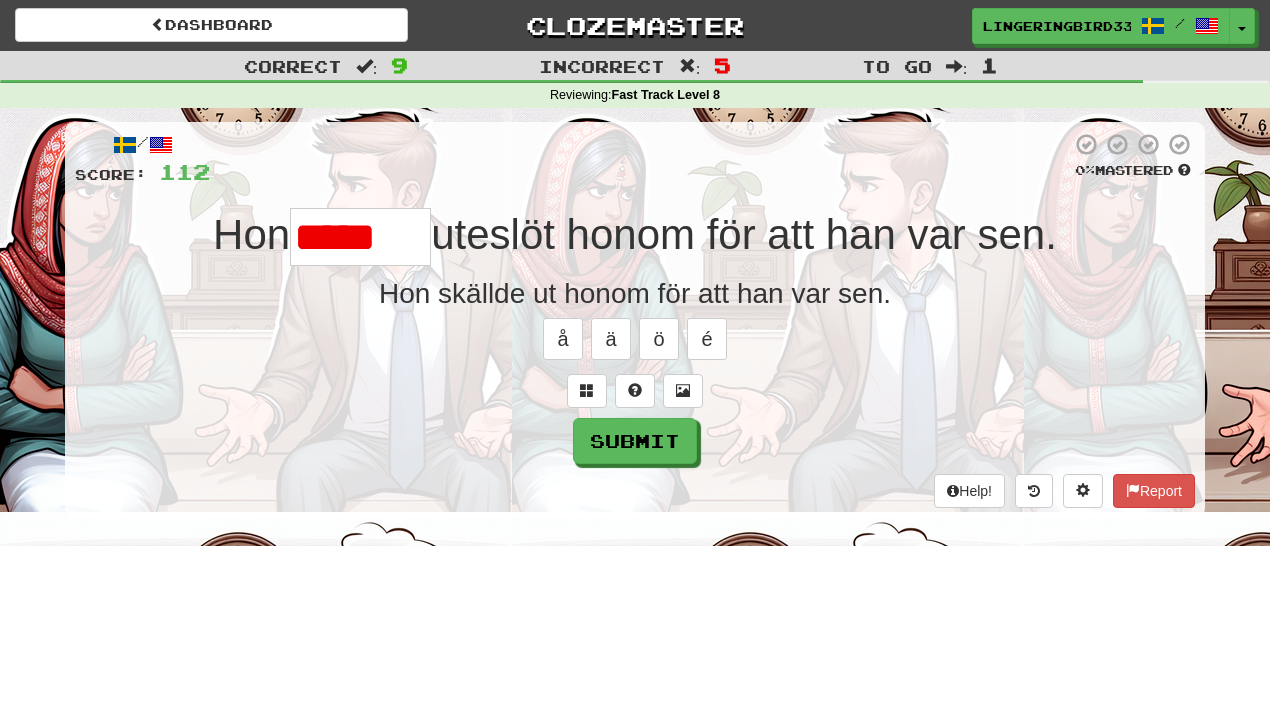 scroll, scrollTop: 0, scrollLeft: 0, axis: both 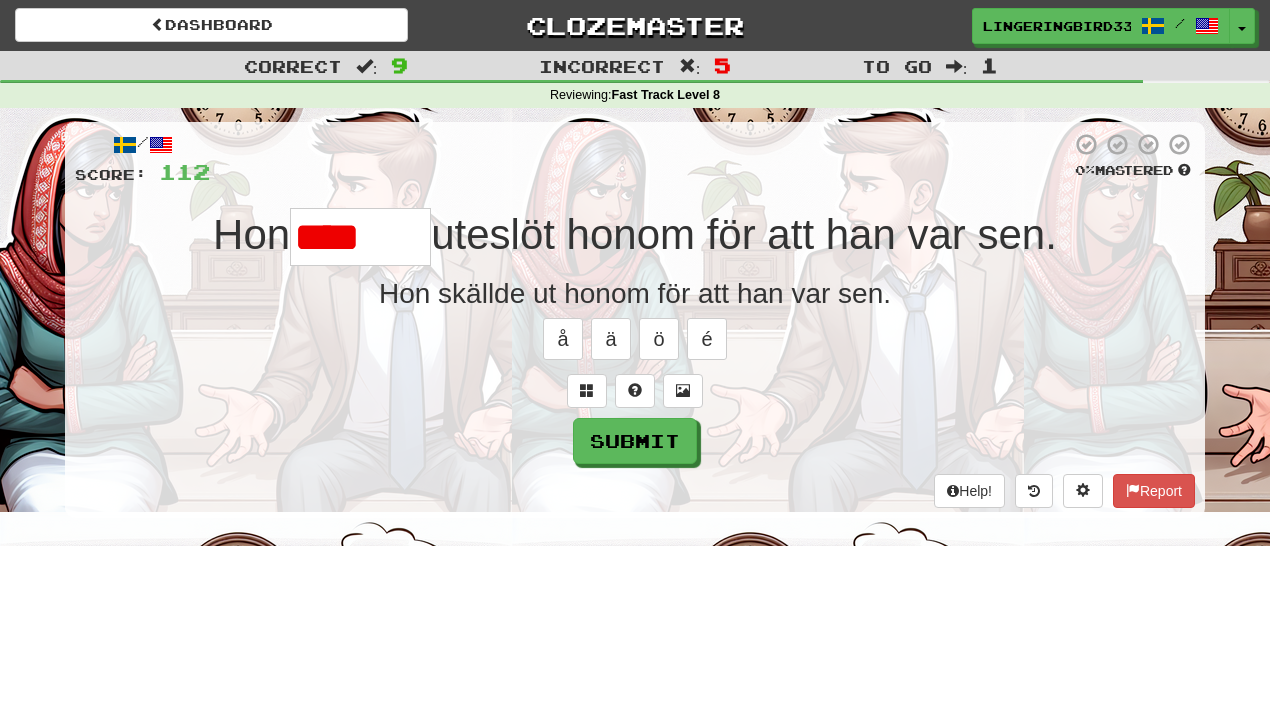 type on "*******" 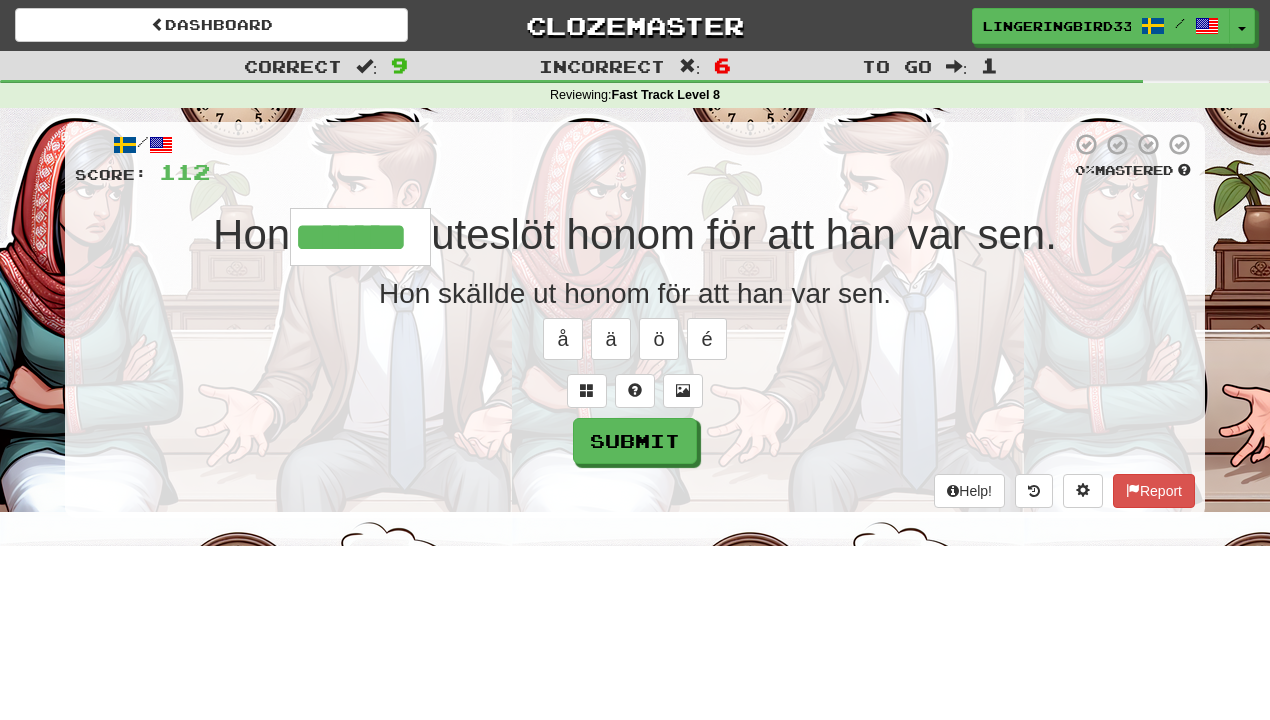 type on "*******" 